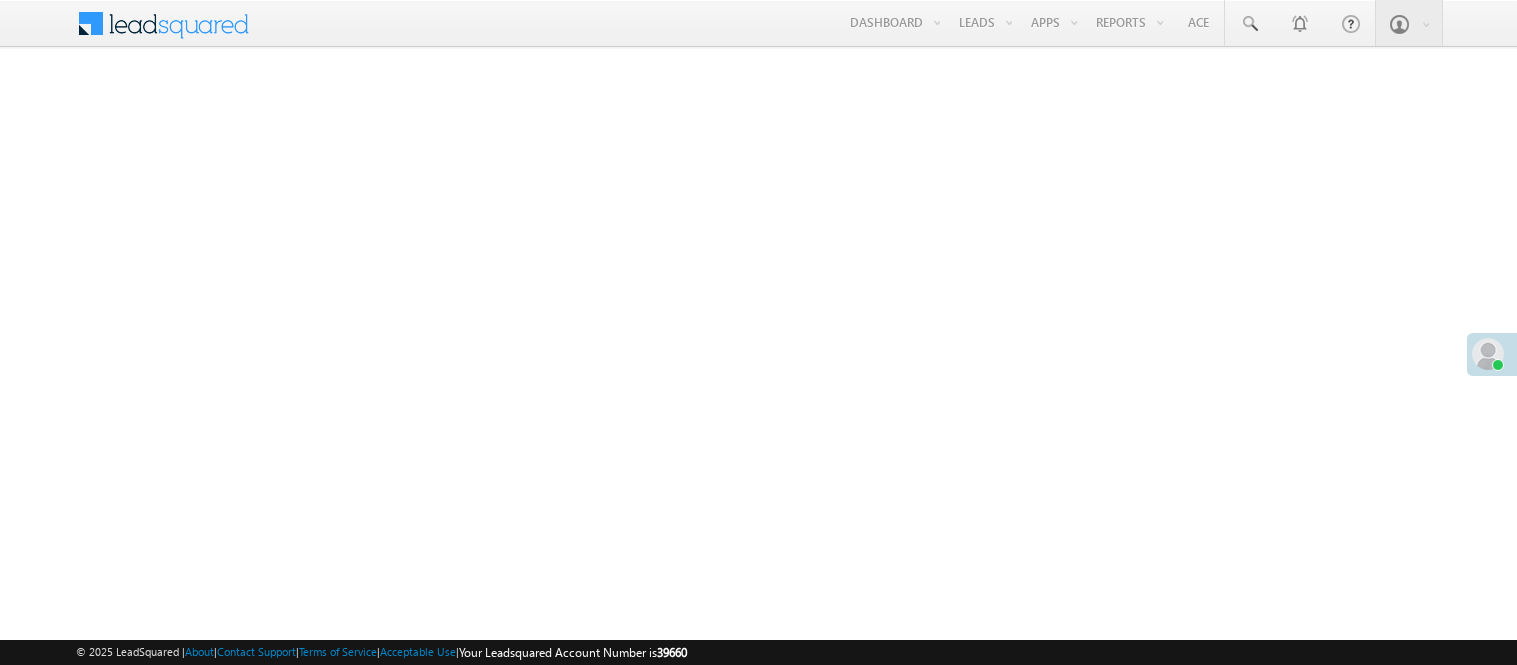 scroll, scrollTop: 0, scrollLeft: 0, axis: both 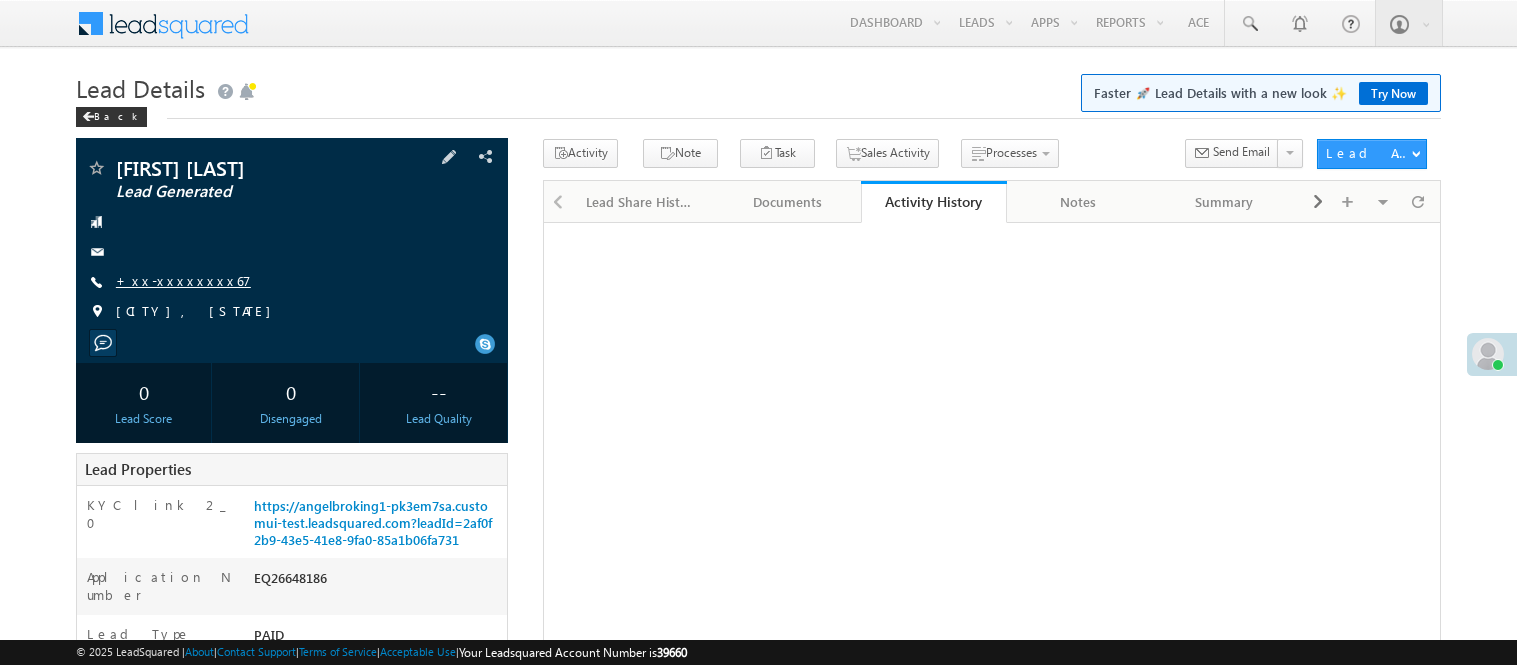 click on "+xx-xxxxxxxx67" at bounding box center [183, 280] 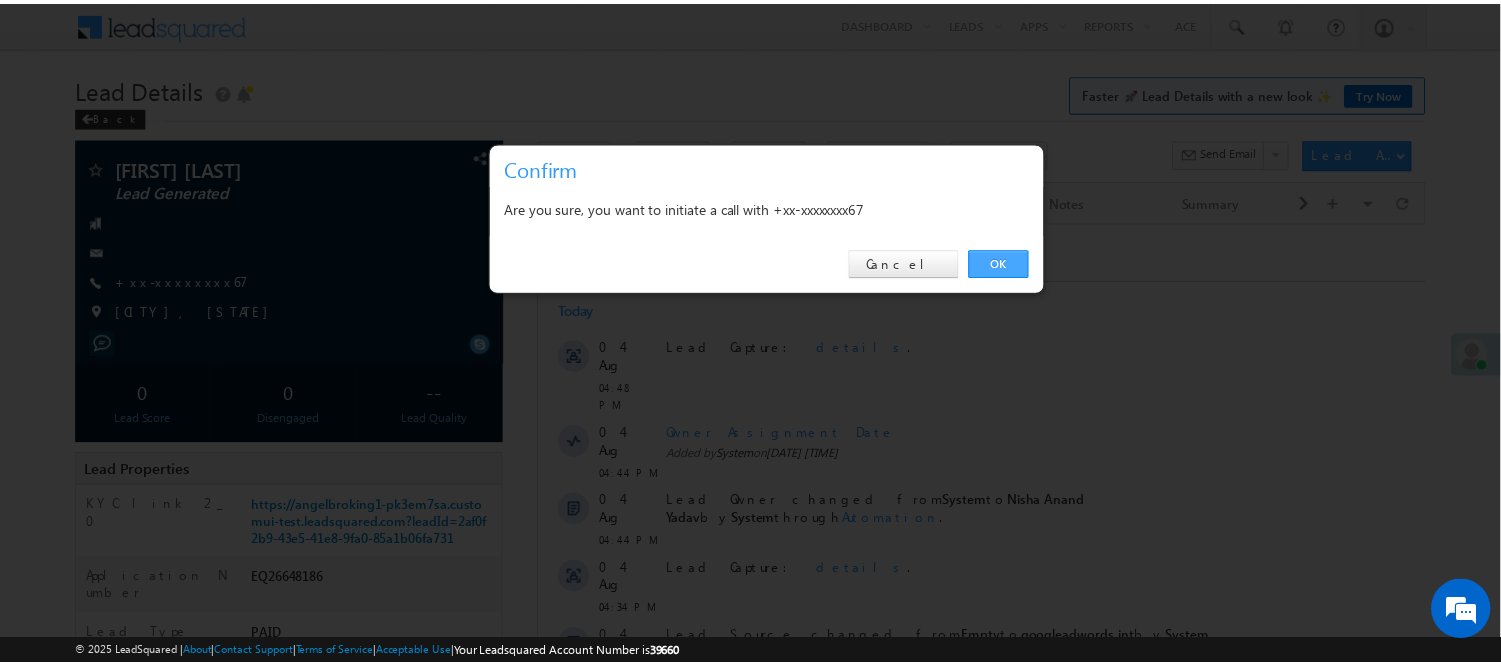scroll, scrollTop: 0, scrollLeft: 0, axis: both 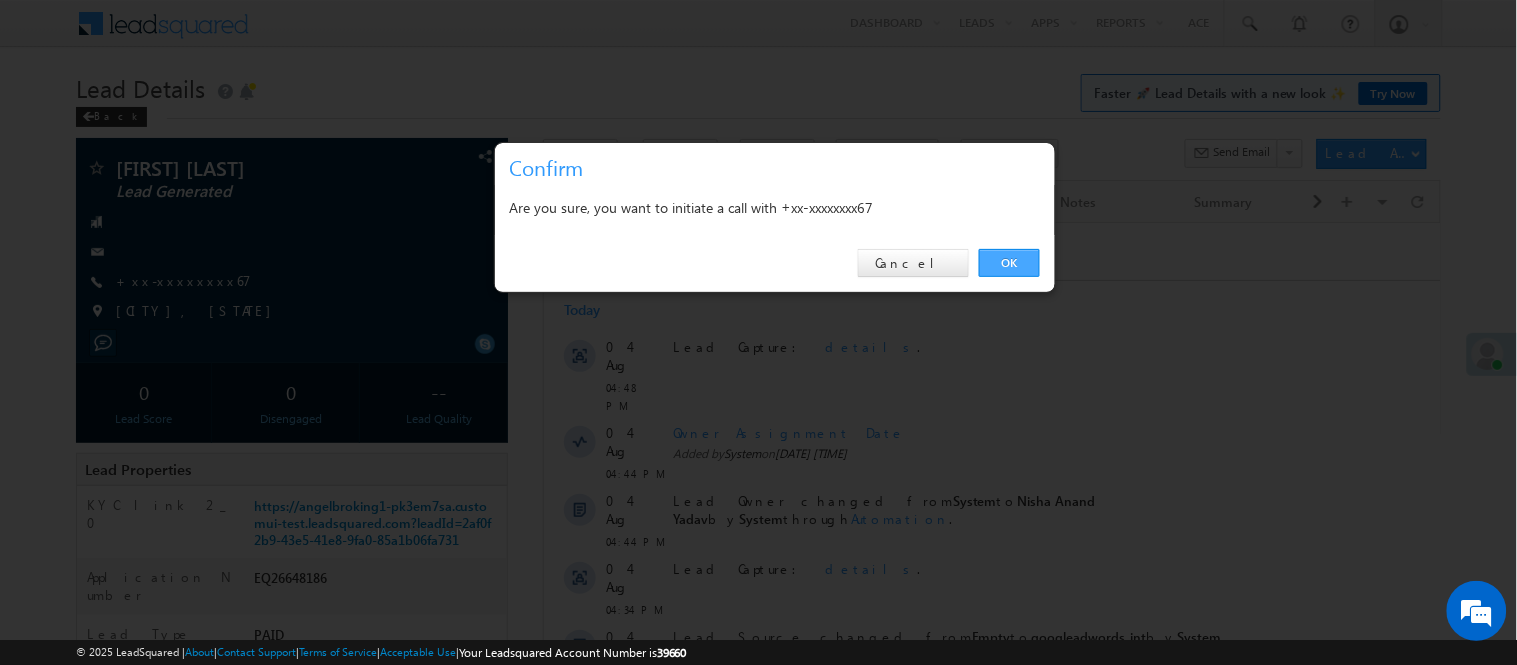 drag, startPoint x: 1006, startPoint y: 263, endPoint x: 468, endPoint y: 38, distance: 583.15436 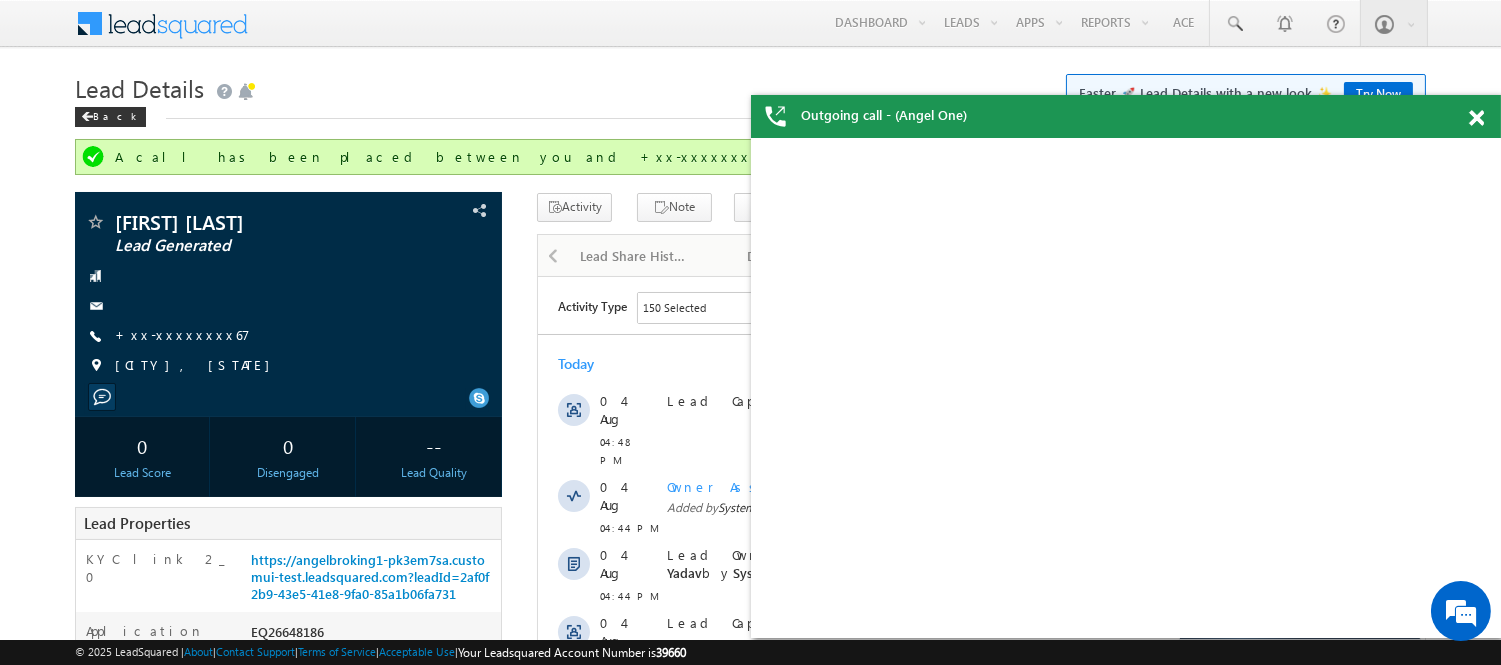 scroll, scrollTop: 0, scrollLeft: 0, axis: both 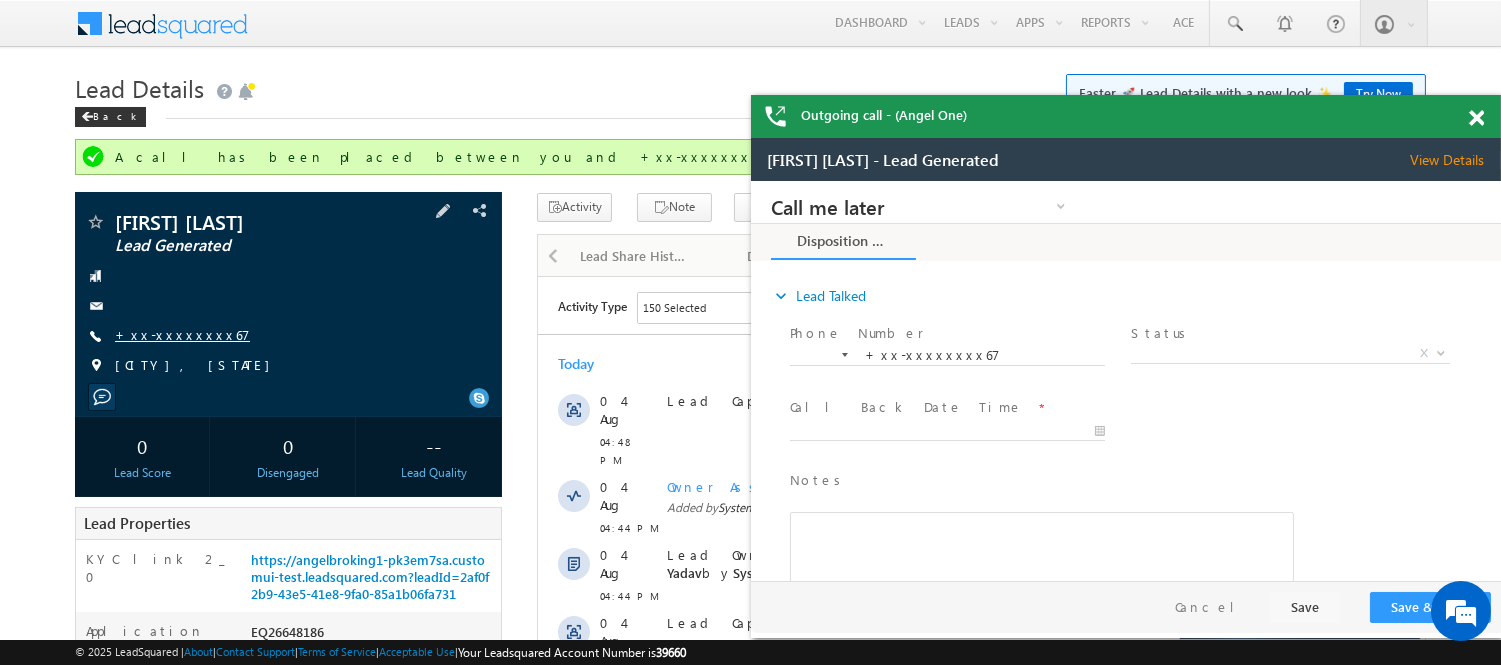 click on "+xx-xxxxxxxx67" at bounding box center [182, 334] 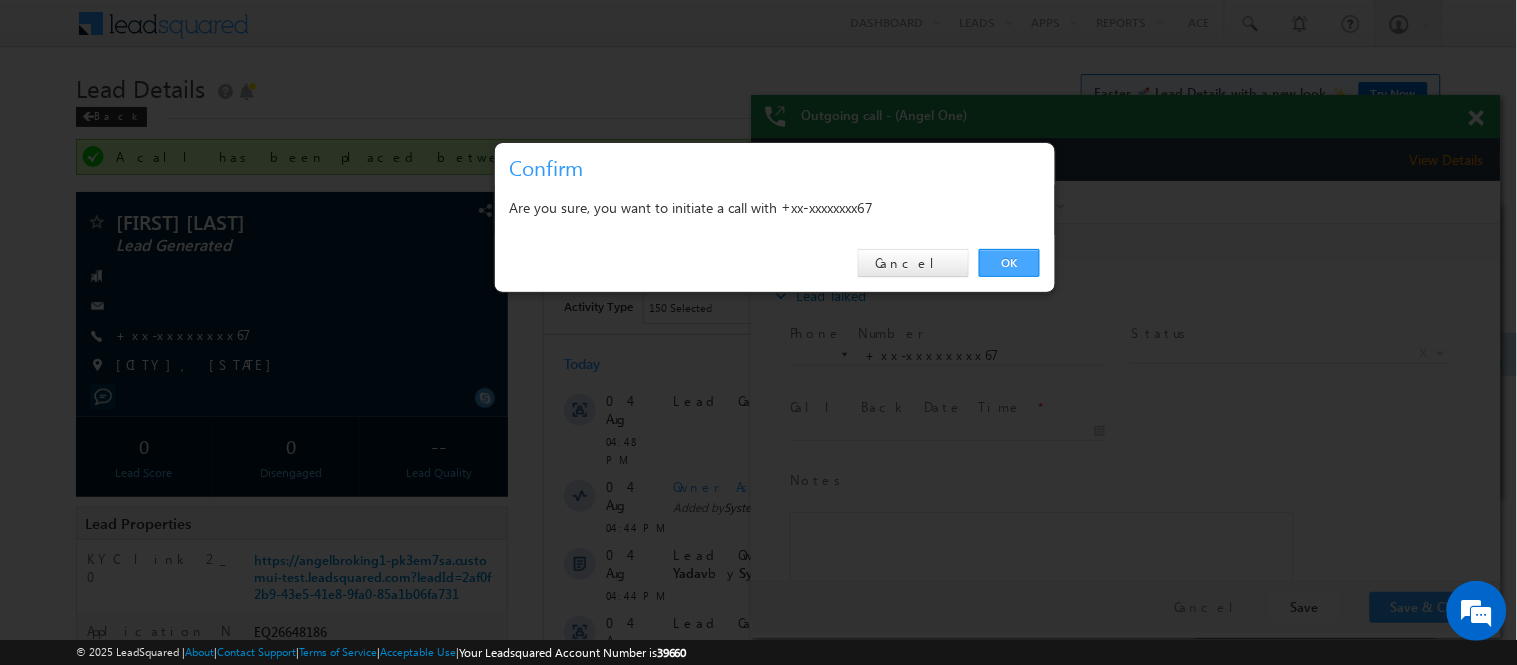 click on "OK" at bounding box center [1009, 263] 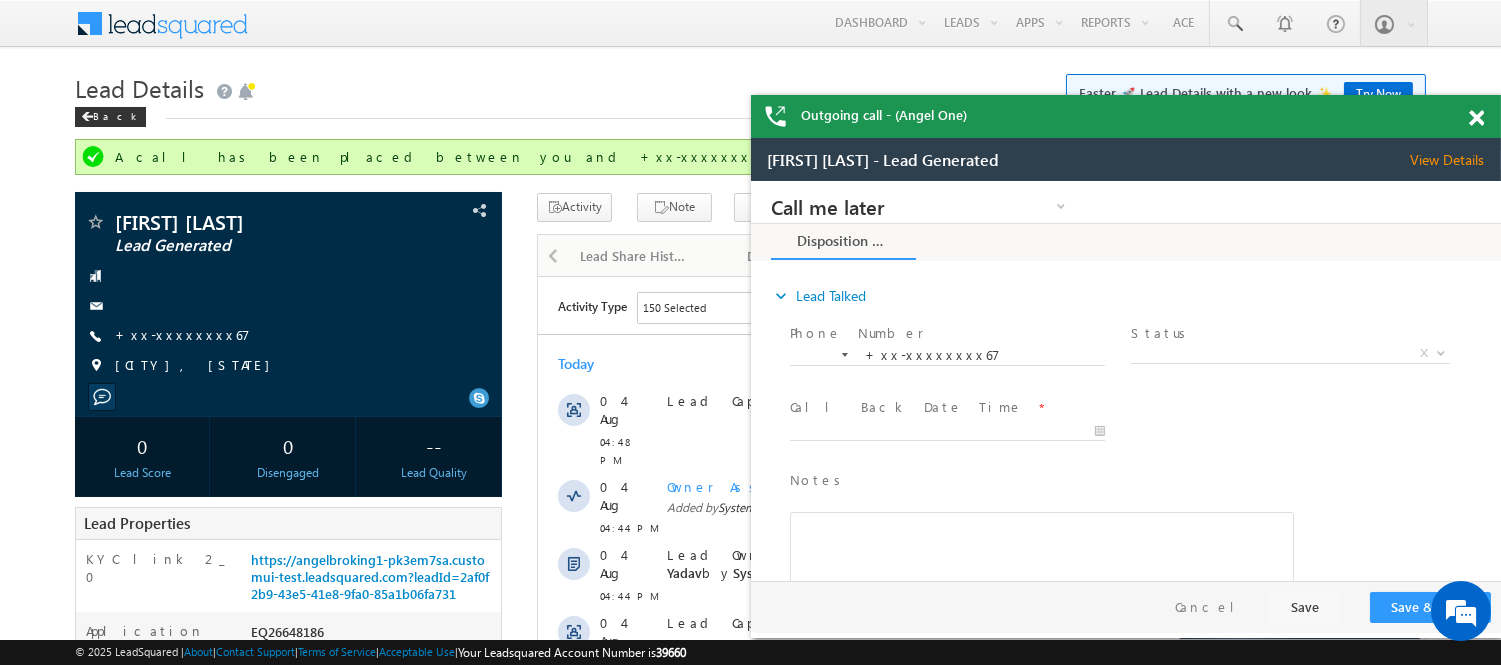 click at bounding box center (1476, 118) 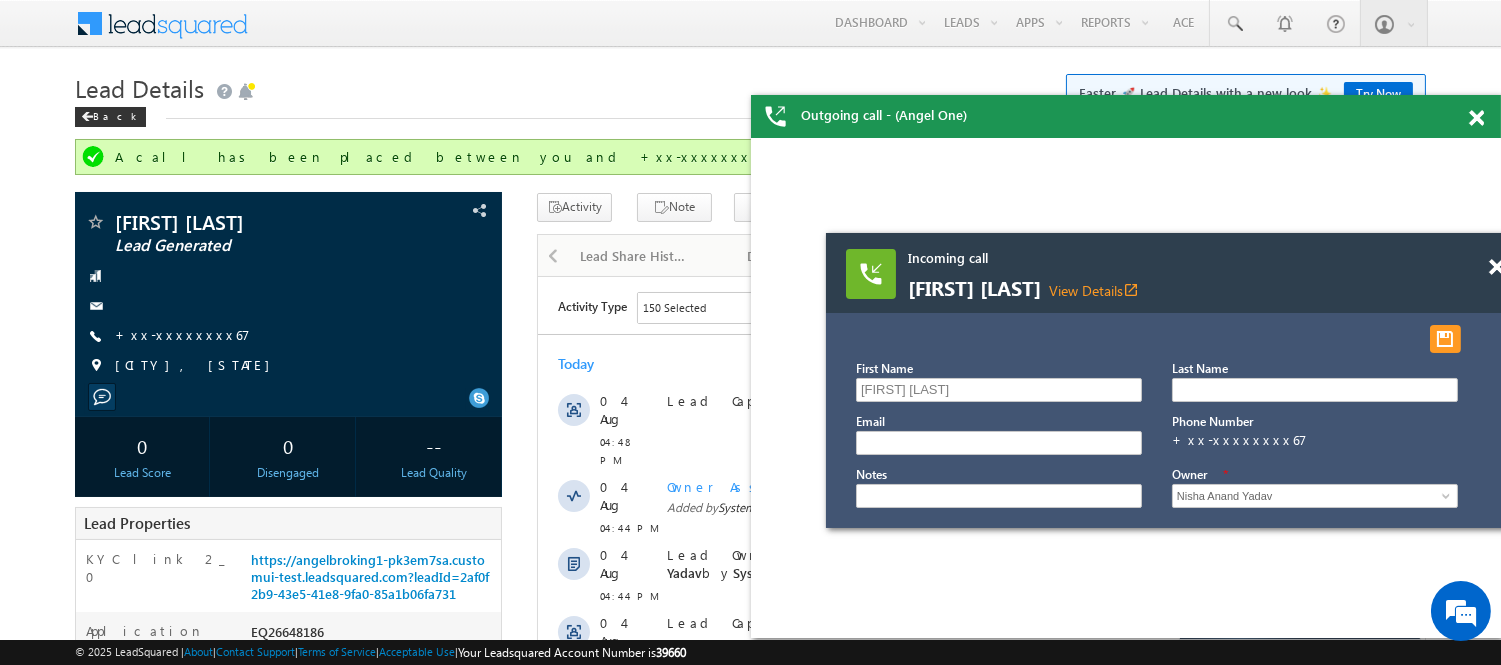 scroll, scrollTop: 0, scrollLeft: 0, axis: both 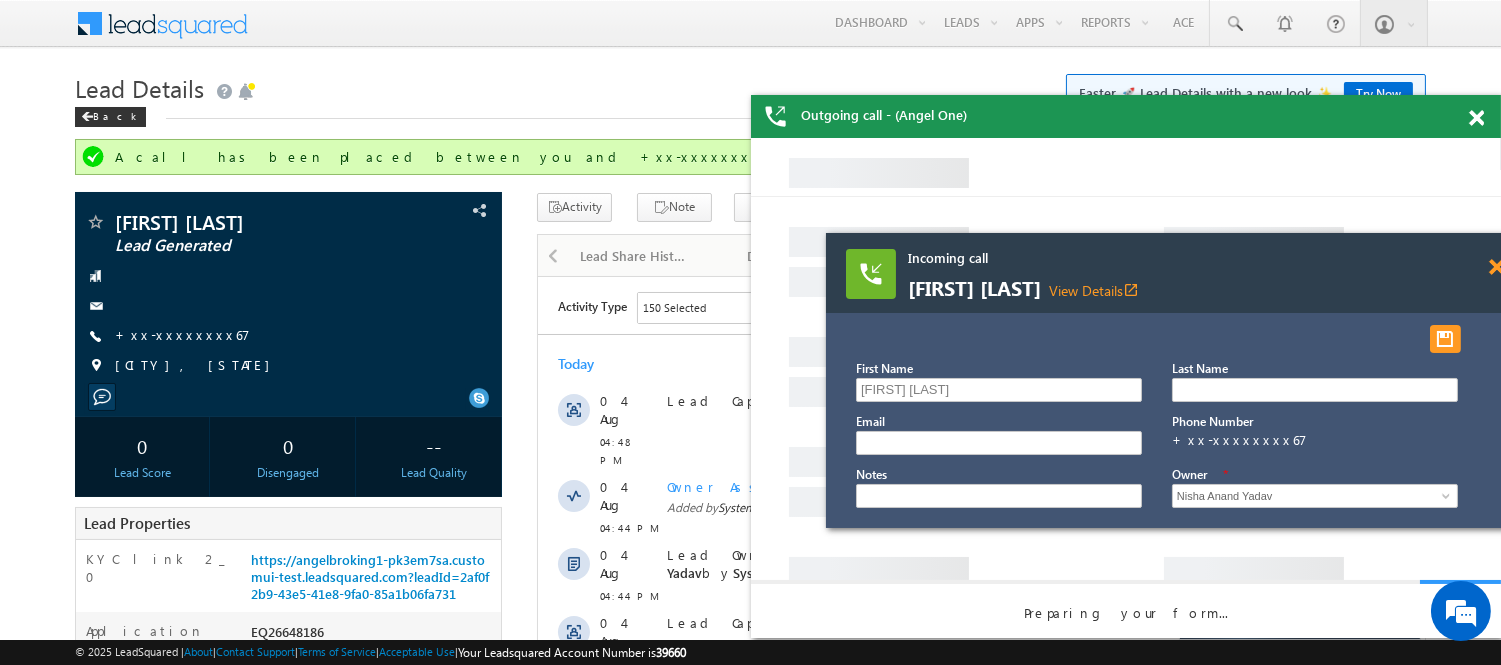 click at bounding box center [1496, 267] 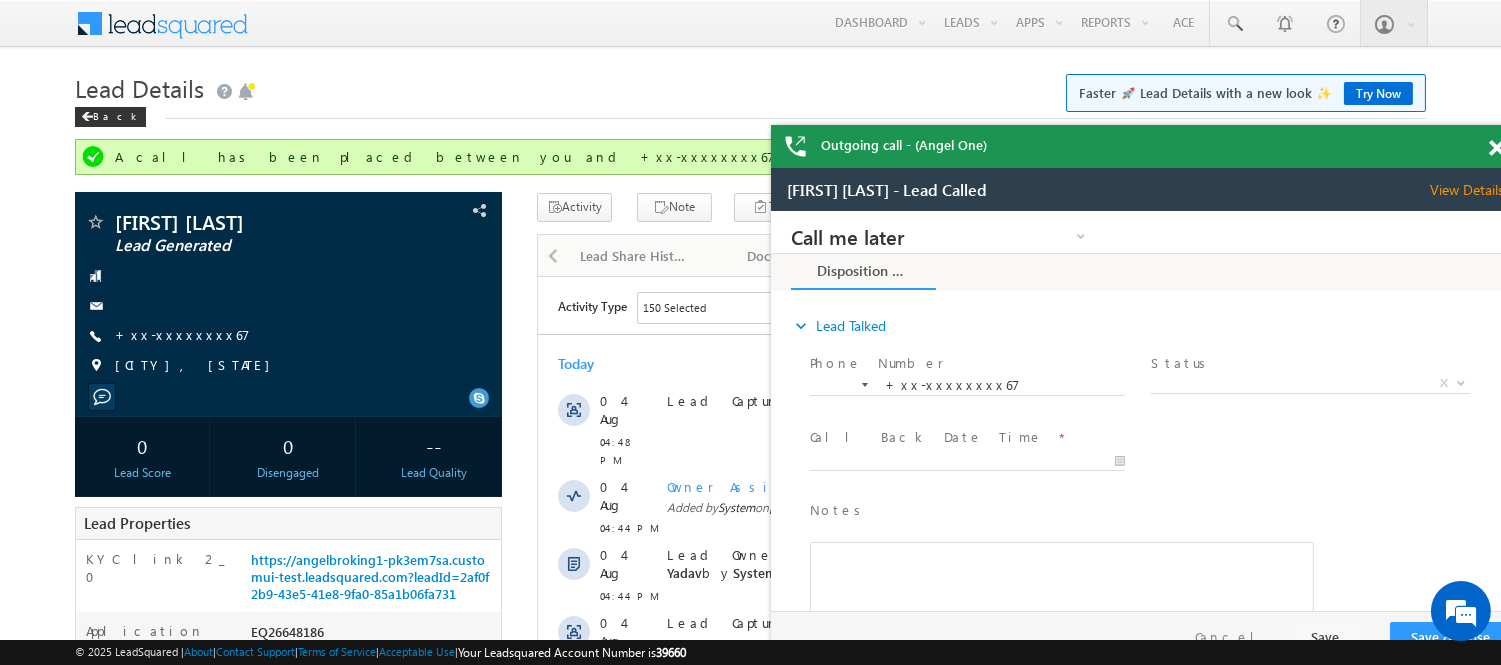 scroll, scrollTop: 0, scrollLeft: 0, axis: both 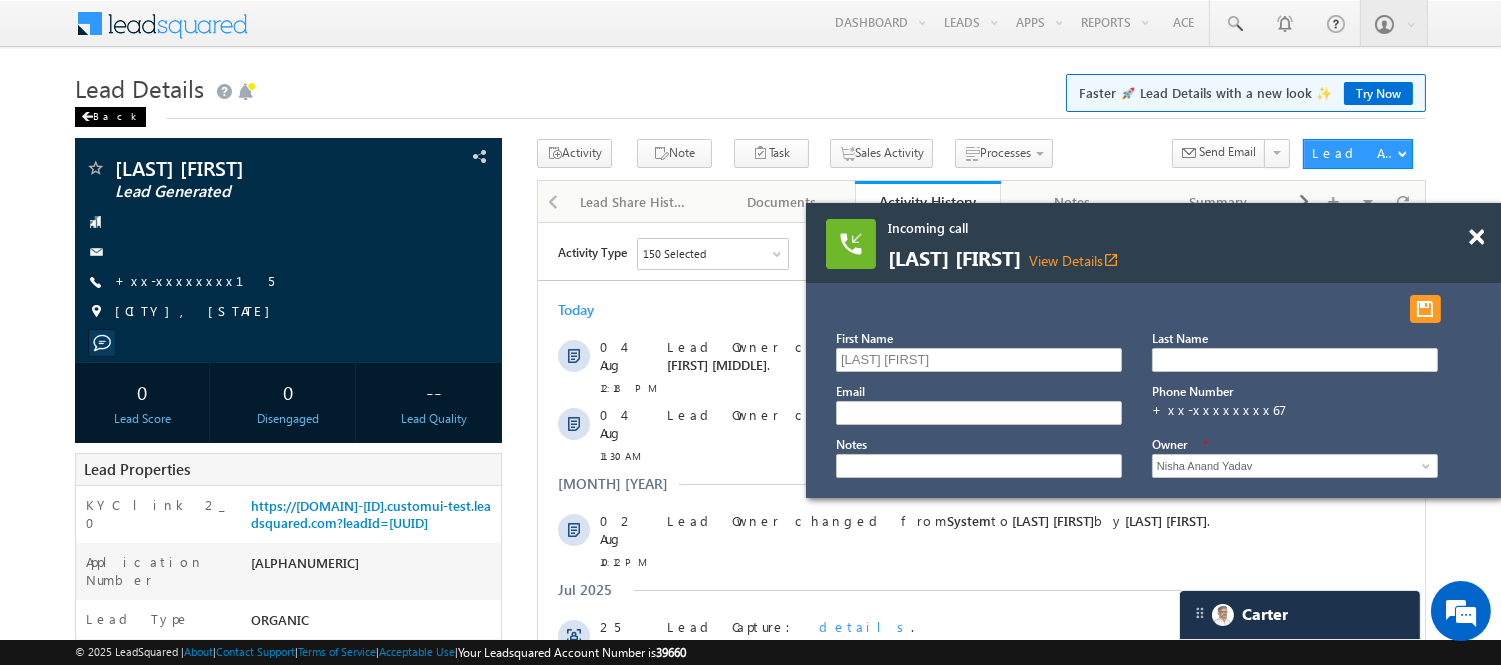 click on "Back" at bounding box center (110, 117) 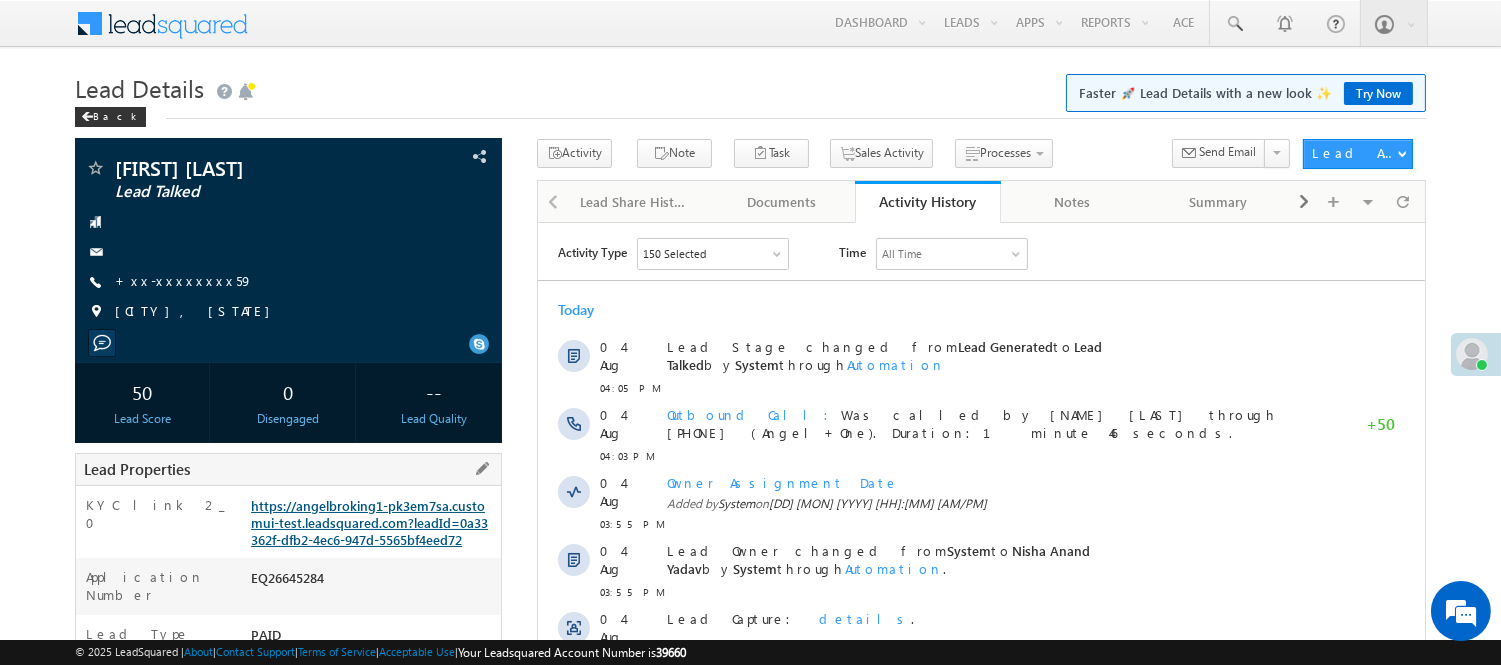 scroll, scrollTop: 0, scrollLeft: 0, axis: both 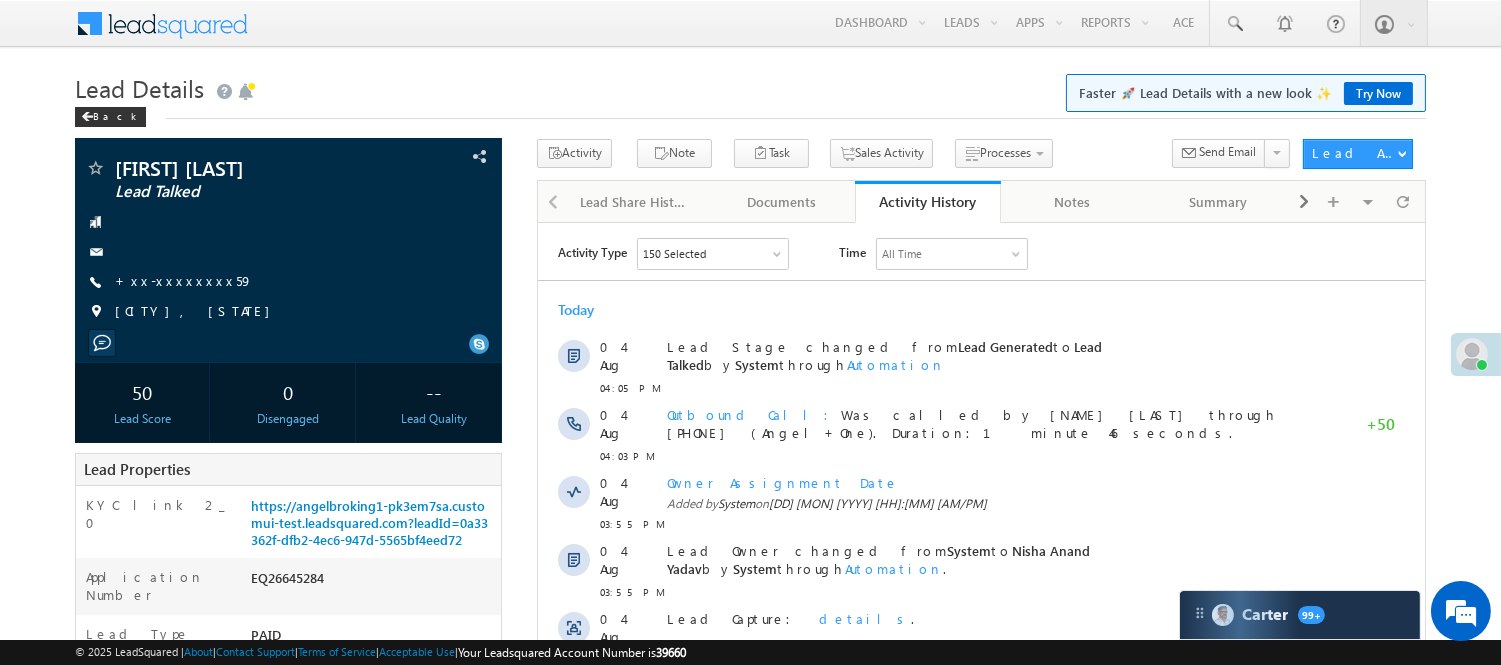 click on "Lead Details Faster 🚀 Lead Details with a new look ✨ Try Now" at bounding box center (750, 86) 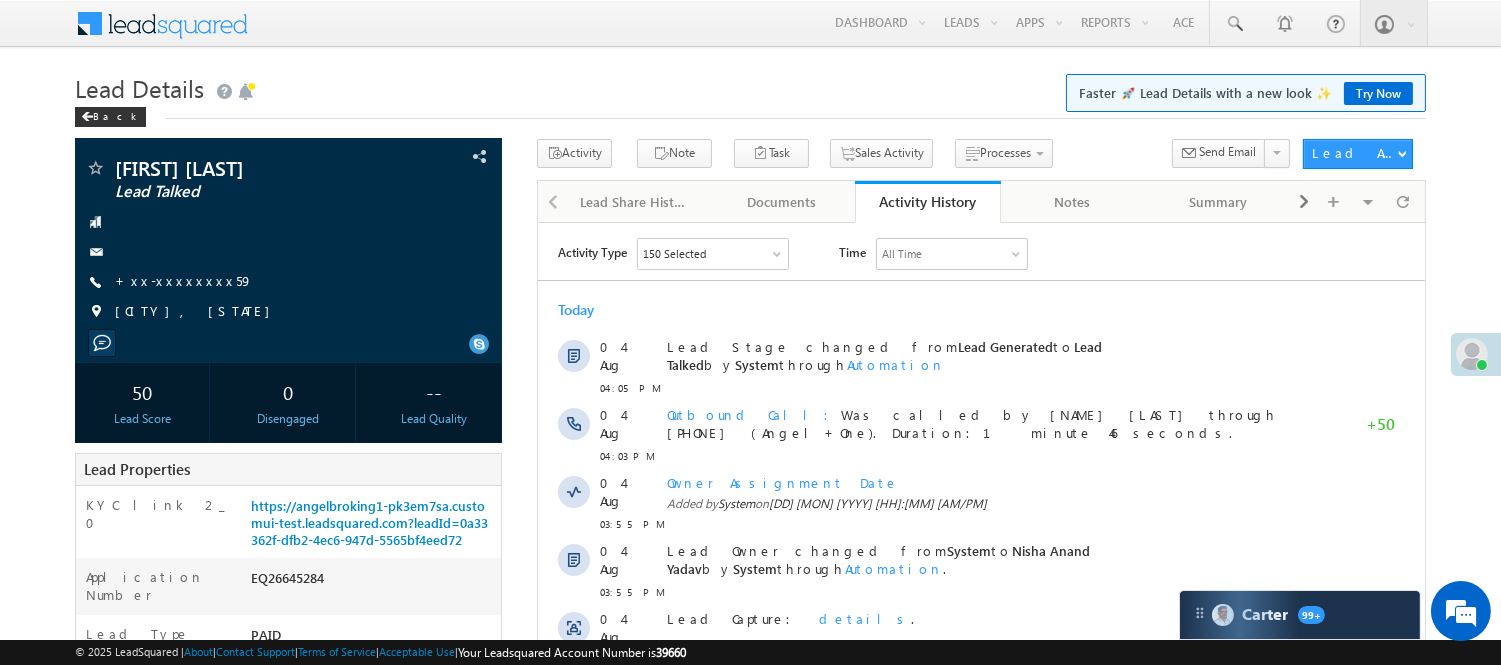 scroll, scrollTop: 0, scrollLeft: 0, axis: both 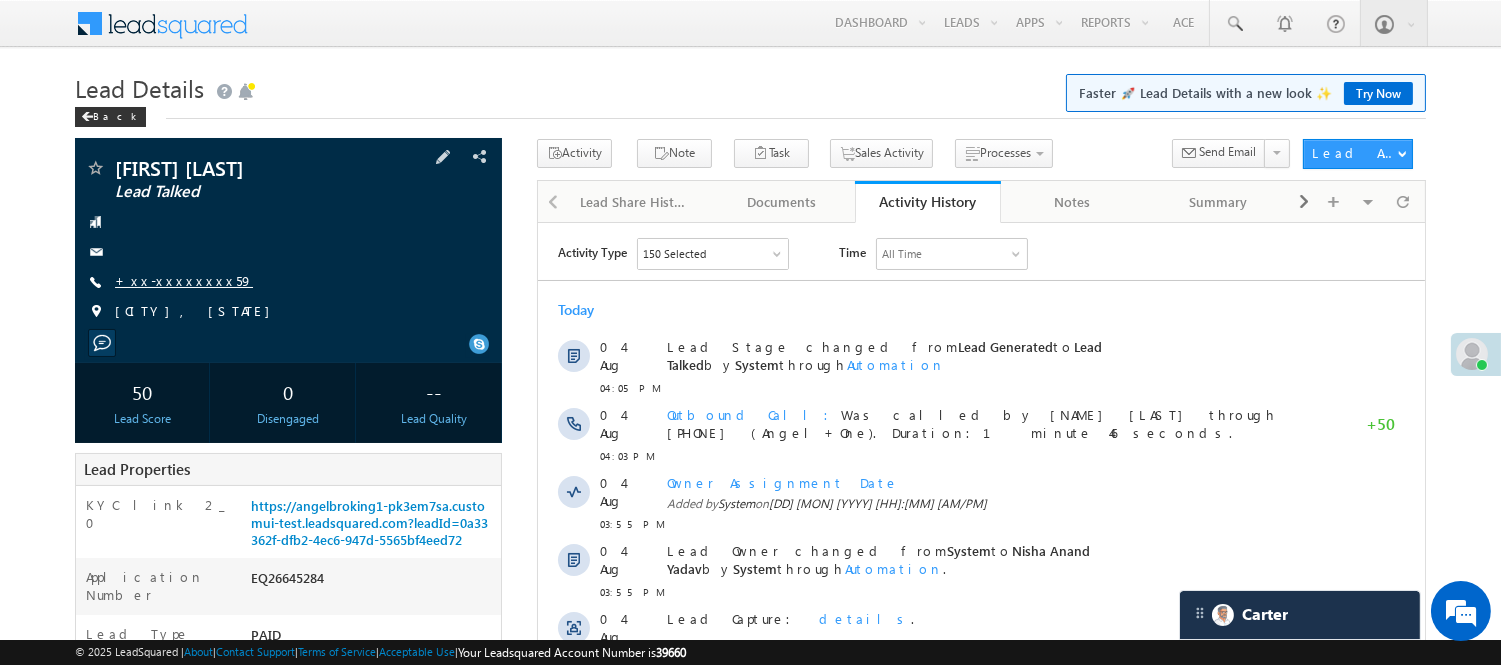 click on "+xx-xxxxxxxx59" at bounding box center [184, 280] 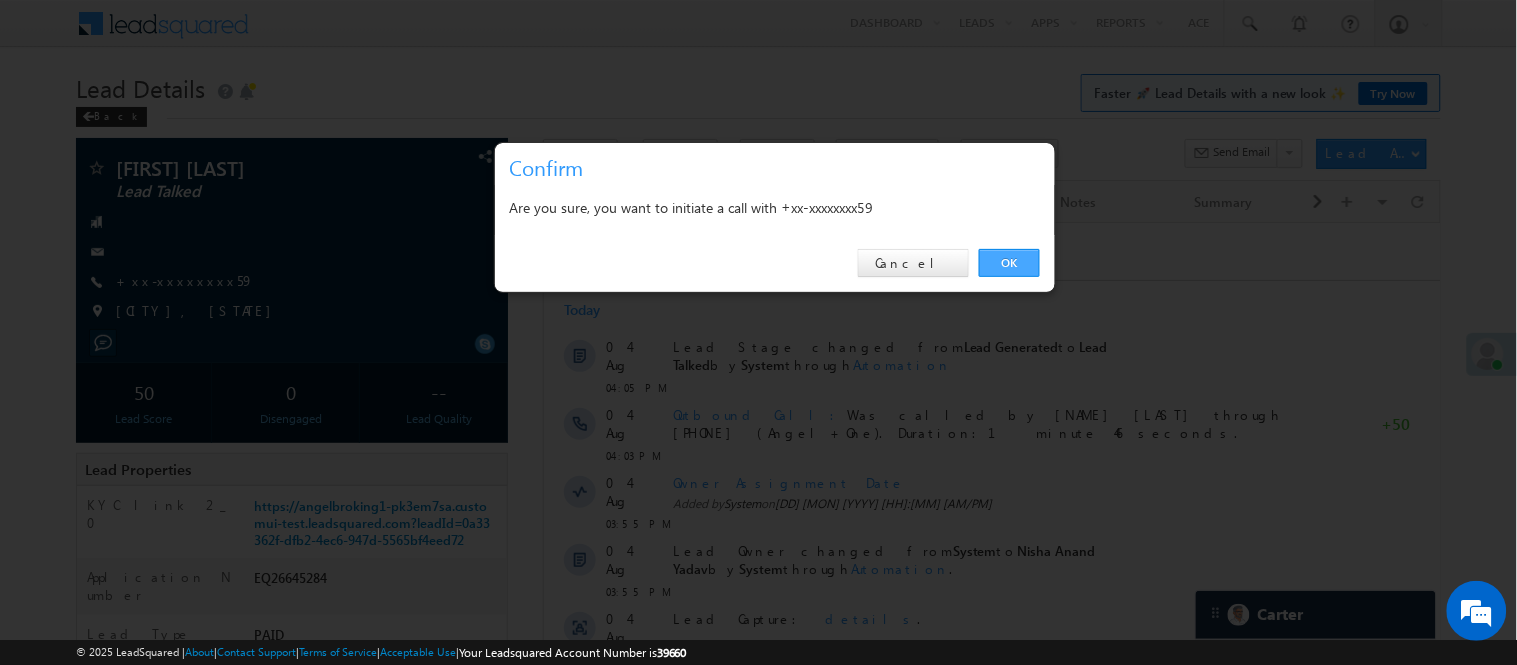 click on "OK" at bounding box center (1009, 263) 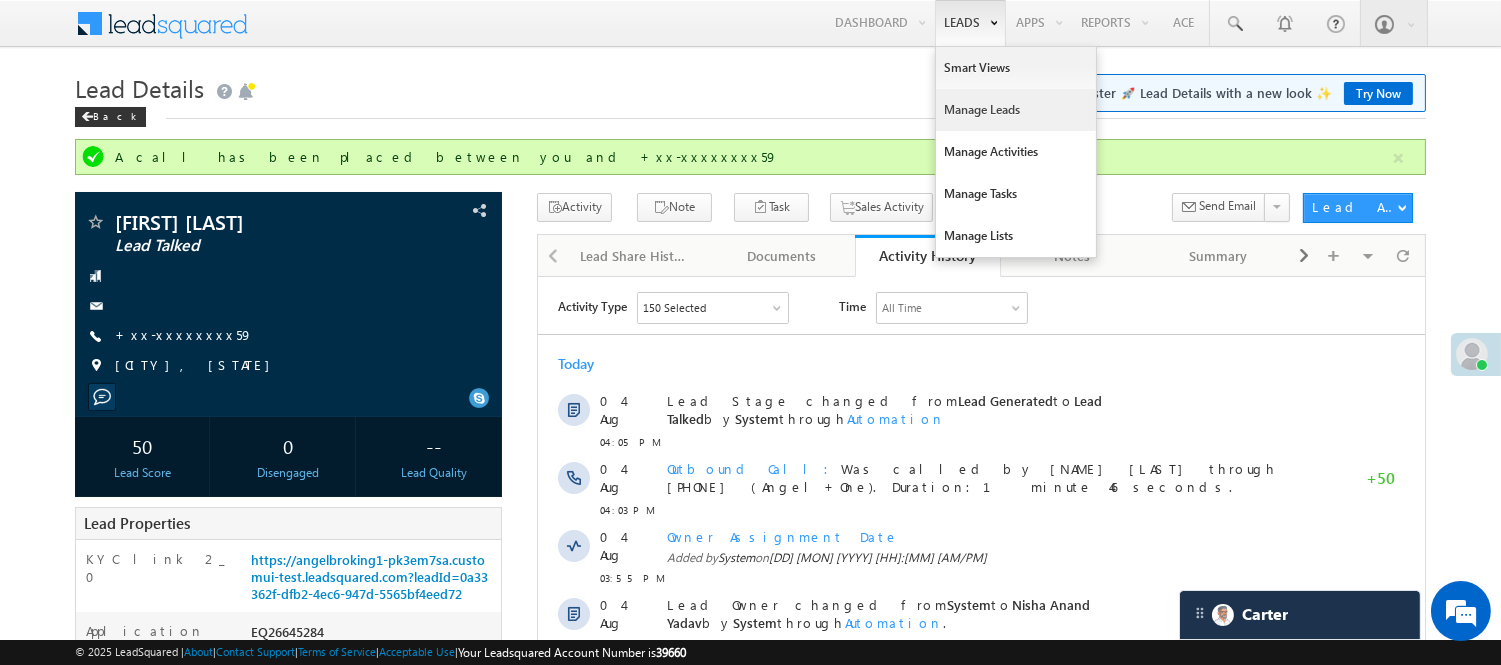 click on "Manage Leads" at bounding box center [1016, 110] 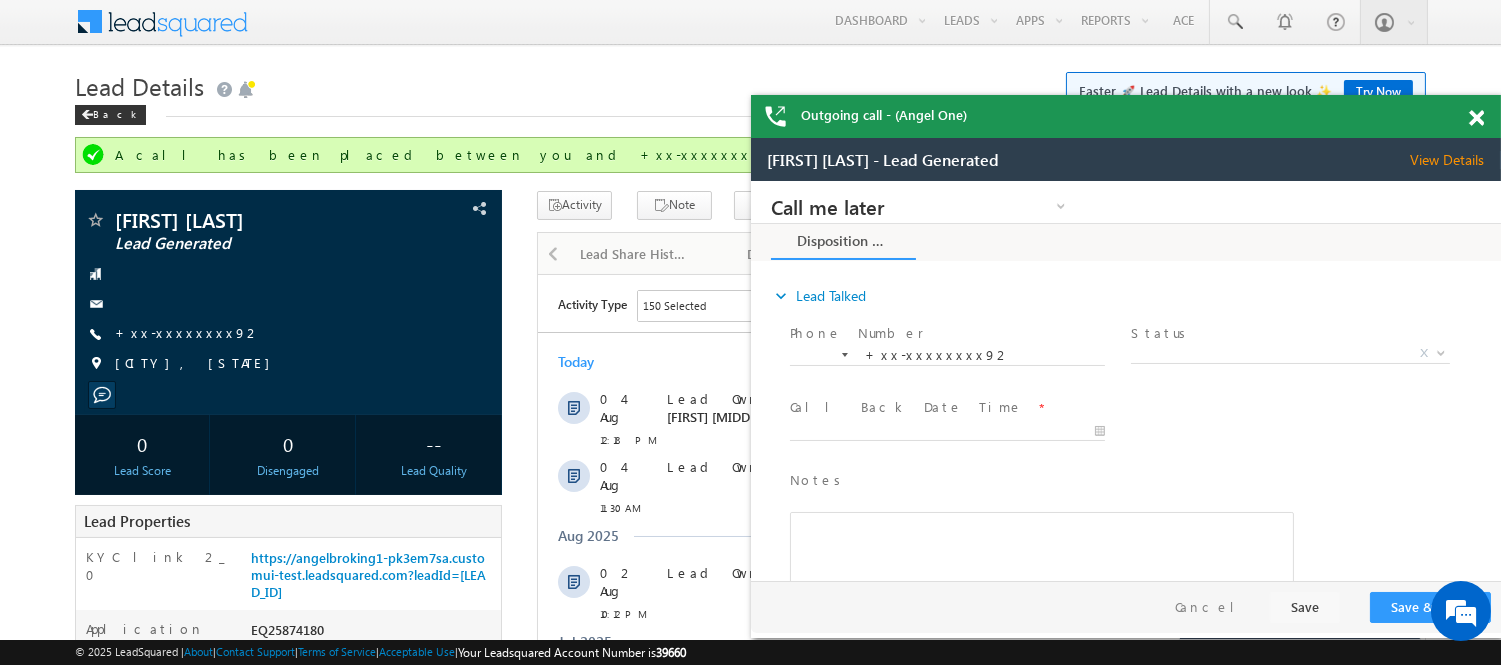 scroll, scrollTop: 0, scrollLeft: 0, axis: both 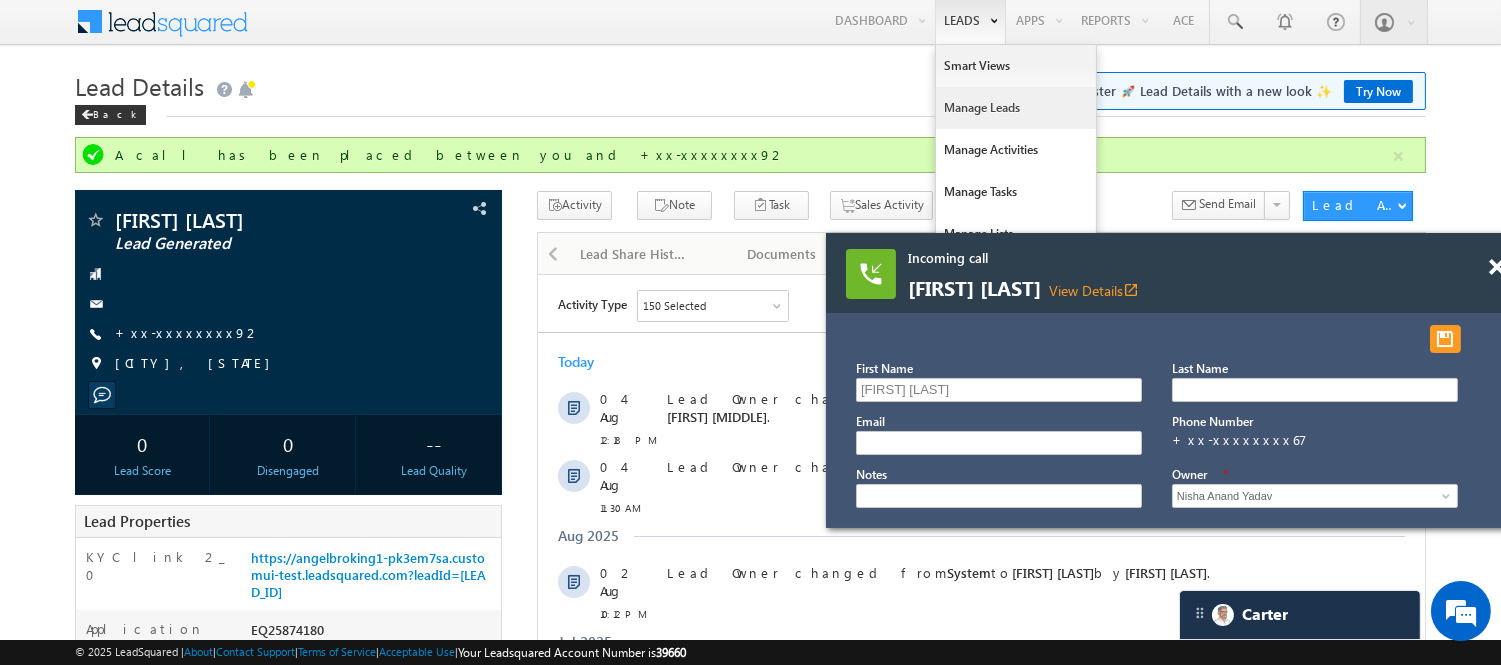 click on "Manage Leads" at bounding box center (1016, 108) 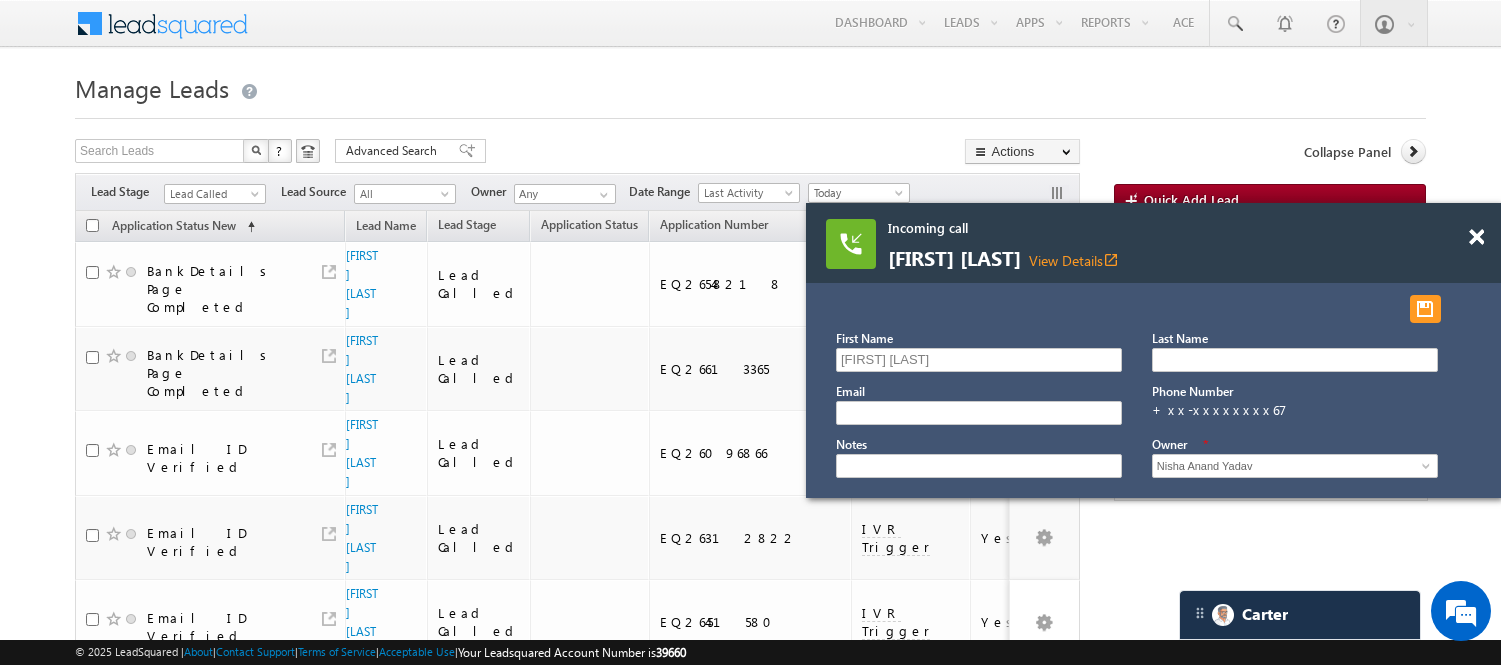 scroll, scrollTop: 0, scrollLeft: 0, axis: both 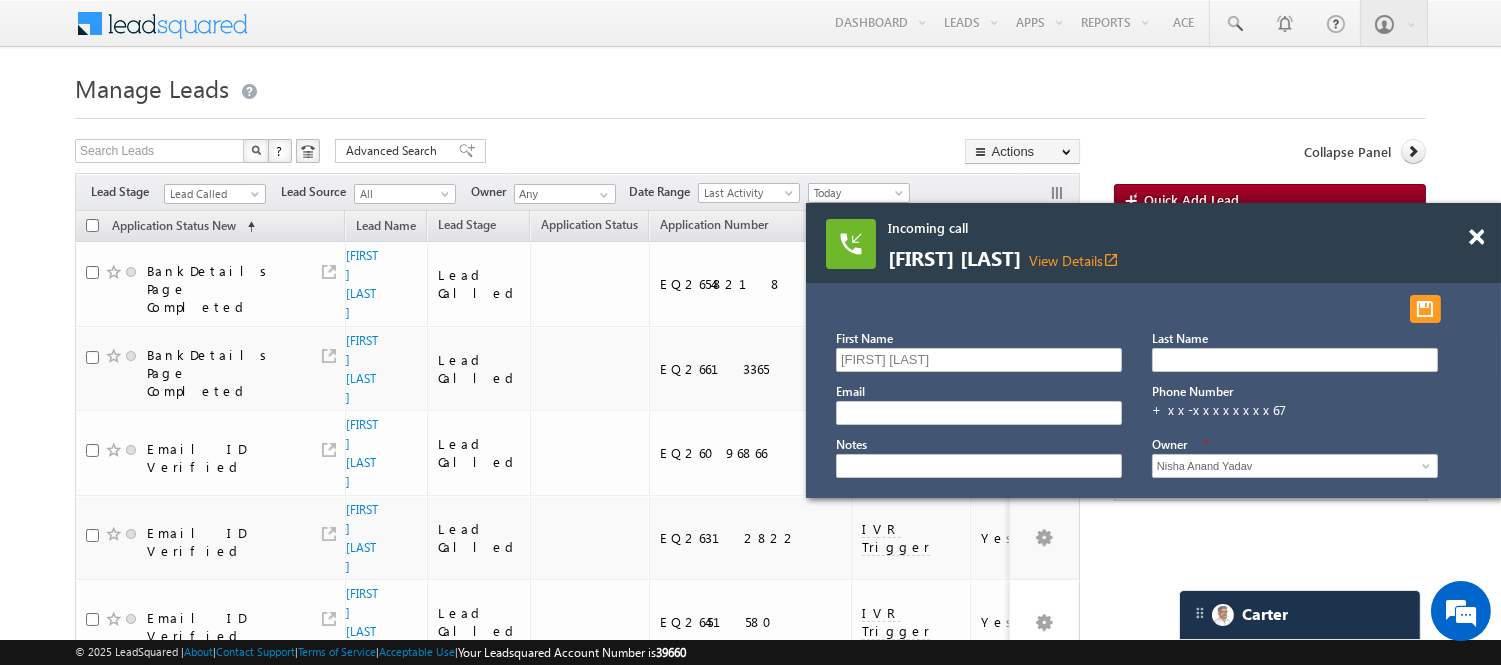 click on "Filters
Lead Stage
Lead Called Lead Called
Lead Source
All All
Owner
Any Any
Date Range" at bounding box center [577, 192] 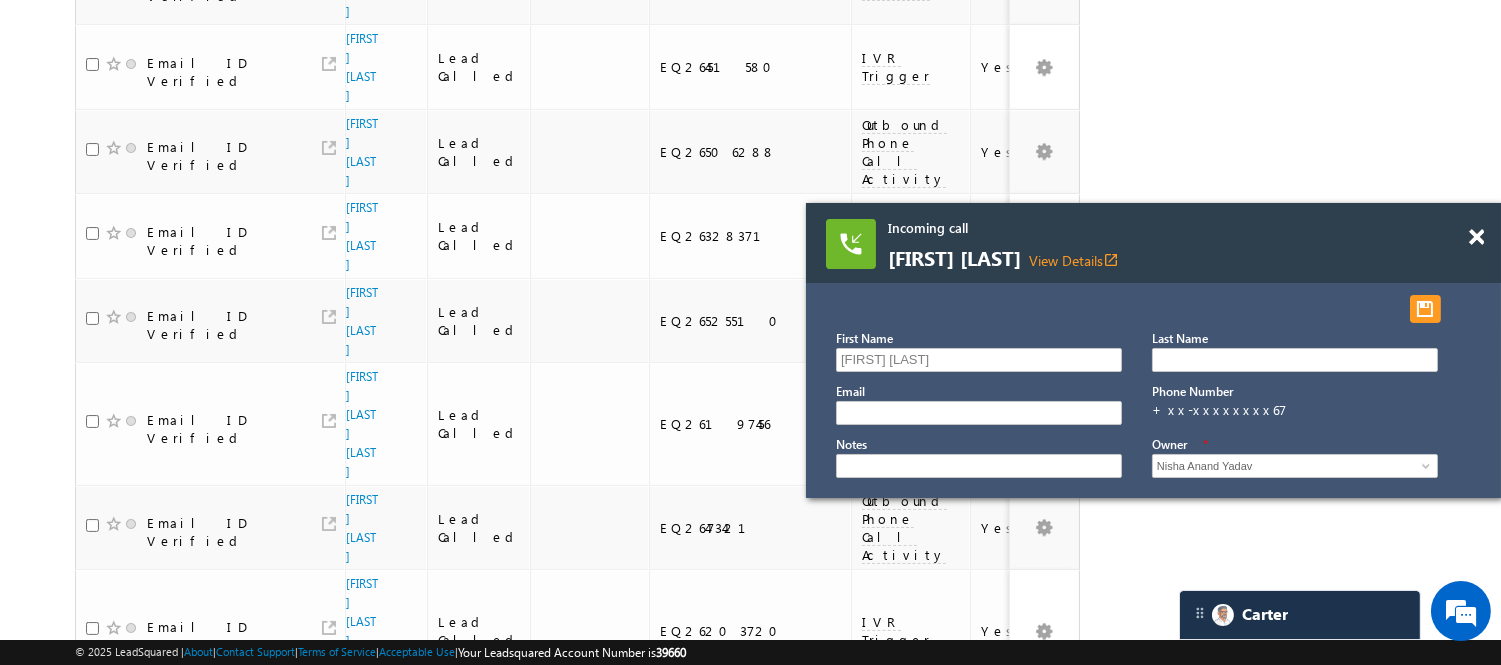 scroll, scrollTop: 0, scrollLeft: 0, axis: both 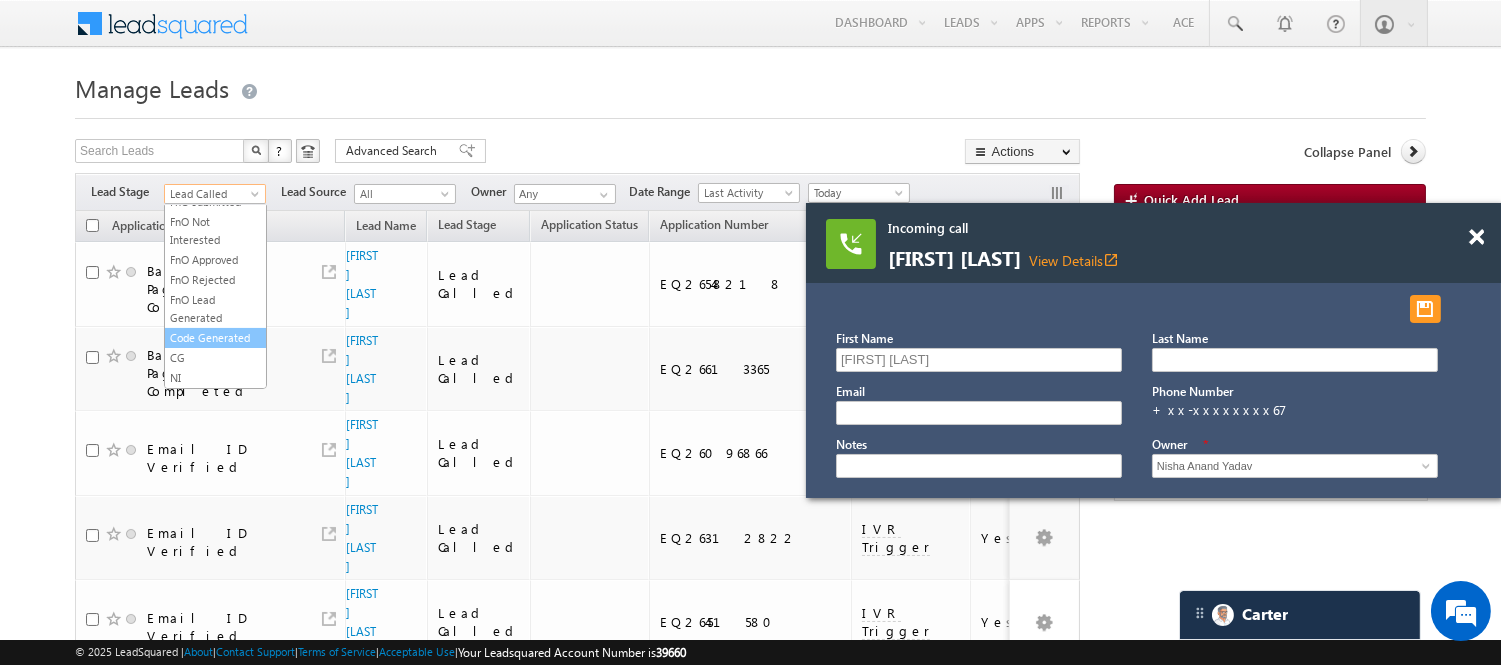 click on "Code Generated" at bounding box center [215, 338] 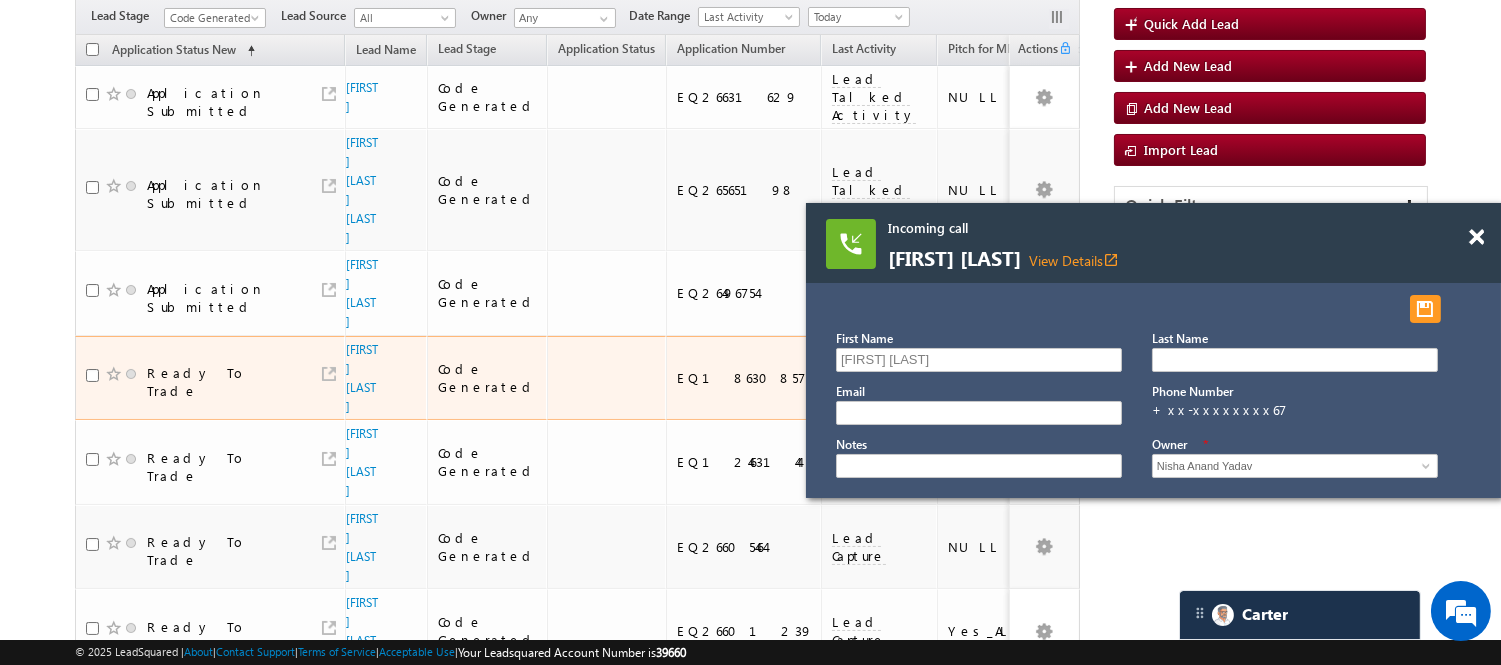 scroll, scrollTop: 0, scrollLeft: 0, axis: both 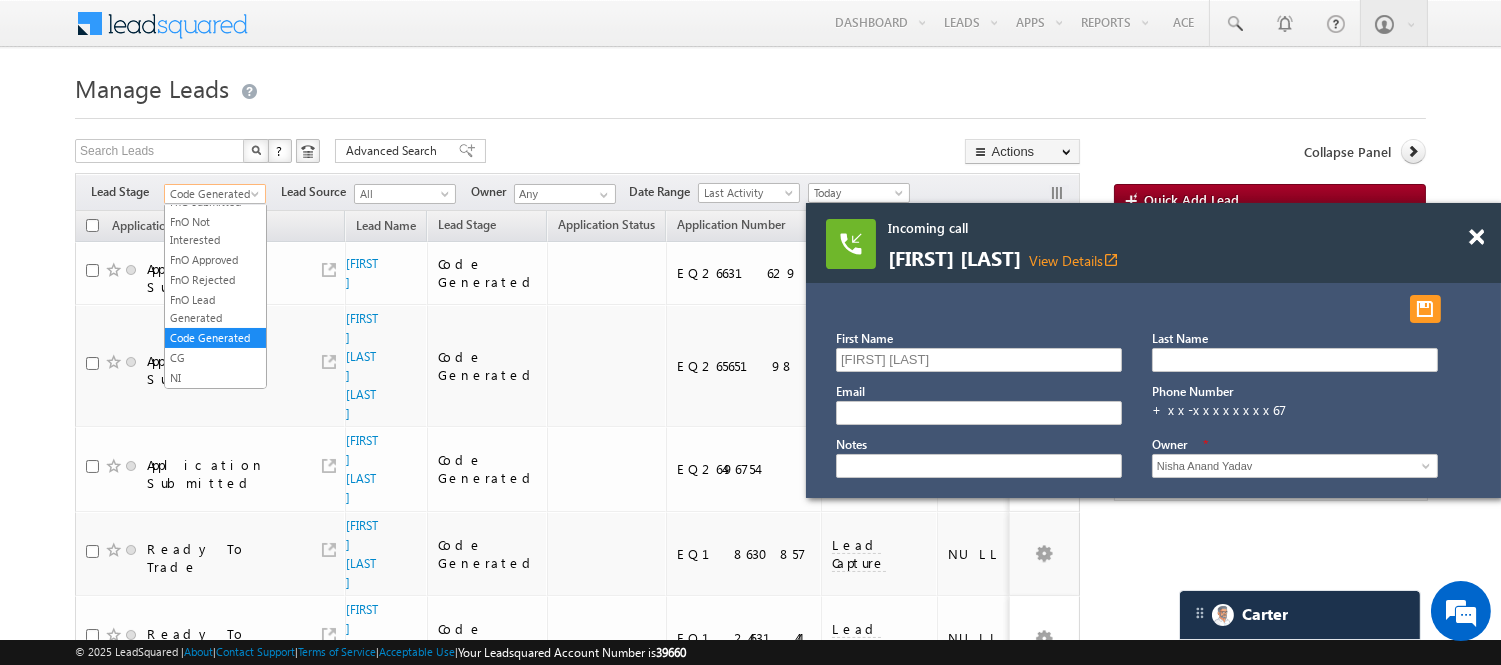 click on "Code Generated" at bounding box center [212, 194] 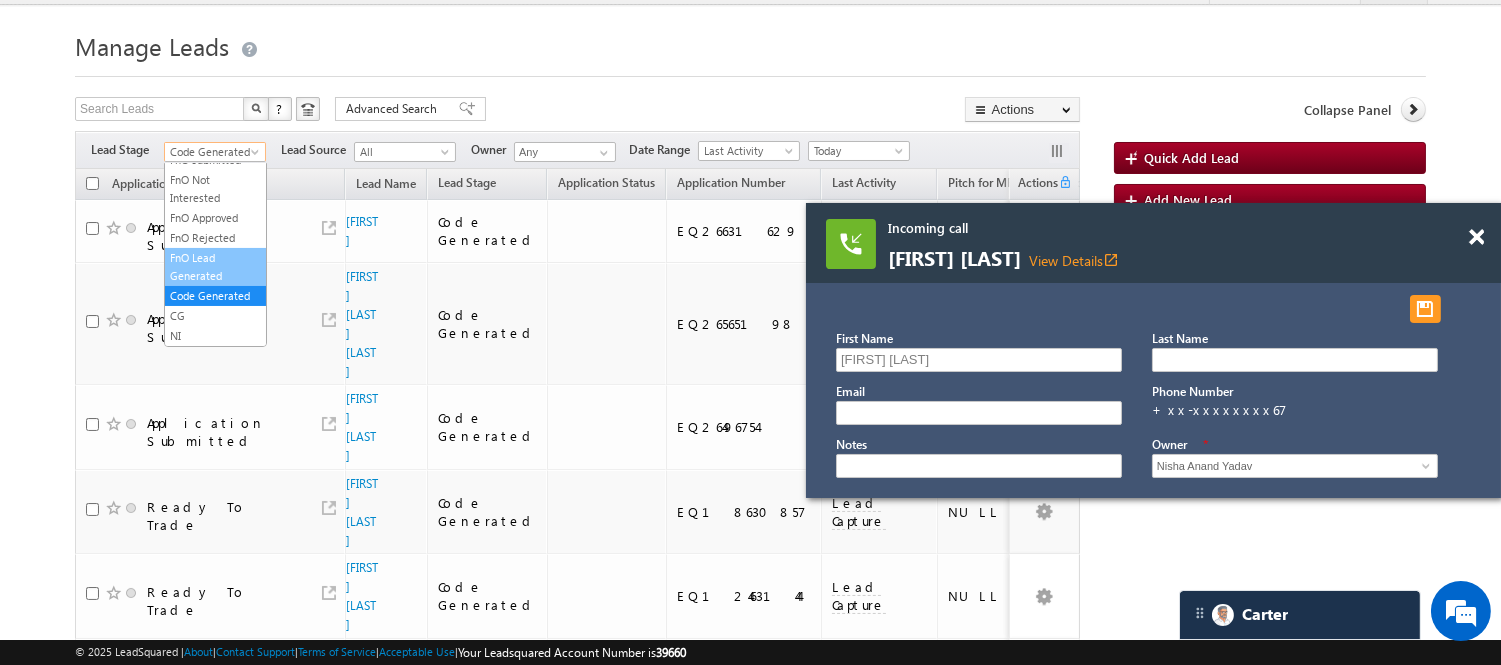 scroll, scrollTop: 111, scrollLeft: 0, axis: vertical 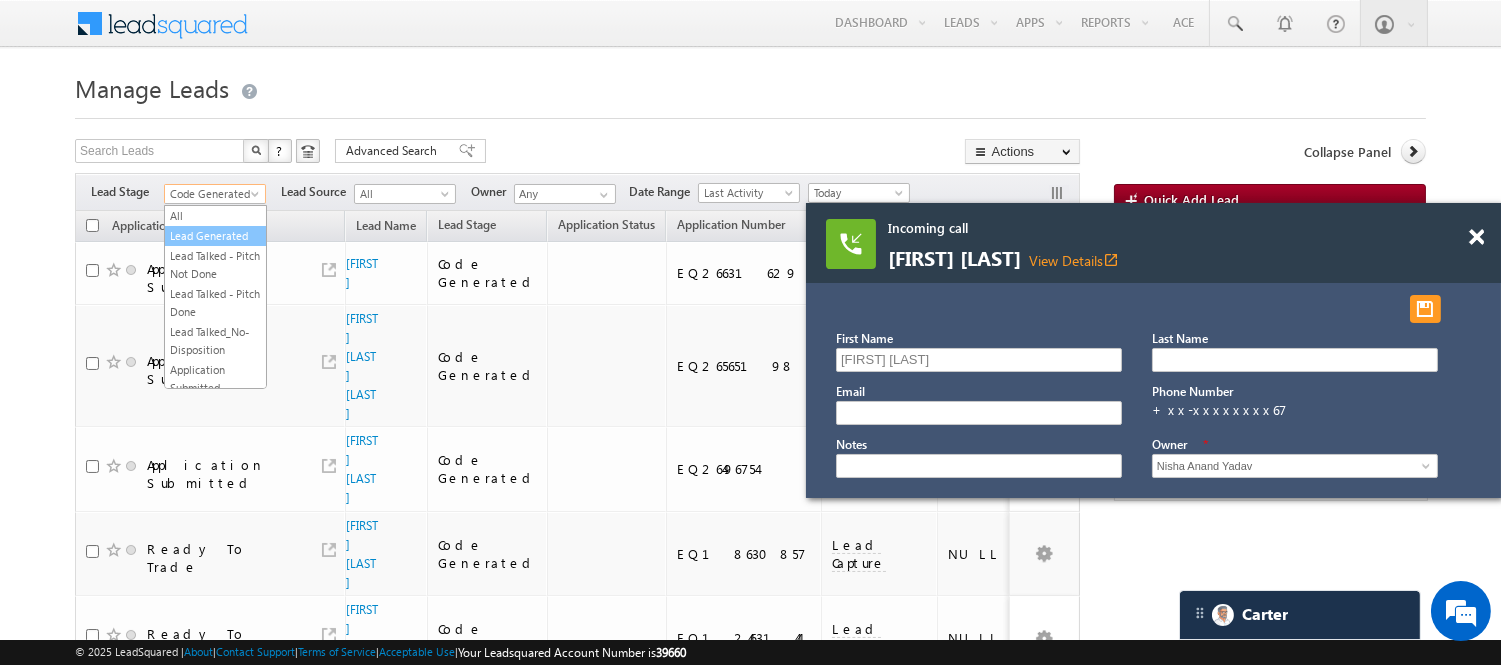 click on "Lead Generated" at bounding box center [215, 236] 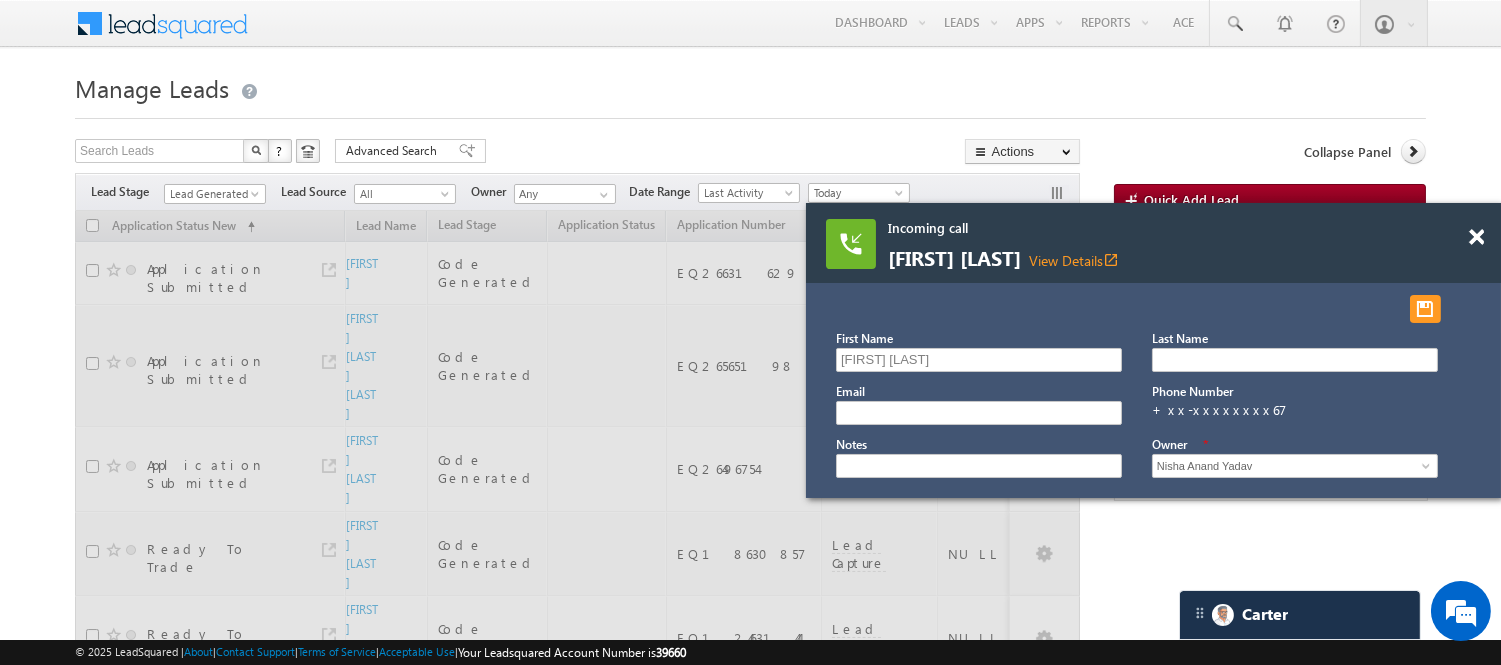drag, startPoint x: 232, startPoint y: 168, endPoint x: 206, endPoint y: 258, distance: 93.680305 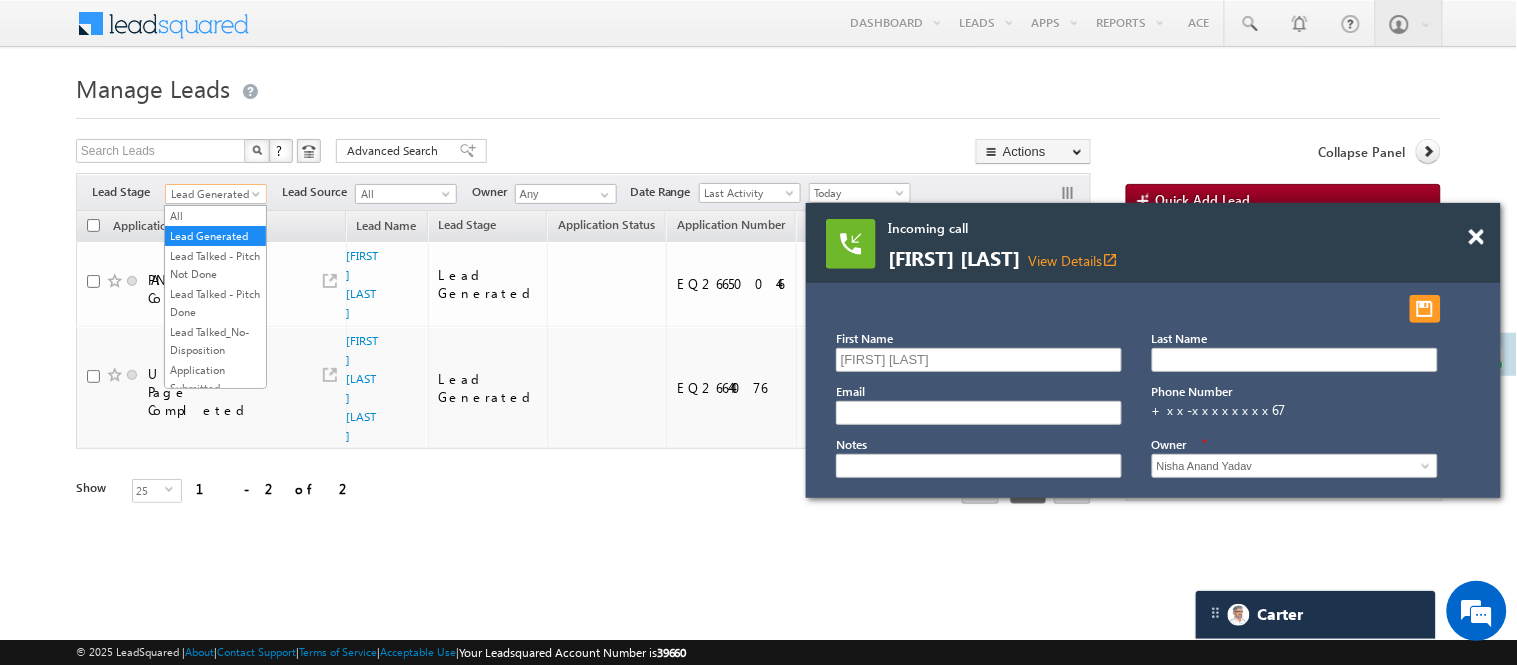click on "Refresh first prev 1 next last 1 - 2 of 2" at bounding box center (583, 478) 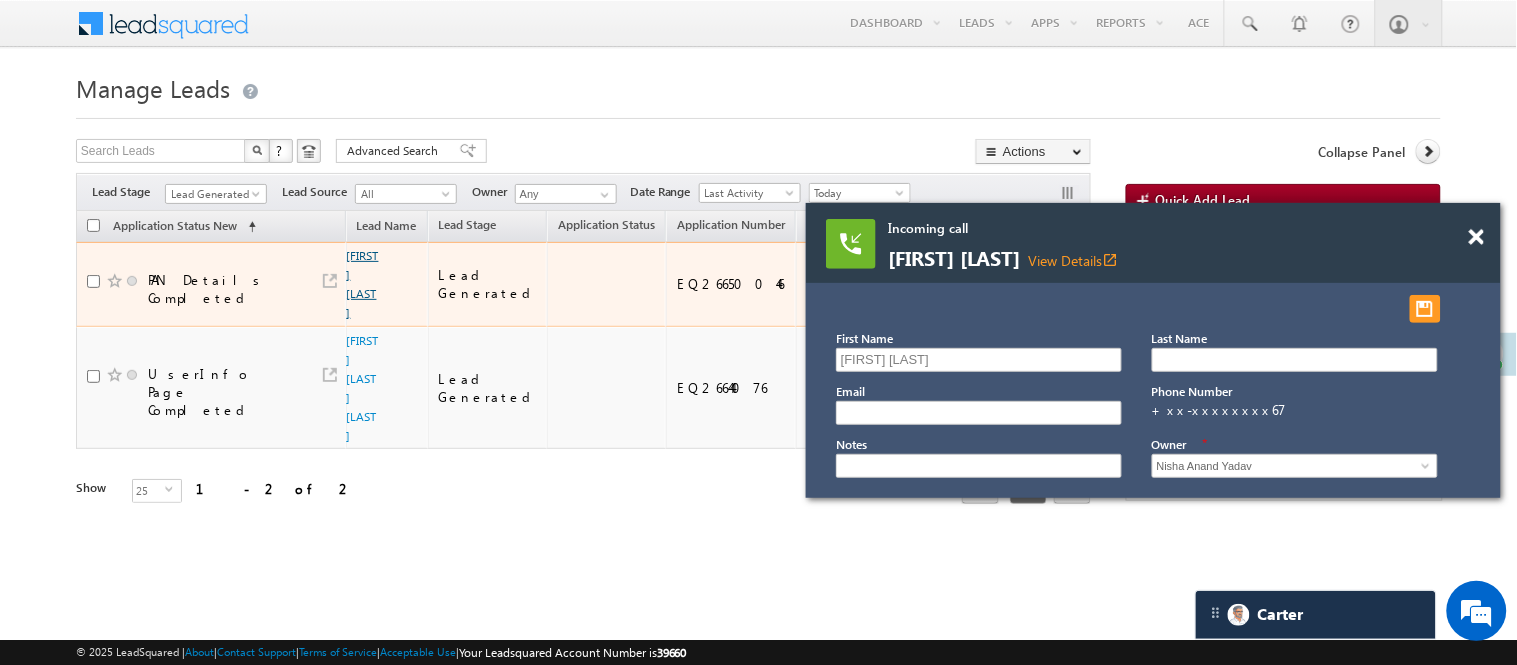 click on "Rameshwar Yadav" at bounding box center [363, 284] 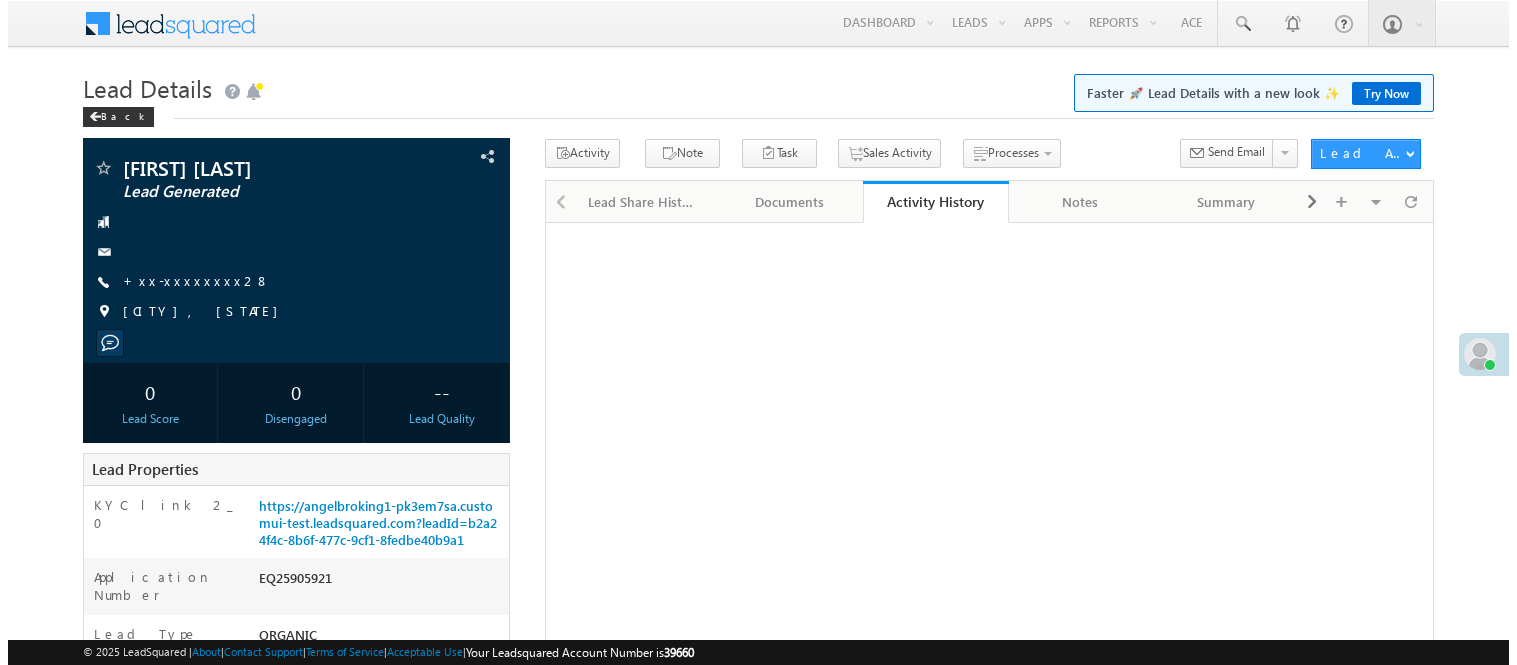 scroll, scrollTop: 0, scrollLeft: 0, axis: both 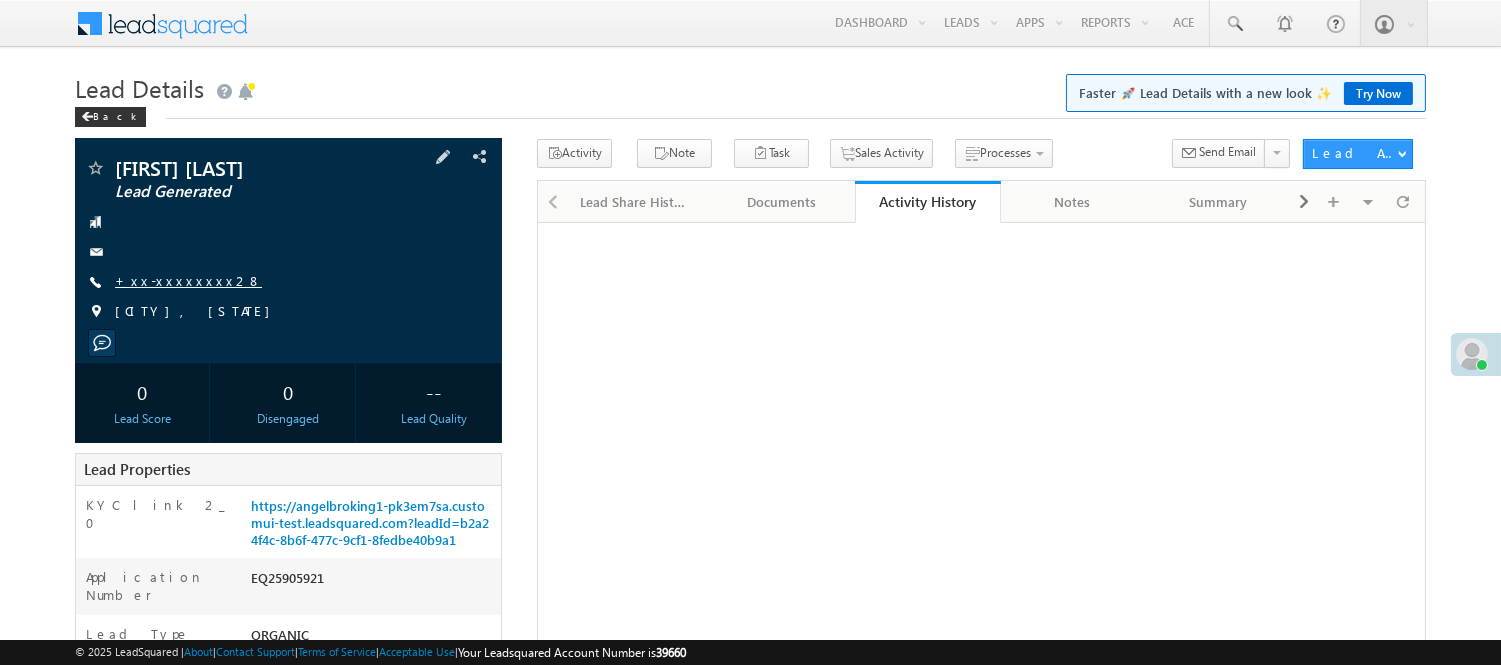 click on "+xx-xxxxxxxx28" at bounding box center [188, 280] 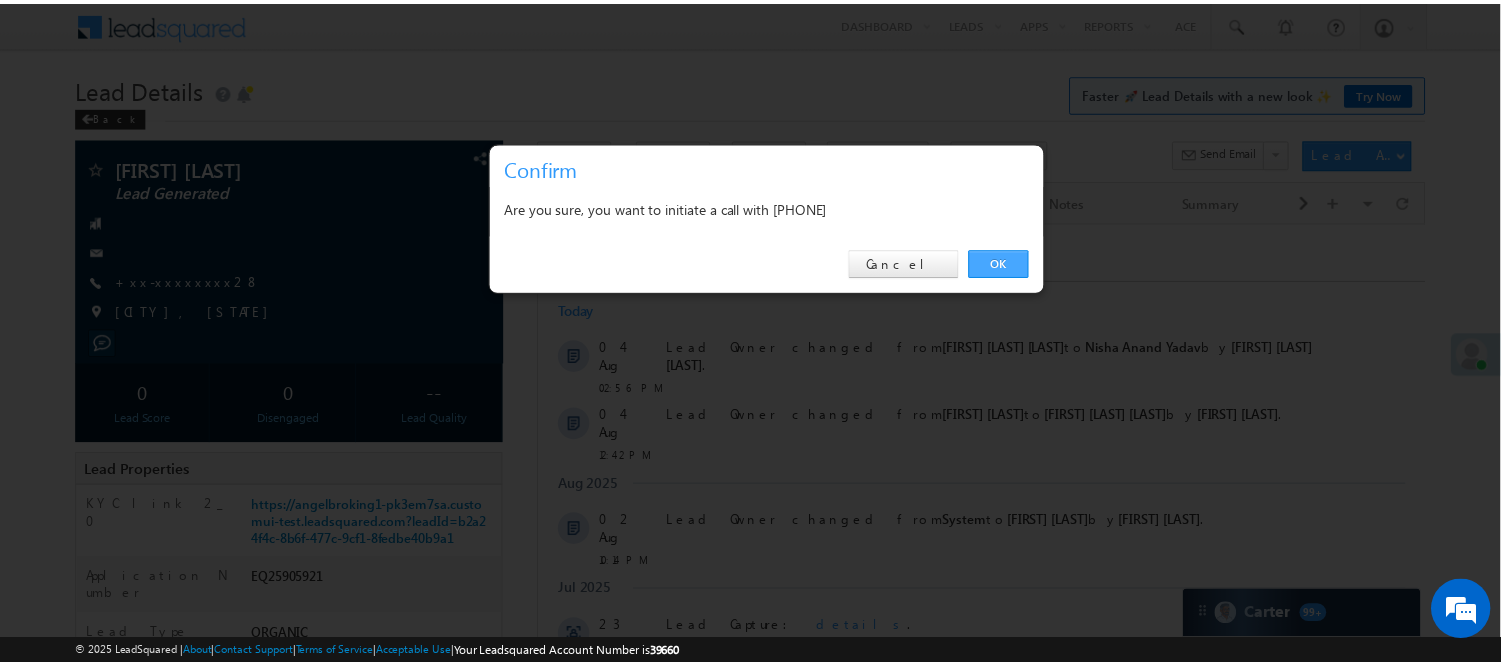 scroll, scrollTop: 0, scrollLeft: 0, axis: both 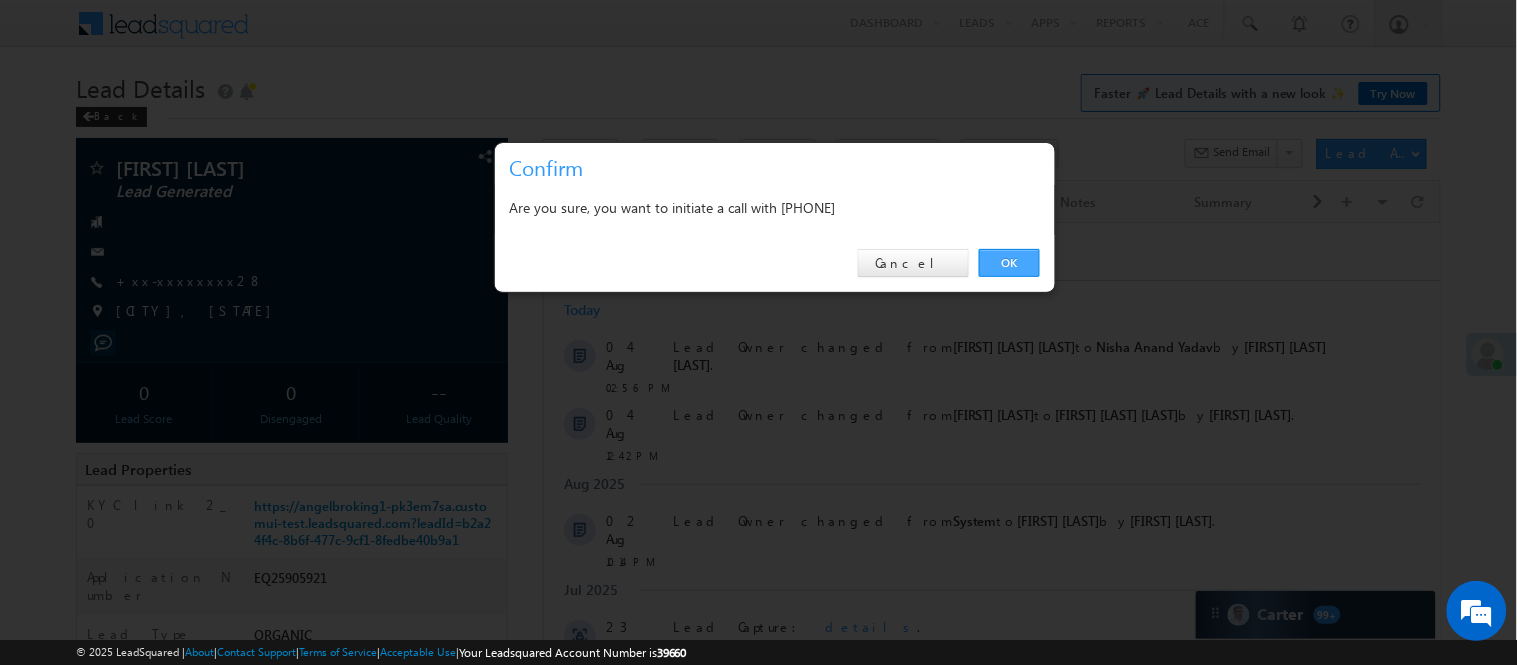 click on "OK" at bounding box center (1009, 263) 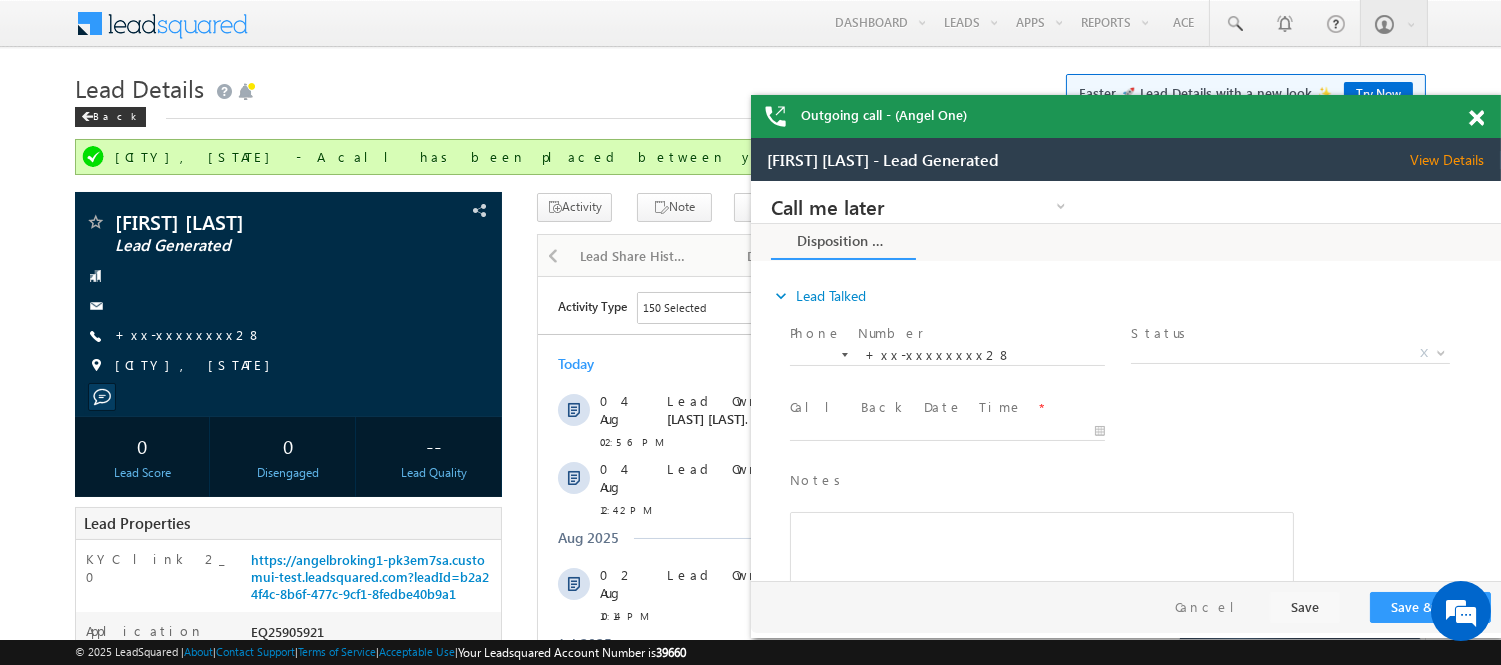 scroll, scrollTop: 0, scrollLeft: 0, axis: both 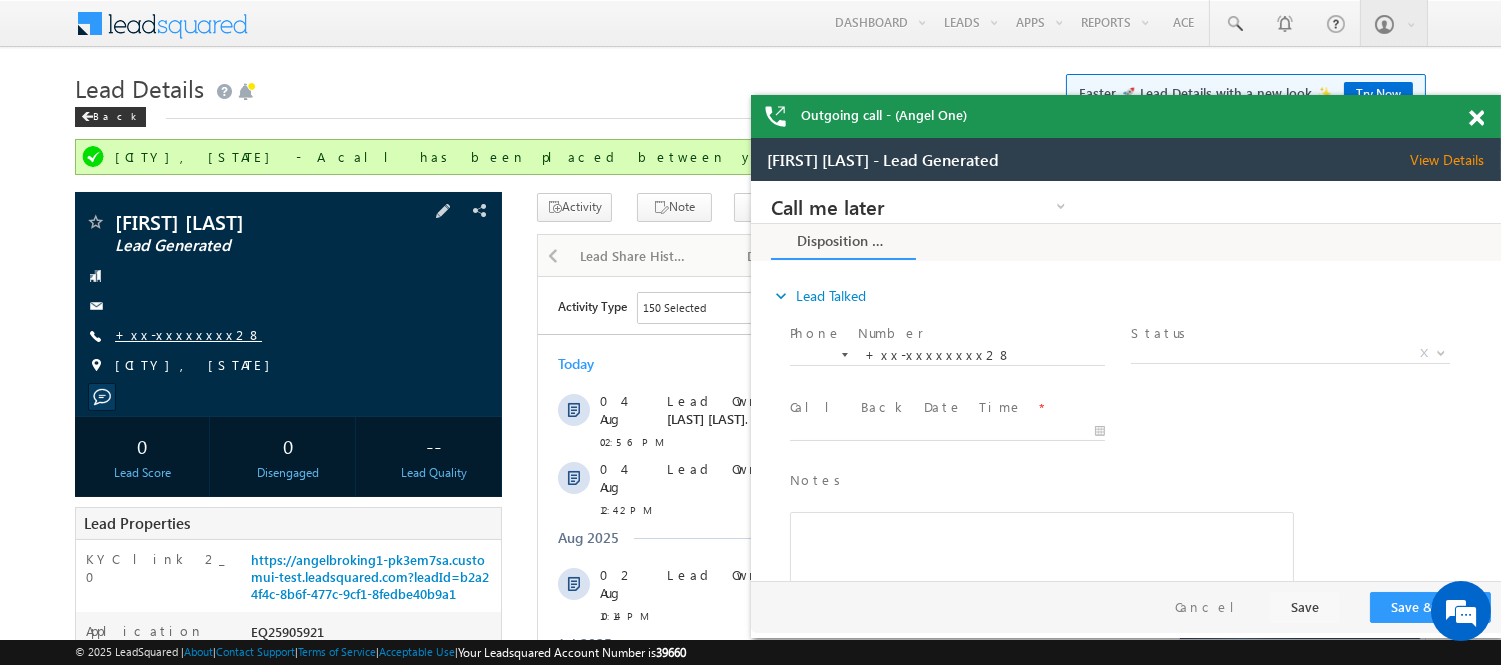 click on "+xx-xxxxxxxx28" at bounding box center (188, 334) 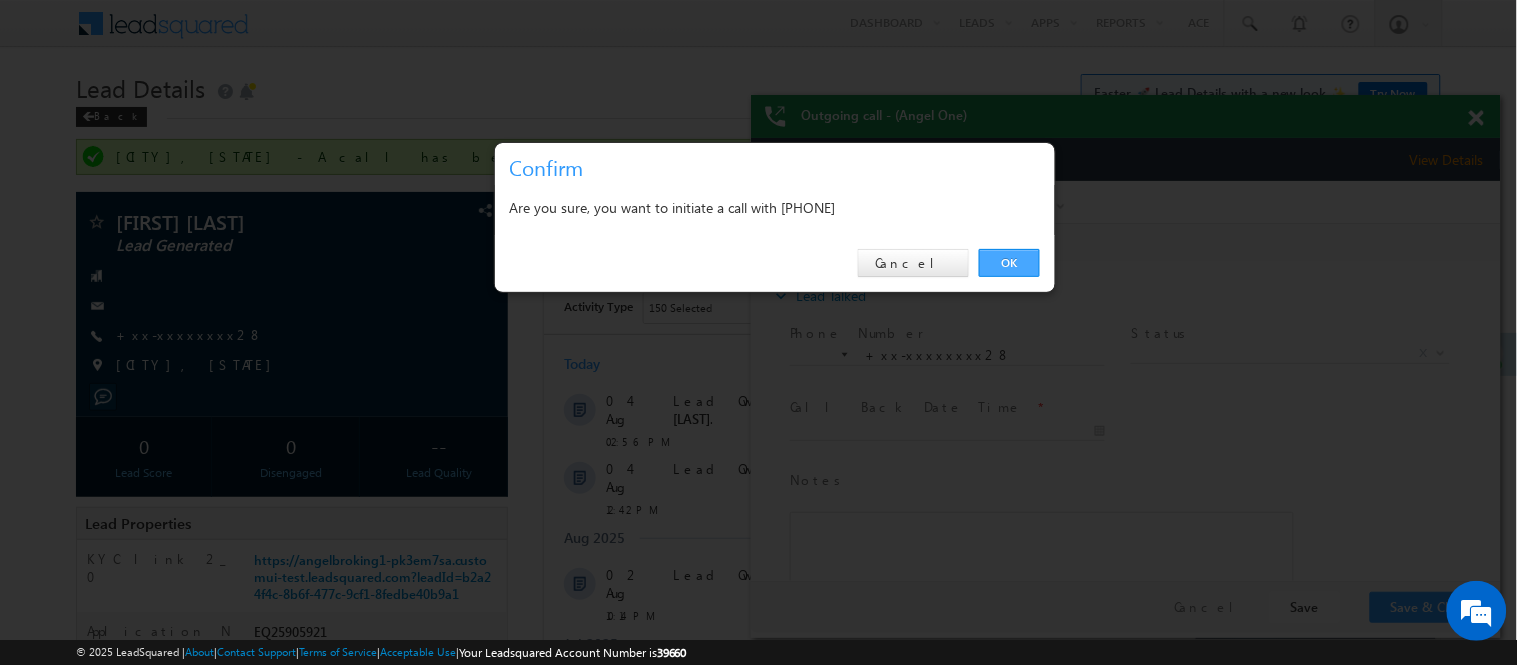 click on "OK" at bounding box center [1009, 263] 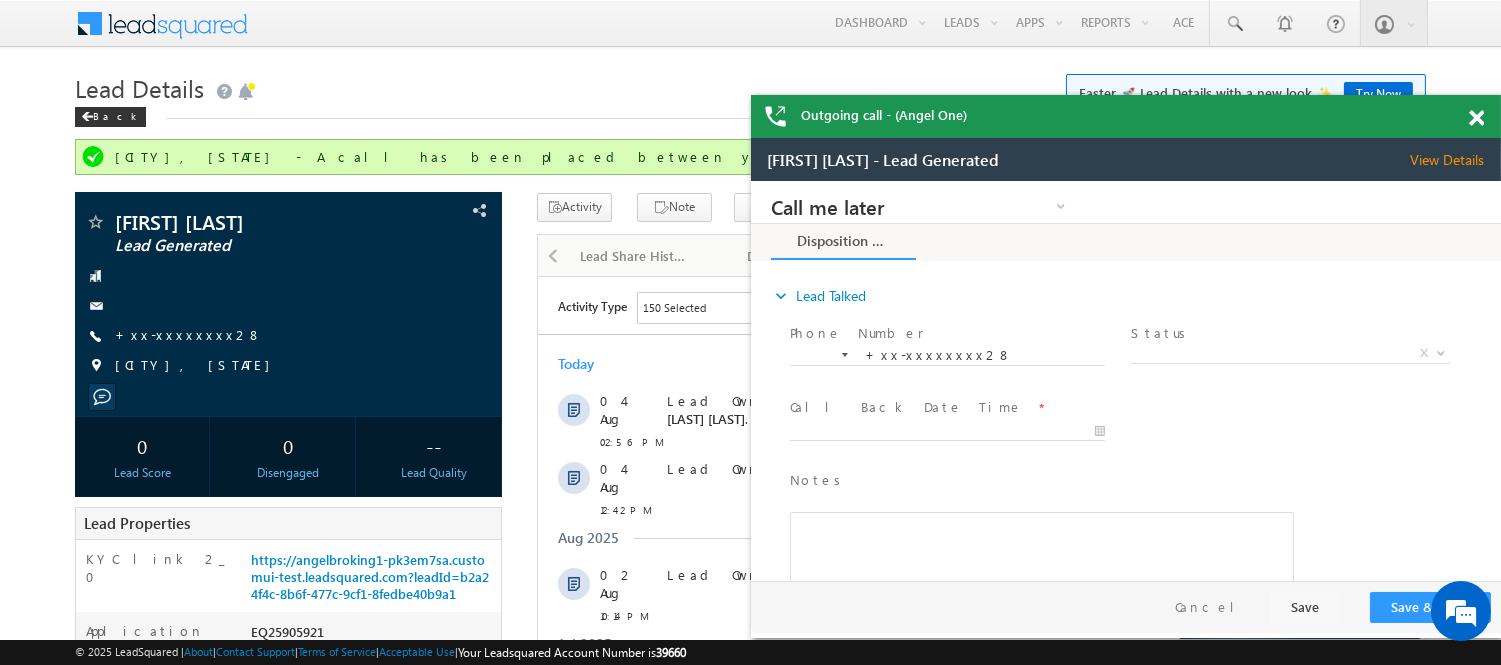 click at bounding box center [1487, 114] 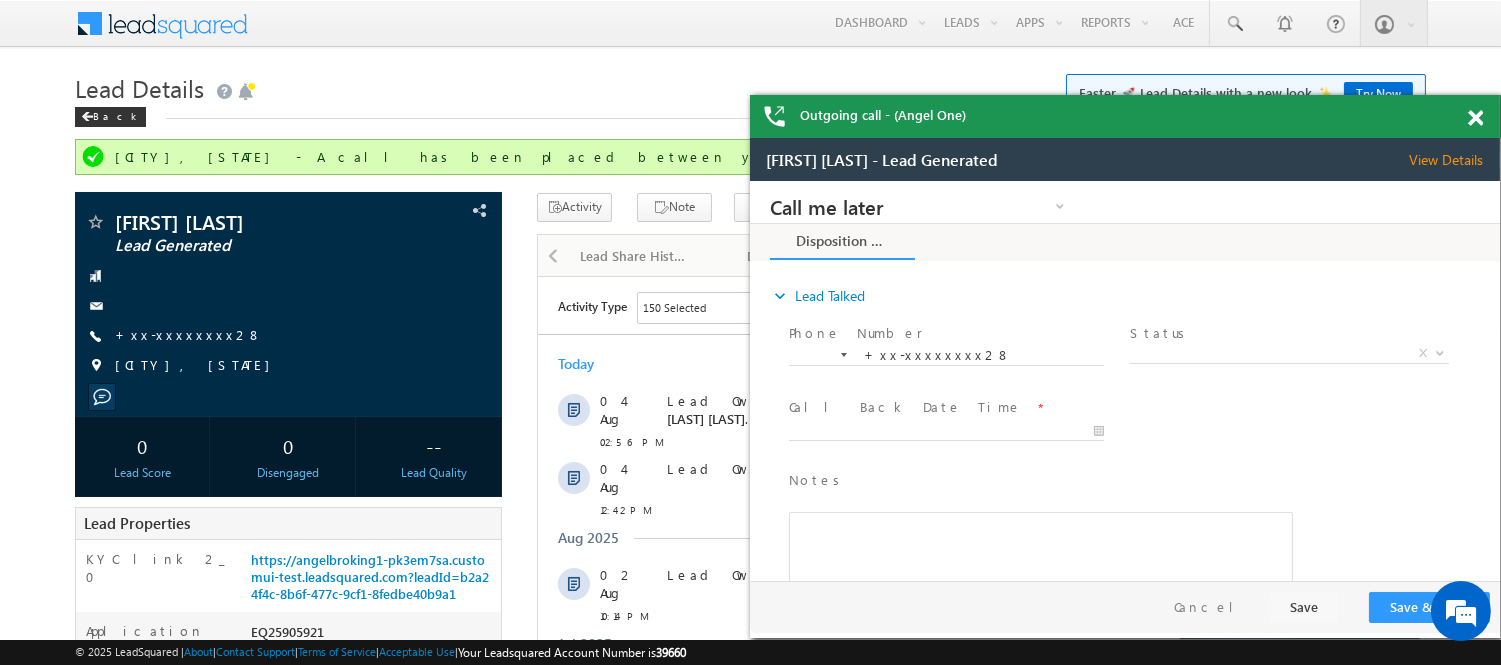 click at bounding box center [1475, 118] 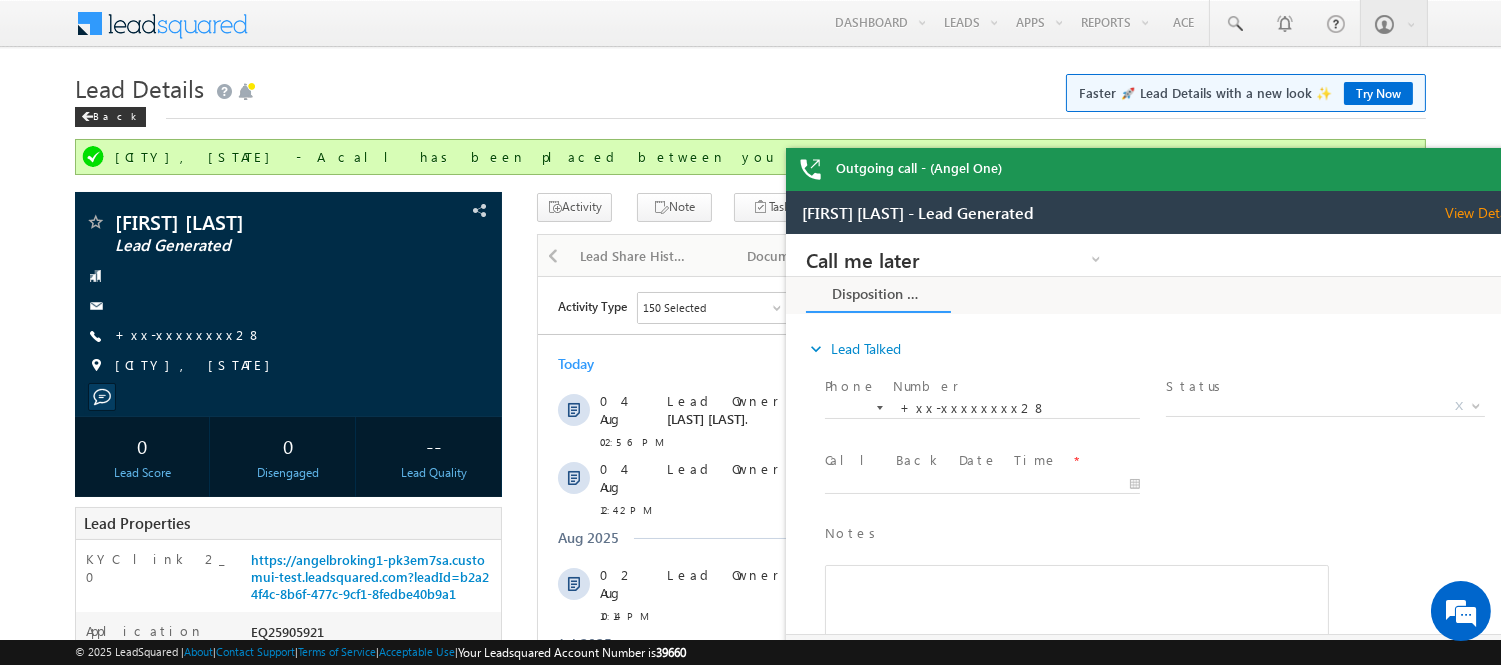 scroll, scrollTop: 0, scrollLeft: 0, axis: both 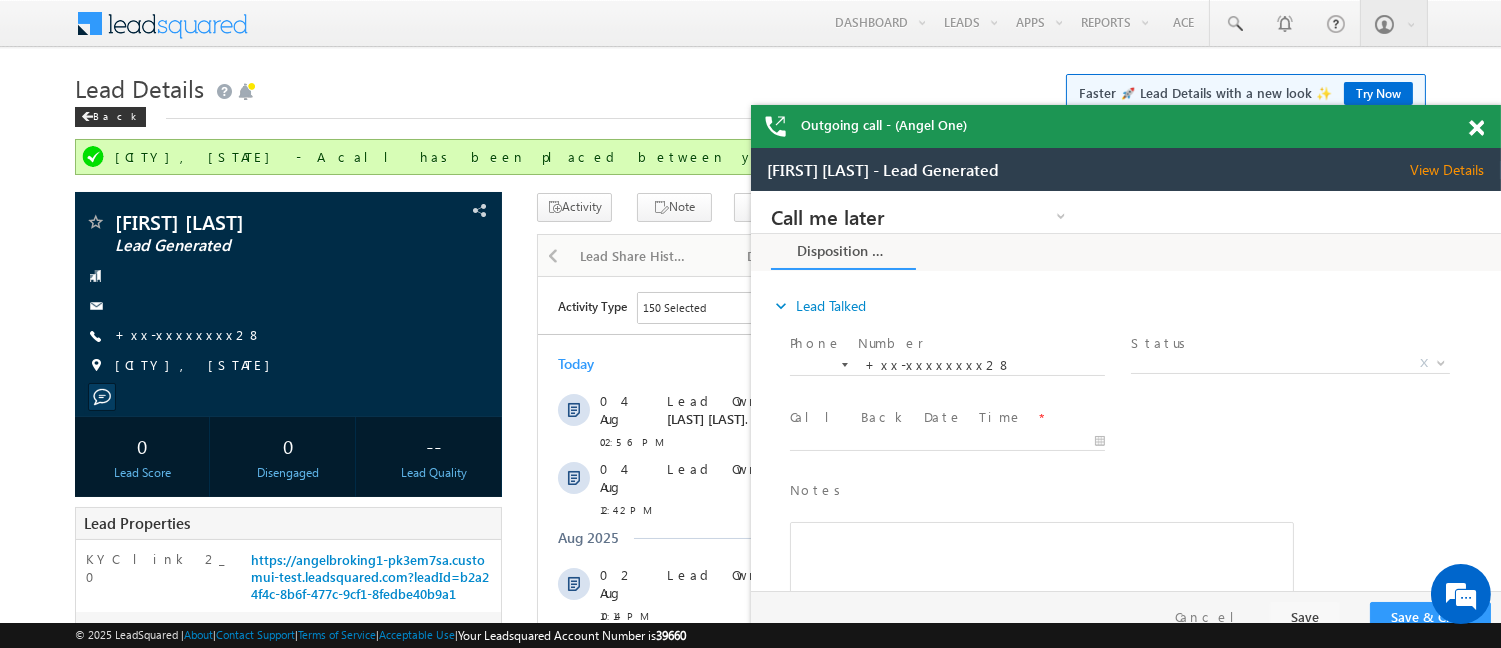 drag, startPoint x: 2193, startPoint y: 311, endPoint x: 1410, endPoint y: 163, distance: 796.8645 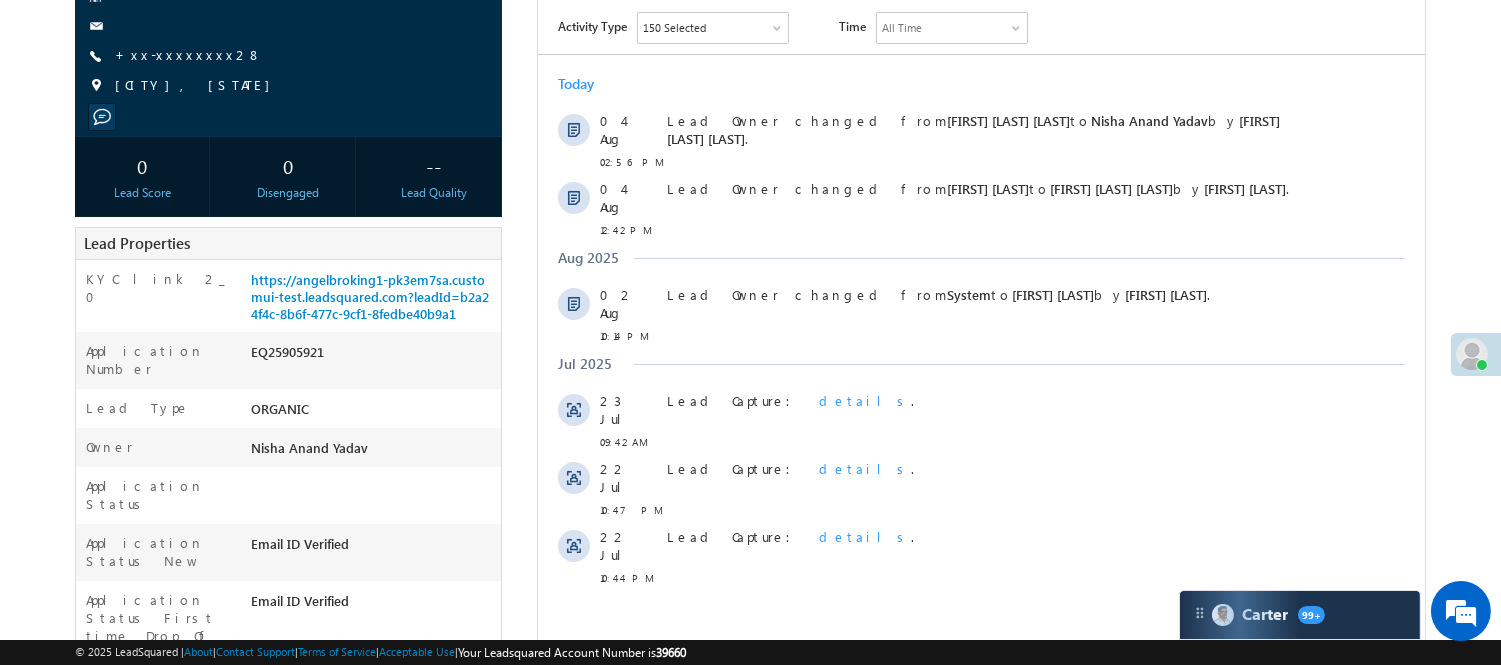 scroll, scrollTop: 0, scrollLeft: 0, axis: both 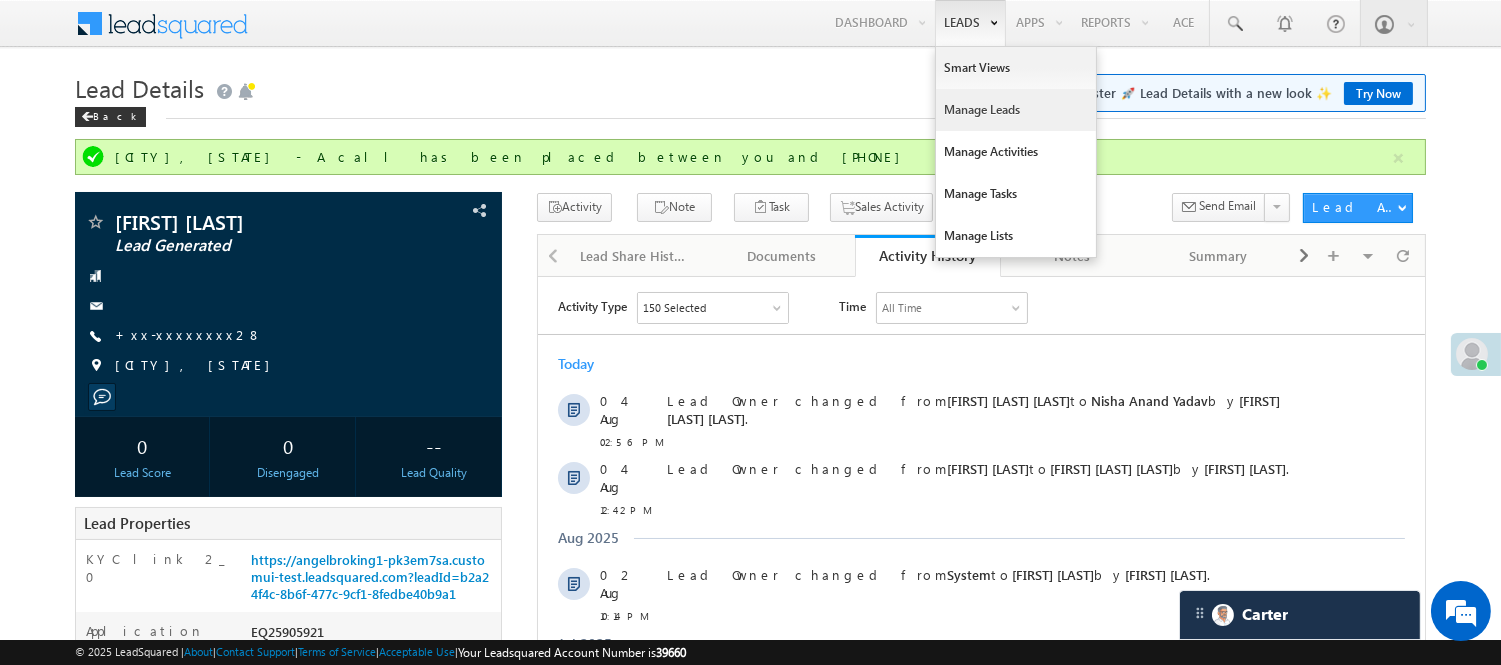 click on "Manage Leads" at bounding box center [1016, 110] 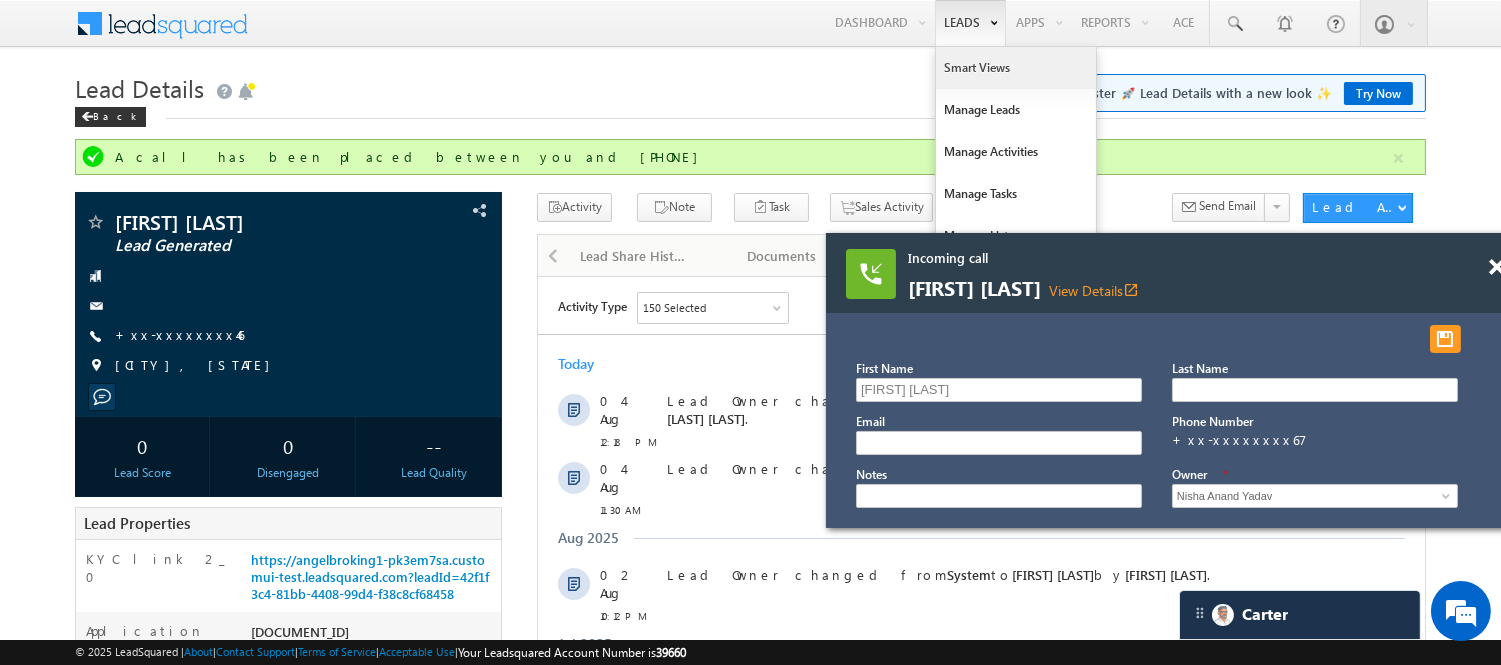 scroll, scrollTop: 0, scrollLeft: 0, axis: both 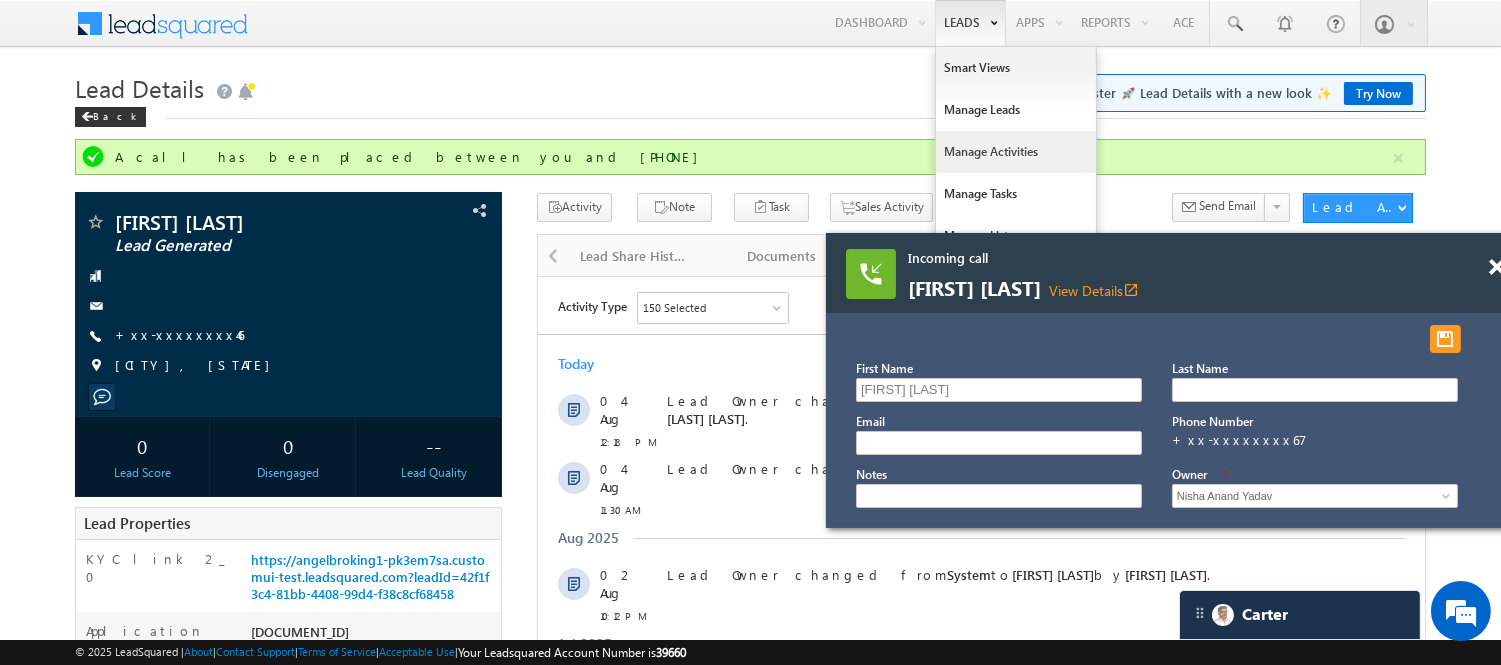 click on "Manage Activities" at bounding box center (1016, 152) 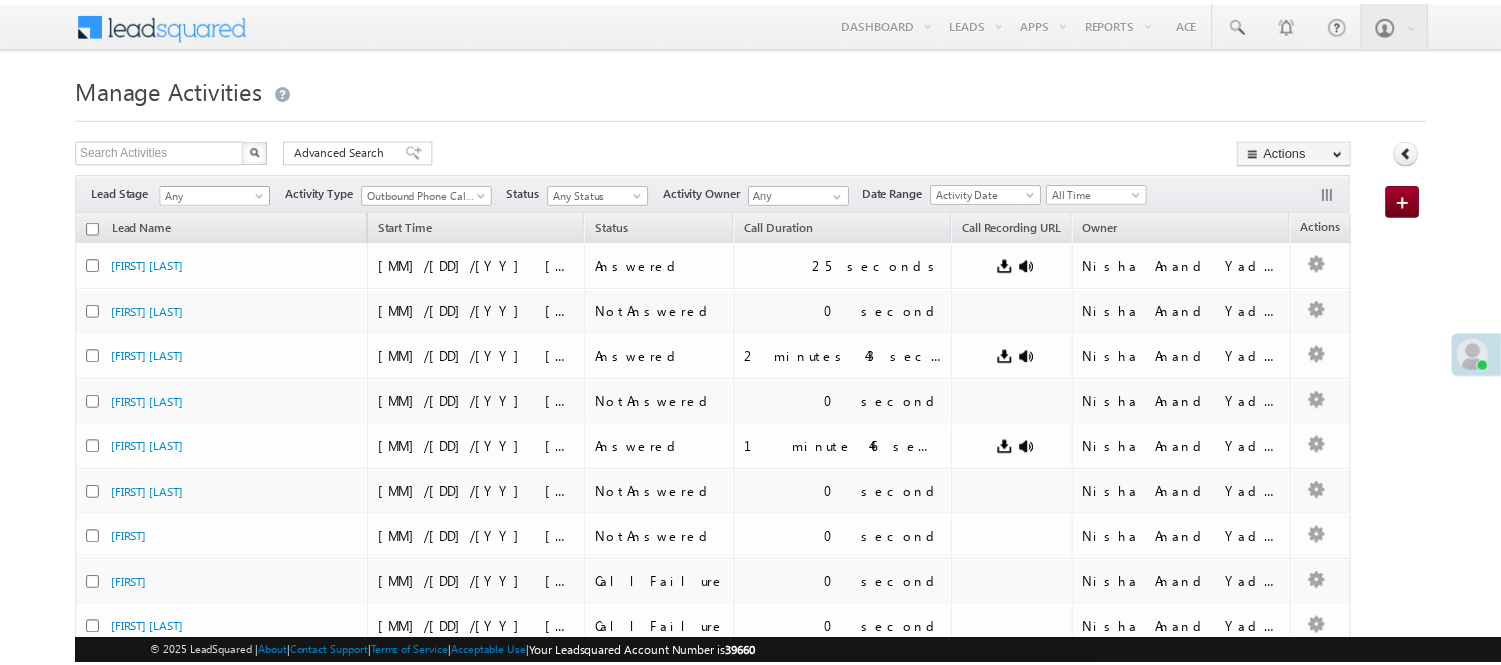 scroll, scrollTop: 0, scrollLeft: 0, axis: both 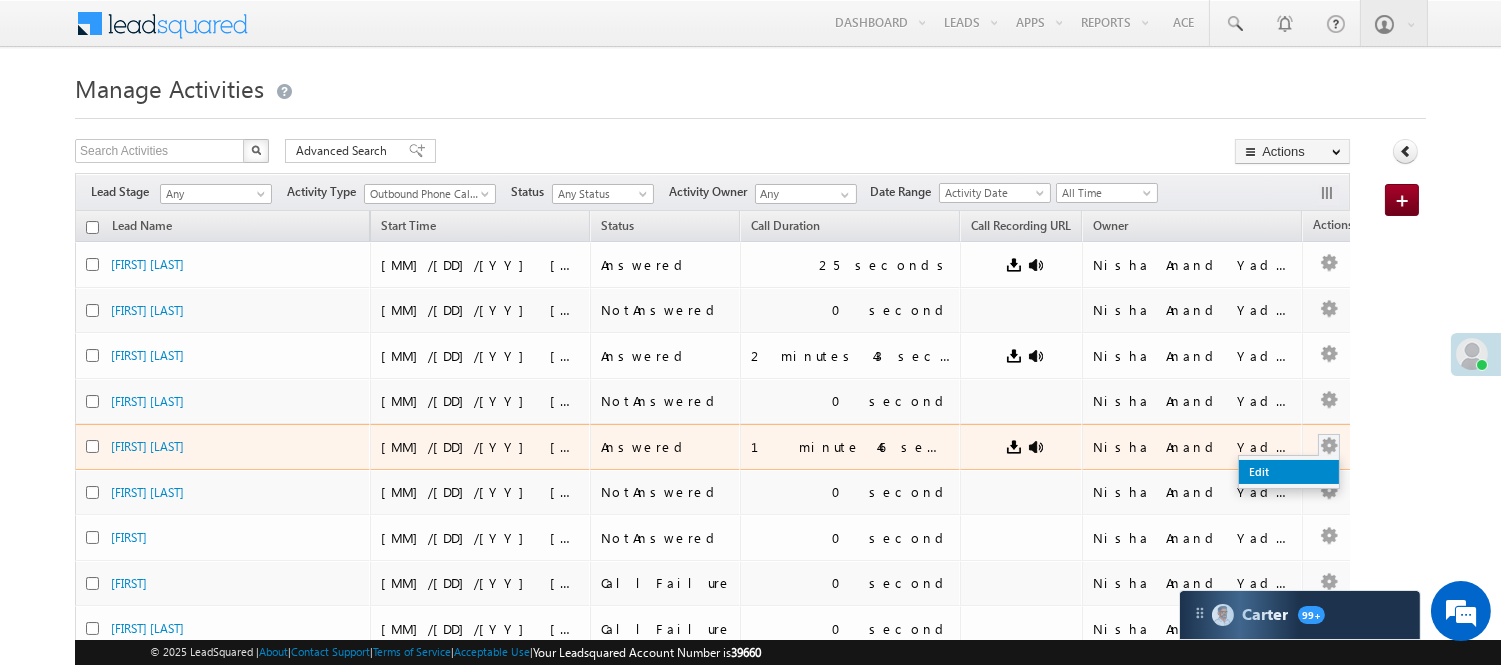 click on "Edit" at bounding box center [1289, 472] 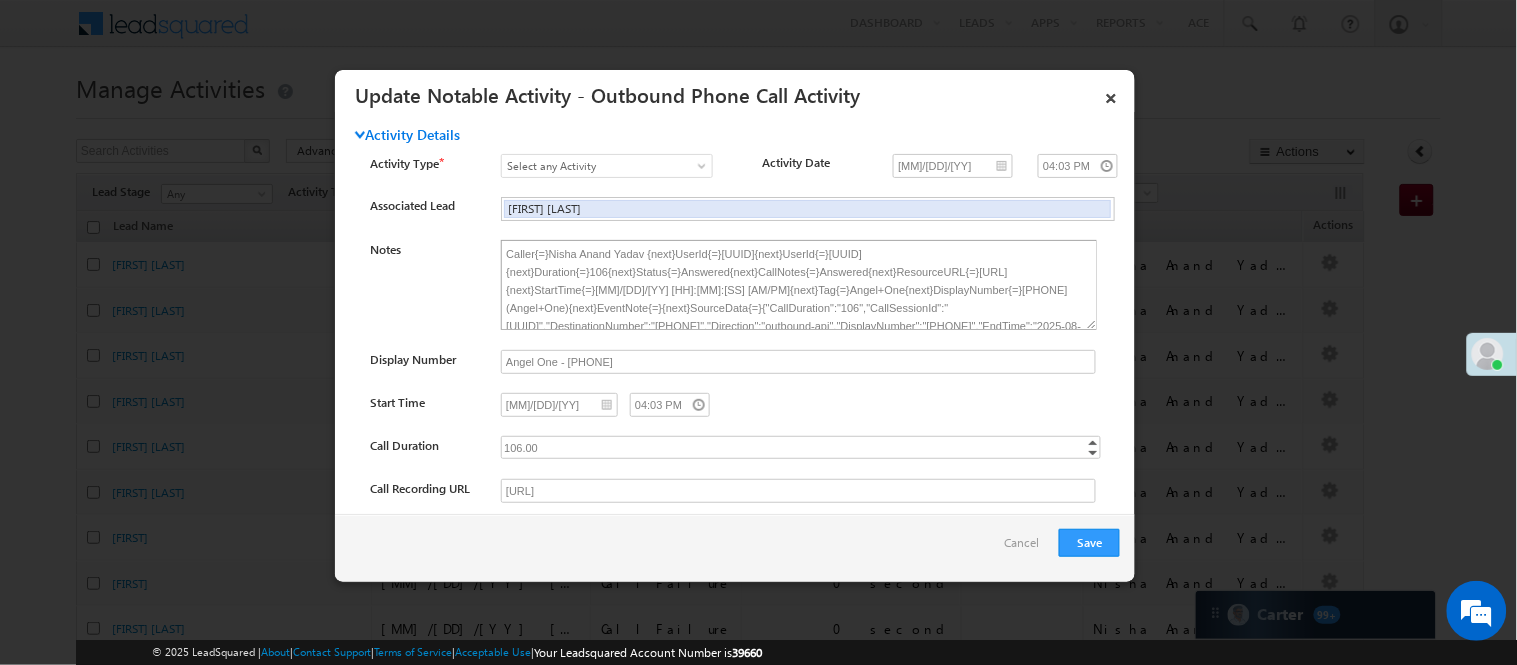 scroll, scrollTop: 117, scrollLeft: 0, axis: vertical 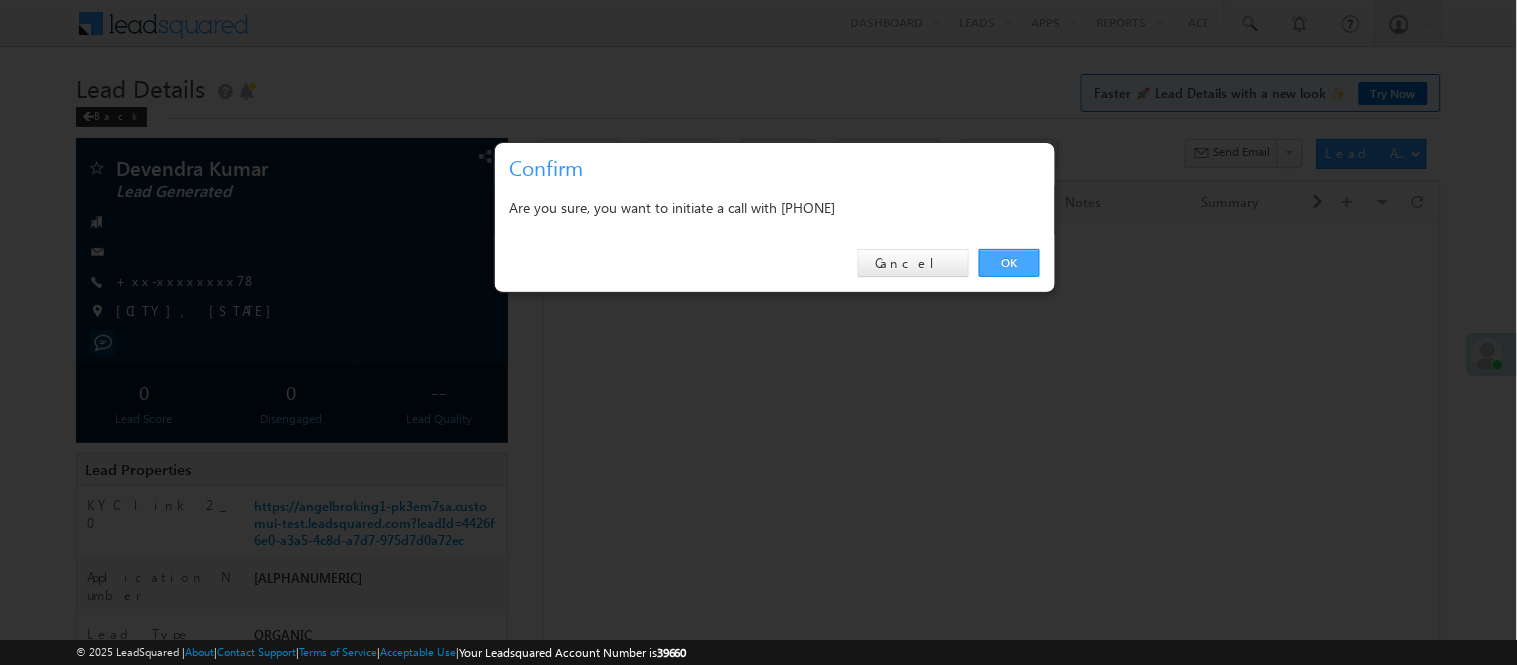 click on "OK" at bounding box center (1009, 263) 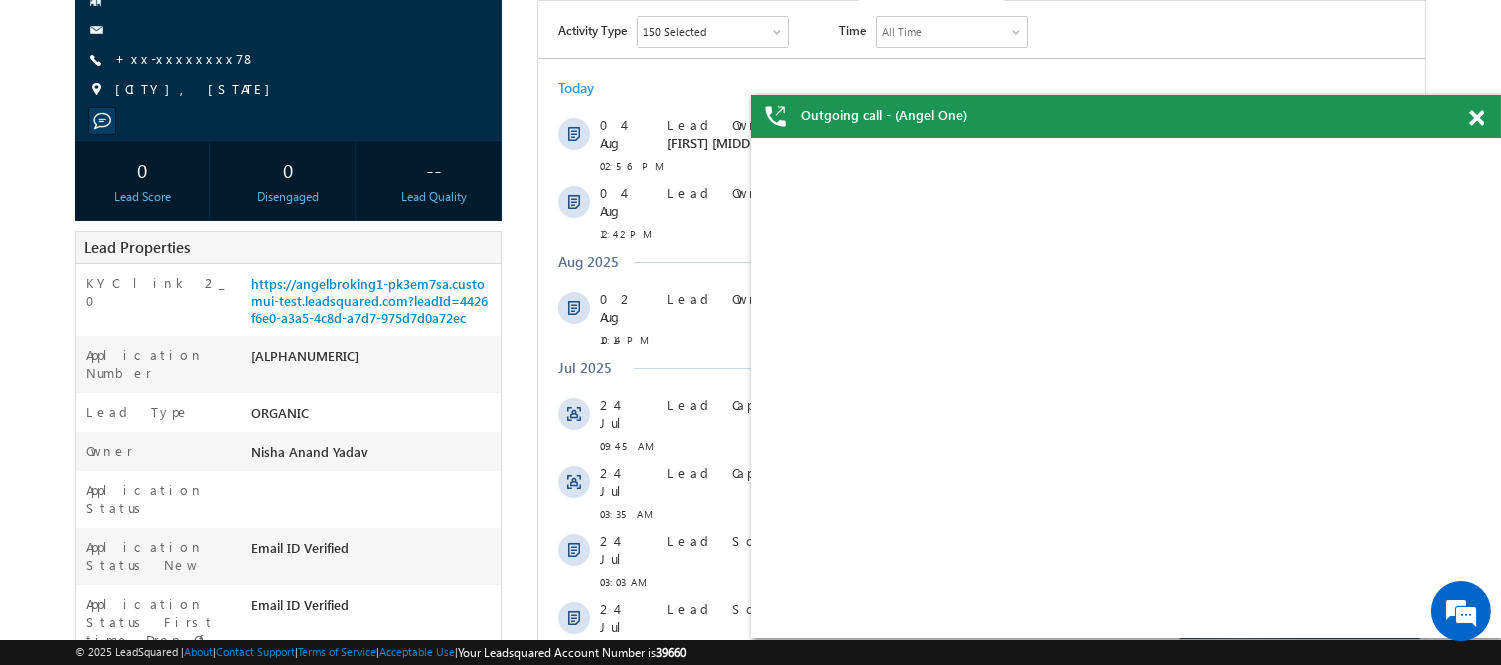 scroll, scrollTop: 0, scrollLeft: 0, axis: both 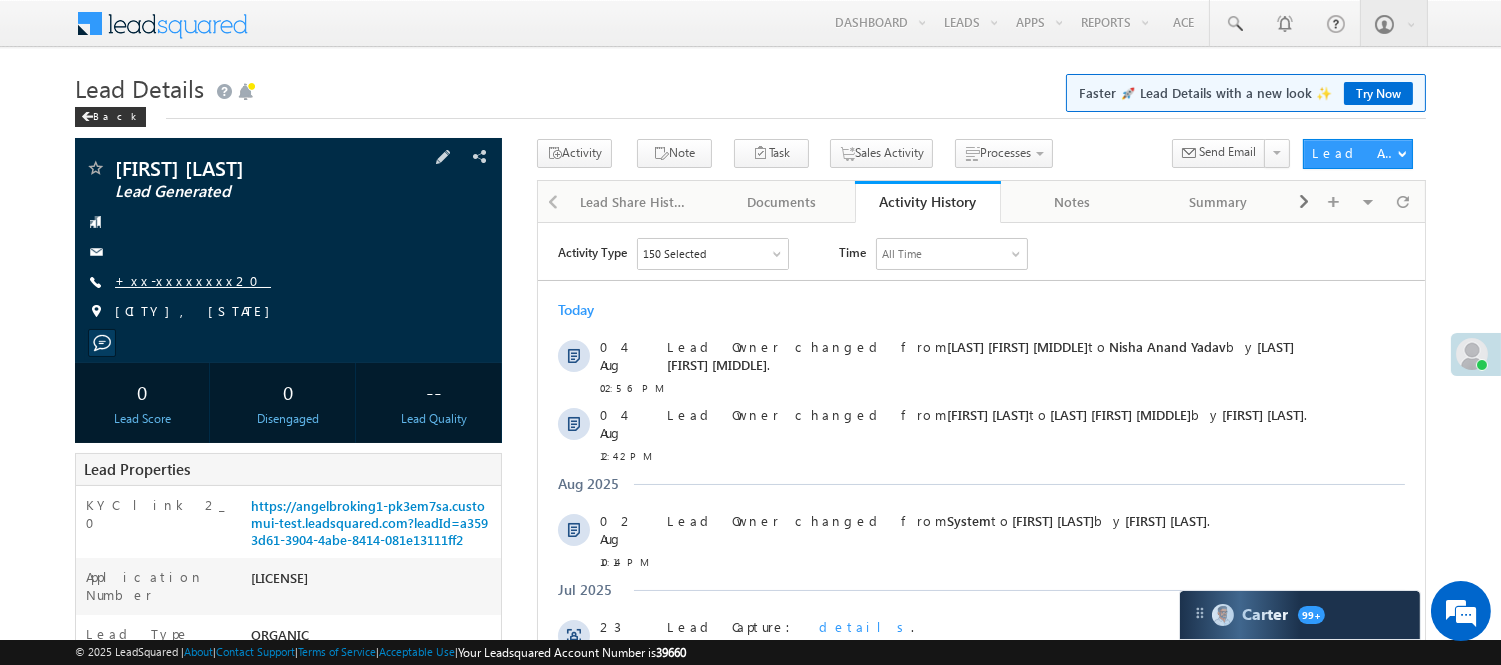 click on "+xx-xxxxxxxx20" at bounding box center (193, 280) 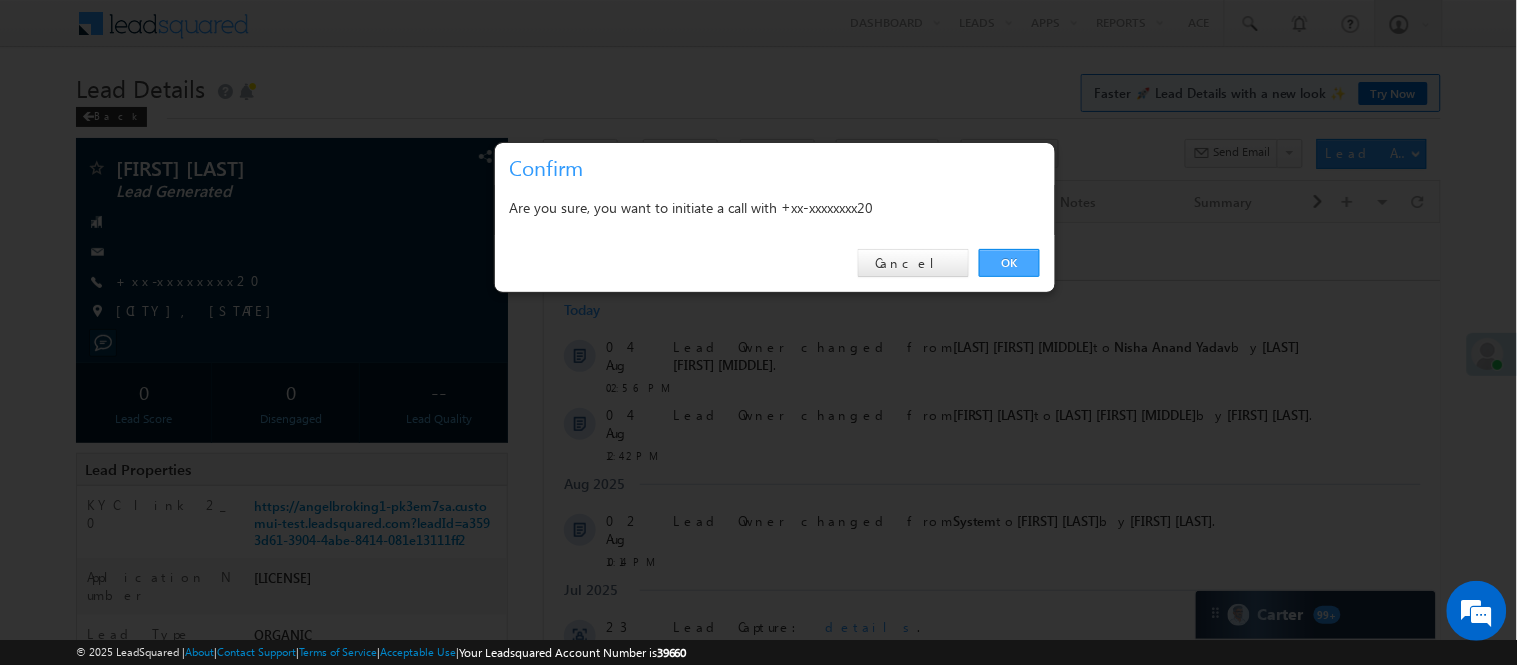 click on "OK" at bounding box center [1009, 263] 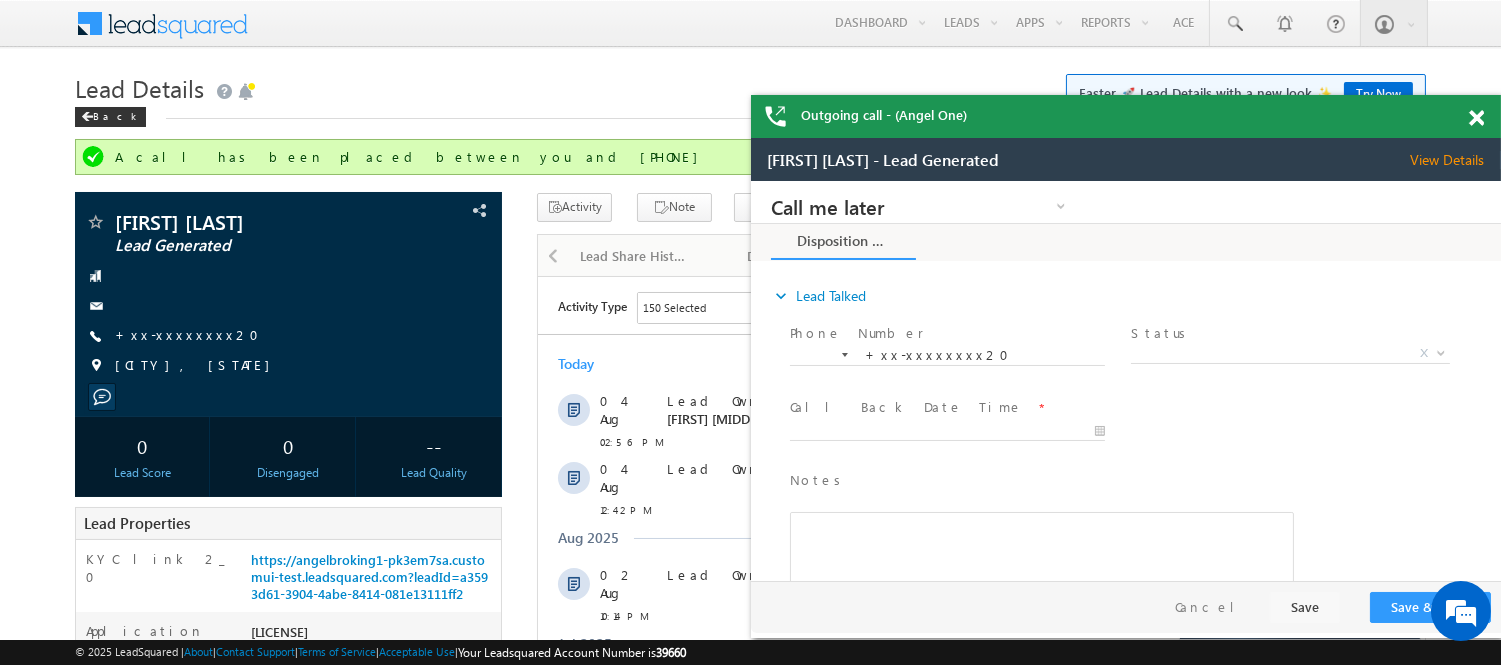 scroll, scrollTop: 0, scrollLeft: 0, axis: both 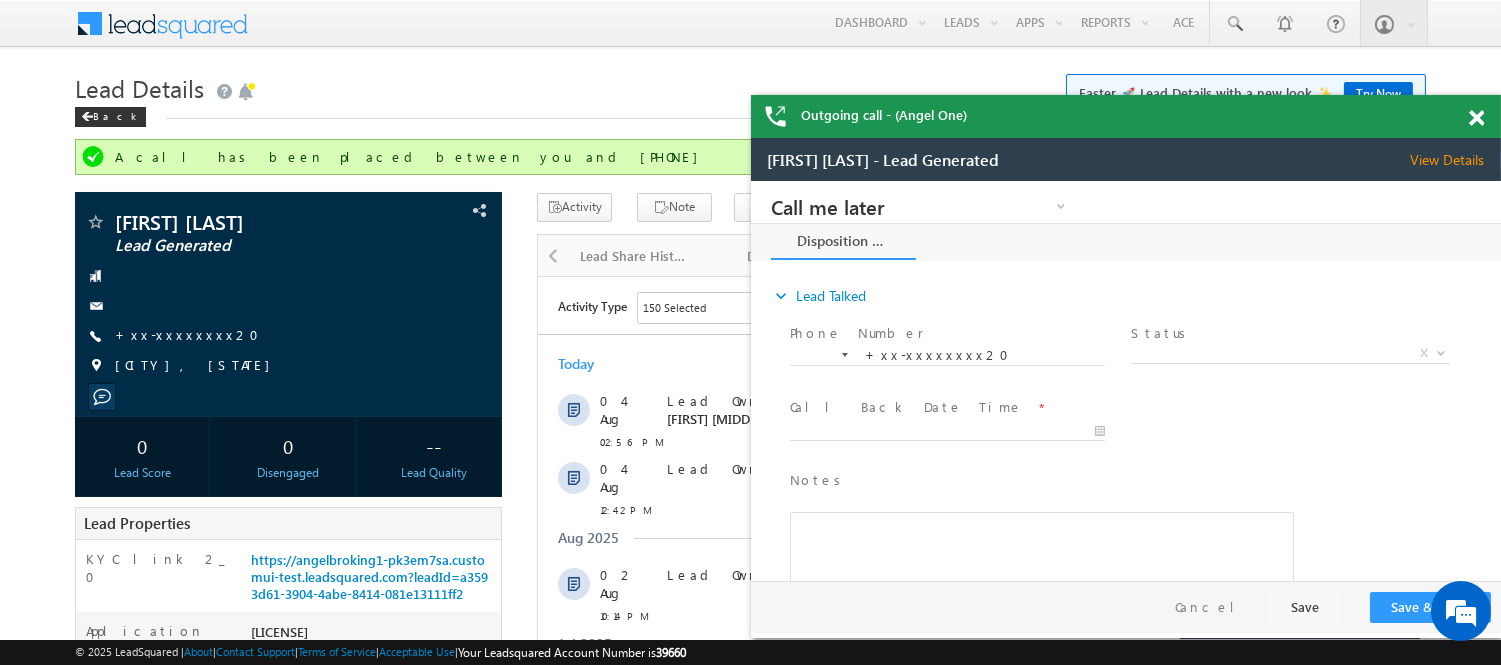 click at bounding box center [1476, 118] 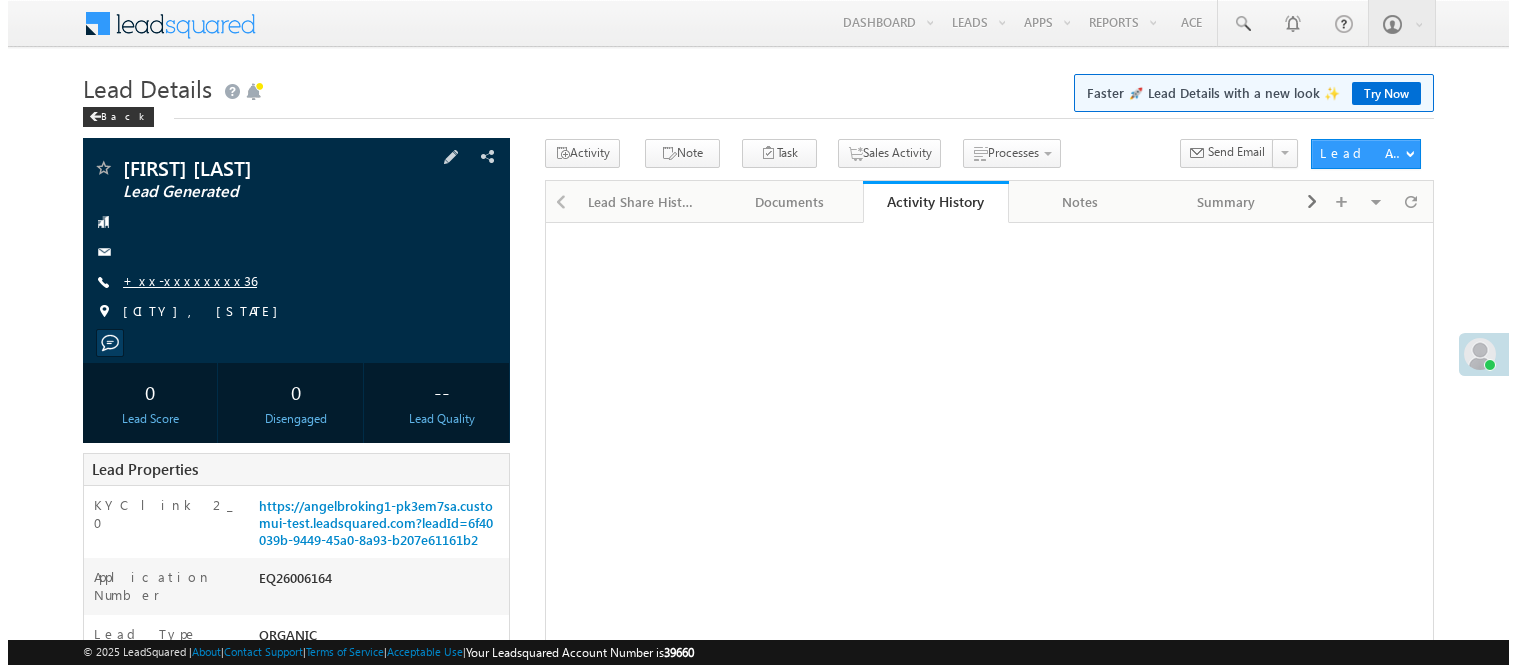 scroll, scrollTop: 0, scrollLeft: 0, axis: both 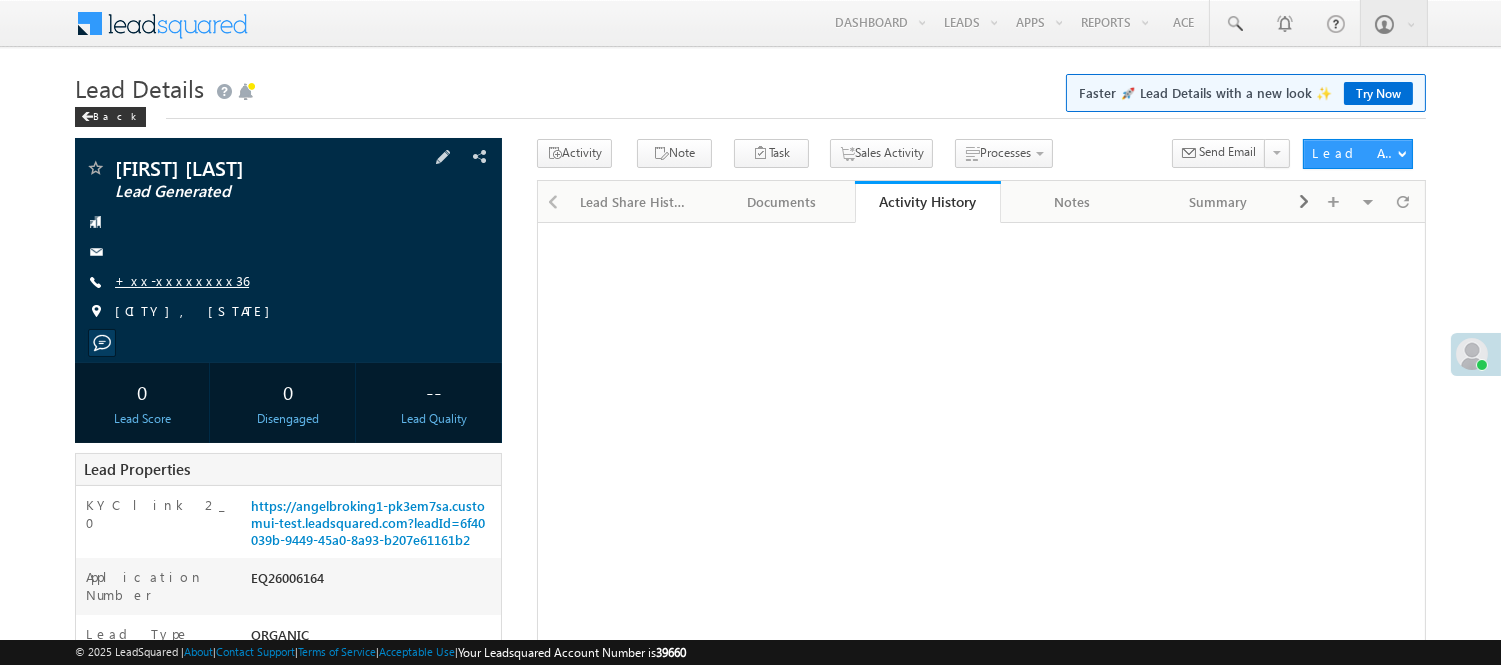 click on "+xx-xxxxxxxx36" at bounding box center (182, 280) 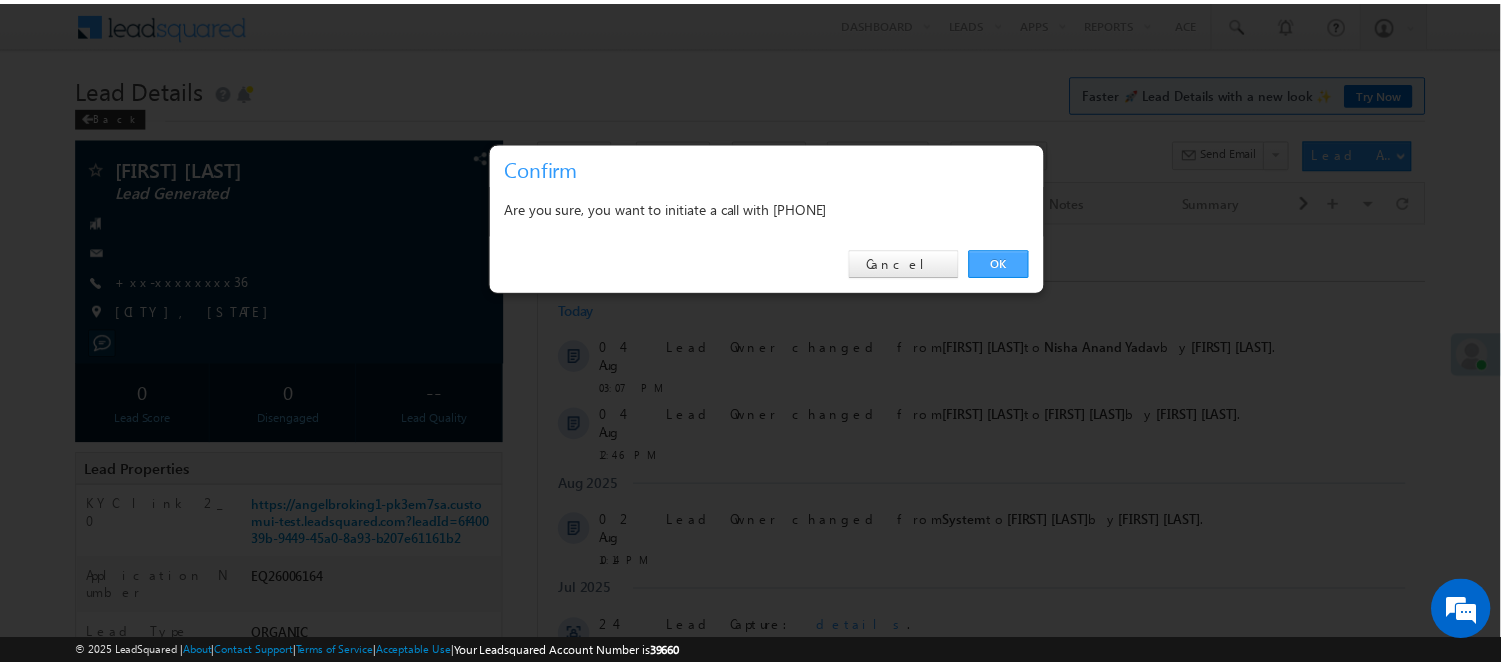scroll, scrollTop: 0, scrollLeft: 0, axis: both 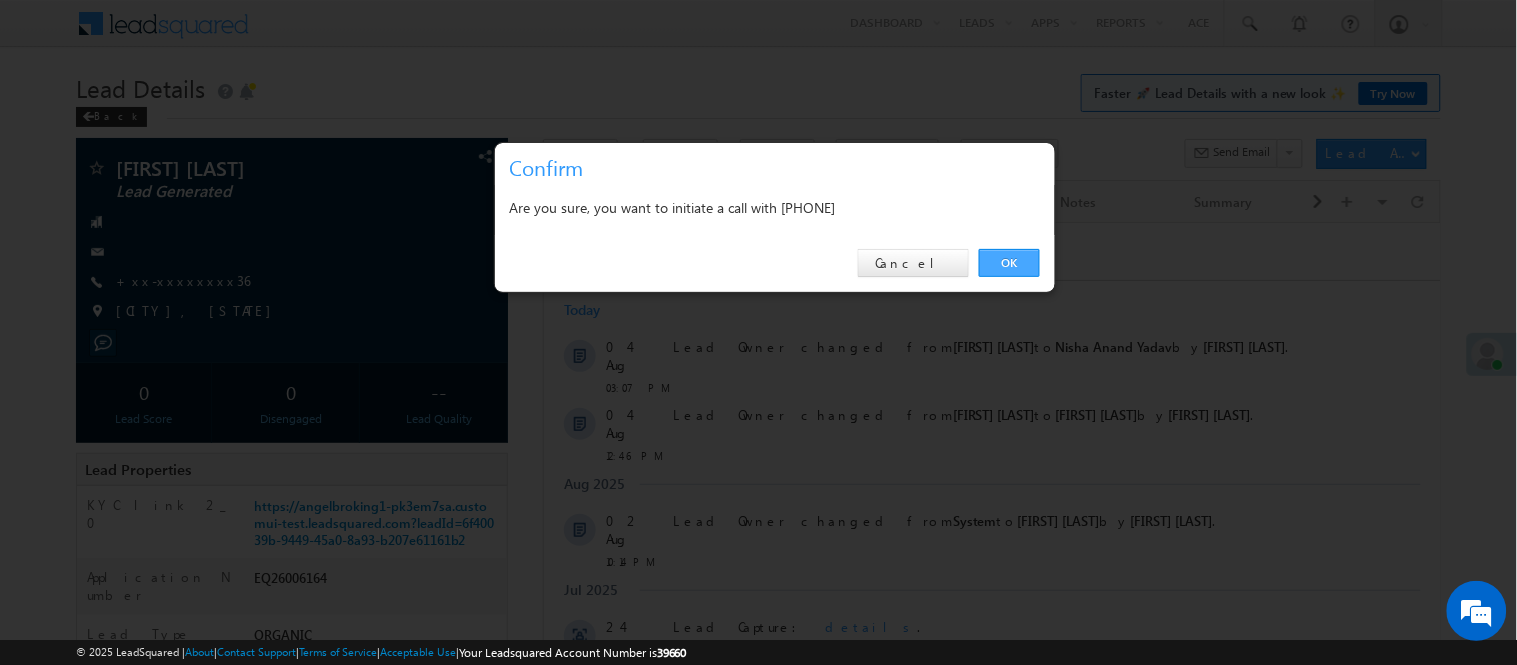 click on "OK" at bounding box center [1009, 263] 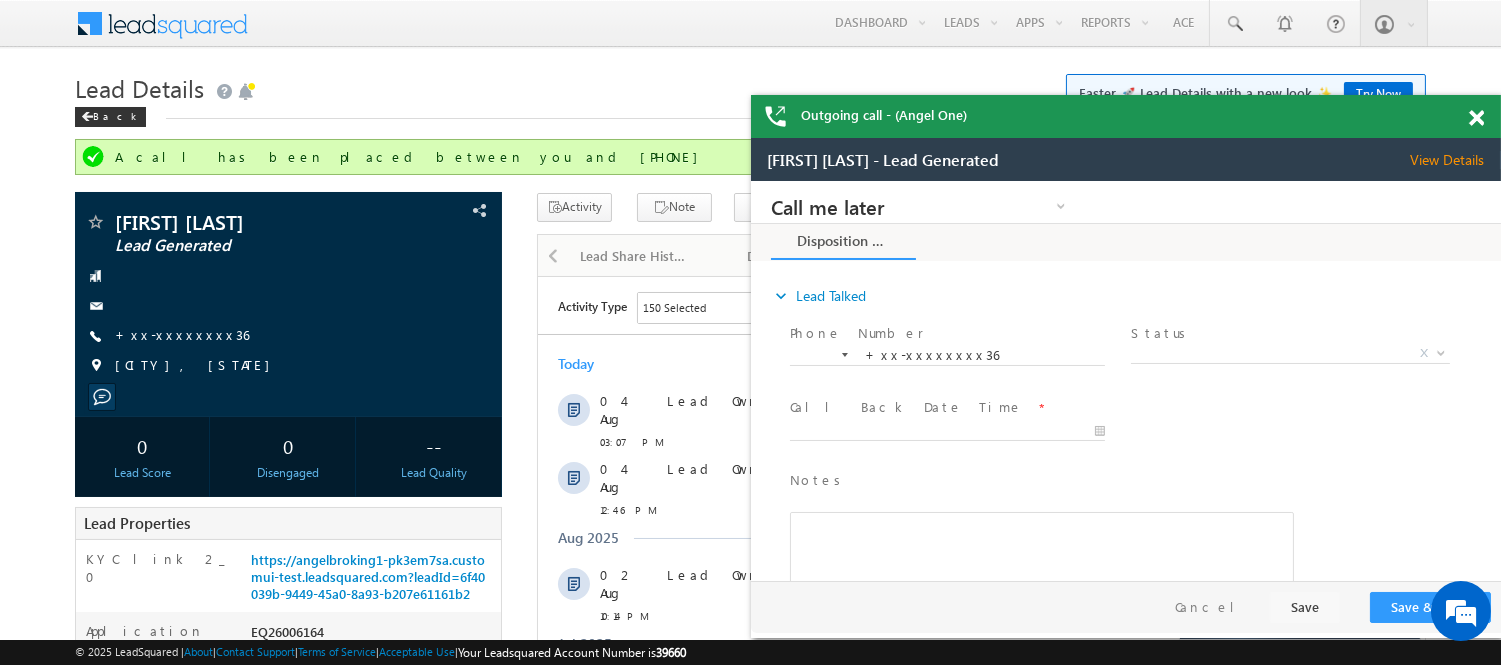 scroll, scrollTop: 0, scrollLeft: 0, axis: both 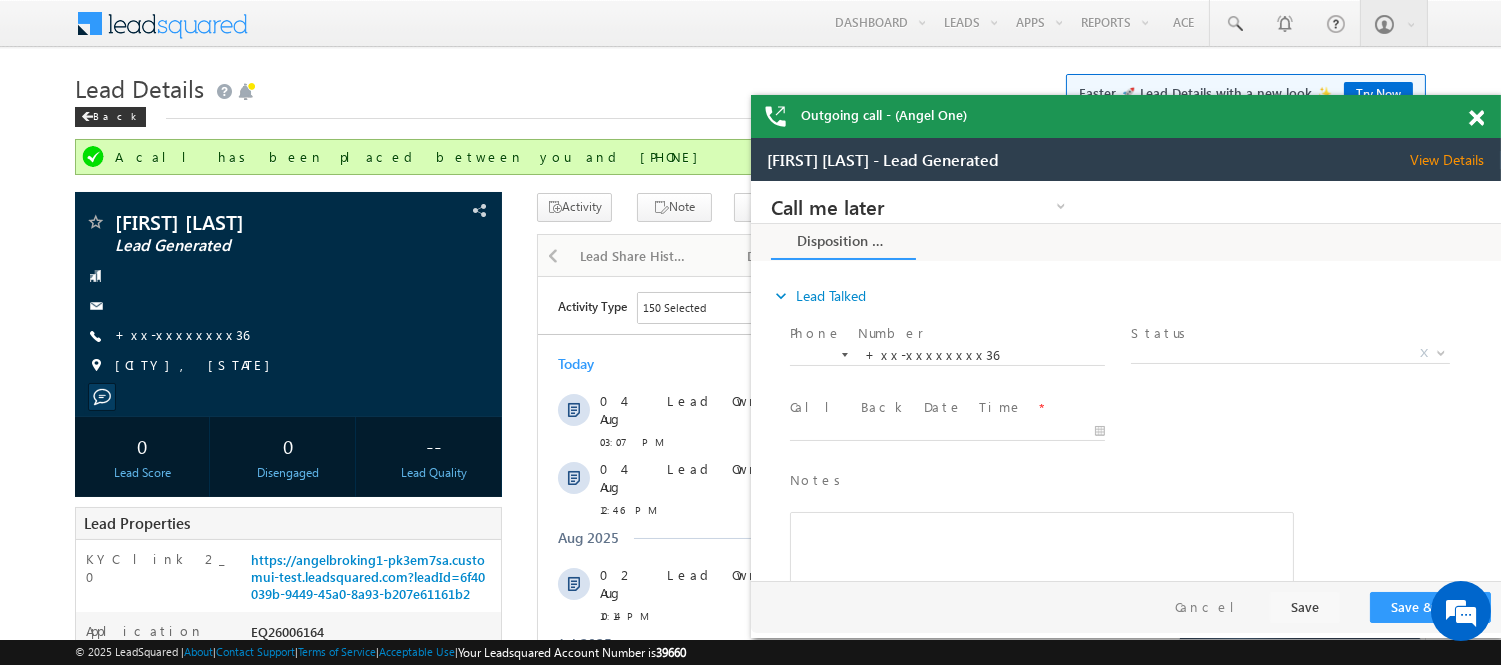 click at bounding box center (1476, 118) 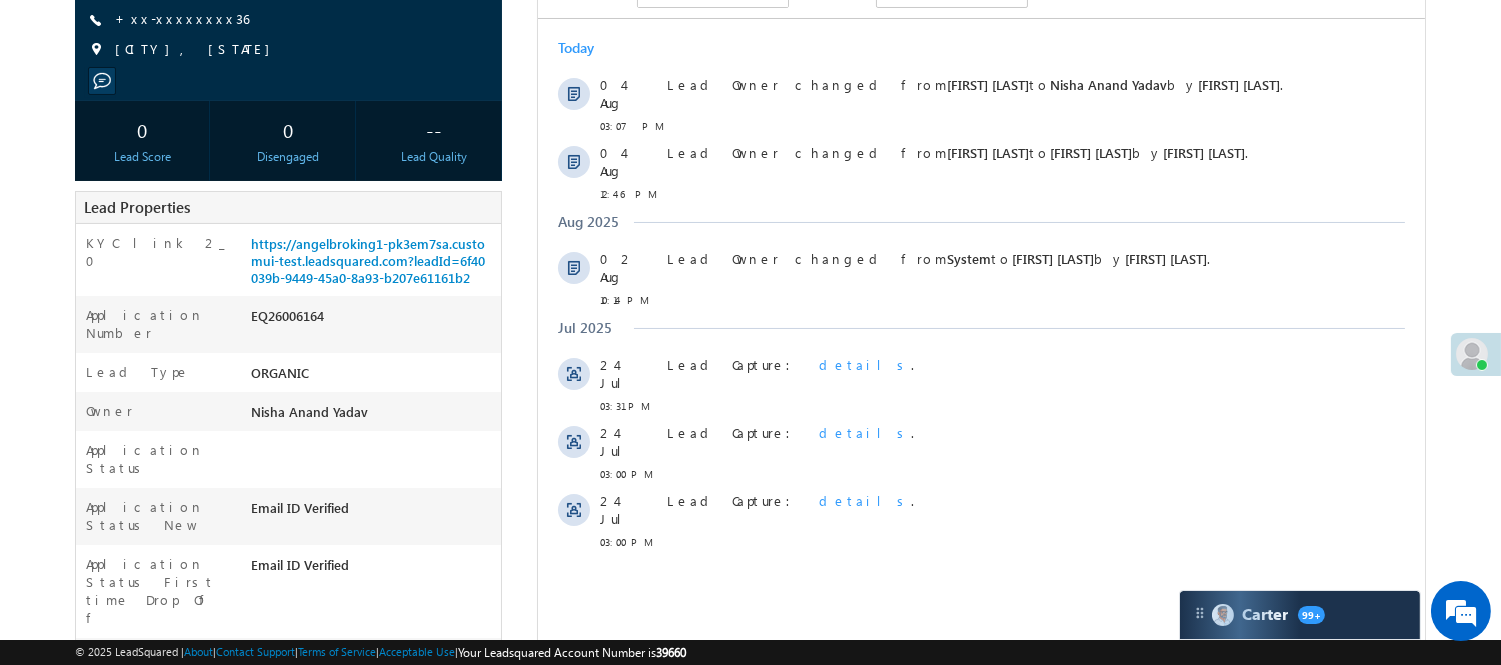 scroll, scrollTop: 0, scrollLeft: 0, axis: both 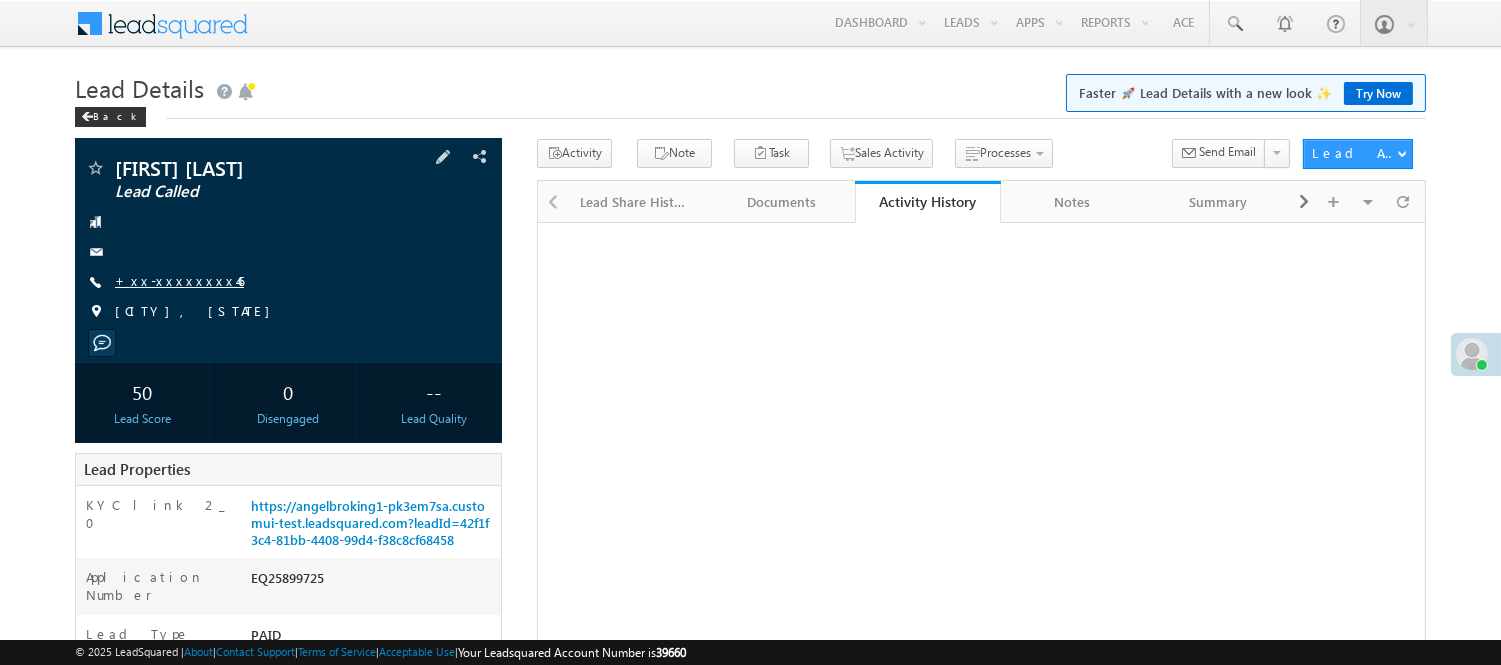 click on "+xx-xxxxxxxx46" at bounding box center [179, 280] 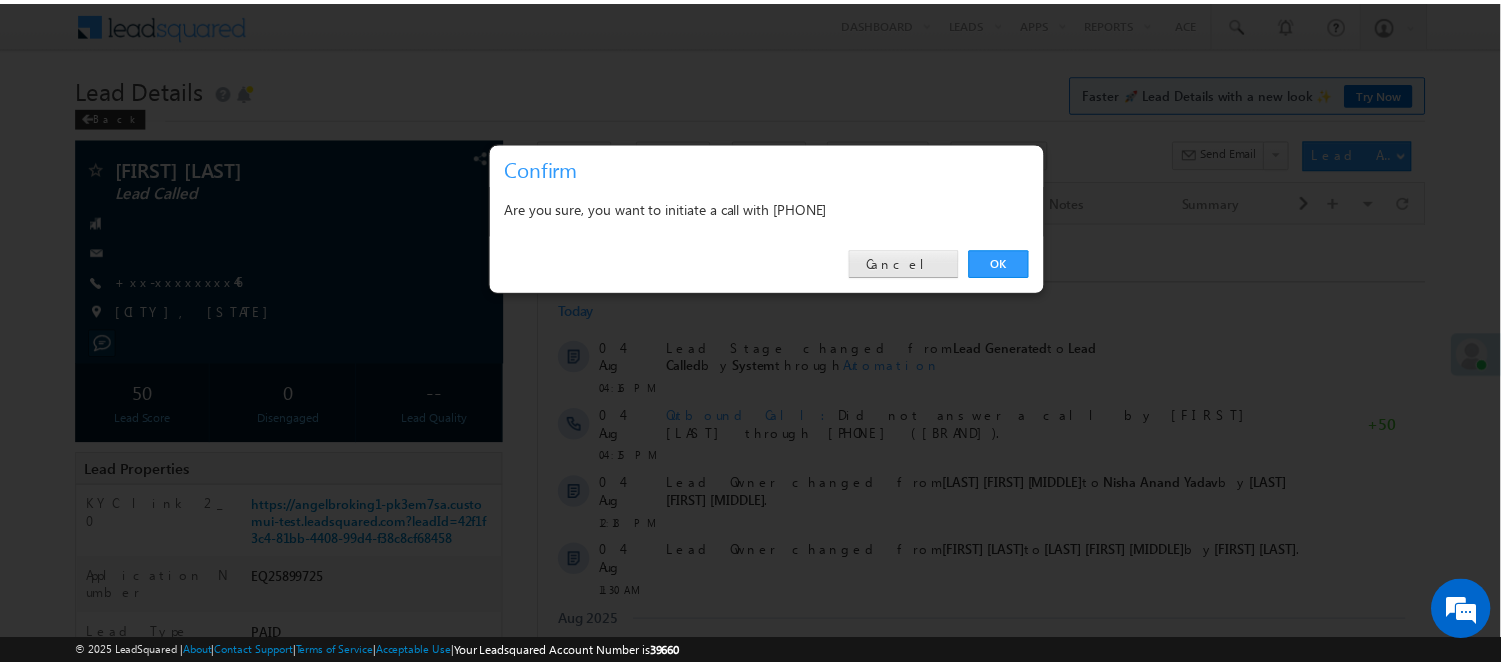 scroll, scrollTop: 0, scrollLeft: 0, axis: both 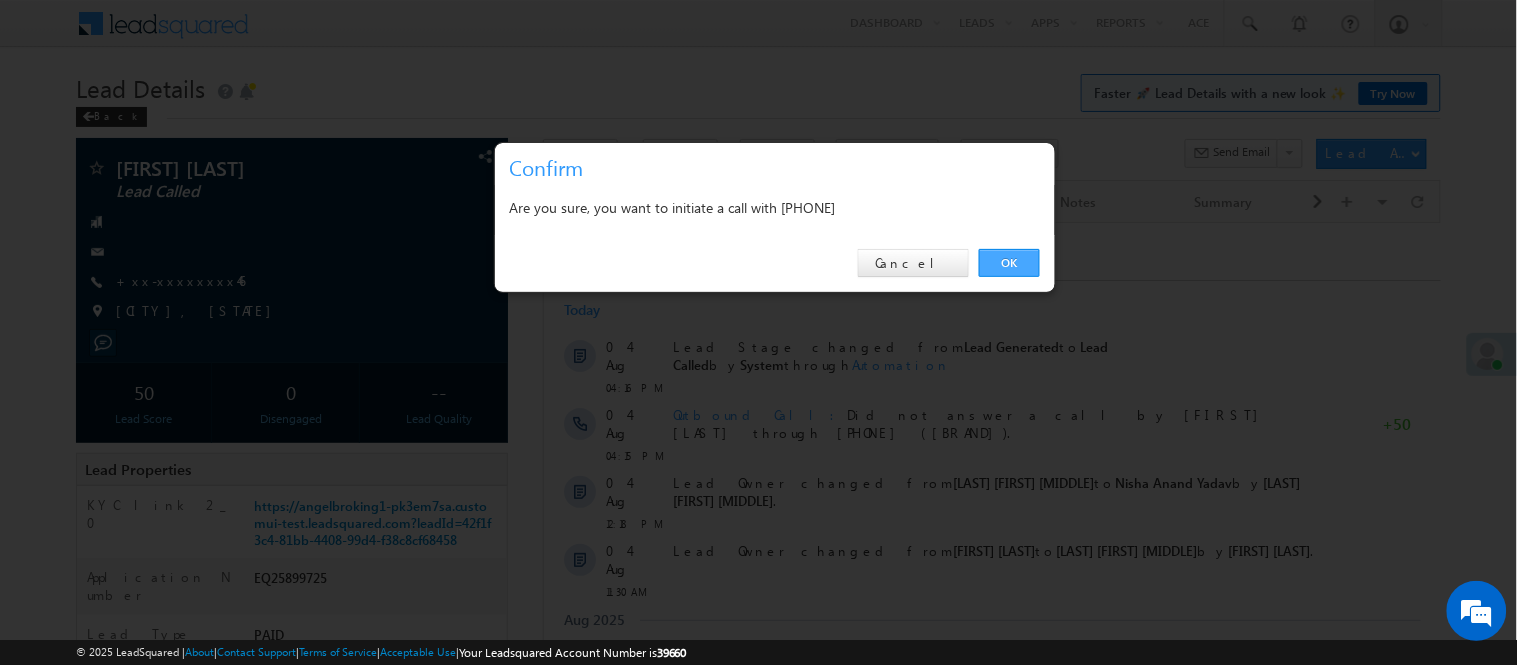 drag, startPoint x: 1031, startPoint y: 252, endPoint x: 494, endPoint y: 27, distance: 582.23193 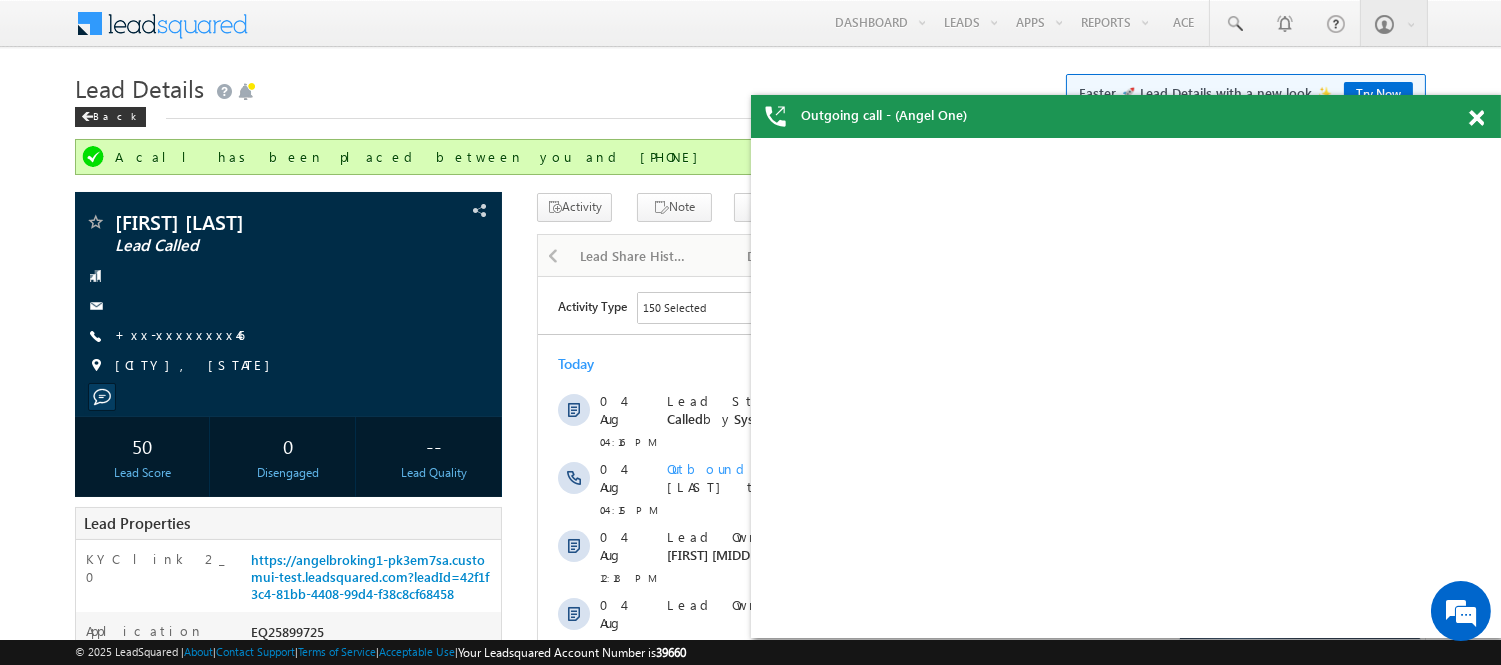 scroll, scrollTop: 0, scrollLeft: 0, axis: both 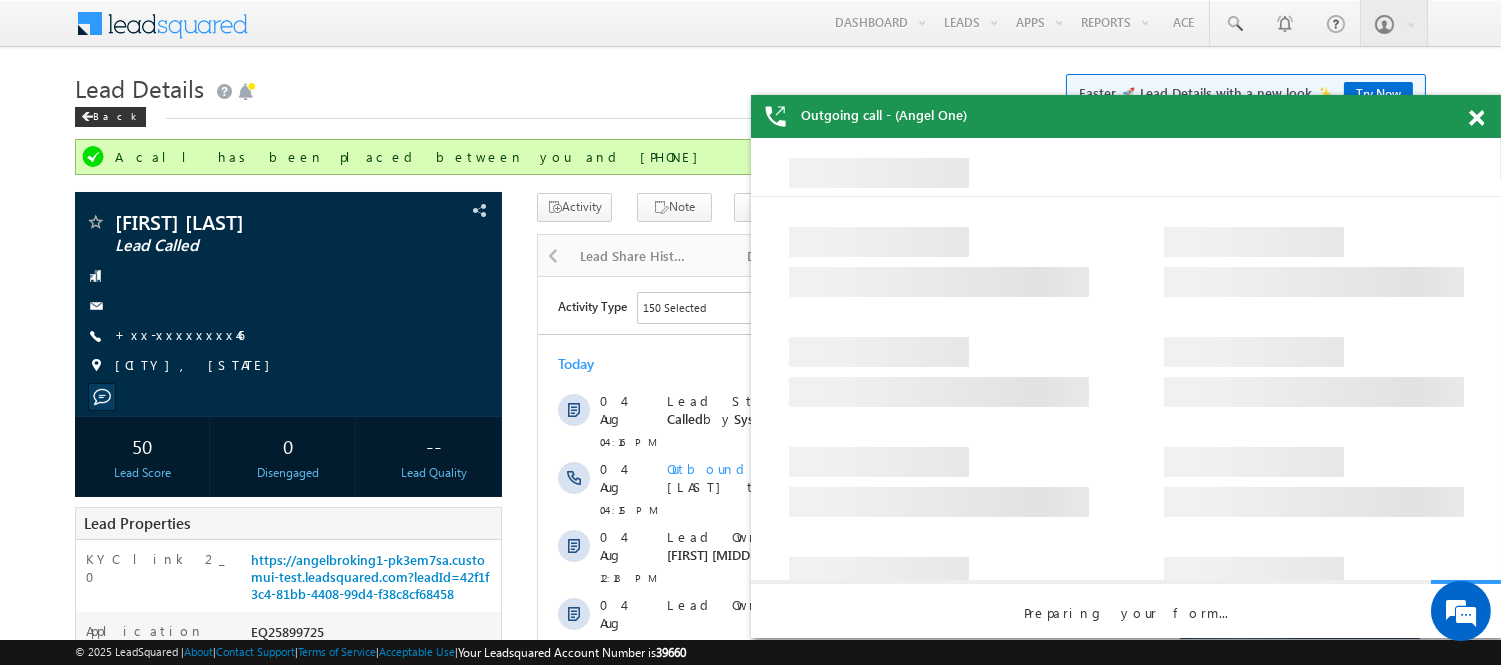 click at bounding box center (1487, 114) 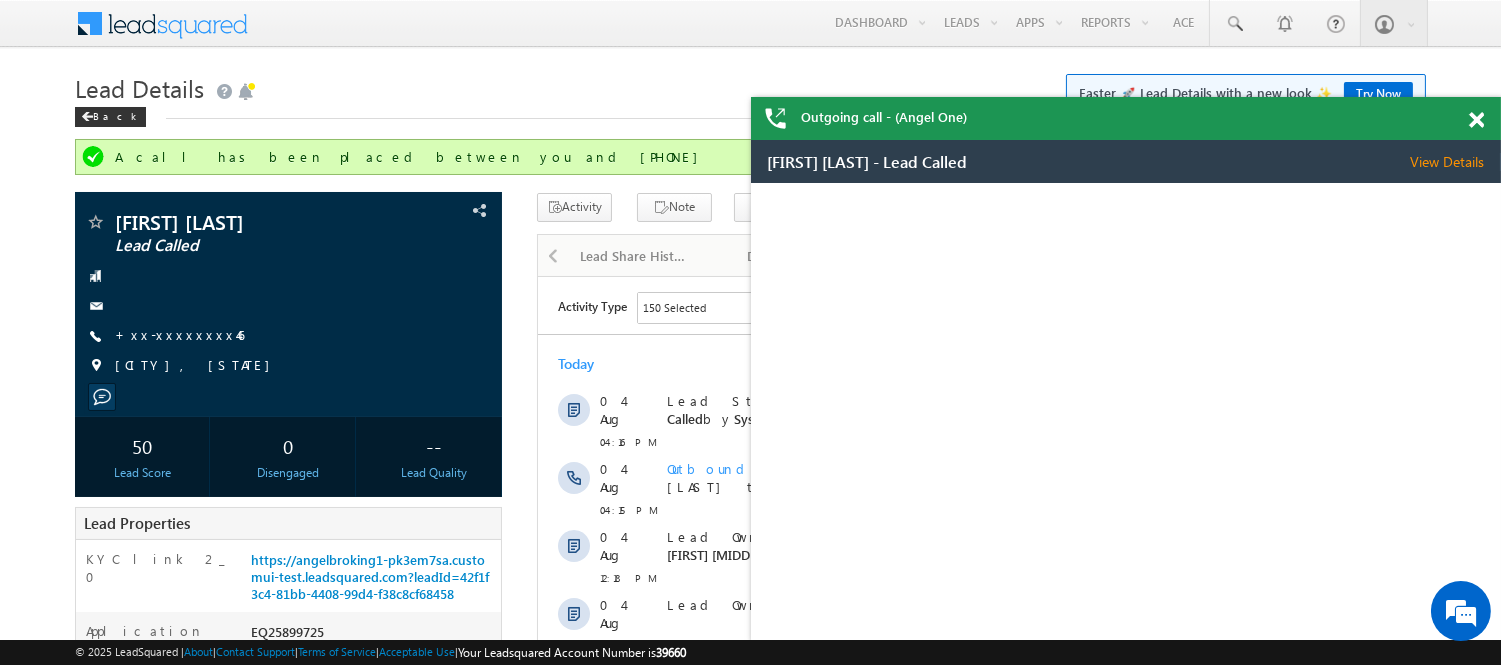 click at bounding box center (1476, 120) 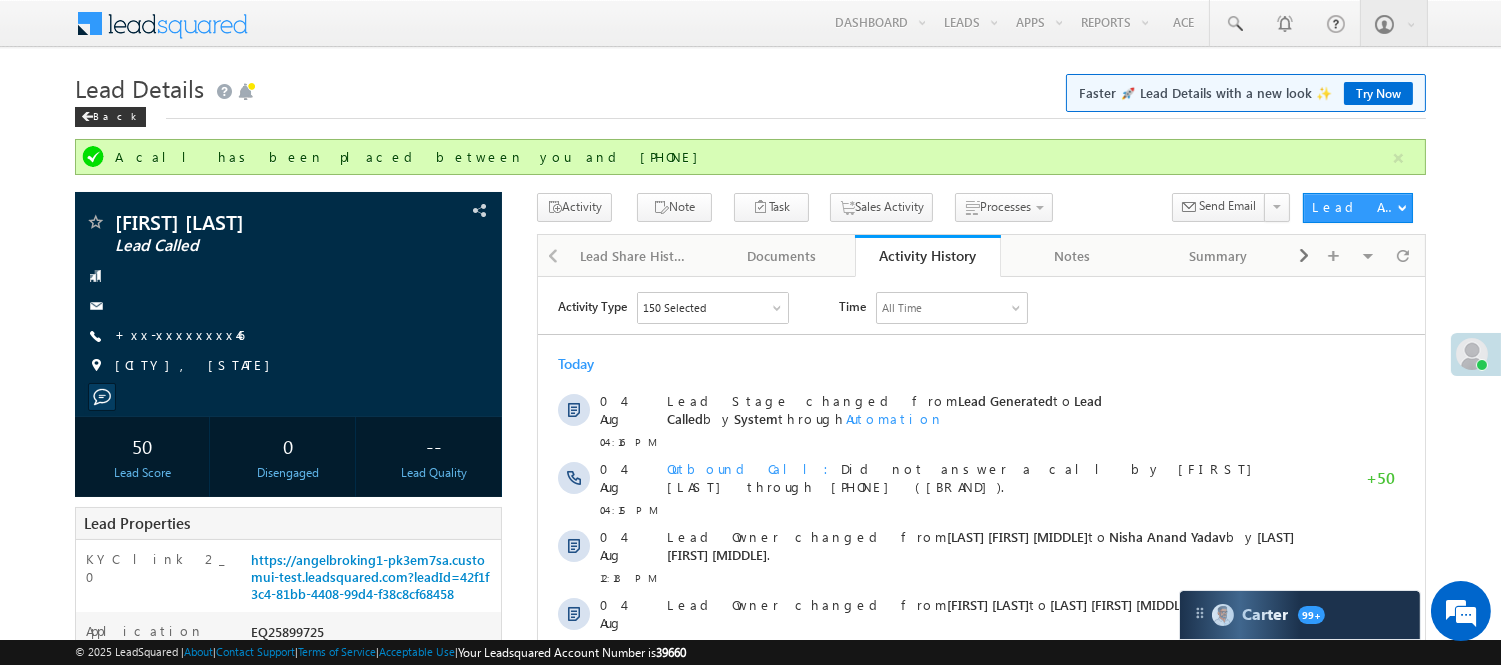 scroll, scrollTop: 0, scrollLeft: 0, axis: both 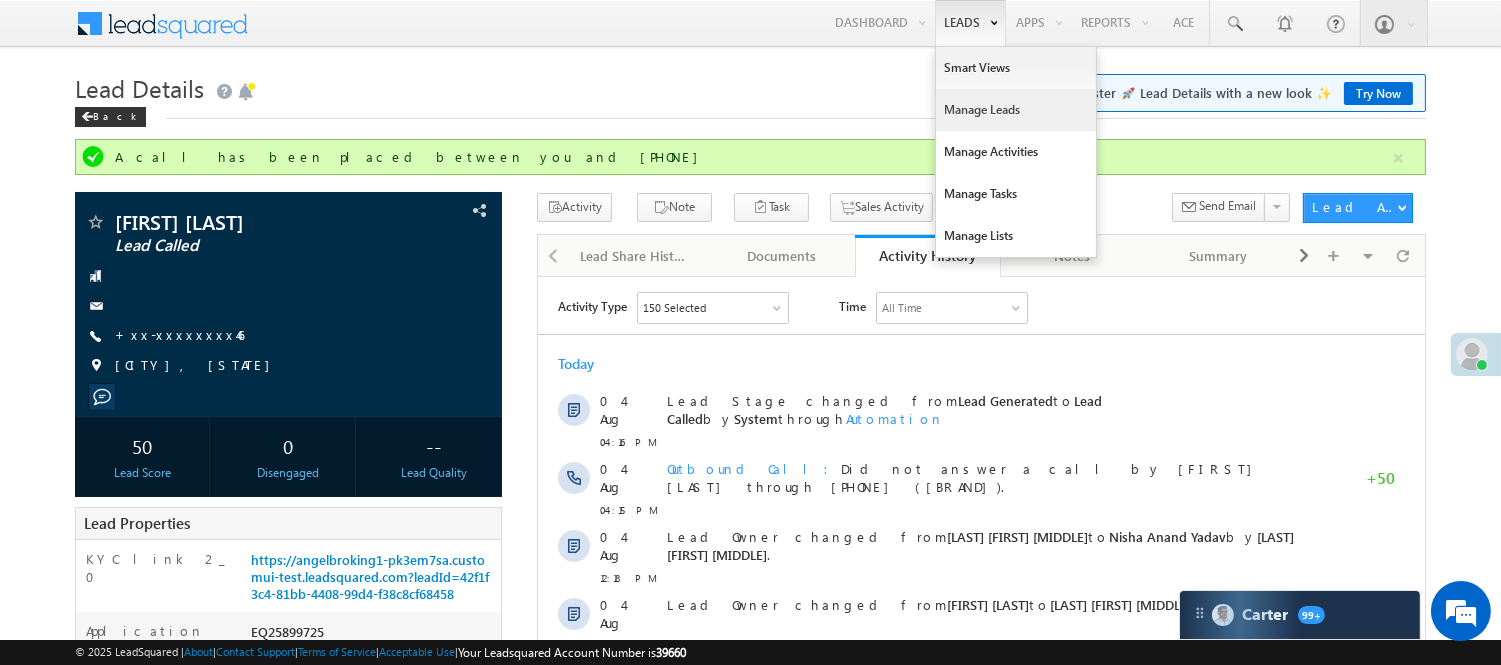 click on "Manage Leads" at bounding box center (1016, 110) 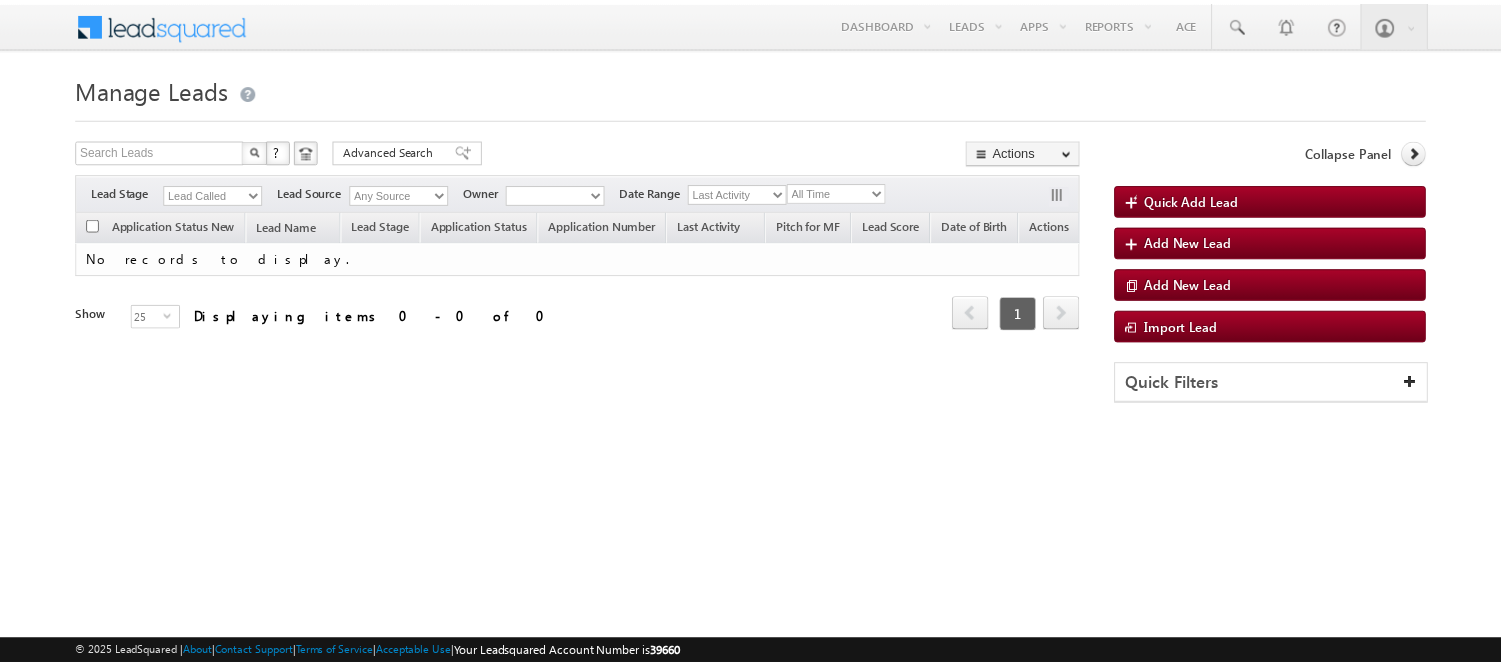 scroll, scrollTop: 0, scrollLeft: 0, axis: both 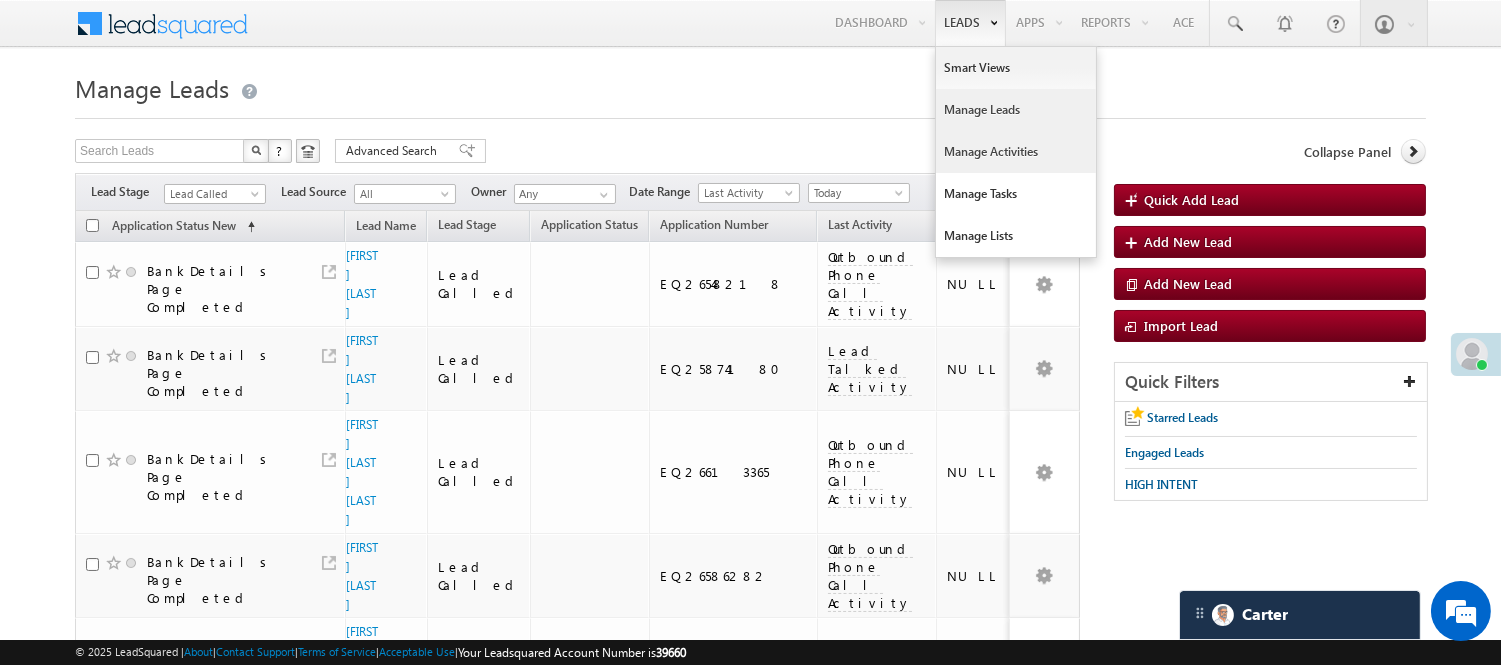 click on "Manage Activities" at bounding box center [1016, 152] 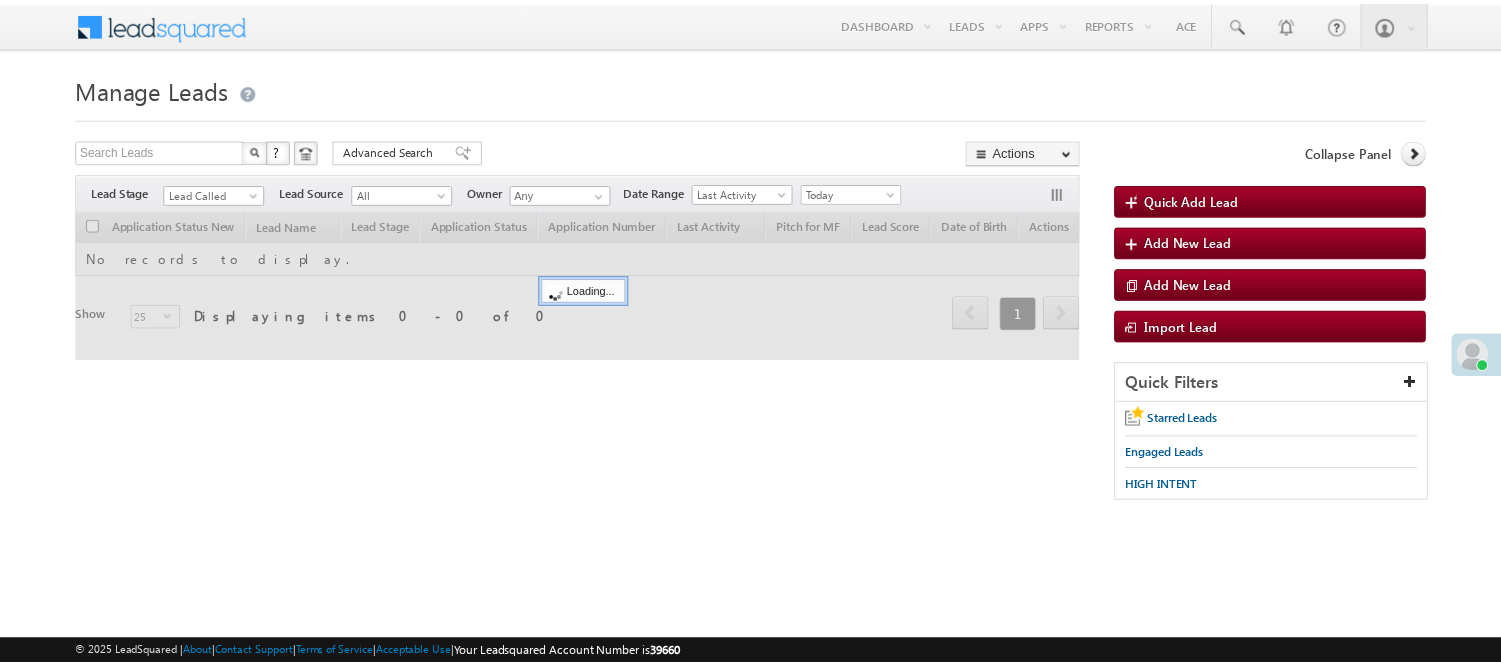 scroll, scrollTop: 0, scrollLeft: 0, axis: both 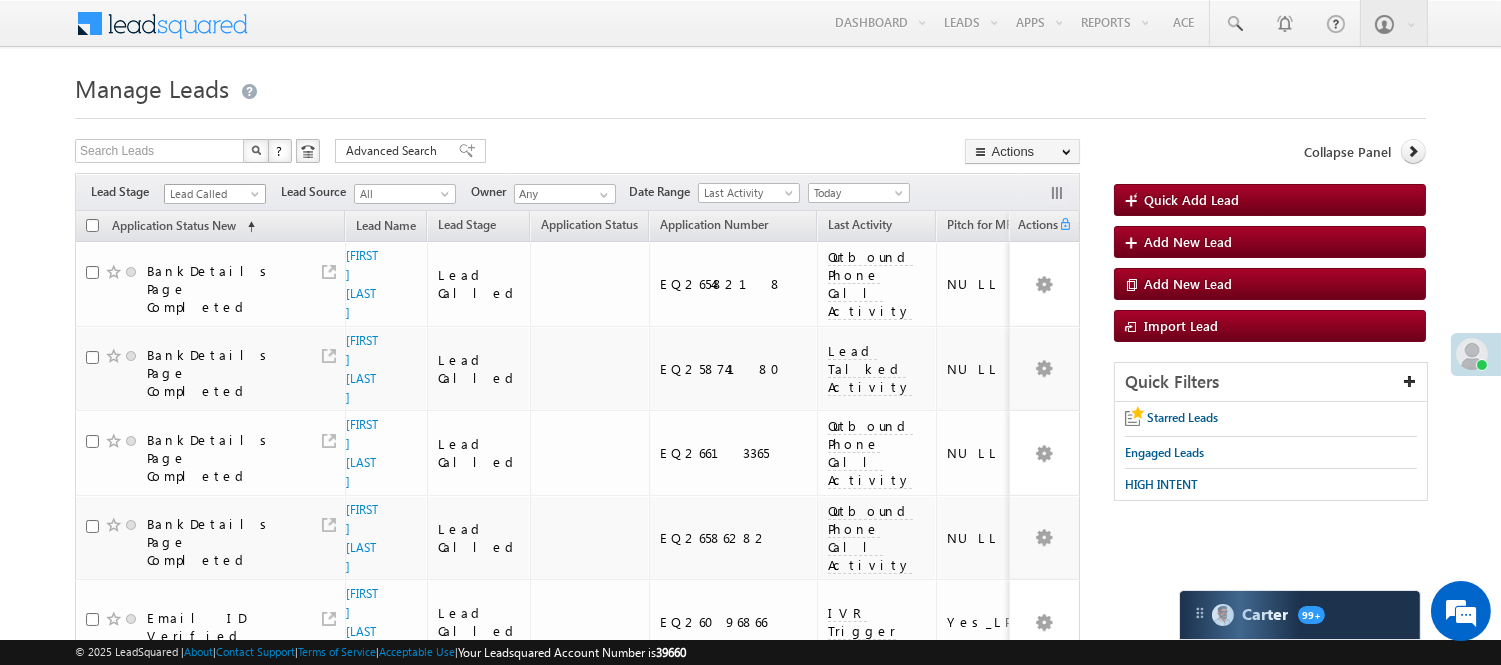 click on "Lead Called" at bounding box center [212, 194] 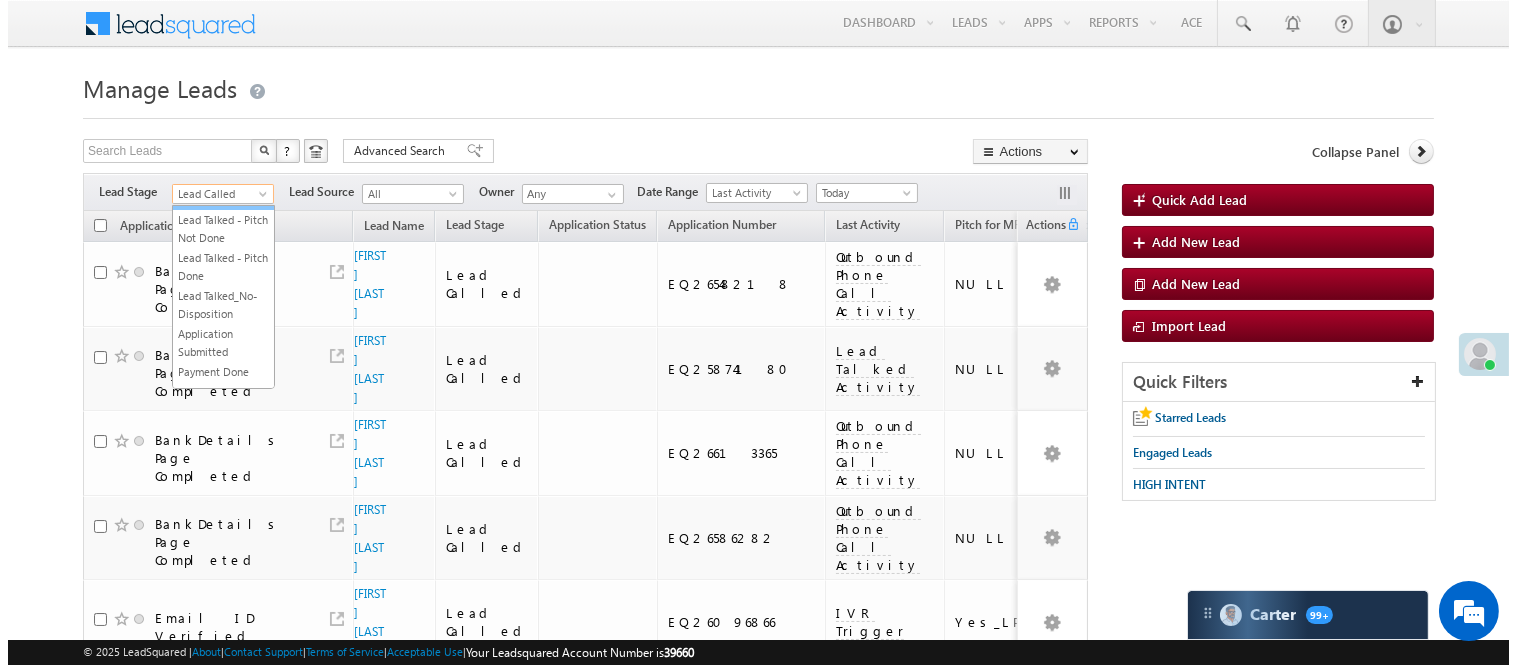 scroll, scrollTop: 0, scrollLeft: 0, axis: both 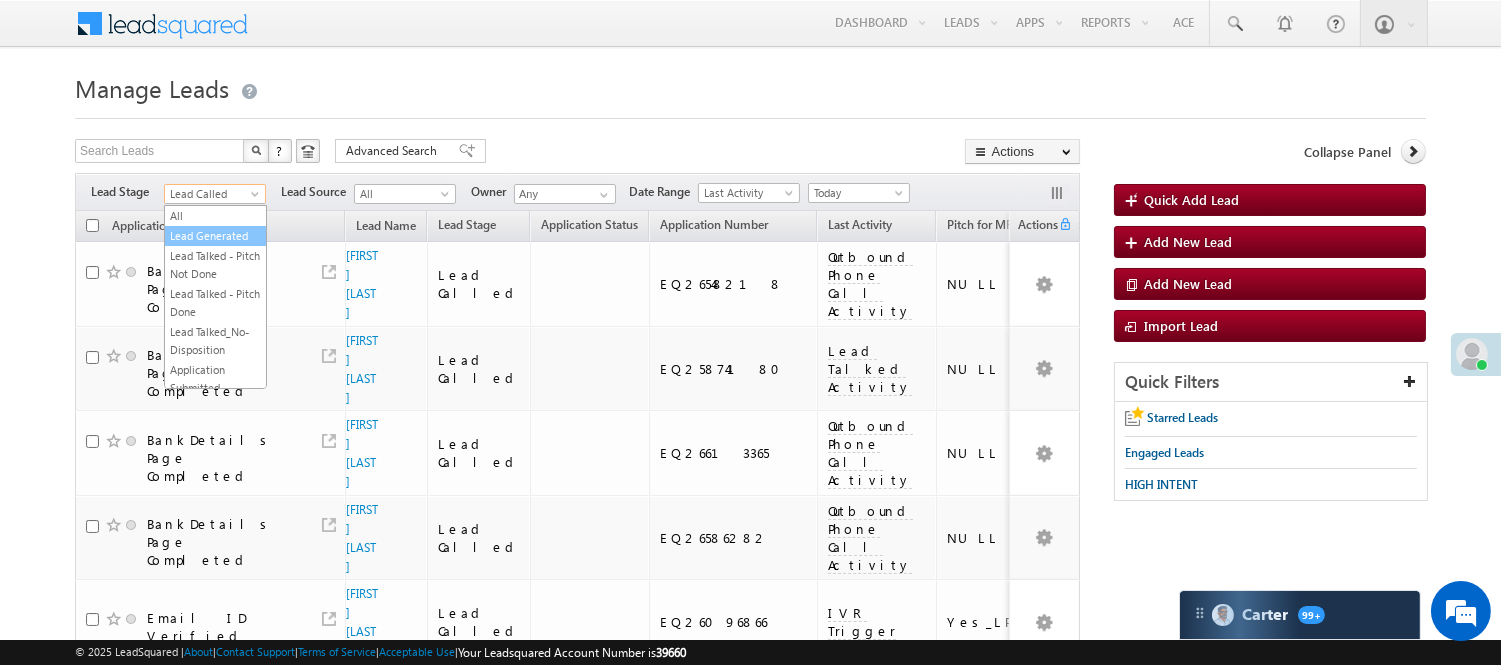 click on "Lead Generated" at bounding box center [215, 236] 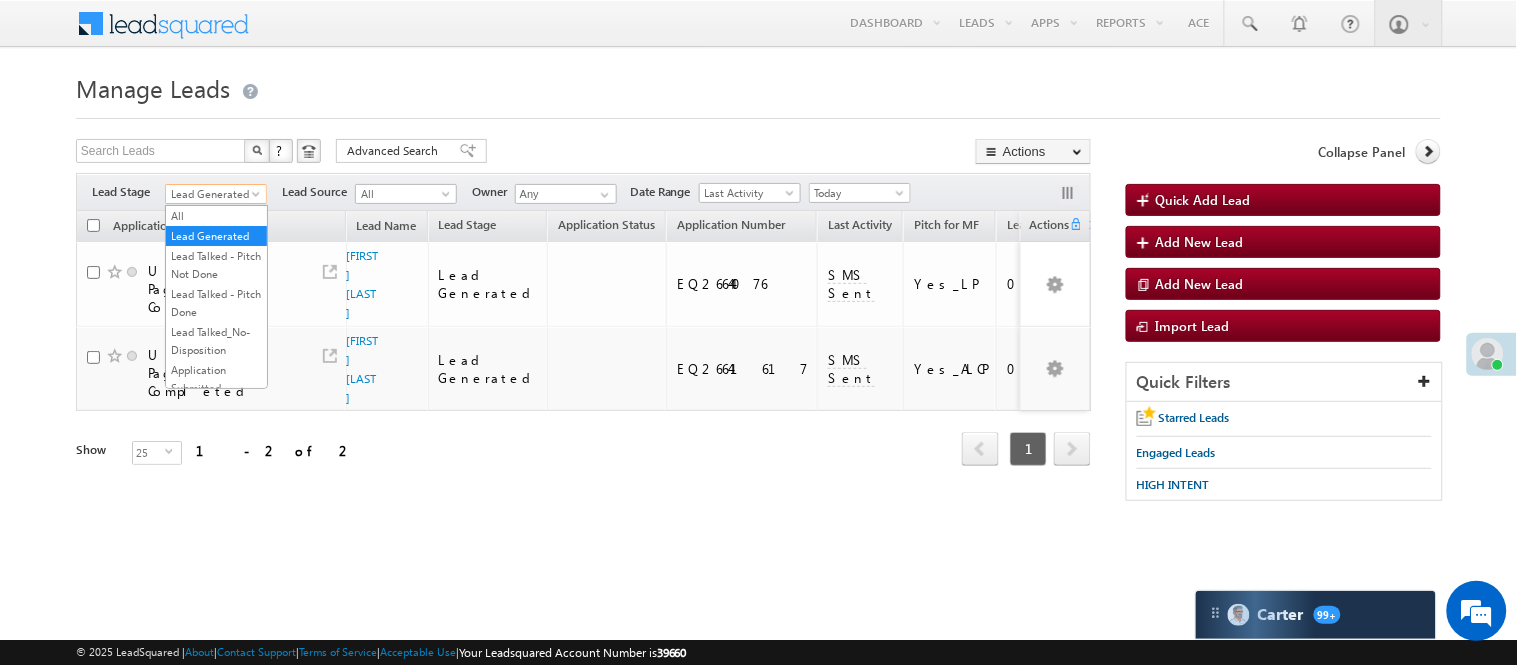 click on "Lead Generated" at bounding box center [213, 194] 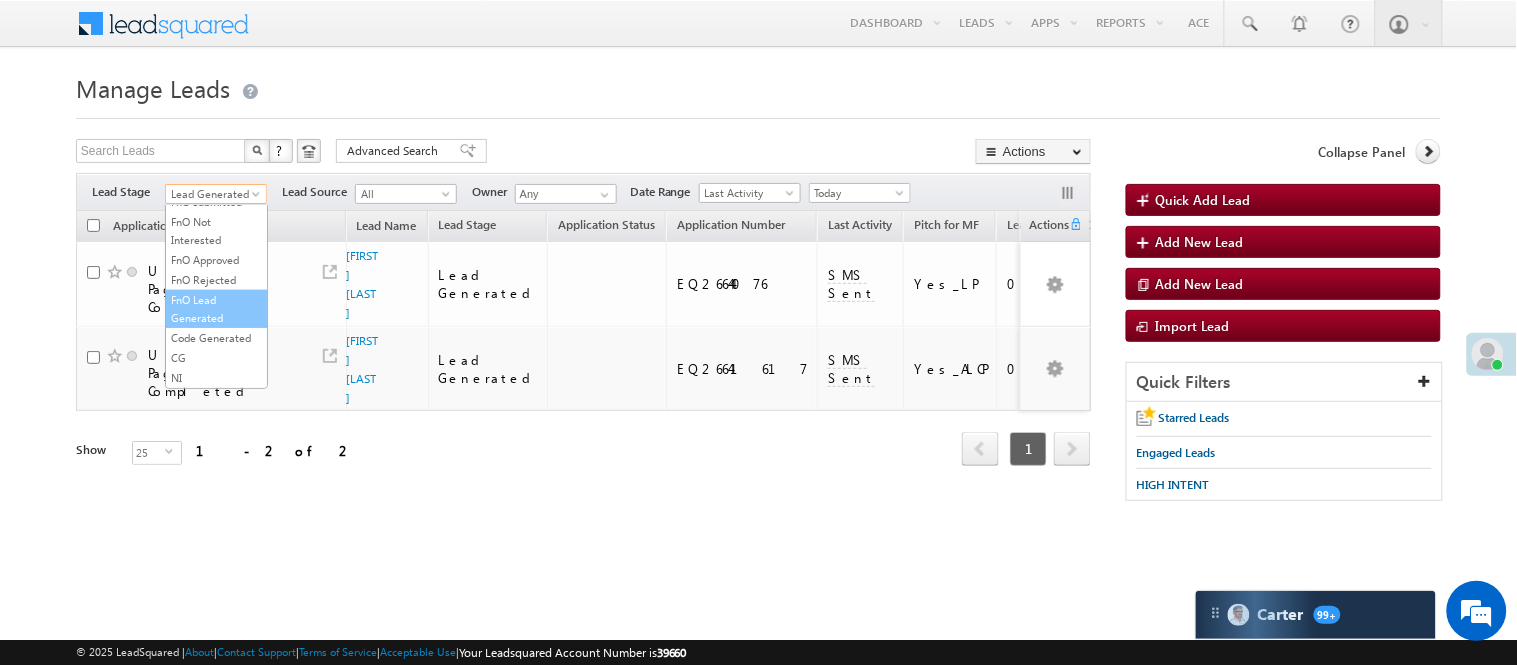 scroll, scrollTop: 386, scrollLeft: 0, axis: vertical 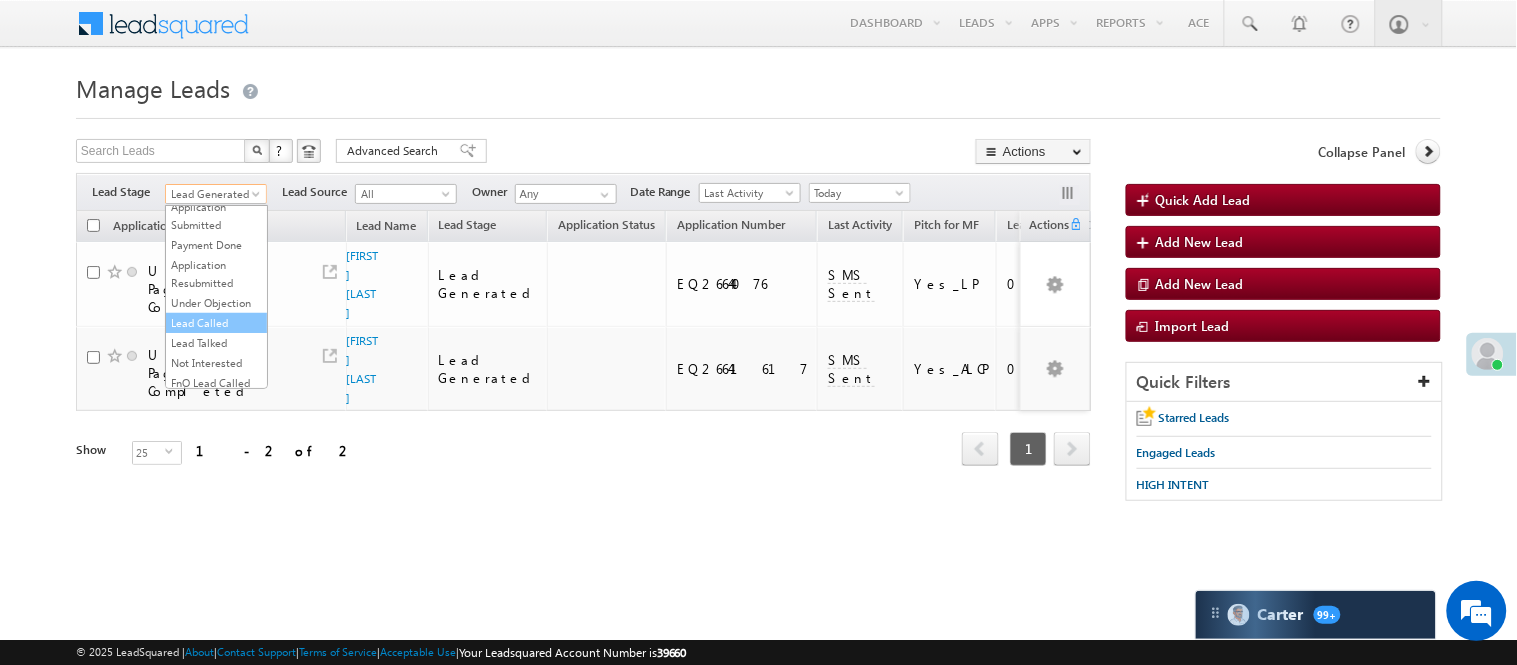 click on "Lead Called" at bounding box center [216, 323] 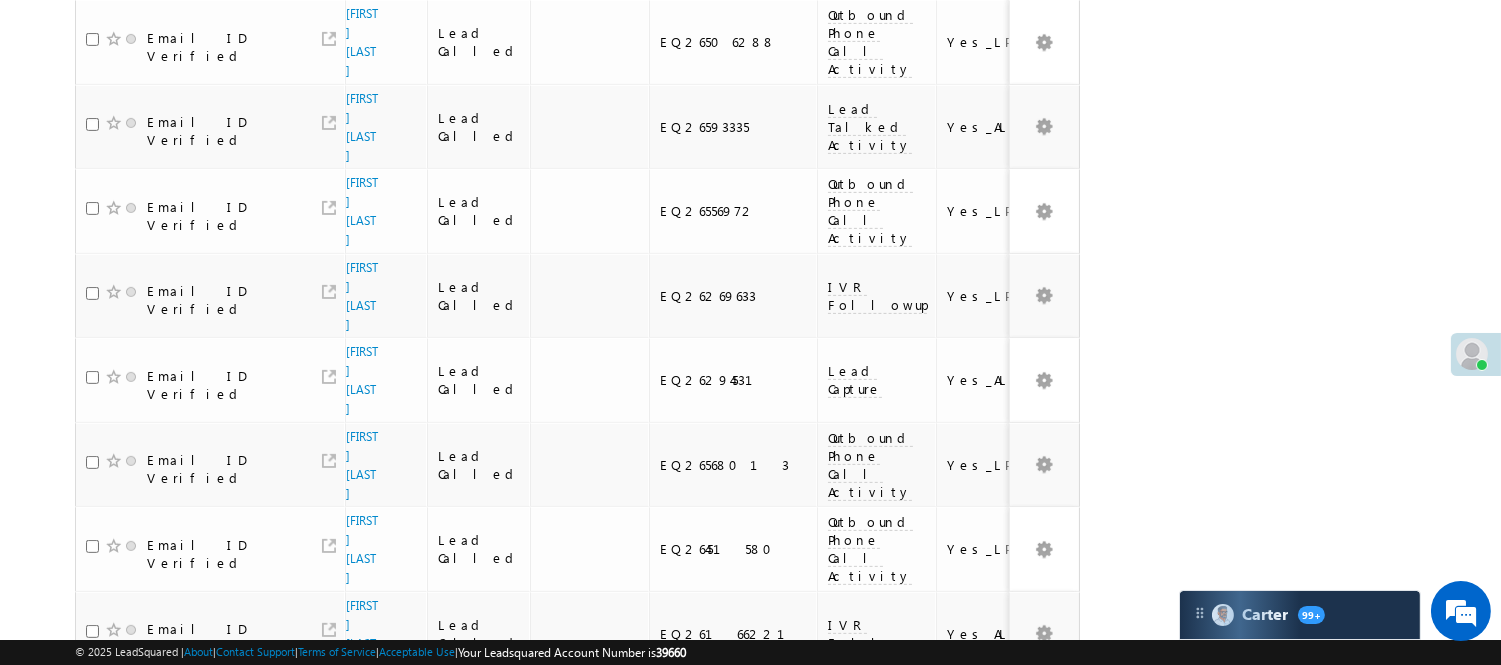 scroll, scrollTop: 1333, scrollLeft: 0, axis: vertical 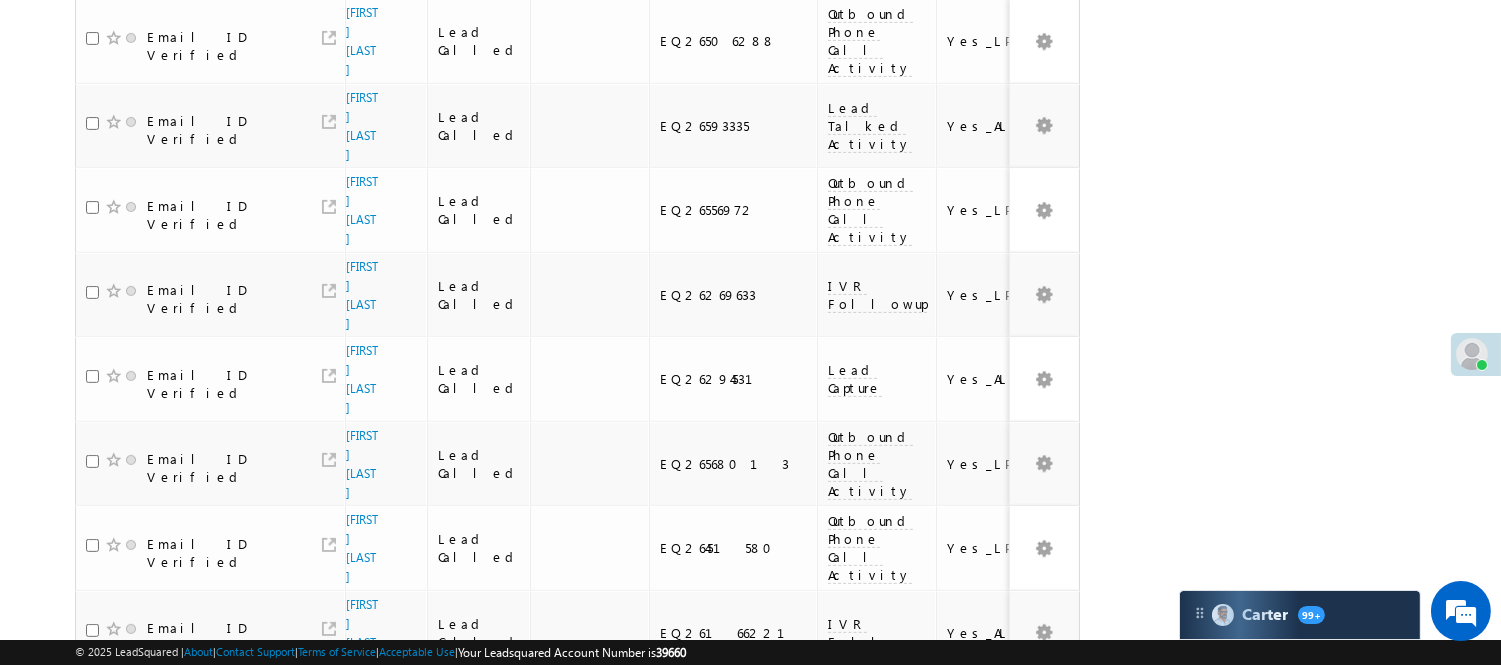 click on "3" at bounding box center [938, 967] 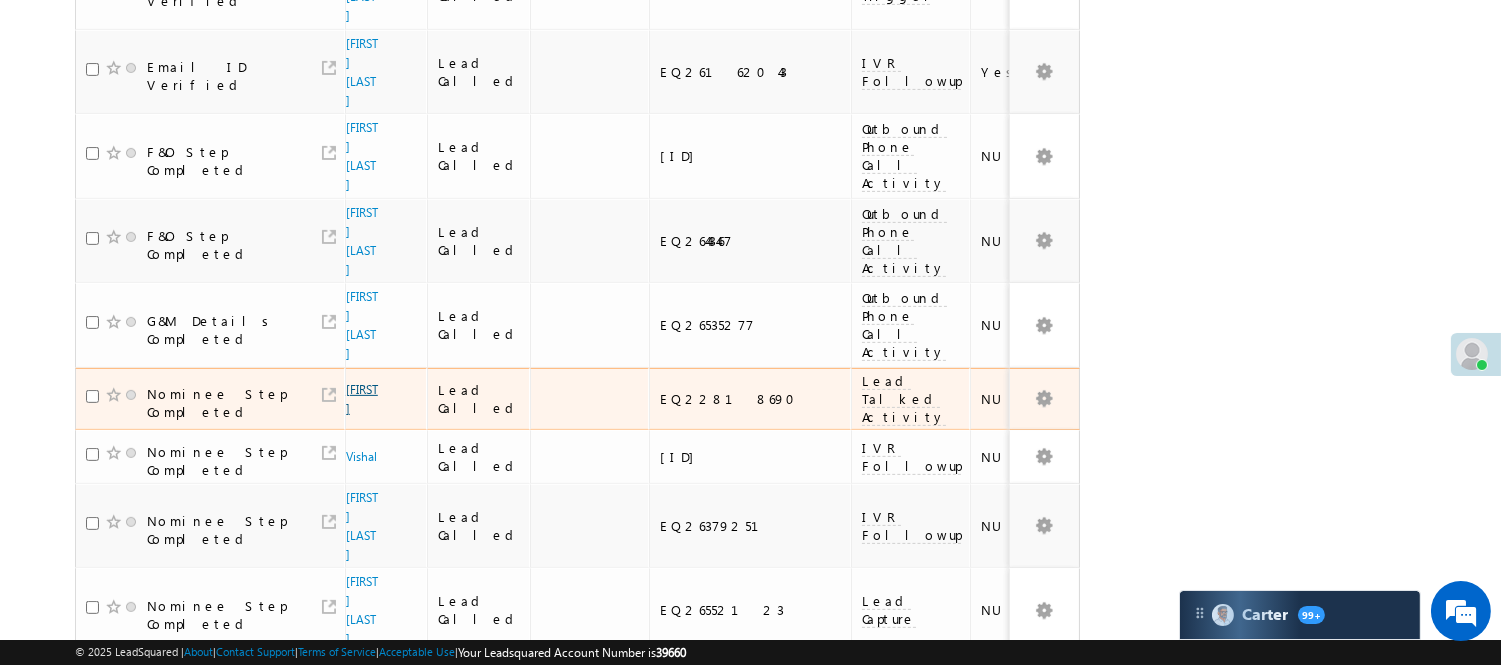 click on "[NAME]" at bounding box center (362, 399) 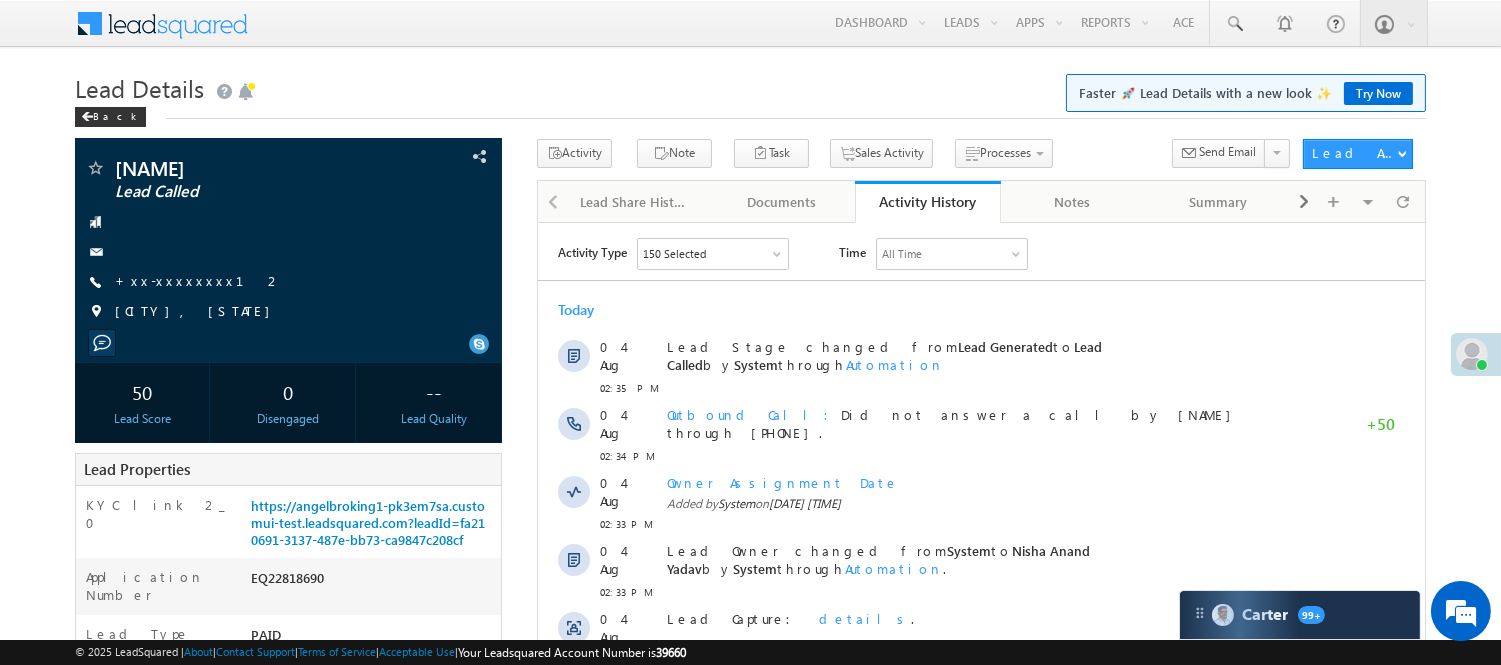 scroll, scrollTop: 0, scrollLeft: 0, axis: both 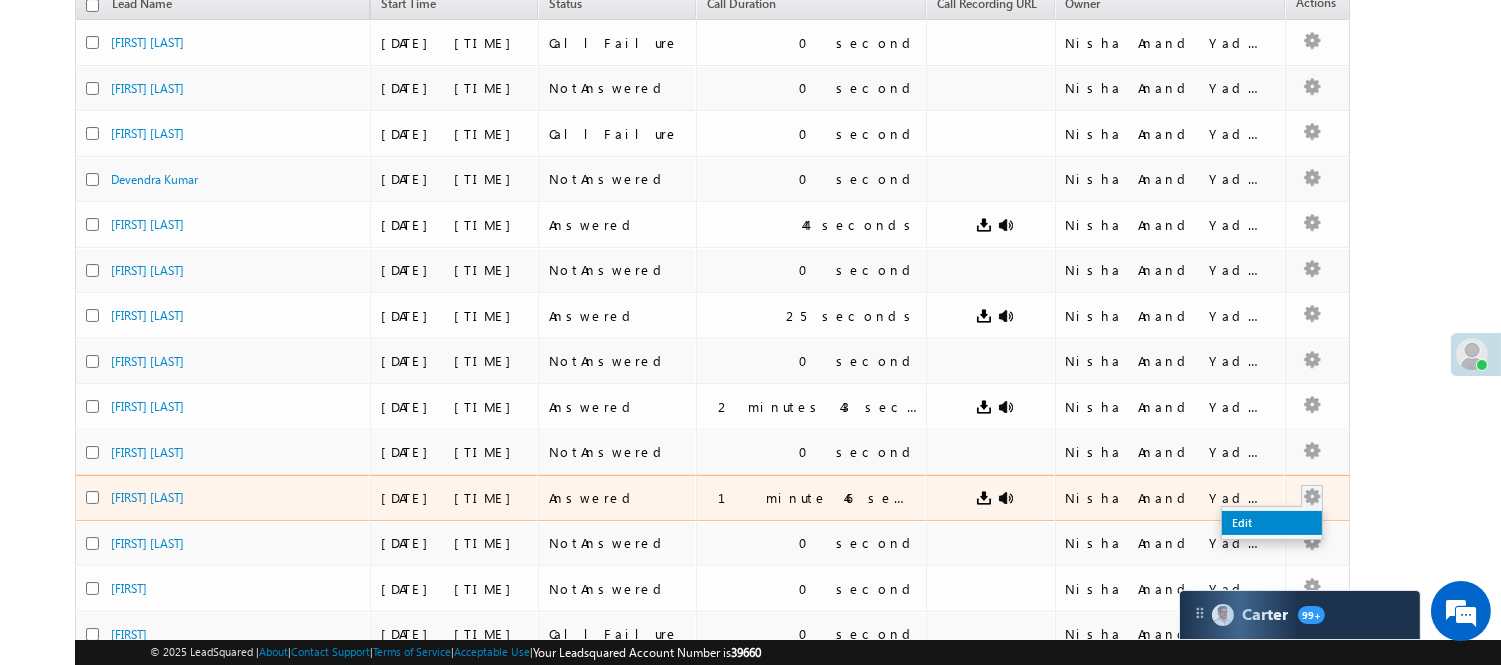click on "Edit" at bounding box center (1272, 523) 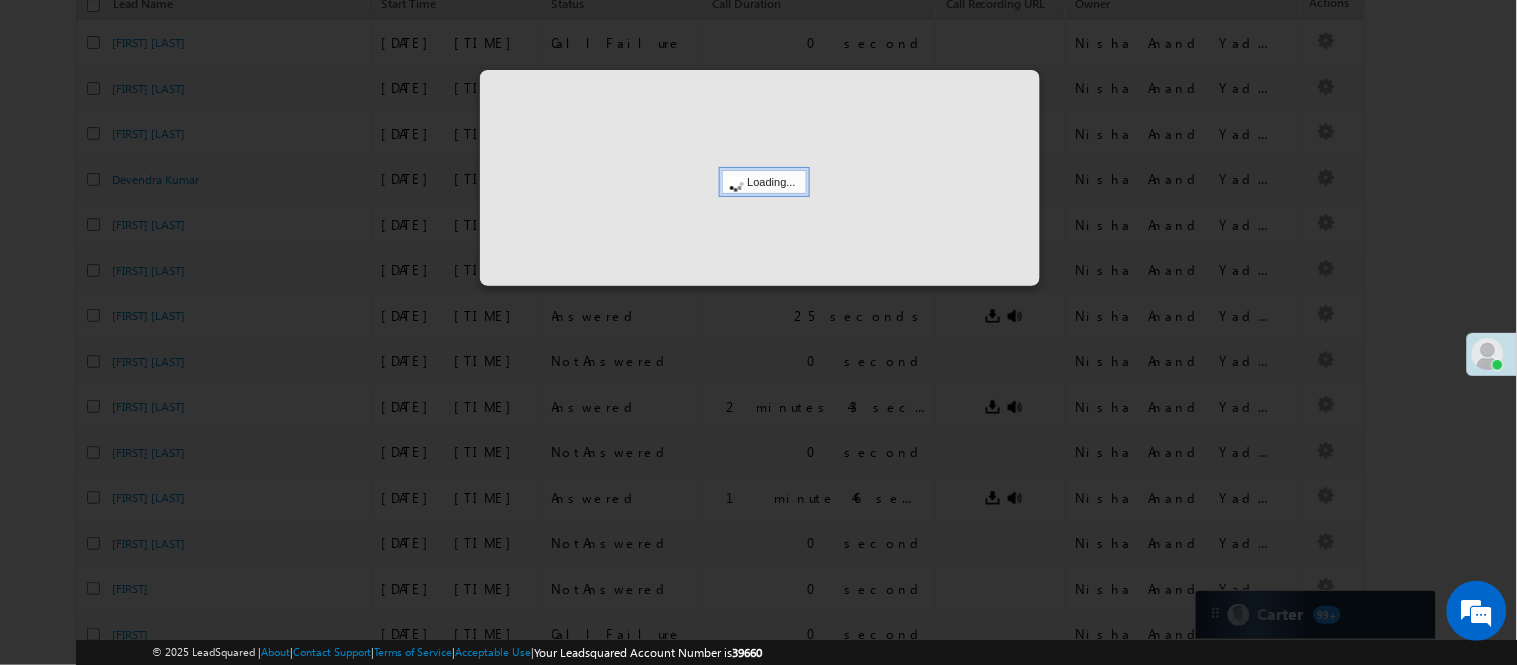 scroll, scrollTop: 0, scrollLeft: 0, axis: both 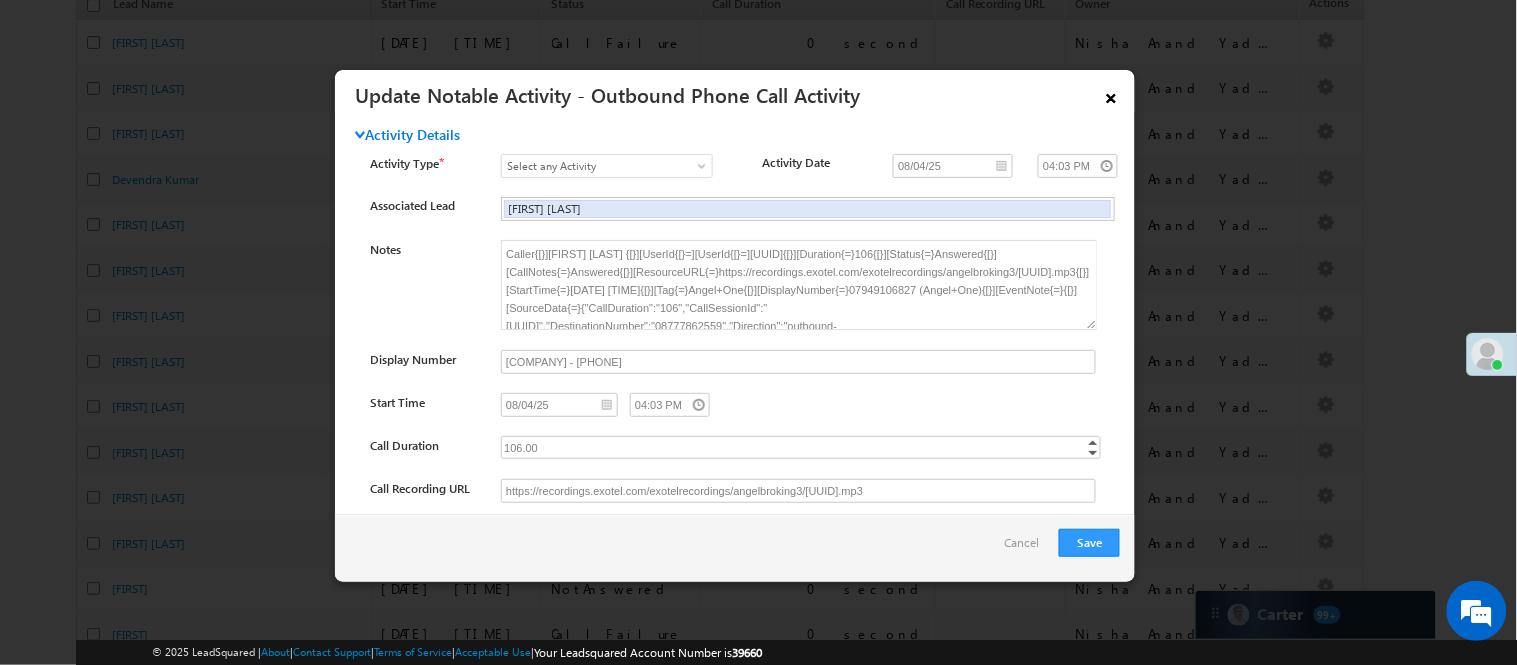 click on "×" at bounding box center [1111, 94] 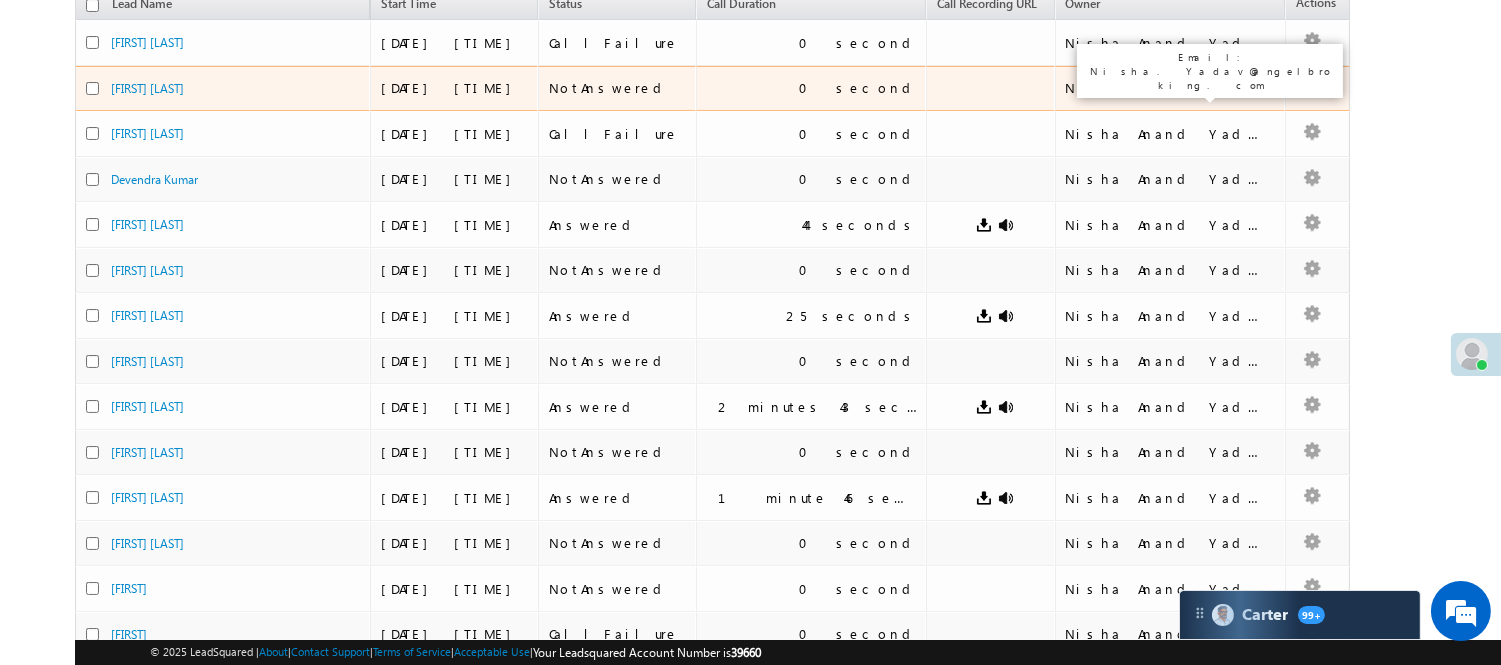 click on "Nisha Anand Yadav" at bounding box center [1166, 88] 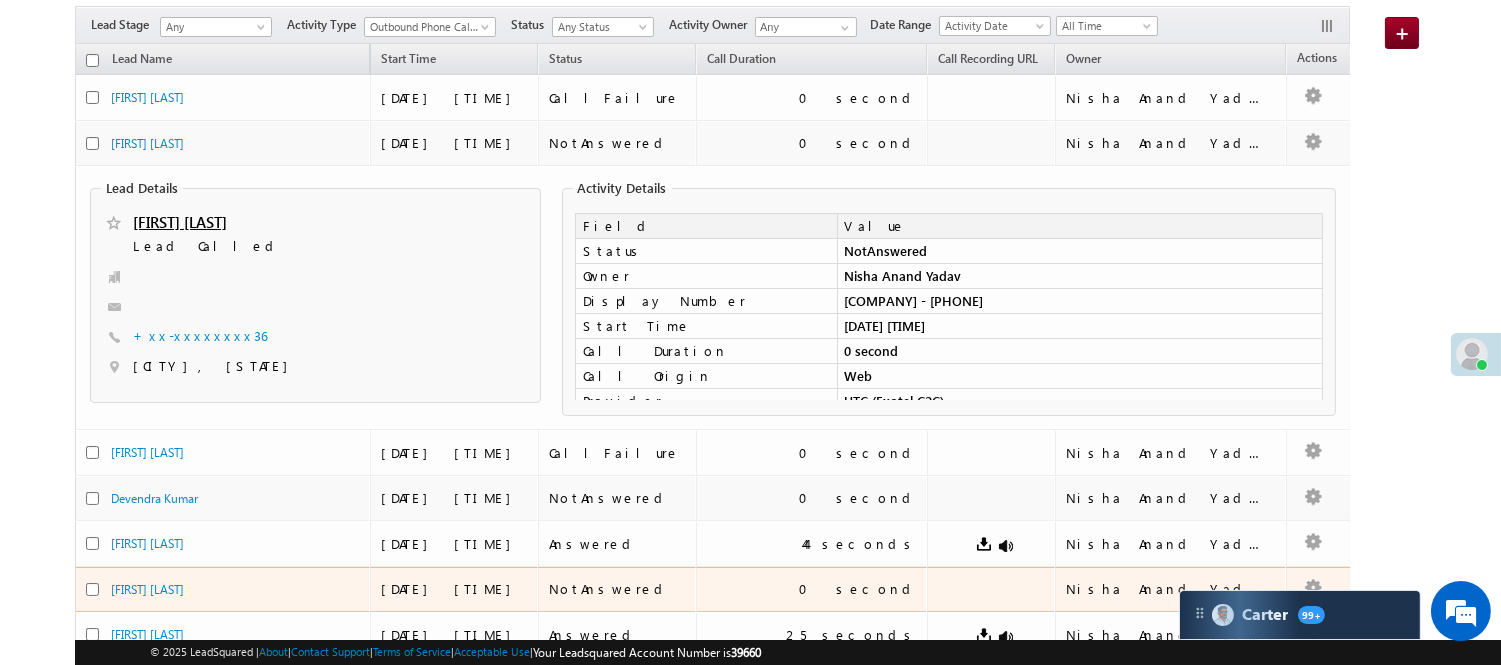 scroll, scrollTop: 333, scrollLeft: 0, axis: vertical 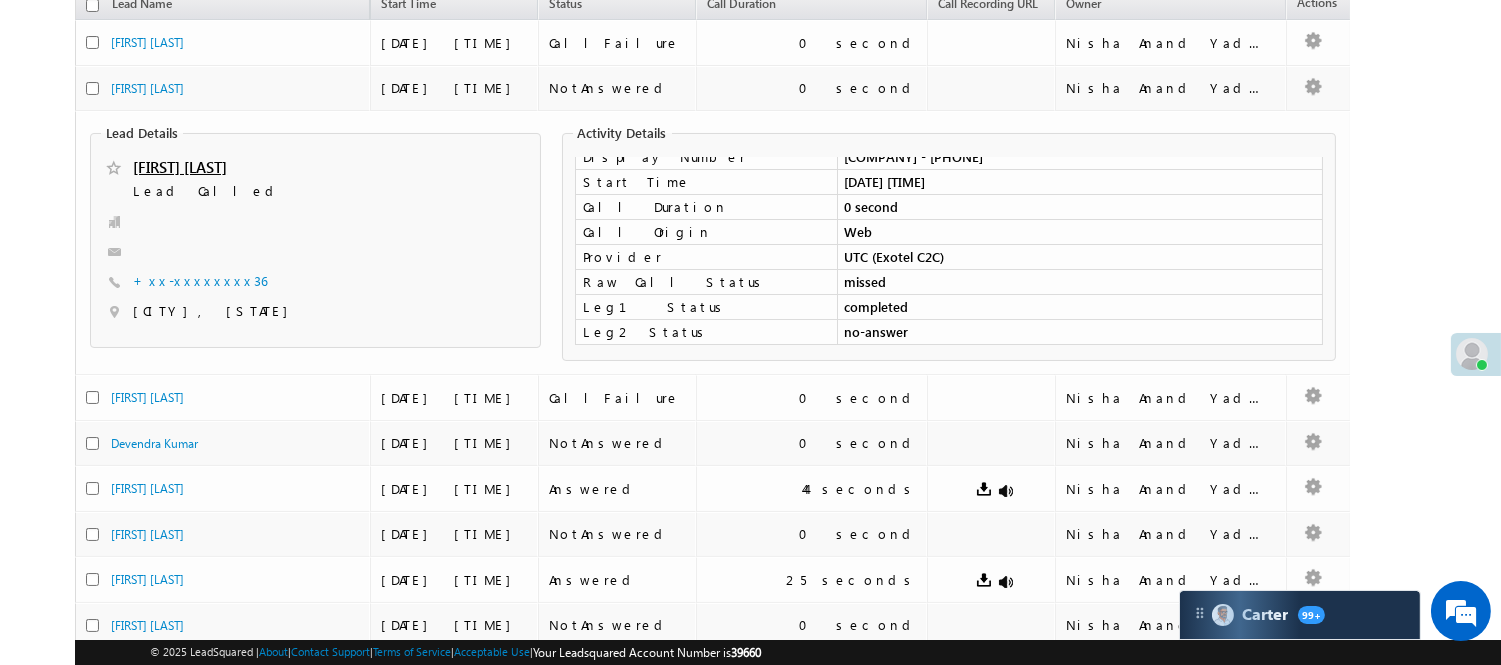 click on "Menu
Nisha Anand Yadav
Nisha .Yada v@ang elbro king." at bounding box center [750, 655] 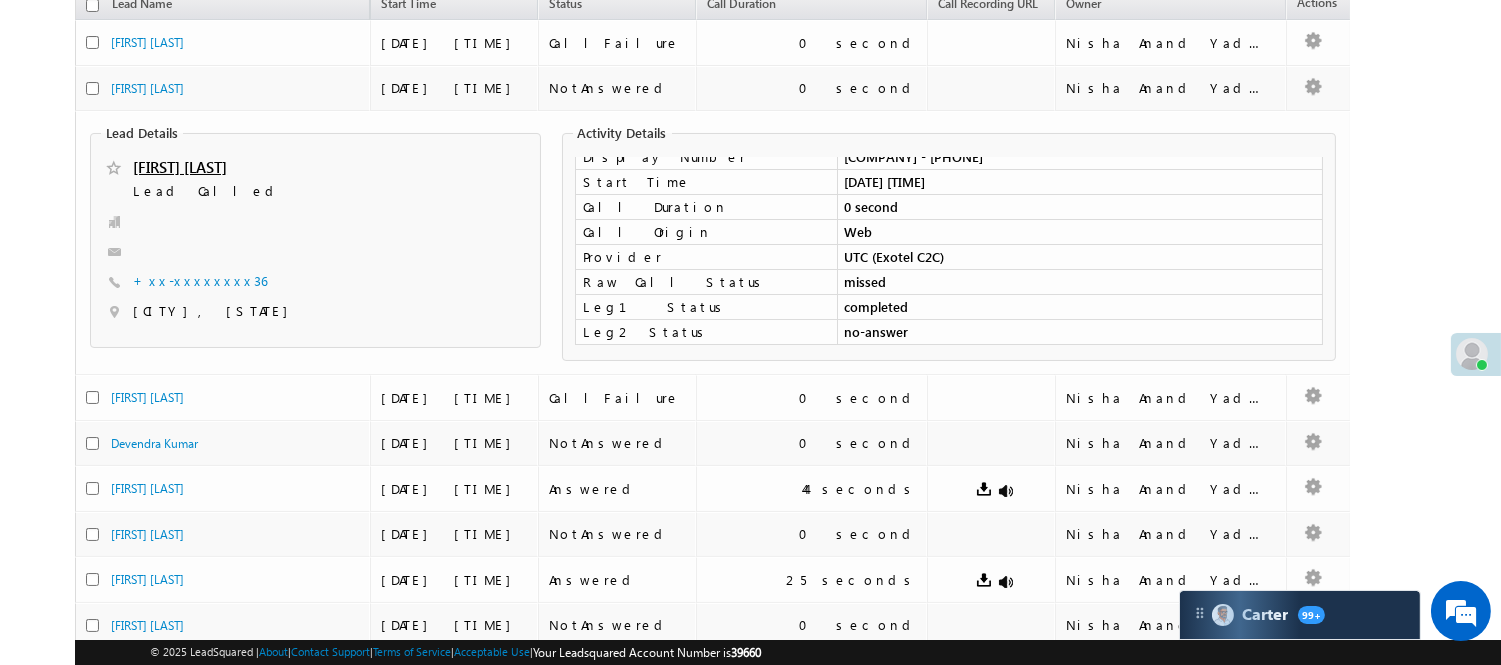 click on "Menu
Nisha Anand Yadav
Nisha .Yada v@ang elbro king." at bounding box center (750, 655) 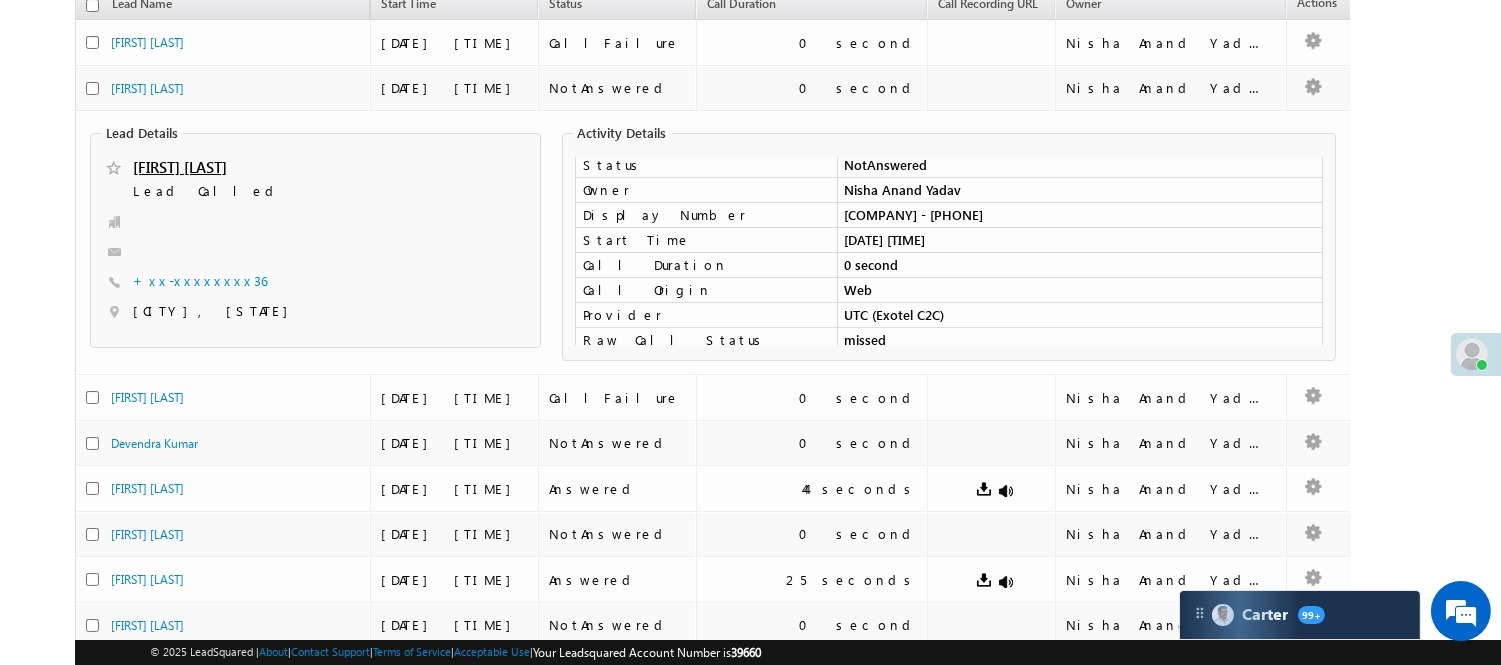 scroll, scrollTop: 0, scrollLeft: 0, axis: both 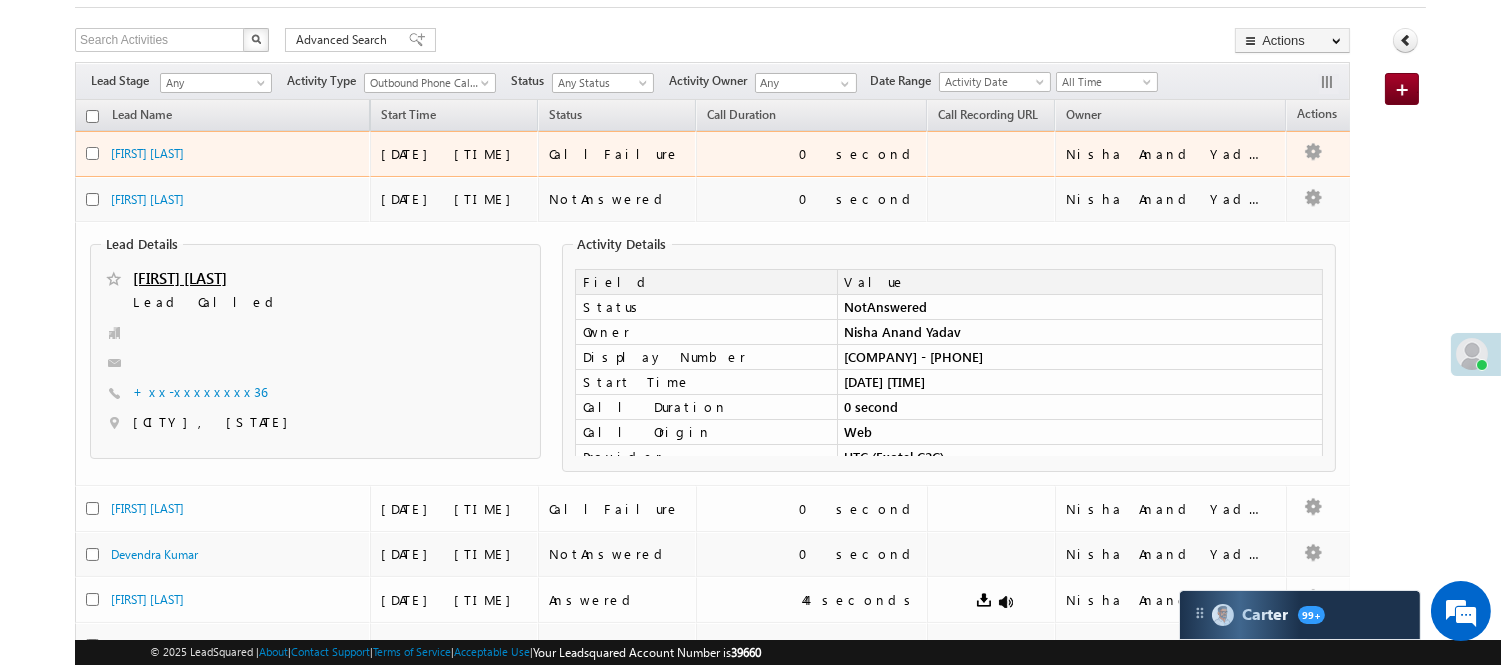 click at bounding box center (92, 153) 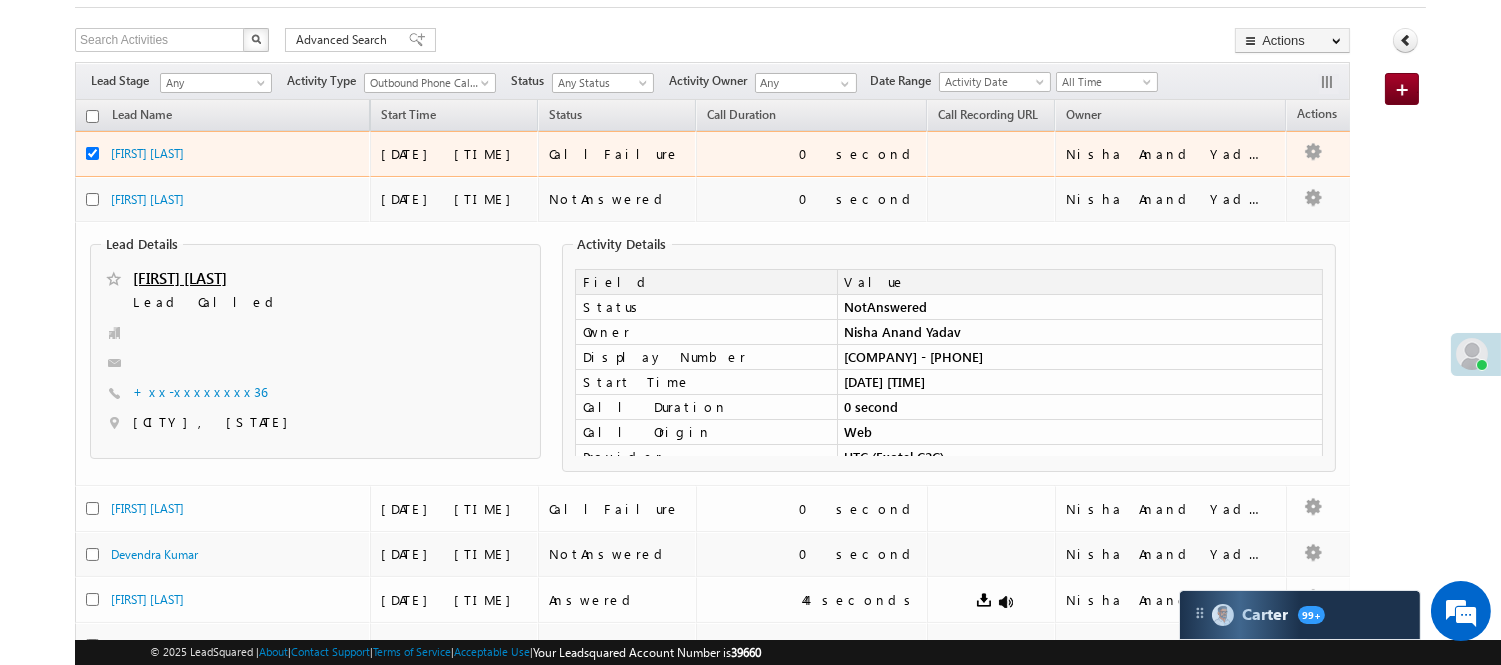 click at bounding box center [92, 153] 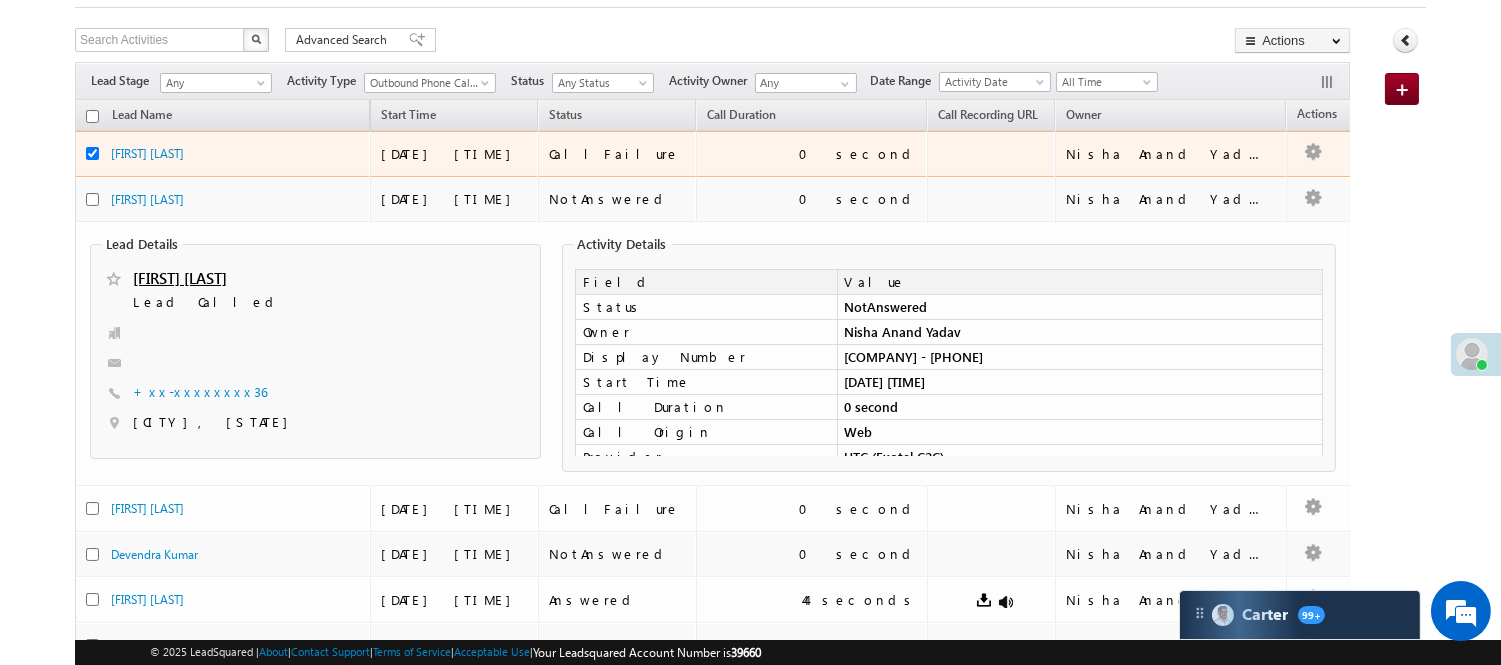 checkbox on "false" 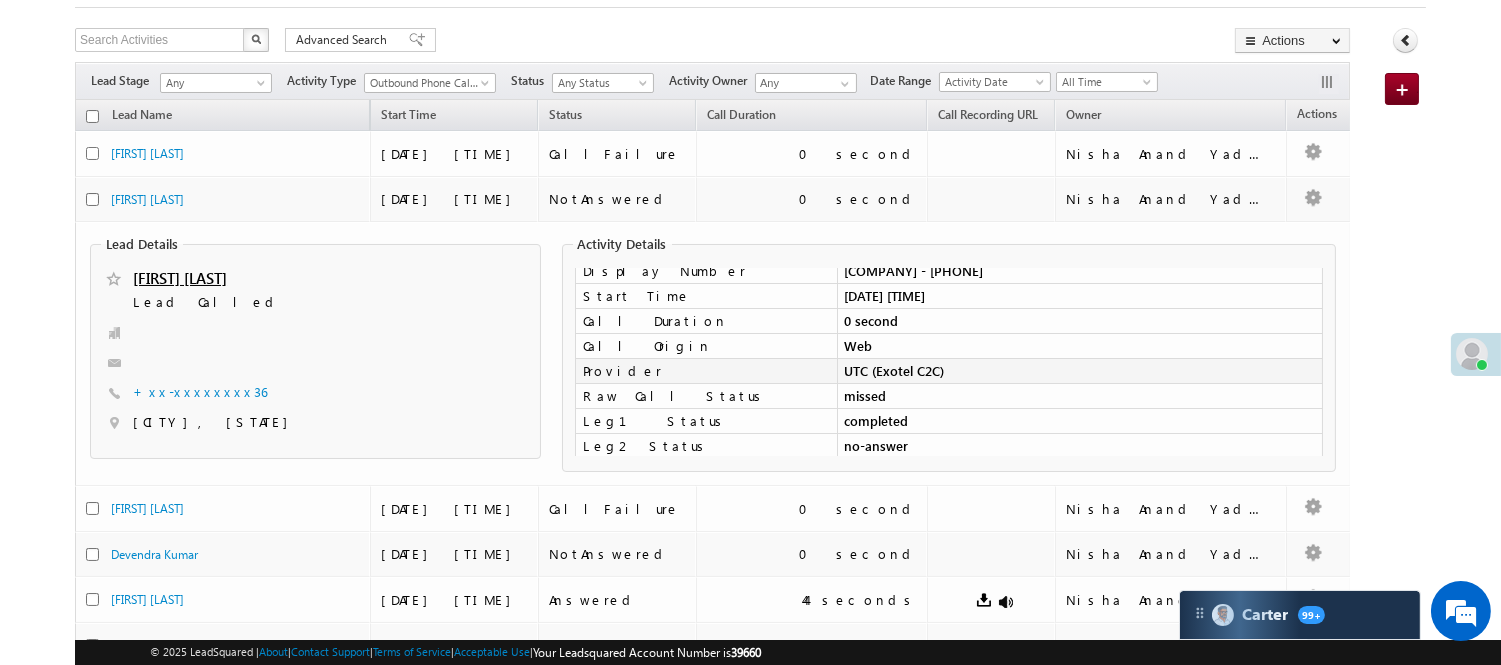 scroll, scrollTop: 90, scrollLeft: 0, axis: vertical 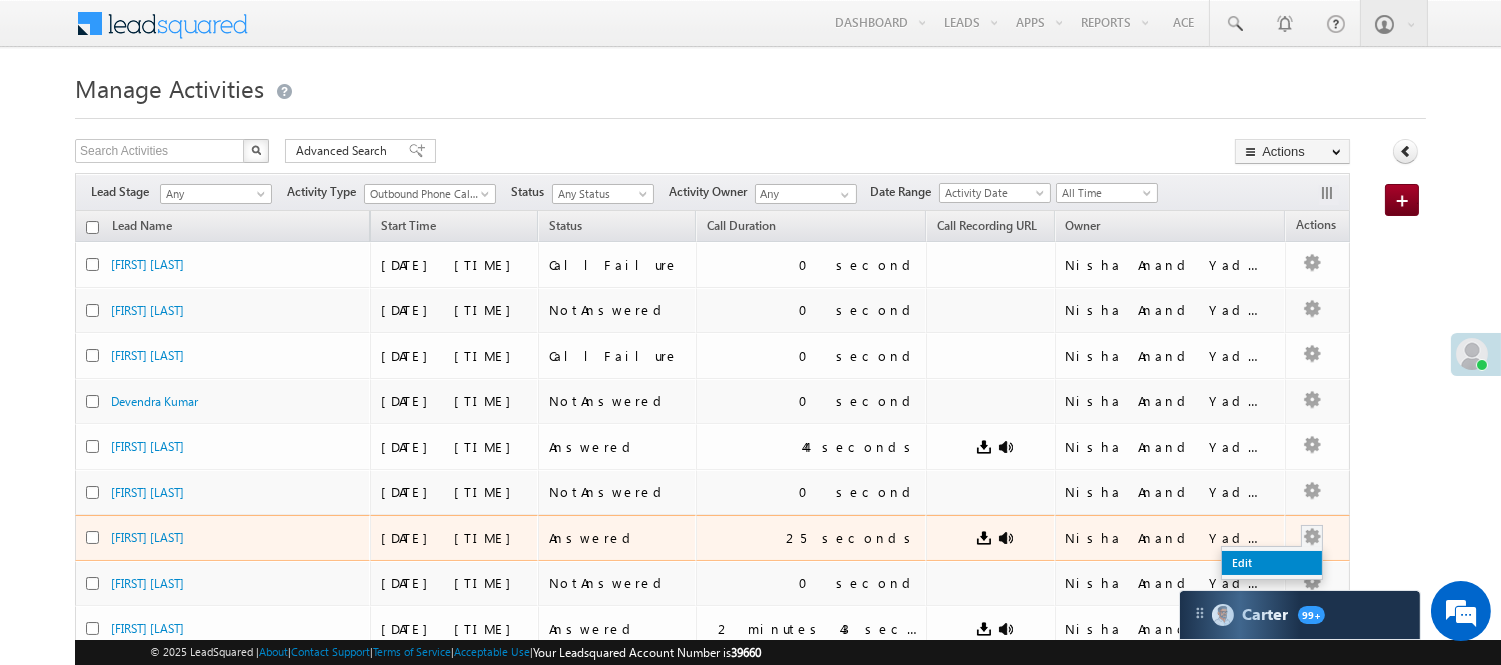 click on "Edit" at bounding box center [1272, 563] 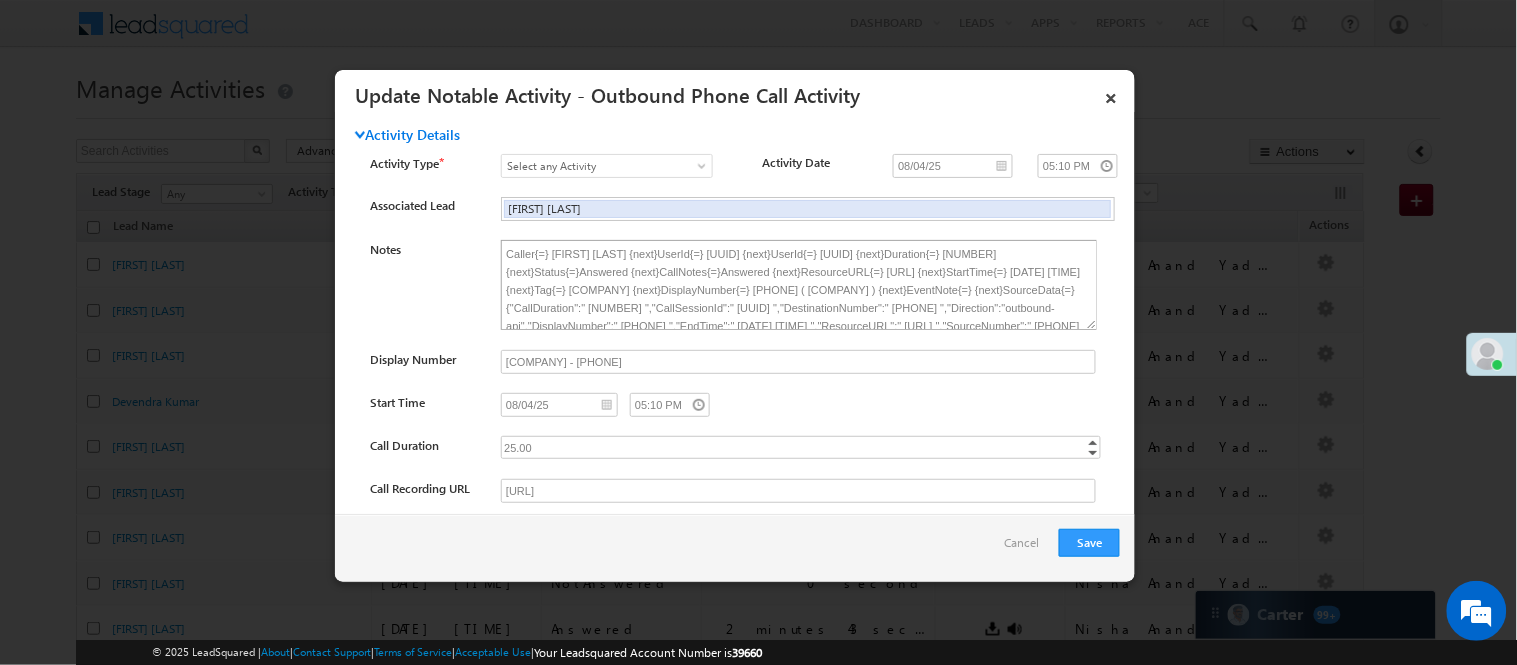 scroll, scrollTop: 0, scrollLeft: 0, axis: both 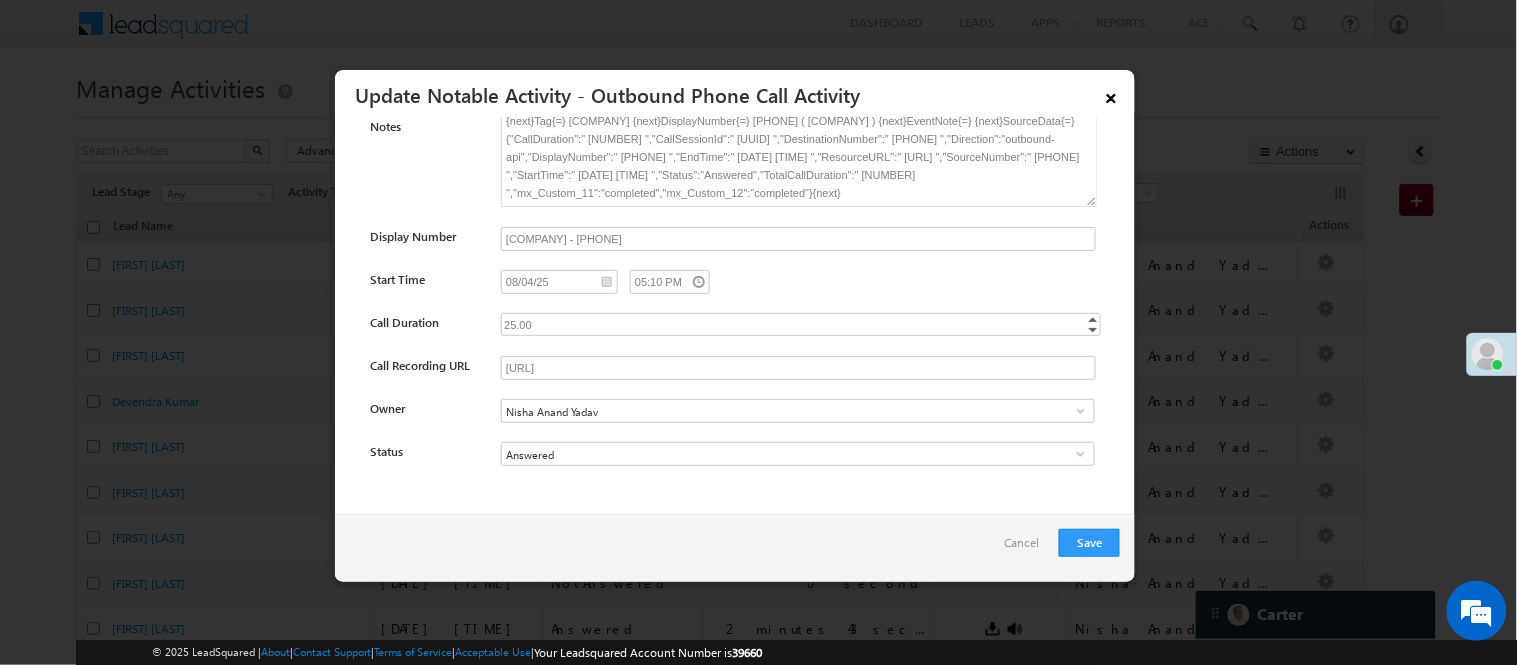 click on "×" at bounding box center [1111, 94] 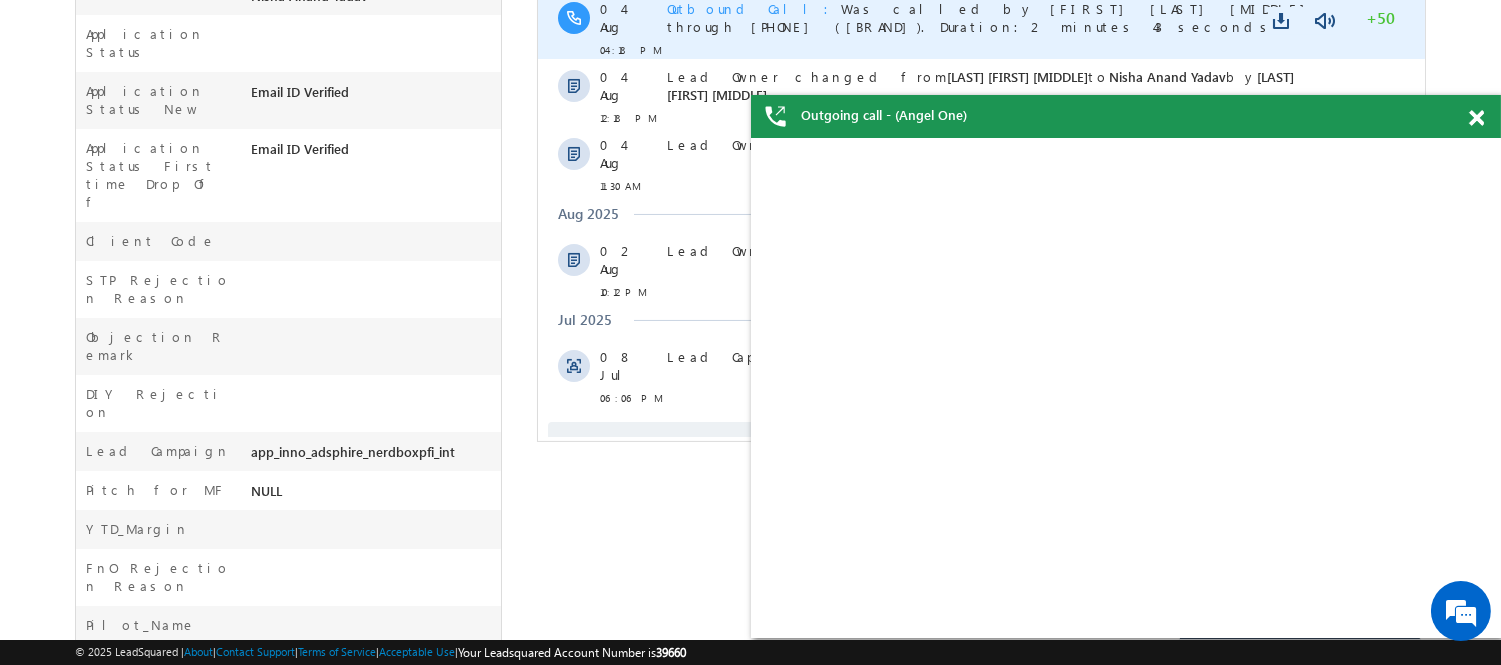 scroll, scrollTop: 0, scrollLeft: 0, axis: both 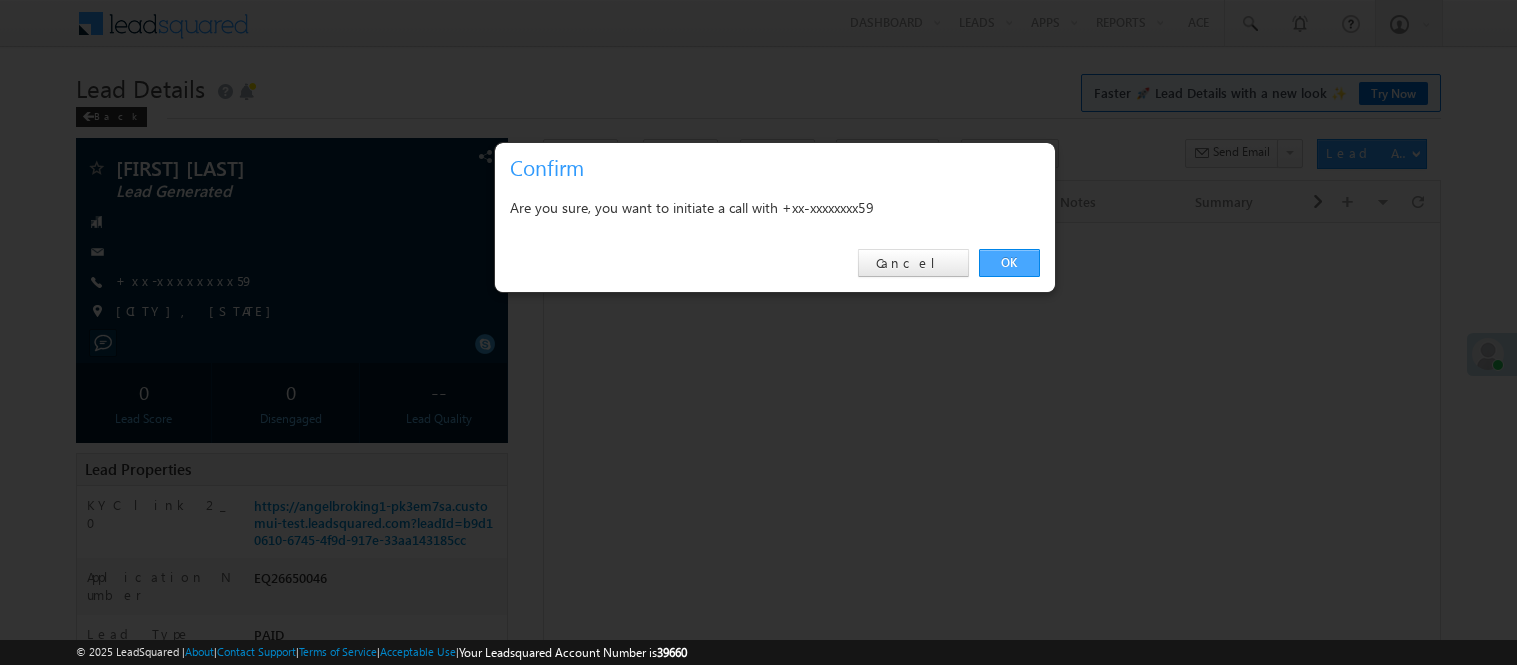click on "OK" at bounding box center [1009, 263] 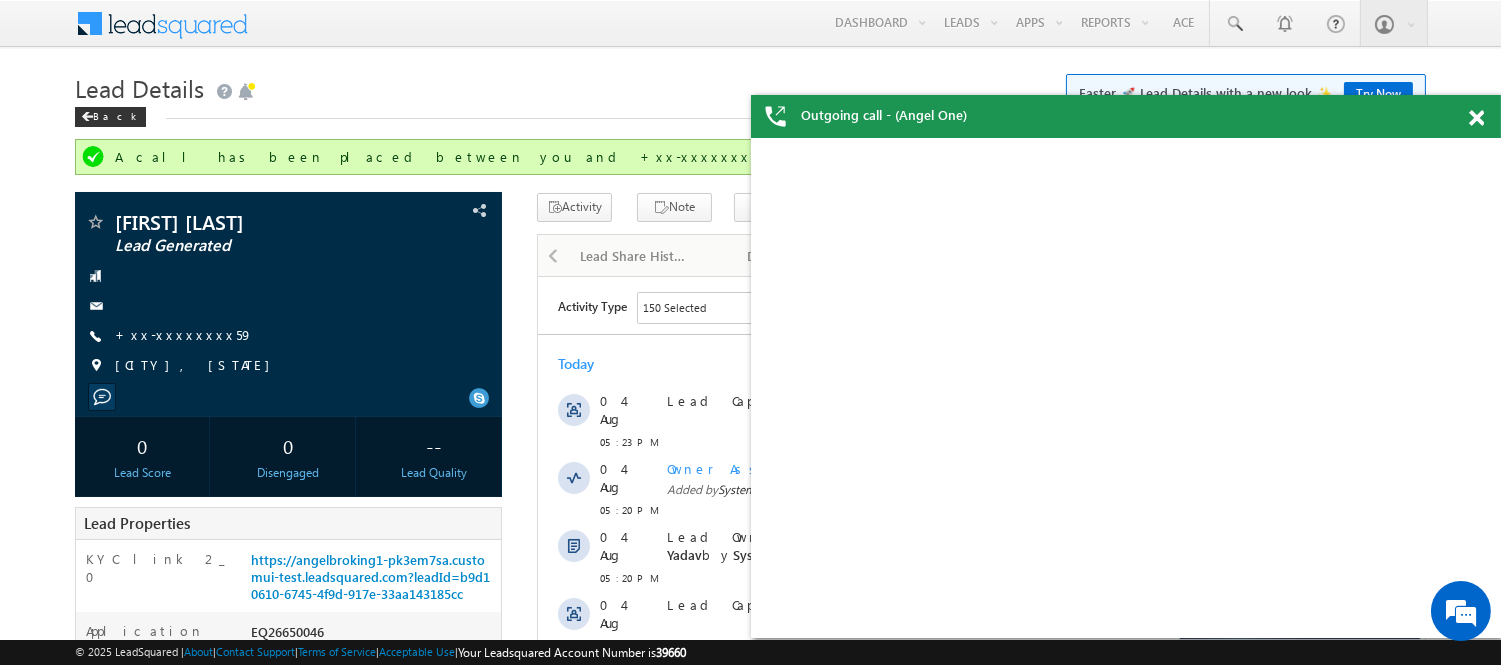scroll, scrollTop: 0, scrollLeft: 0, axis: both 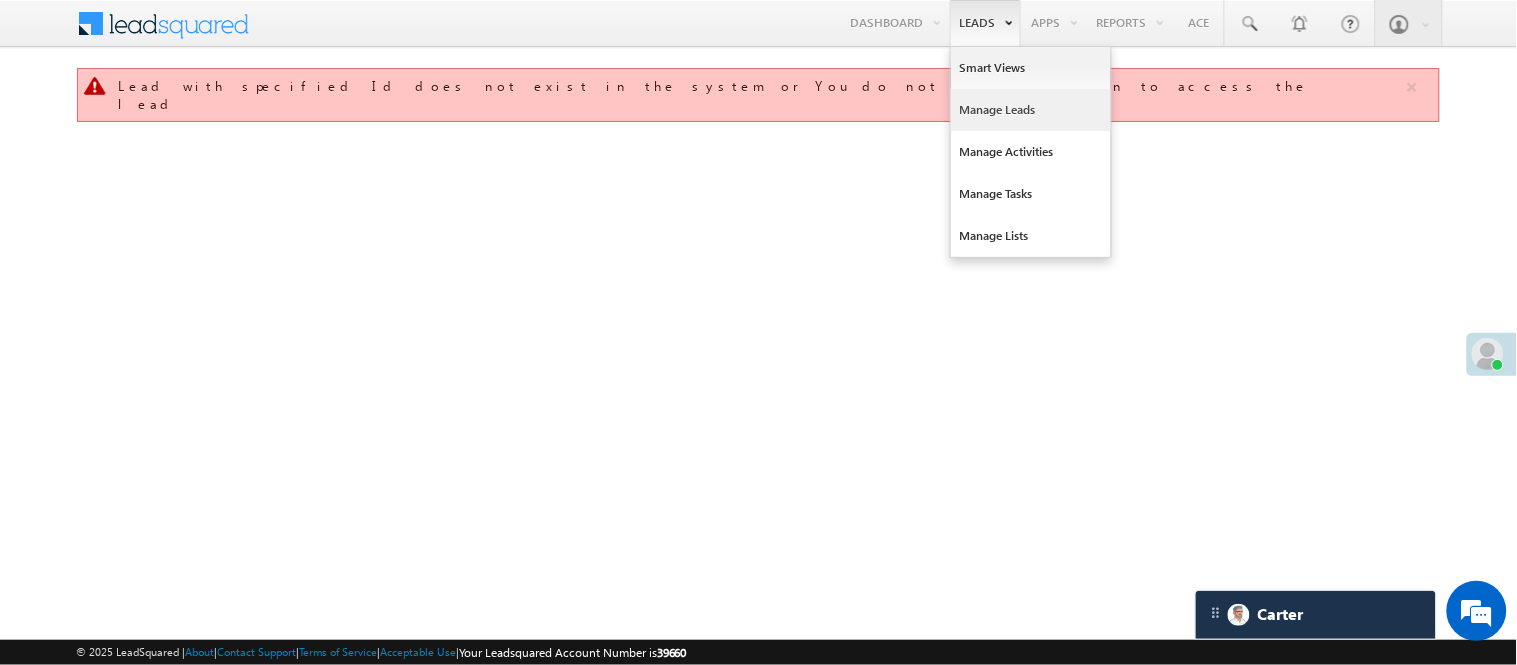 click on "Manage Leads" at bounding box center [1031, 110] 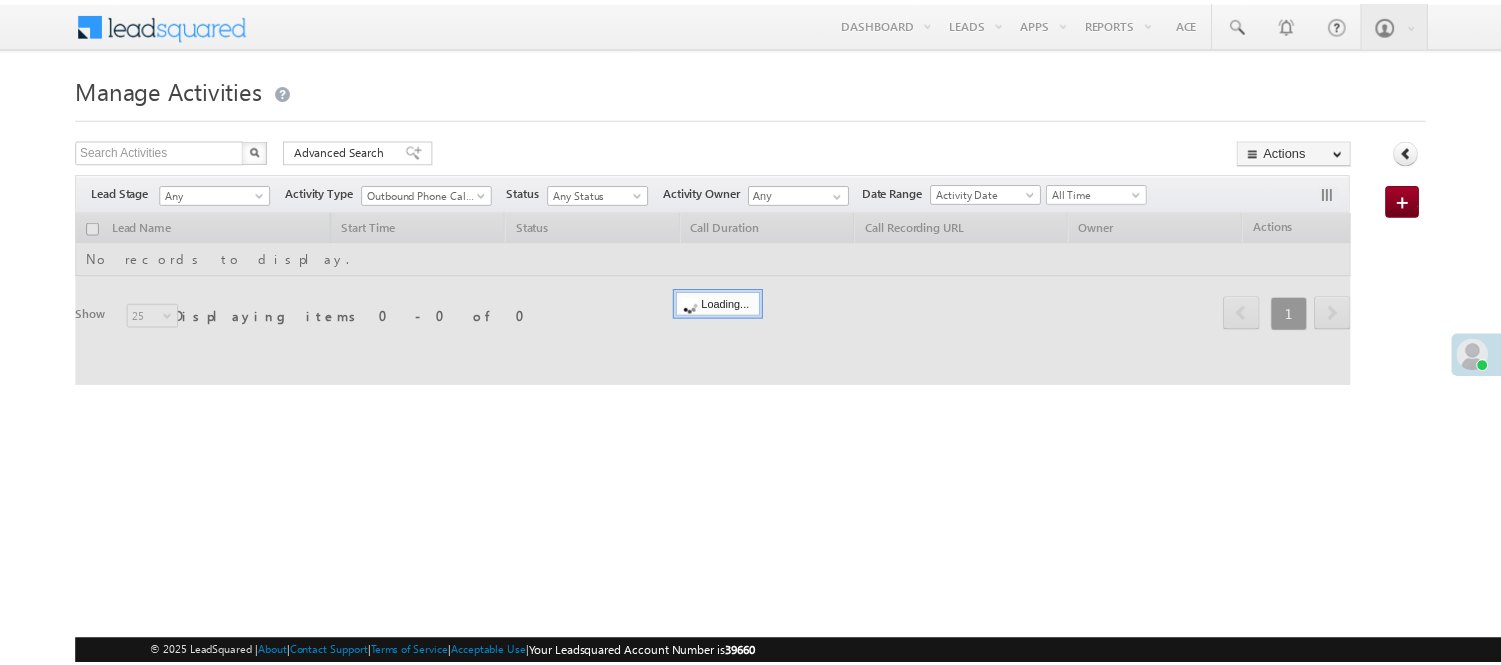 scroll, scrollTop: 0, scrollLeft: 0, axis: both 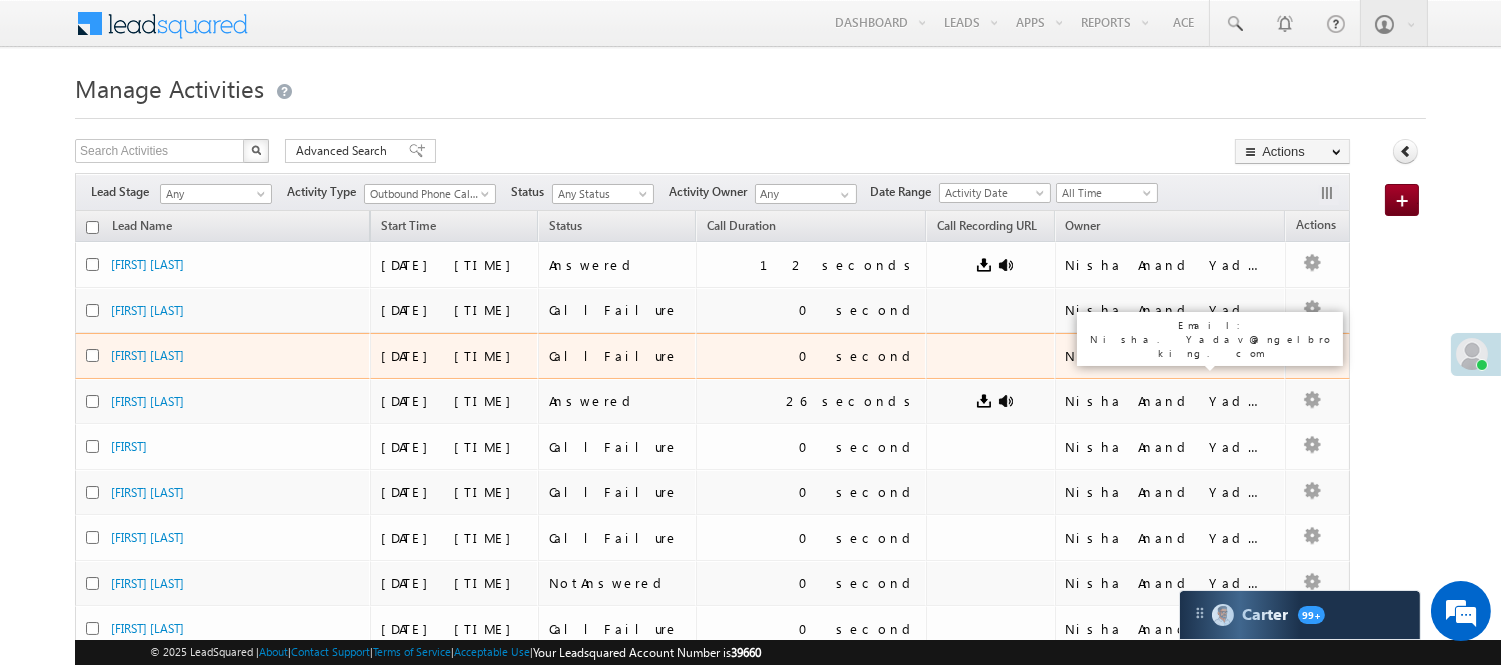 click on "Nisha Anand Yadav" at bounding box center (1166, 356) 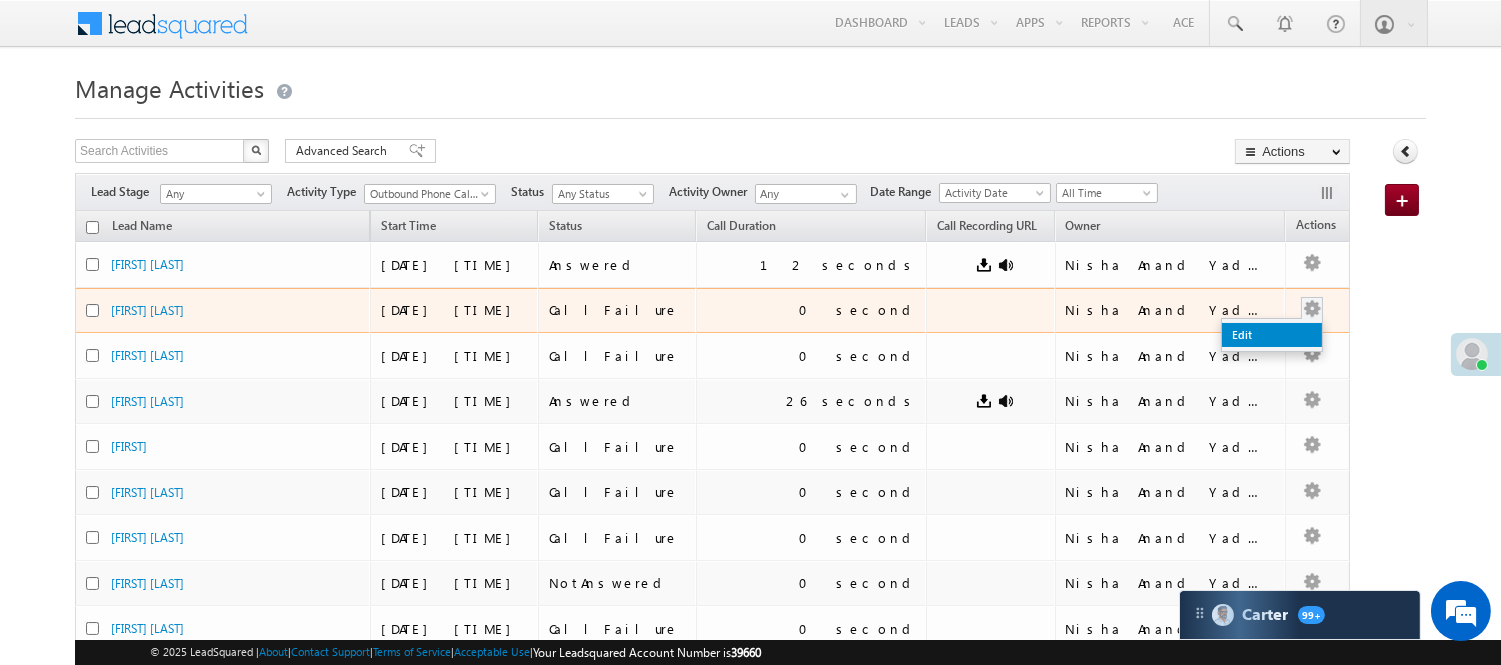 click on "Edit" at bounding box center [1272, 335] 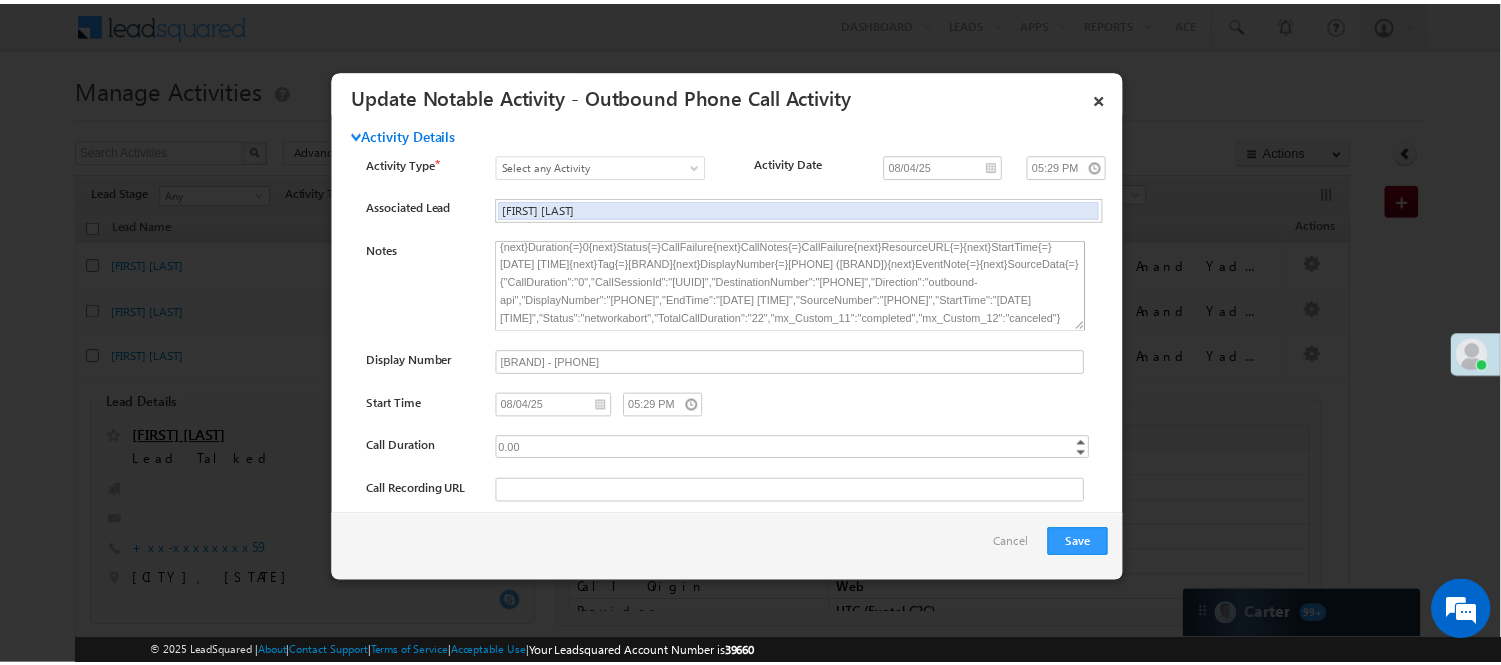 scroll, scrollTop: 0, scrollLeft: 0, axis: both 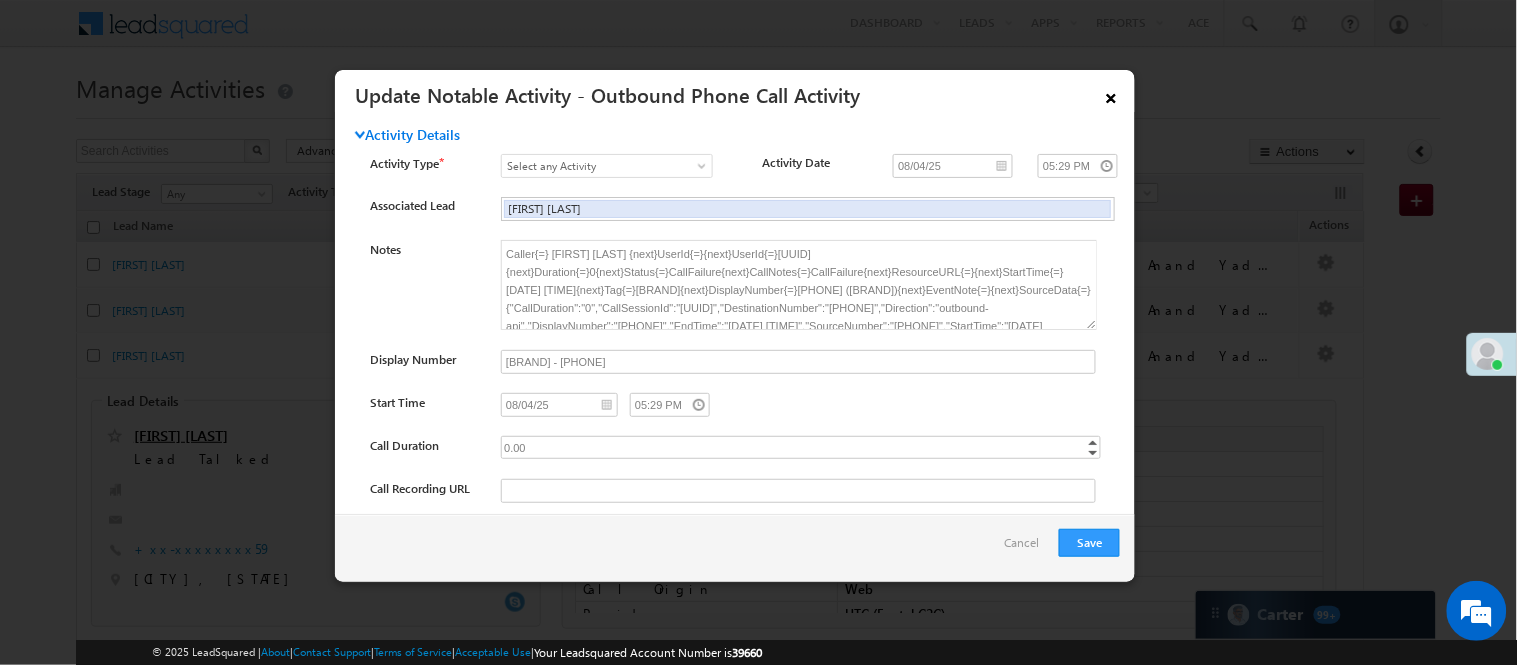 click on "×" at bounding box center [1111, 94] 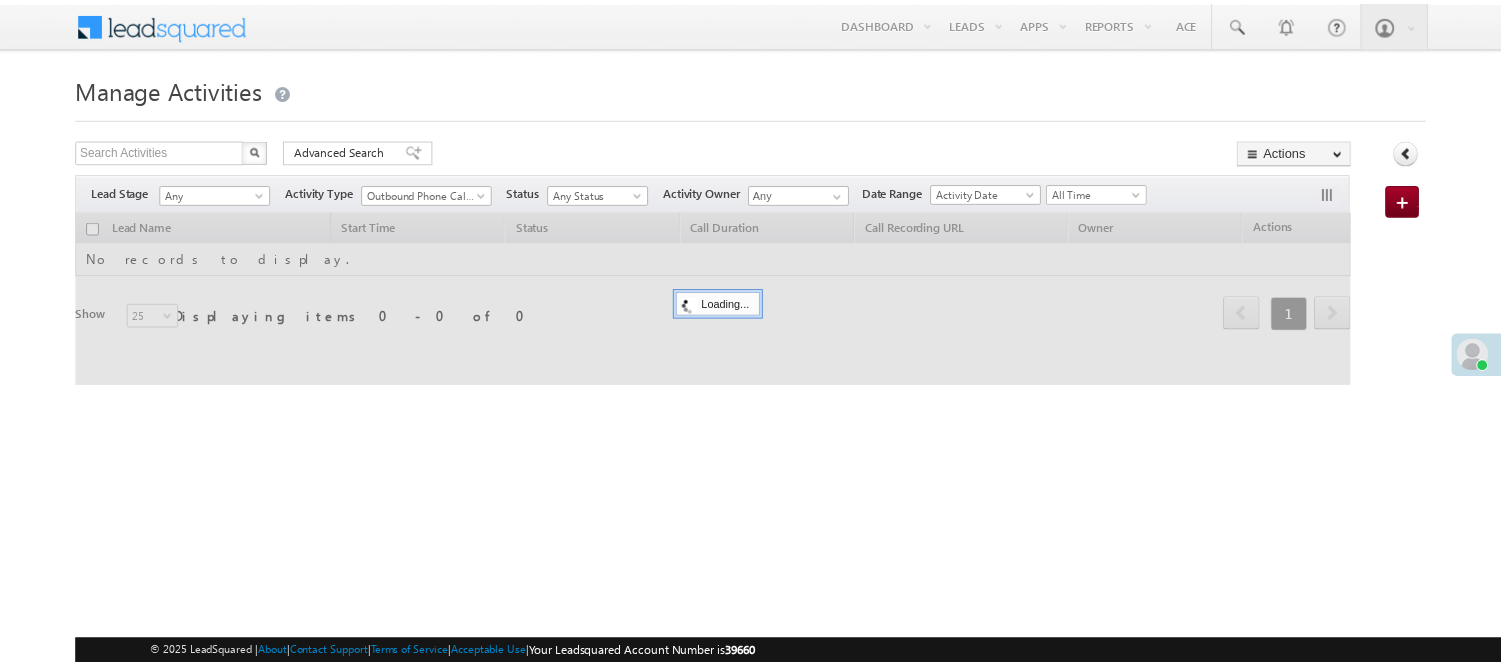 scroll, scrollTop: 0, scrollLeft: 0, axis: both 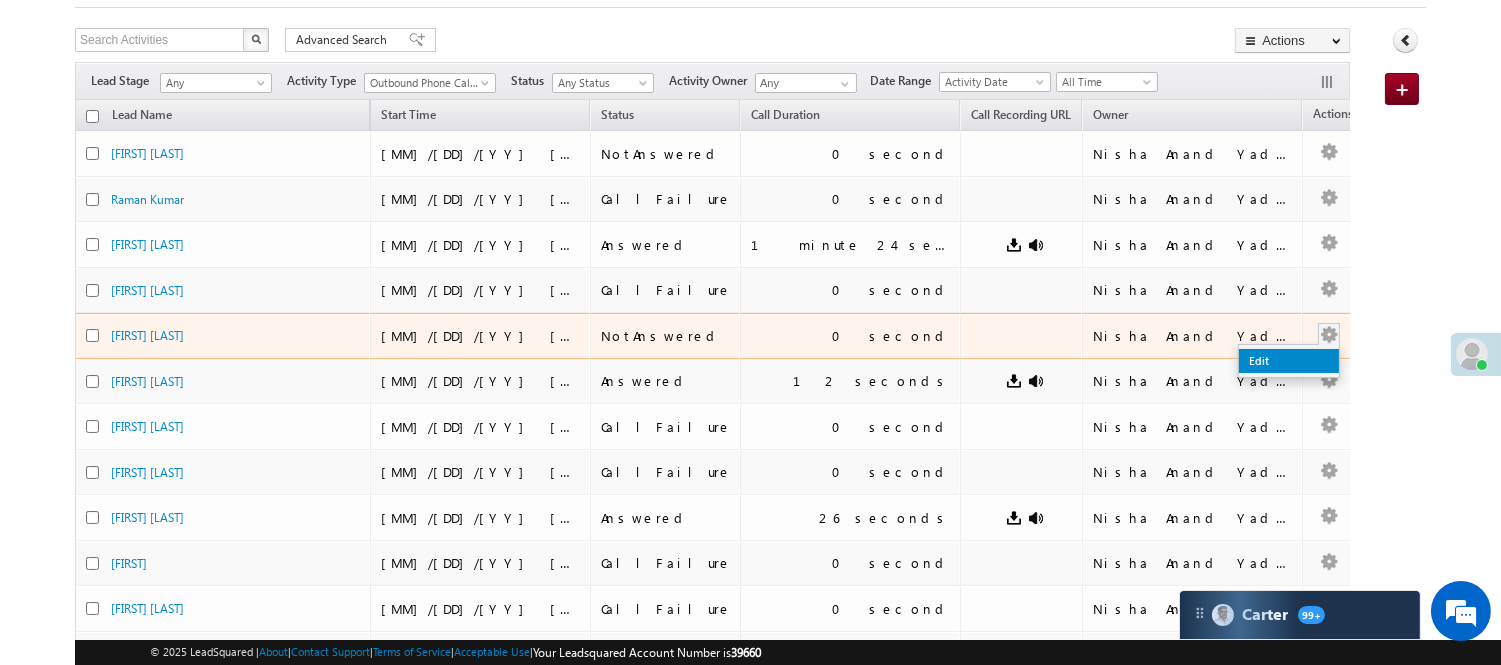 click on "Edit" at bounding box center (1289, 361) 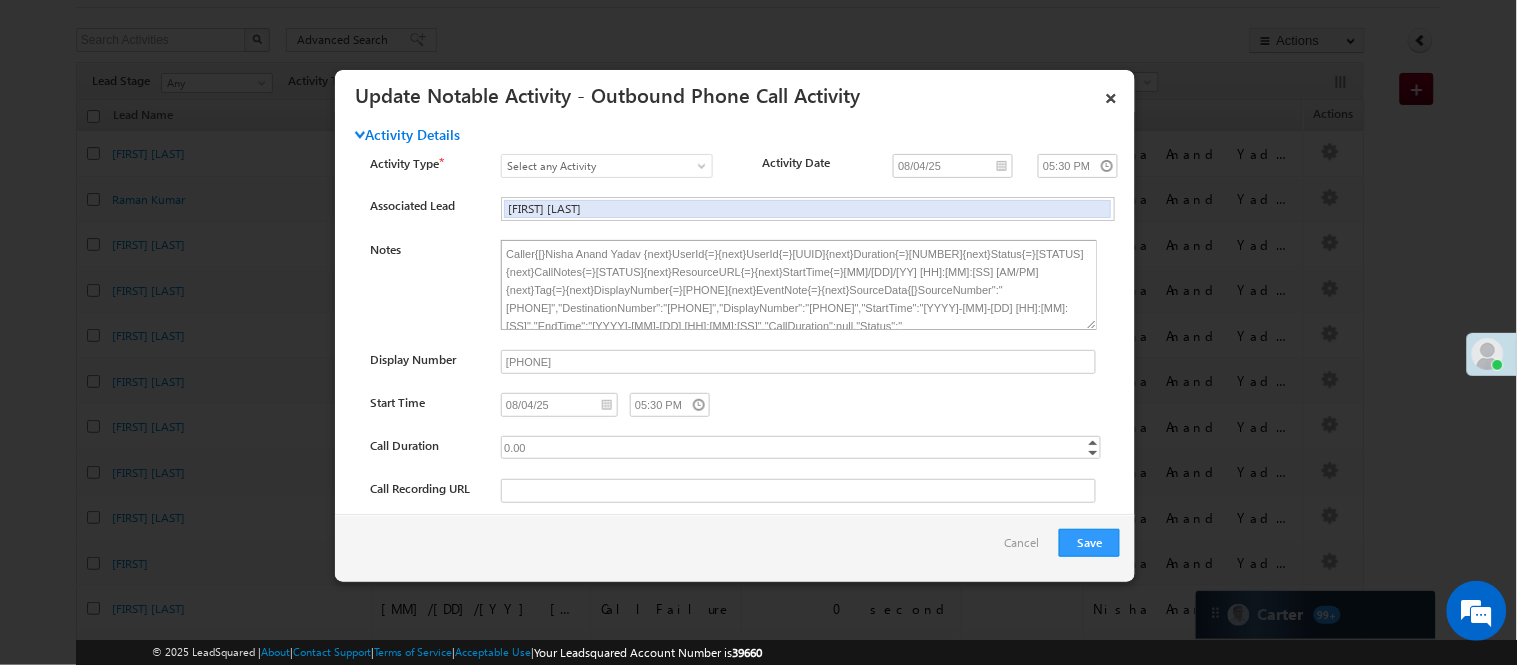 scroll, scrollTop: 82, scrollLeft: 0, axis: vertical 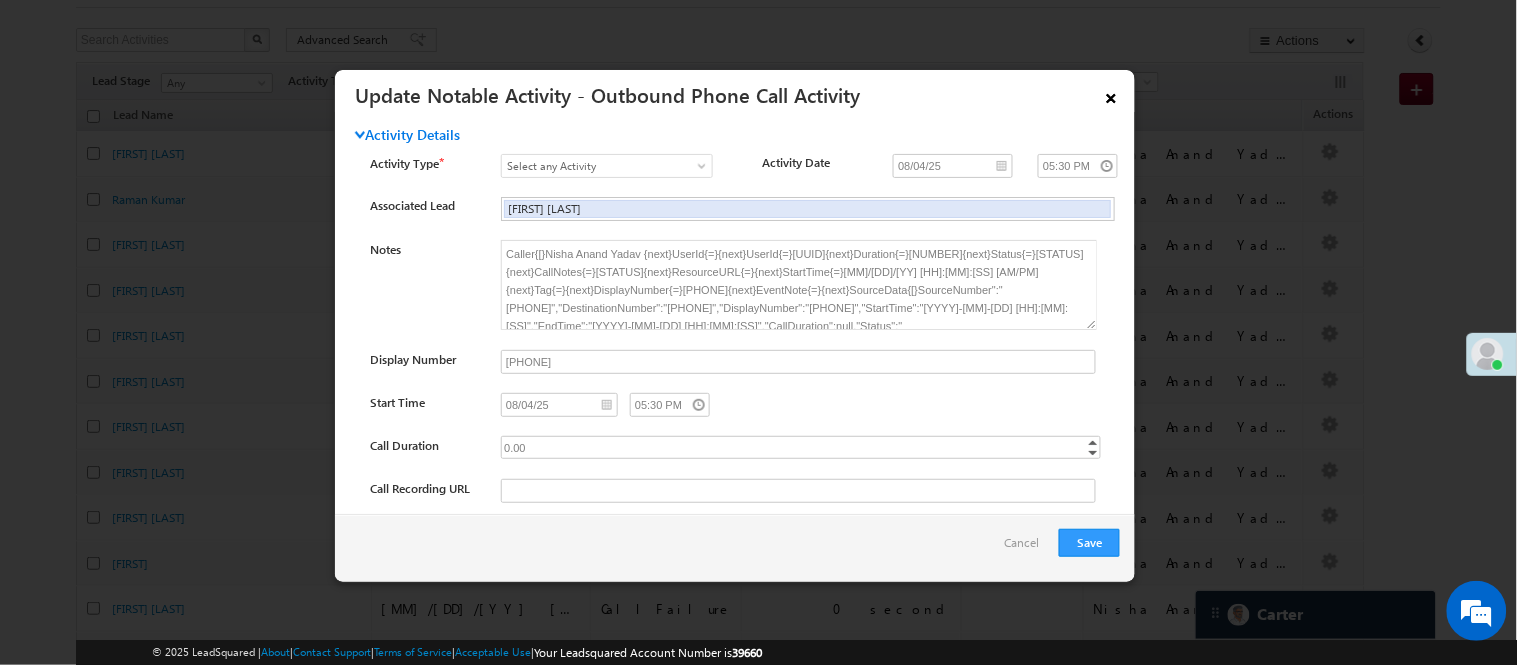 click on "×" at bounding box center [1111, 94] 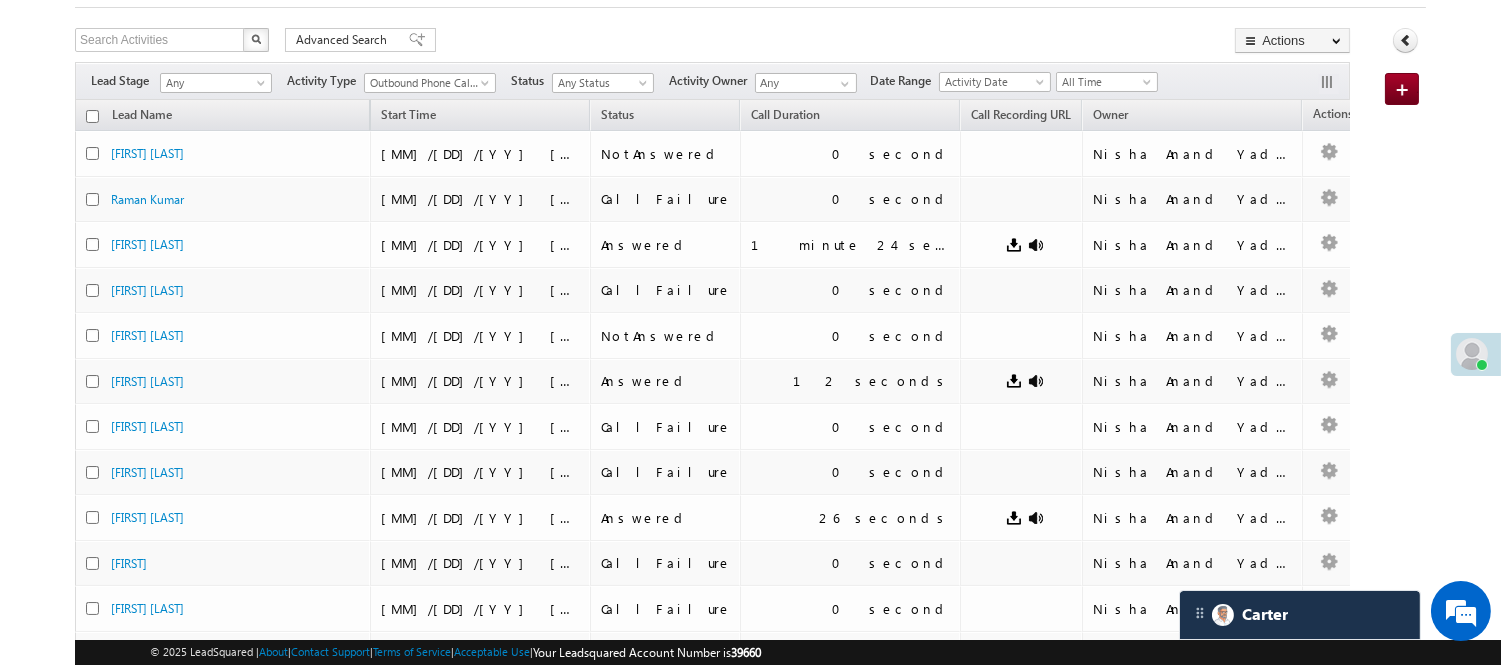 click on "Lead Stage
Any
Any
Activity Type
Add_Alternate_Number
Agreed for Payment
App Downloaded
App Related Issues
Appointment
Assign to Co-owner (WMS)
Assign to multiple Co-Owner (WMS)
Assign to Outbound (WMS)
Audit Form Activity
Audit Remarks
Call Later_SIP
Call Me Later
Call Me Later - DST
Call Me Later-Pan Aadhar Seeding
Callyzer Test
Campaign Success Commitment
Change Owner
Cross Sell
Customer Drop-off reasons
Document Generation
DRA Activation Successful
DRA Activation Unsuccessful
DRA assign to owner
DRA Custom Plan Approved
DRA Plan approval lead sharing
DRA Plan Rejected
DRA Registration Lead for Processing
DRA_Registration
Duplicate Lead
eKYC
Email Campaign Interest" at bounding box center [712, 81] 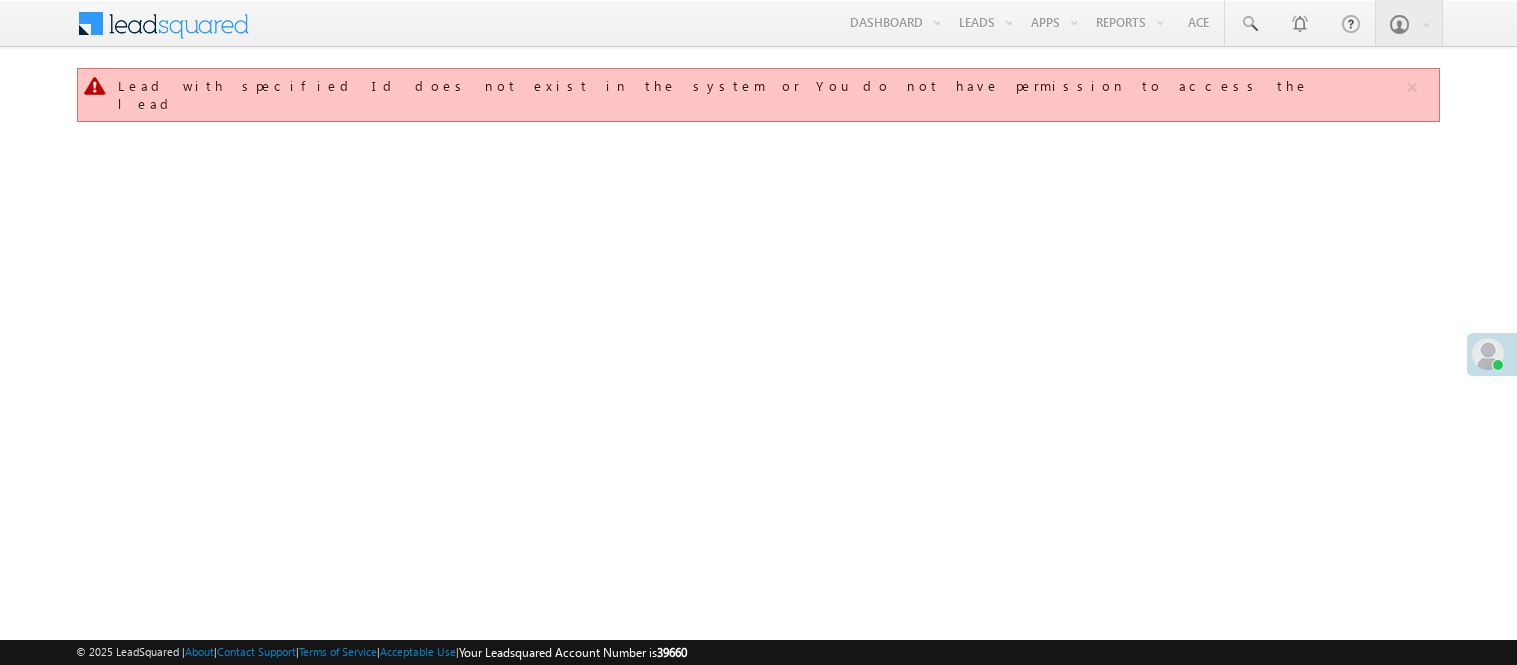 scroll, scrollTop: 0, scrollLeft: 0, axis: both 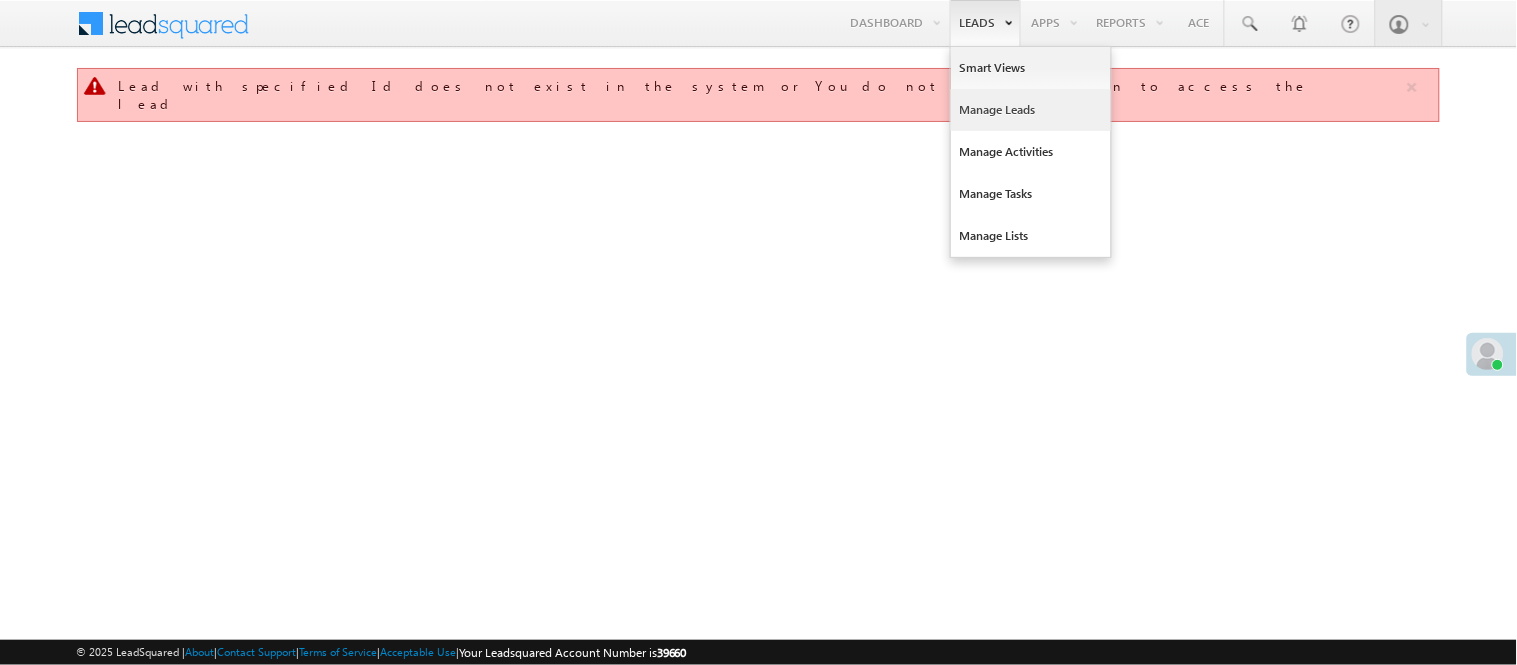 click on "Manage Leads" at bounding box center (1031, 110) 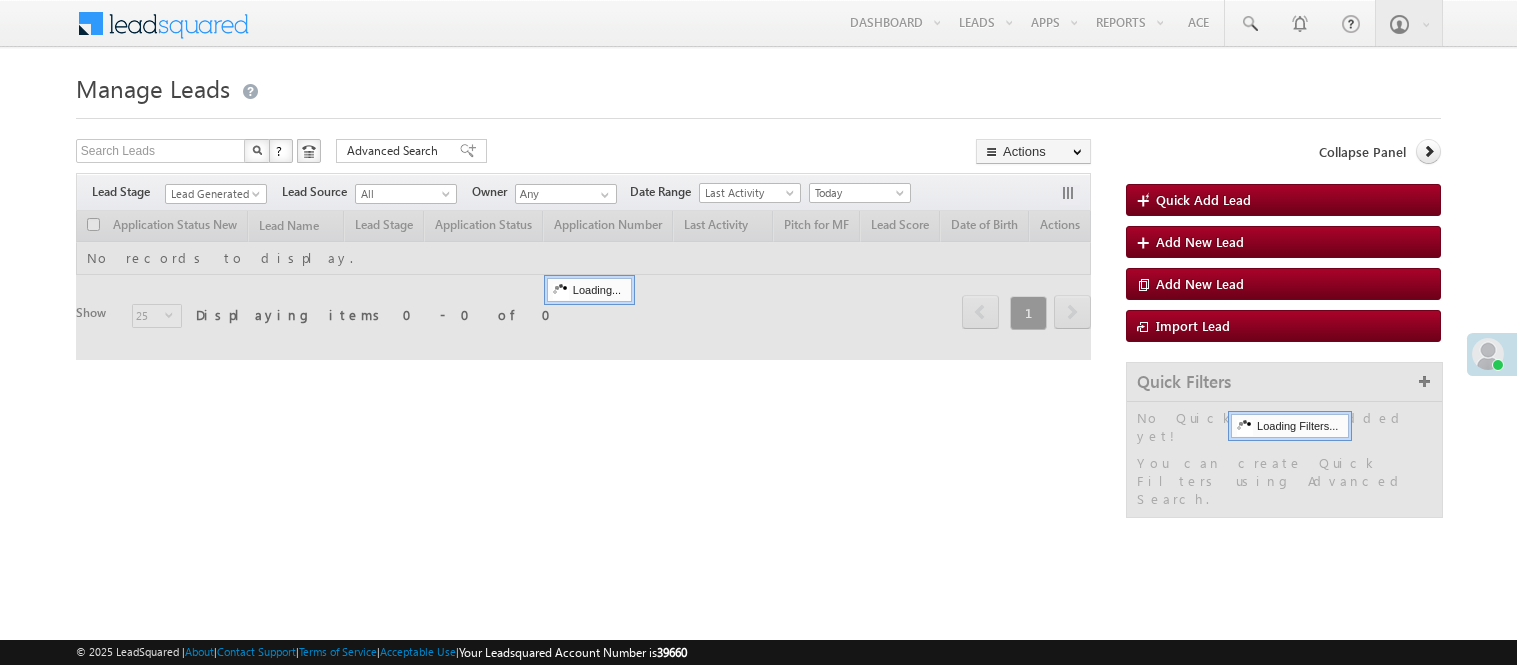 scroll, scrollTop: 0, scrollLeft: 0, axis: both 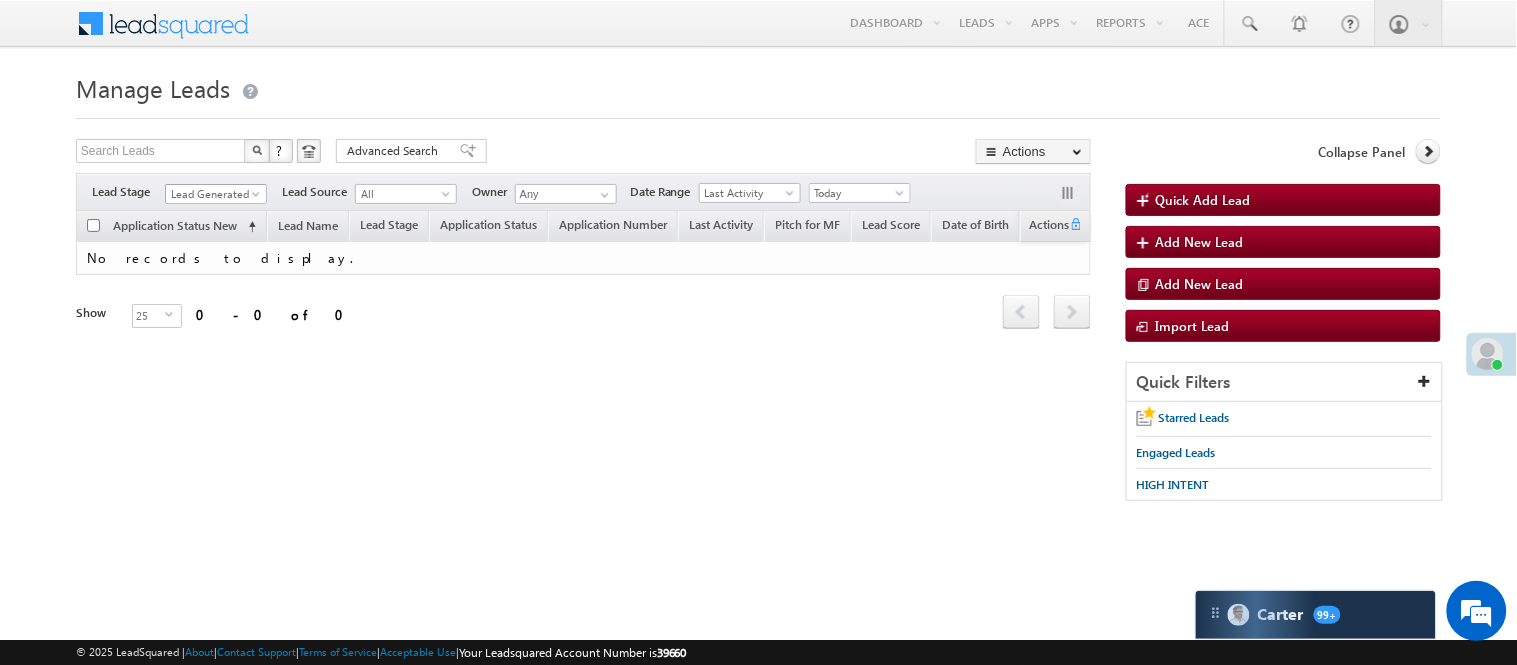 click on "Lead Generated" at bounding box center [213, 194] 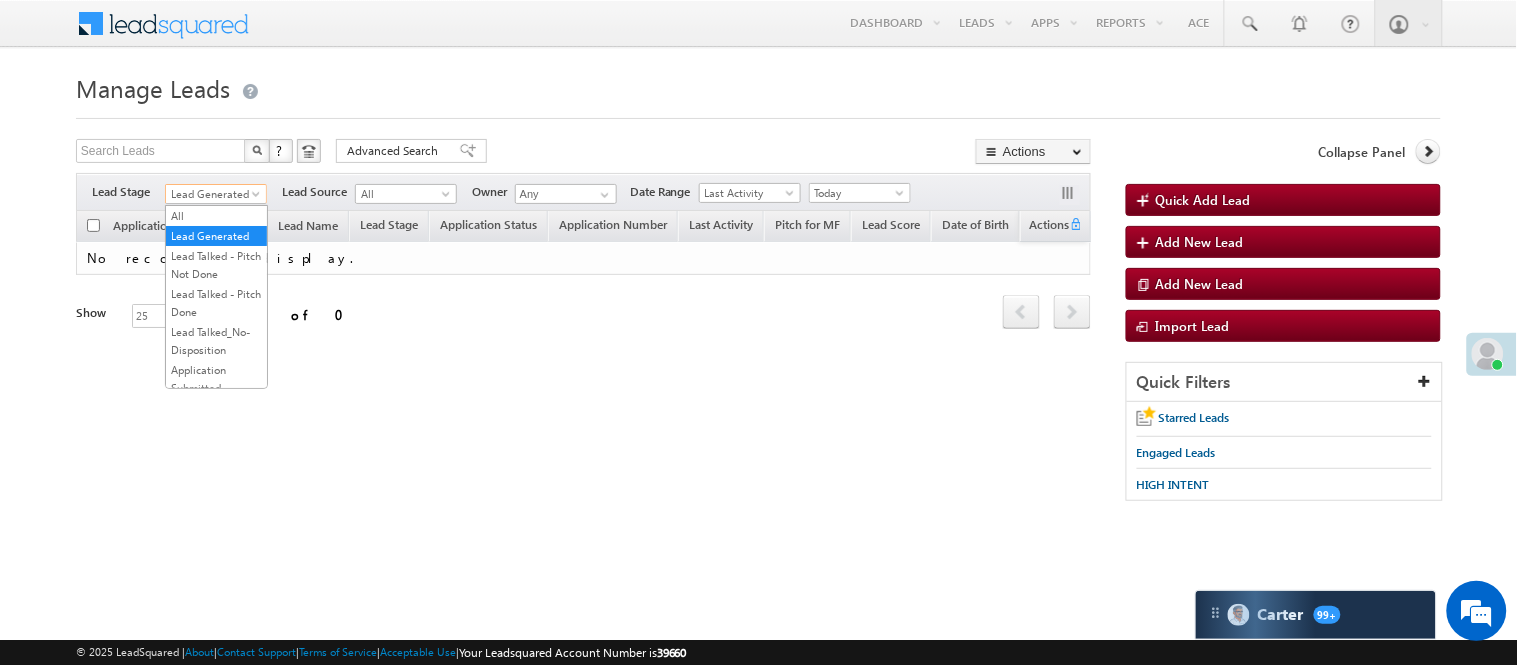 scroll, scrollTop: 0, scrollLeft: 0, axis: both 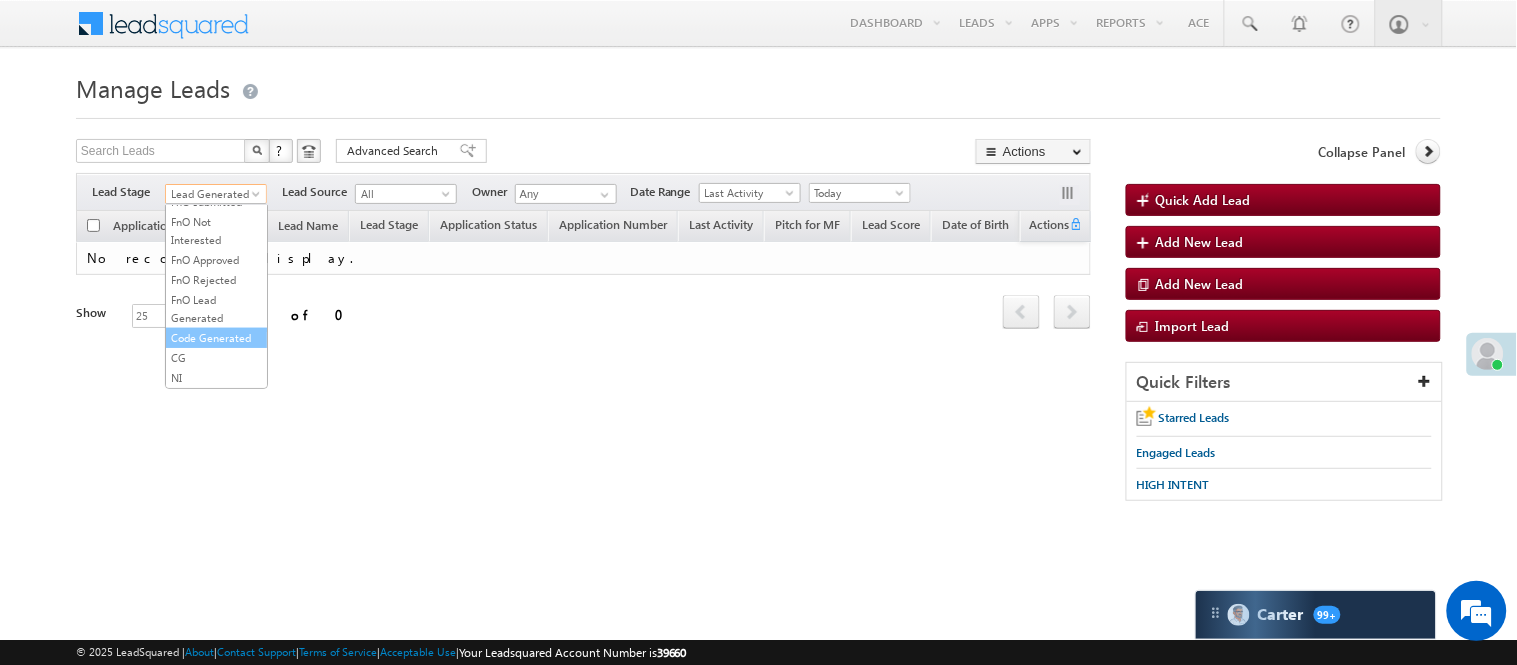 click on "Code Generated" at bounding box center (216, 338) 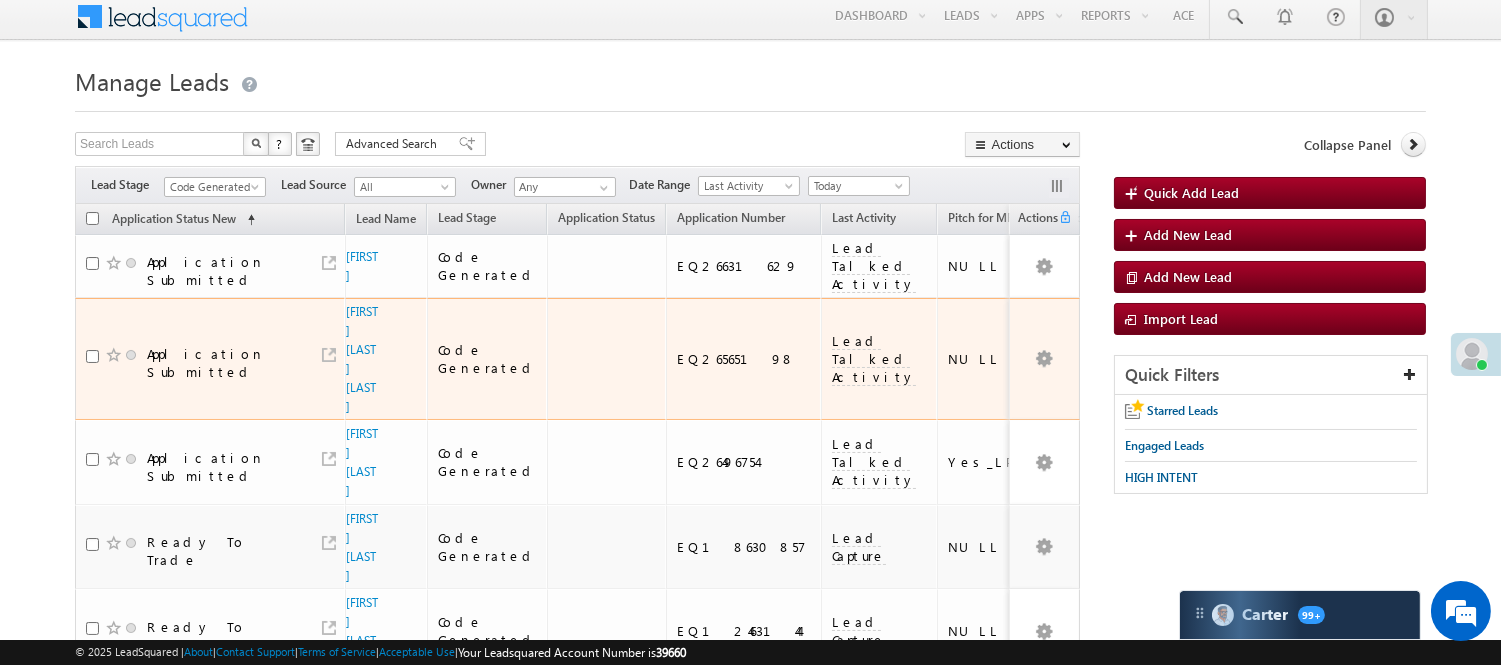 scroll, scrollTop: 0, scrollLeft: 0, axis: both 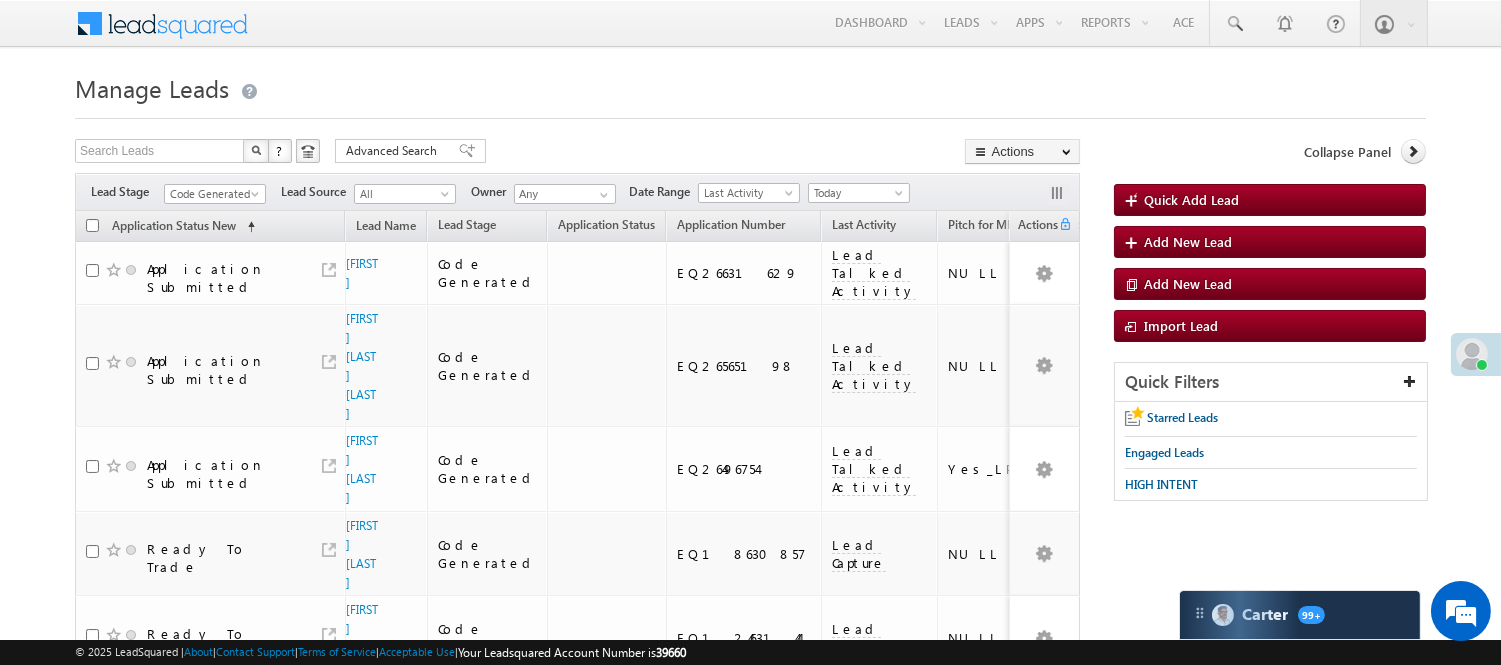 click on "Code Generated" at bounding box center (215, 191) 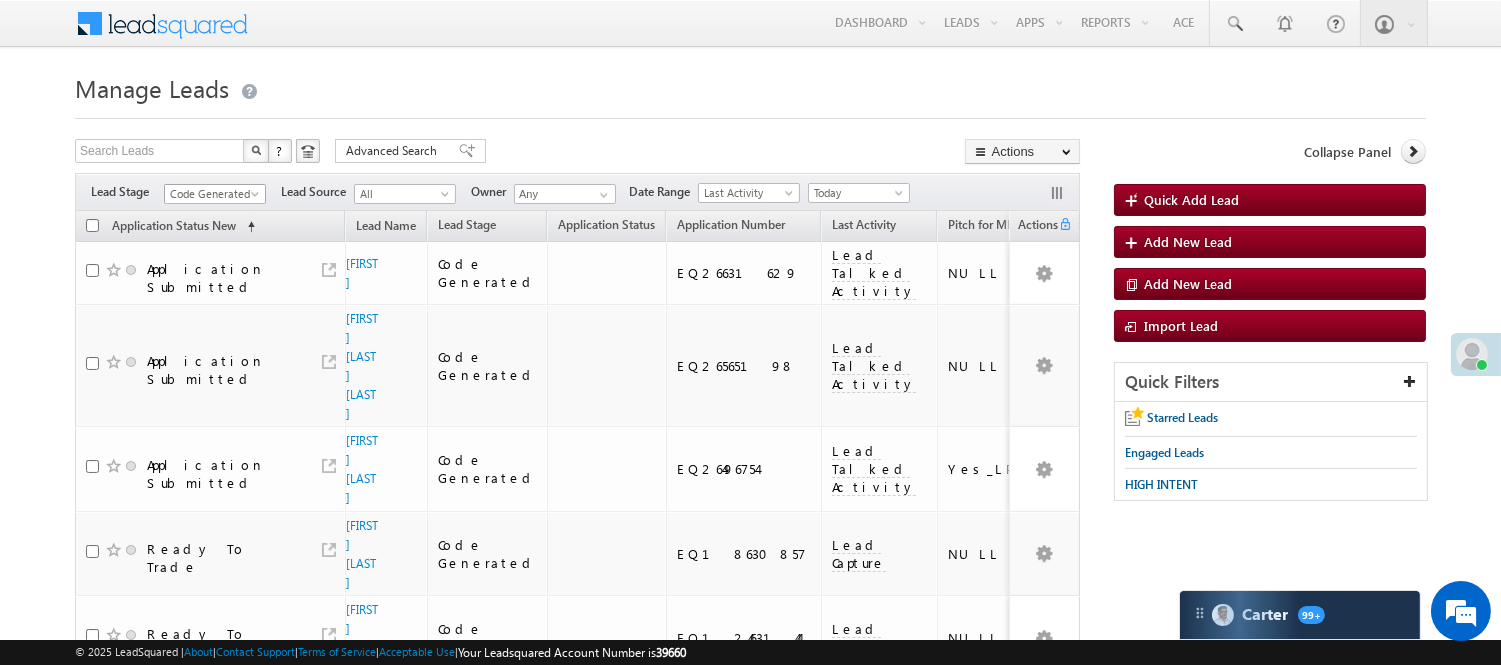 click on "Code Generated" at bounding box center (212, 194) 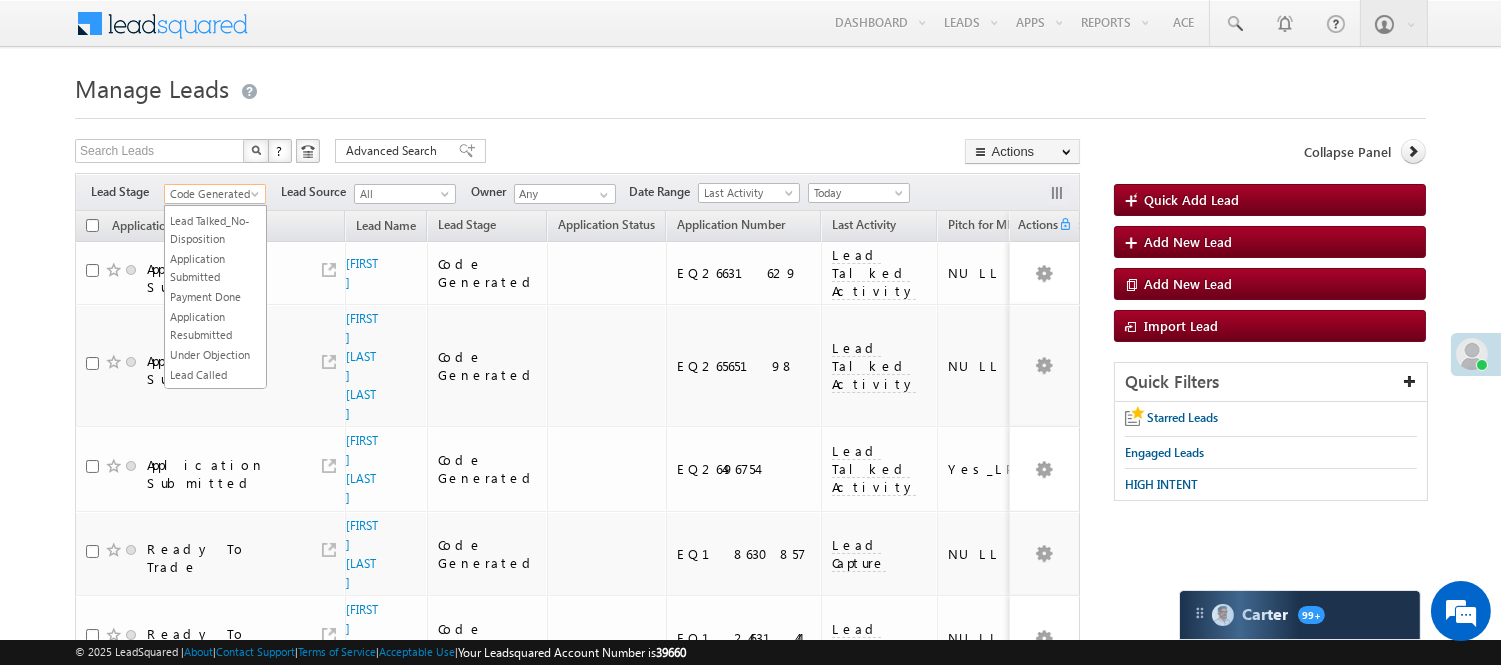 scroll, scrollTop: 0, scrollLeft: 0, axis: both 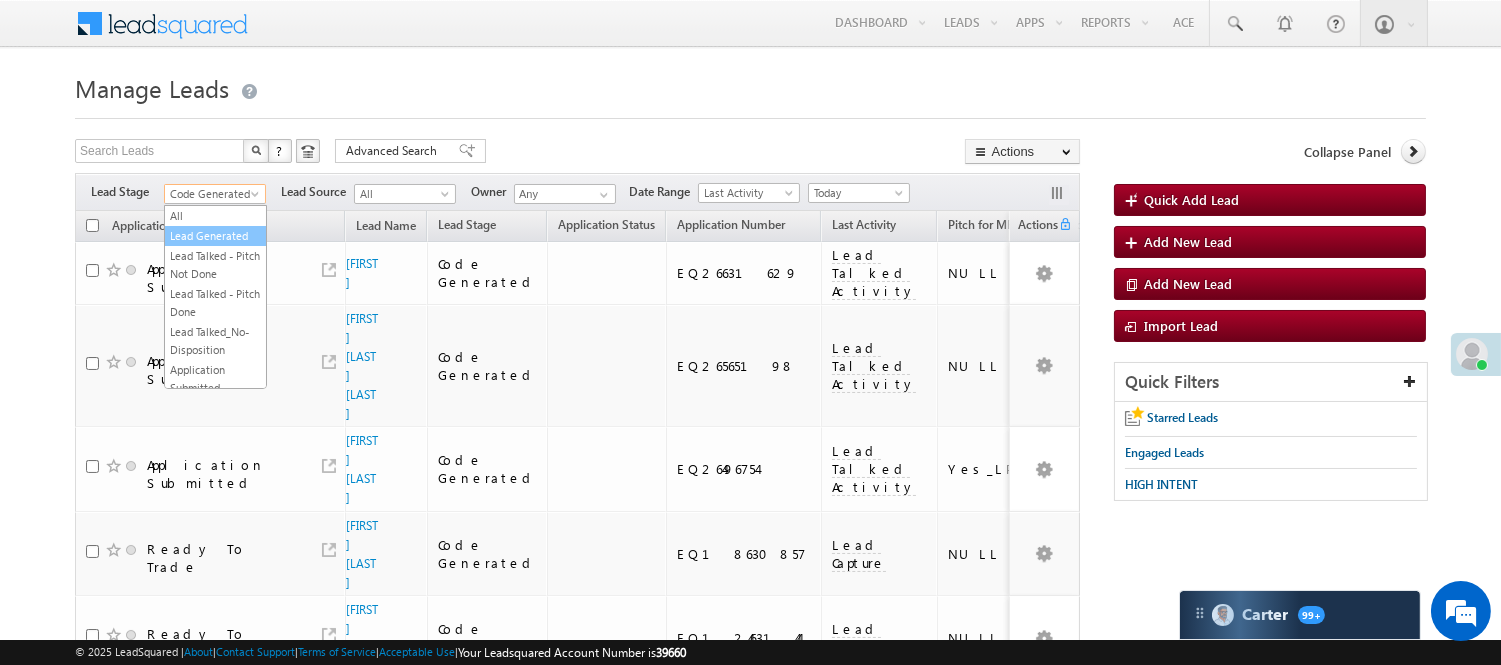 click on "Lead Generated" at bounding box center (215, 236) 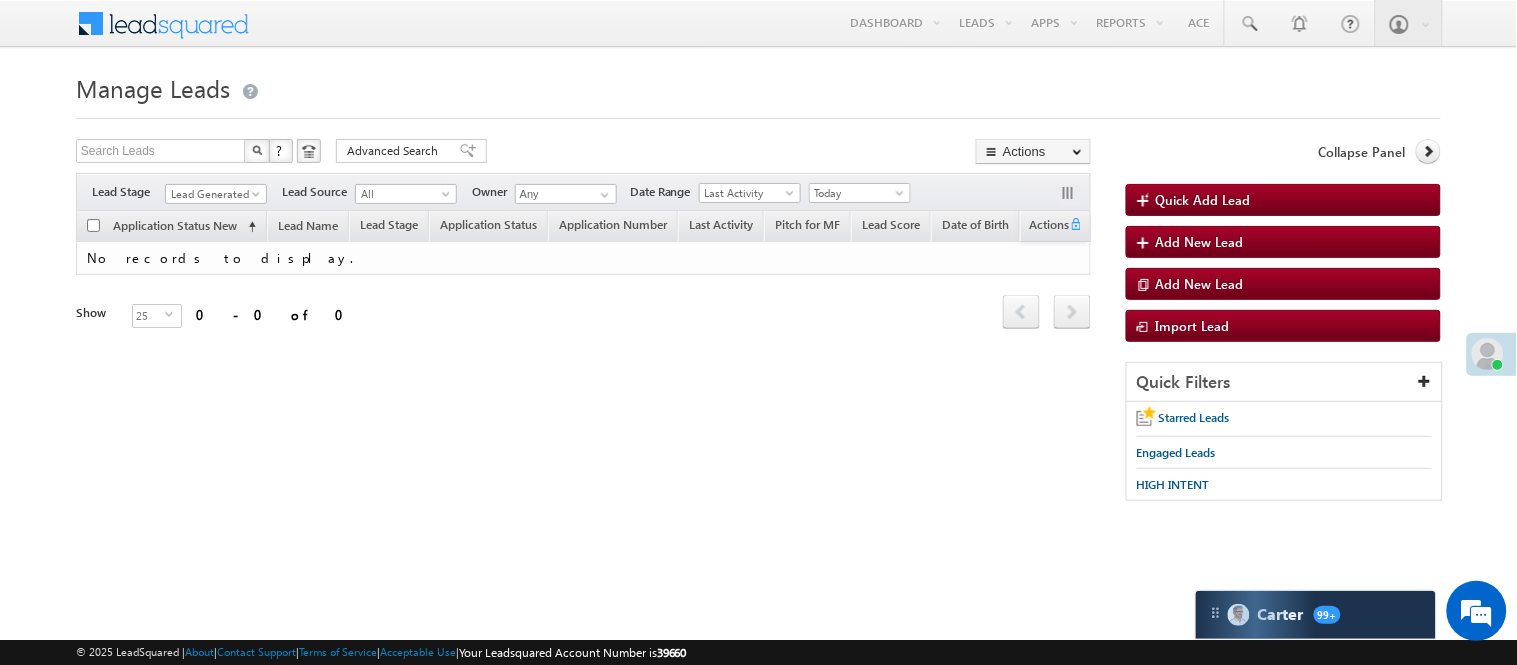 click on "Lead Generated" at bounding box center (213, 194) 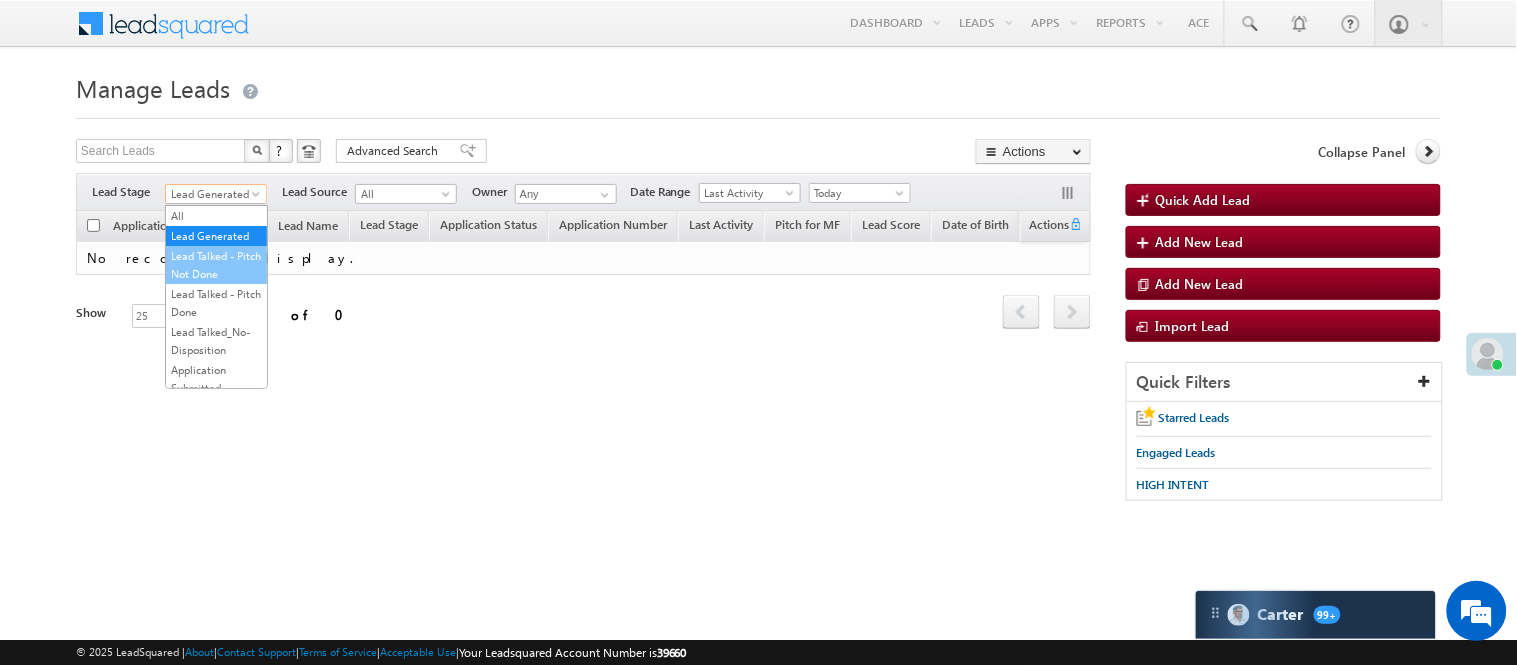 click on "Lead Talked - Pitch Not Done" at bounding box center (216, 265) 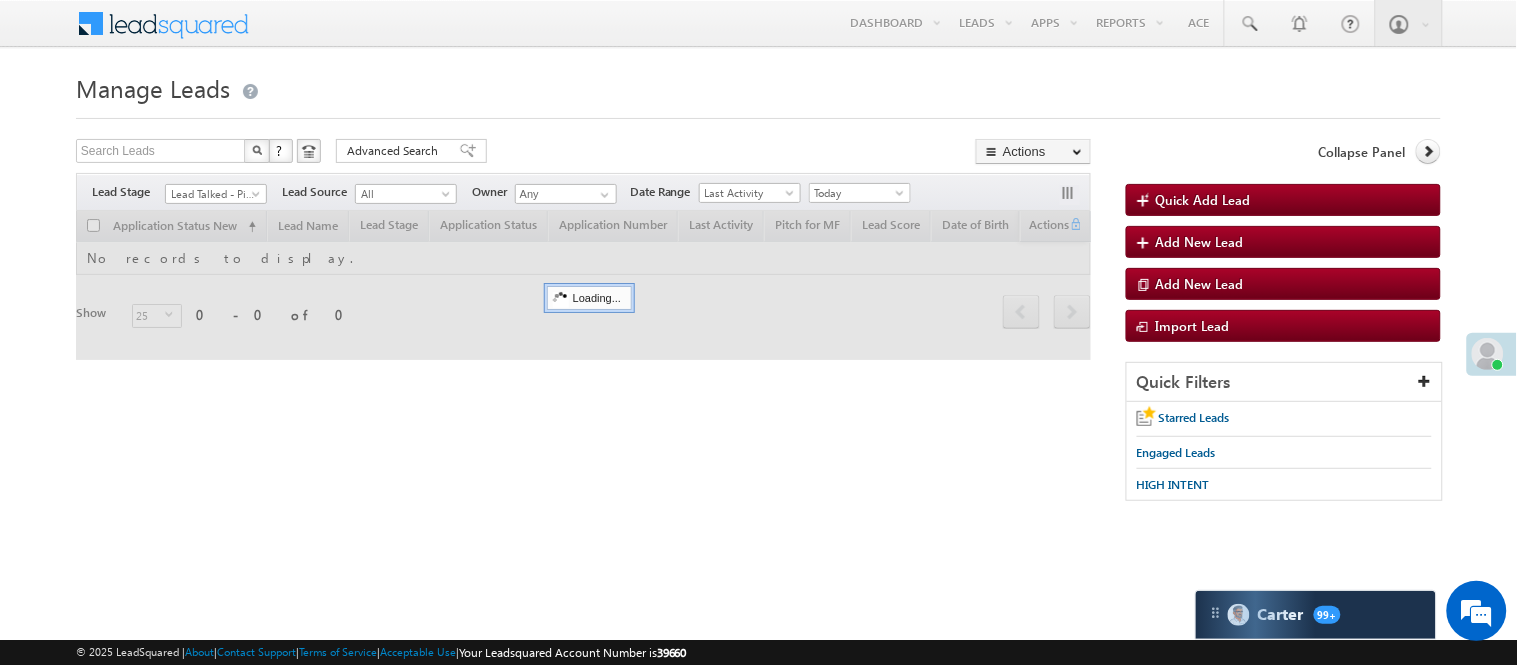 click on "Manage Leads
Quick Add Lead
Search Leads X ?   0 results found
Advanced Search
Advanced Search
Actions Actions" at bounding box center (758, 294) 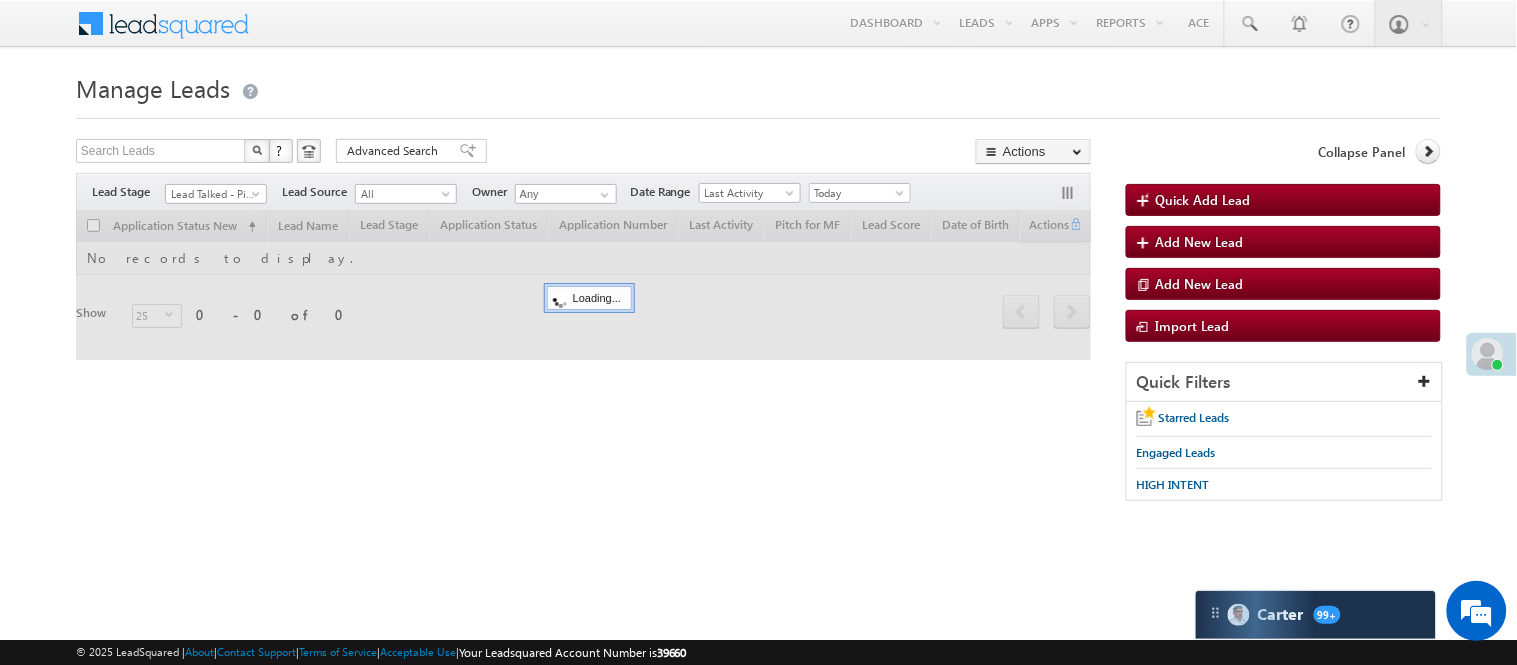 click on "Manage Leads
Quick Add Lead
Search Leads X ?   0 results found
Advanced Search
Advanced Search
Actions Actions" at bounding box center [758, 294] 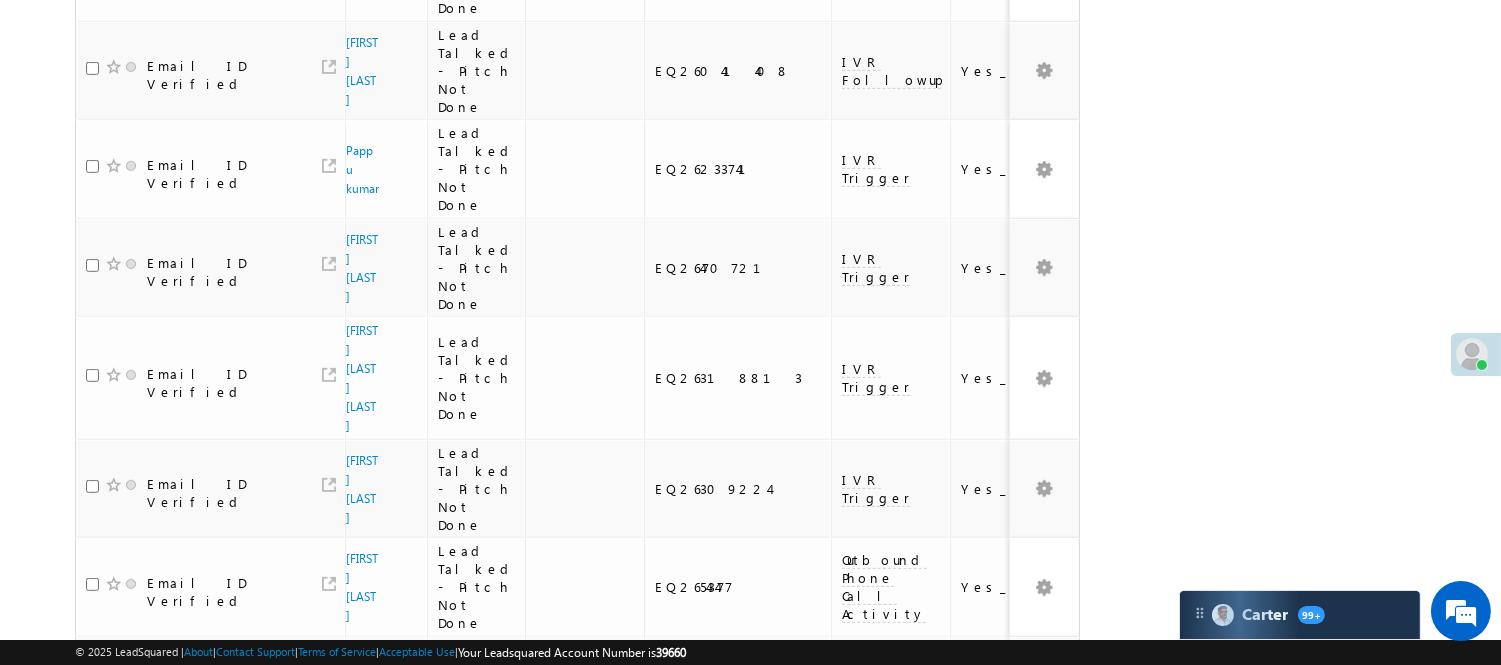 scroll, scrollTop: 1777, scrollLeft: 0, axis: vertical 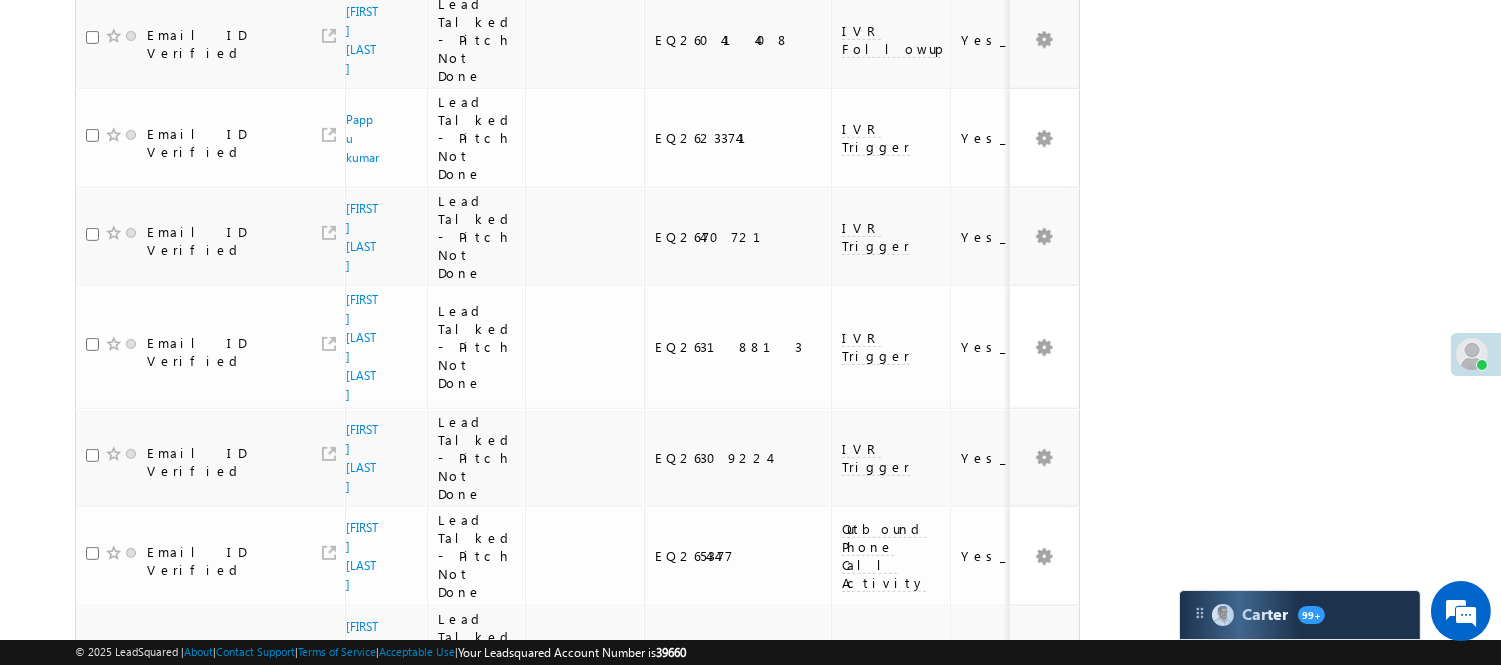 click on "2" at bounding box center (1018, 1062) 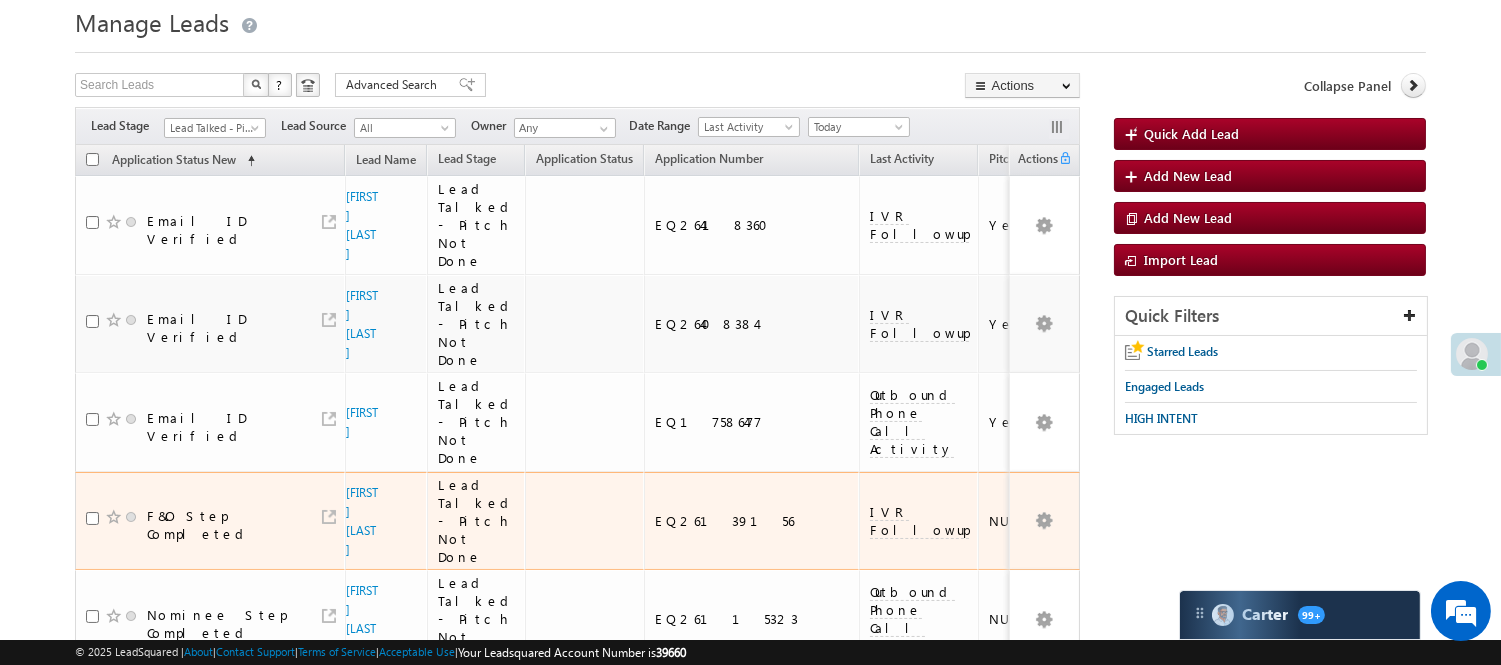 scroll, scrollTop: 231, scrollLeft: 0, axis: vertical 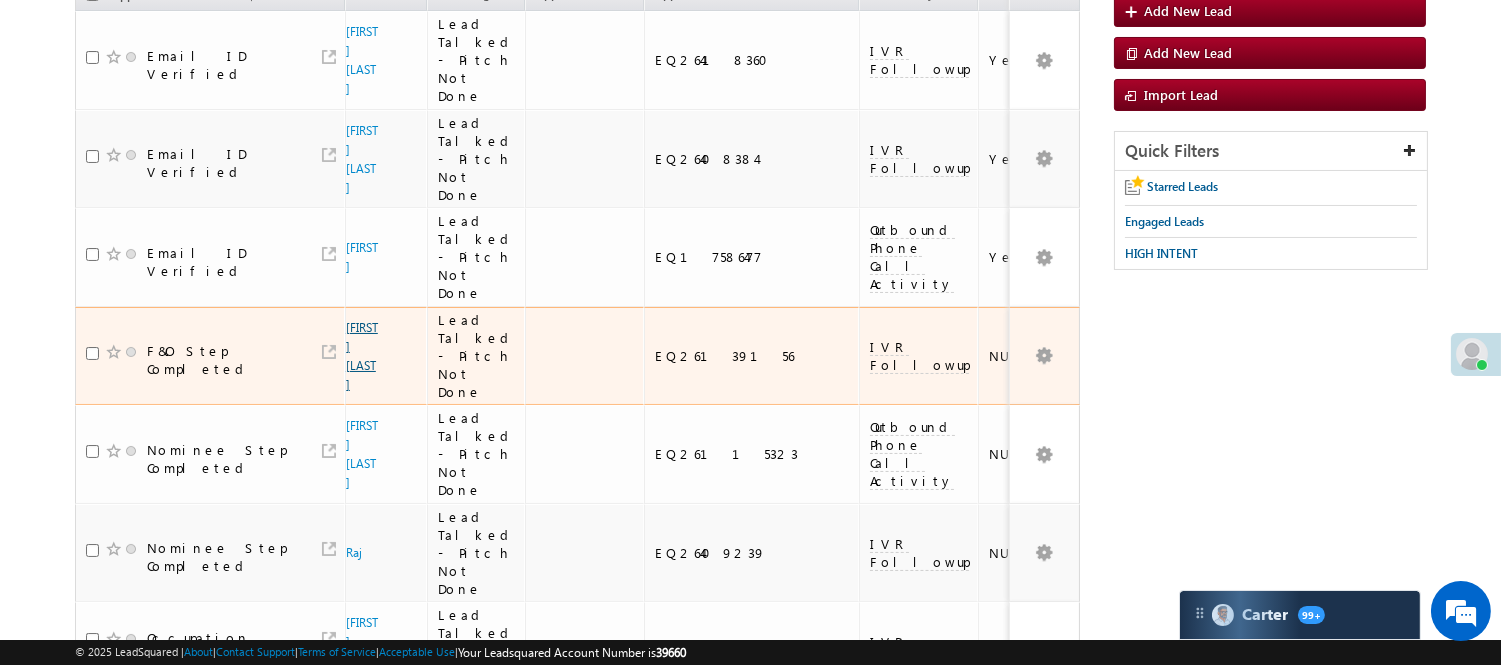 click on "[FIRST] [LAST]" at bounding box center (362, 356) 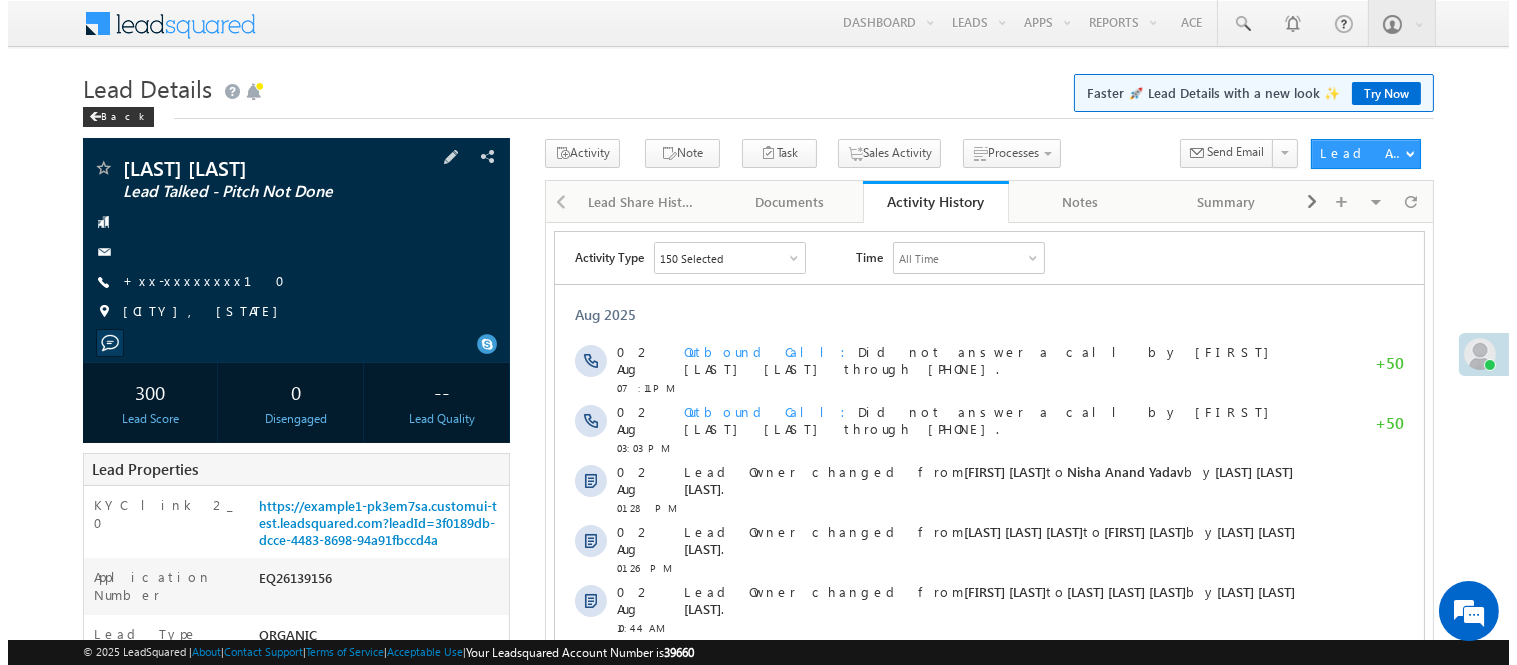 scroll, scrollTop: 0, scrollLeft: 0, axis: both 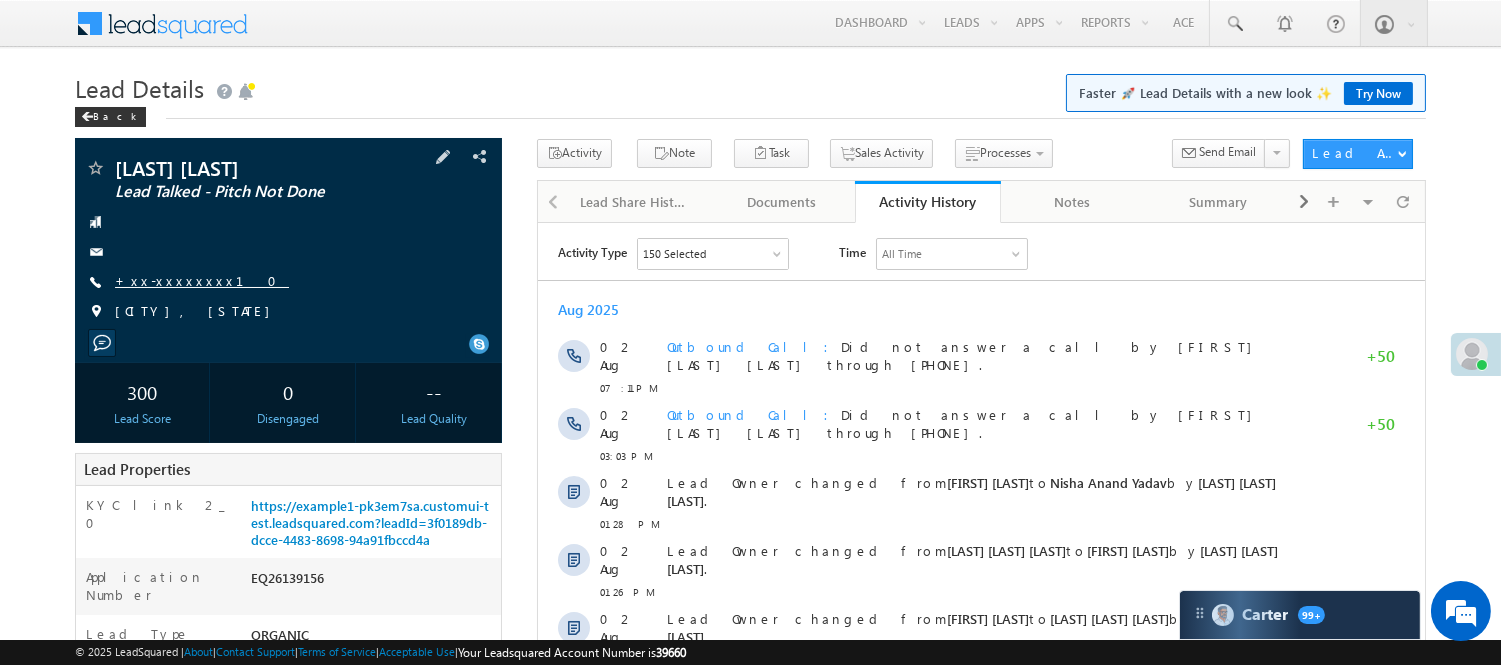 click on "+xx-xxxxxxxx10" at bounding box center (202, 280) 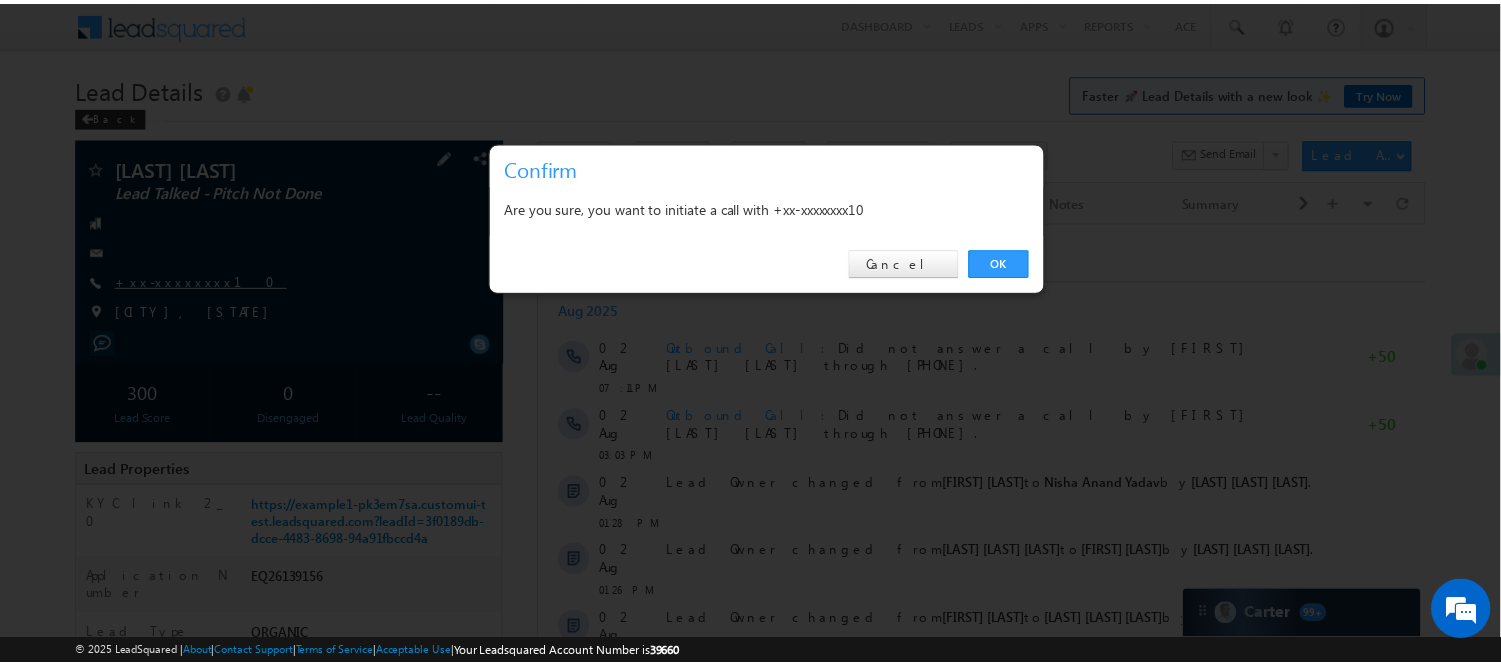 scroll, scrollTop: 0, scrollLeft: 0, axis: both 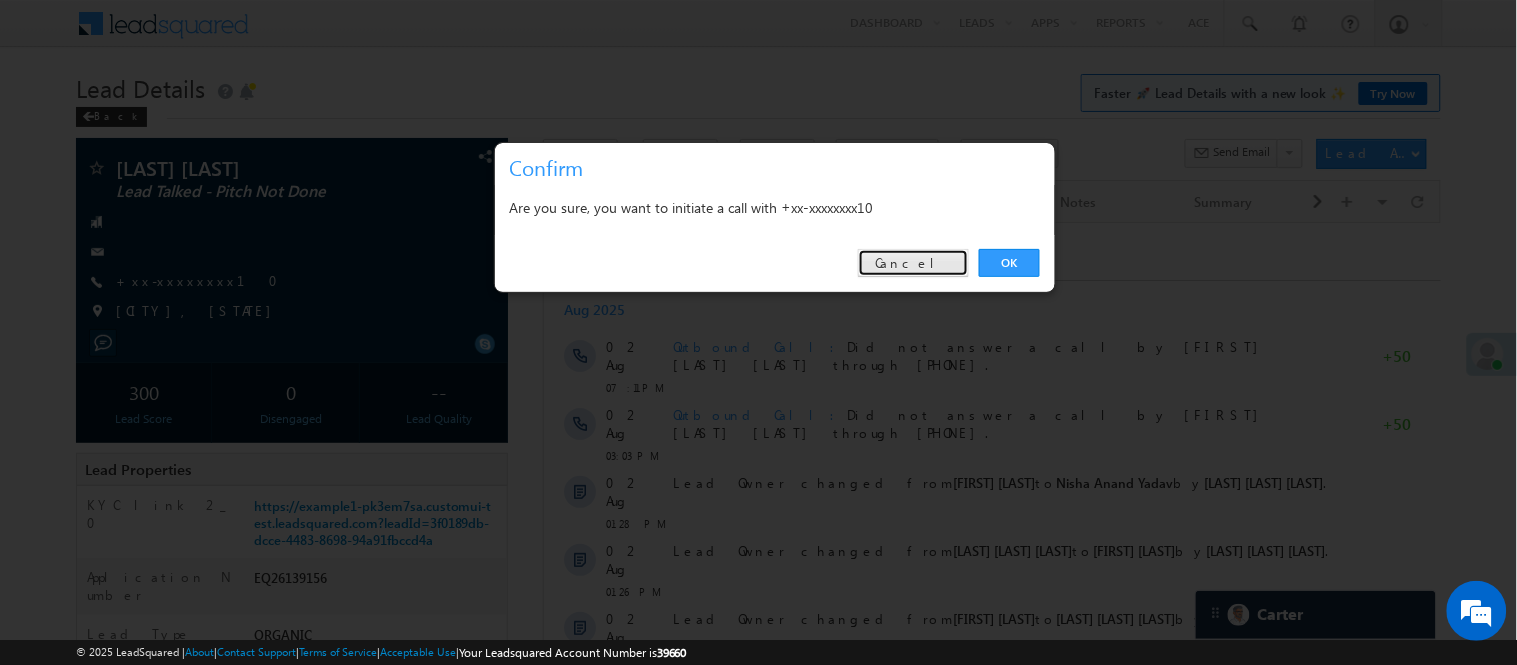 click on "Cancel" at bounding box center (913, 263) 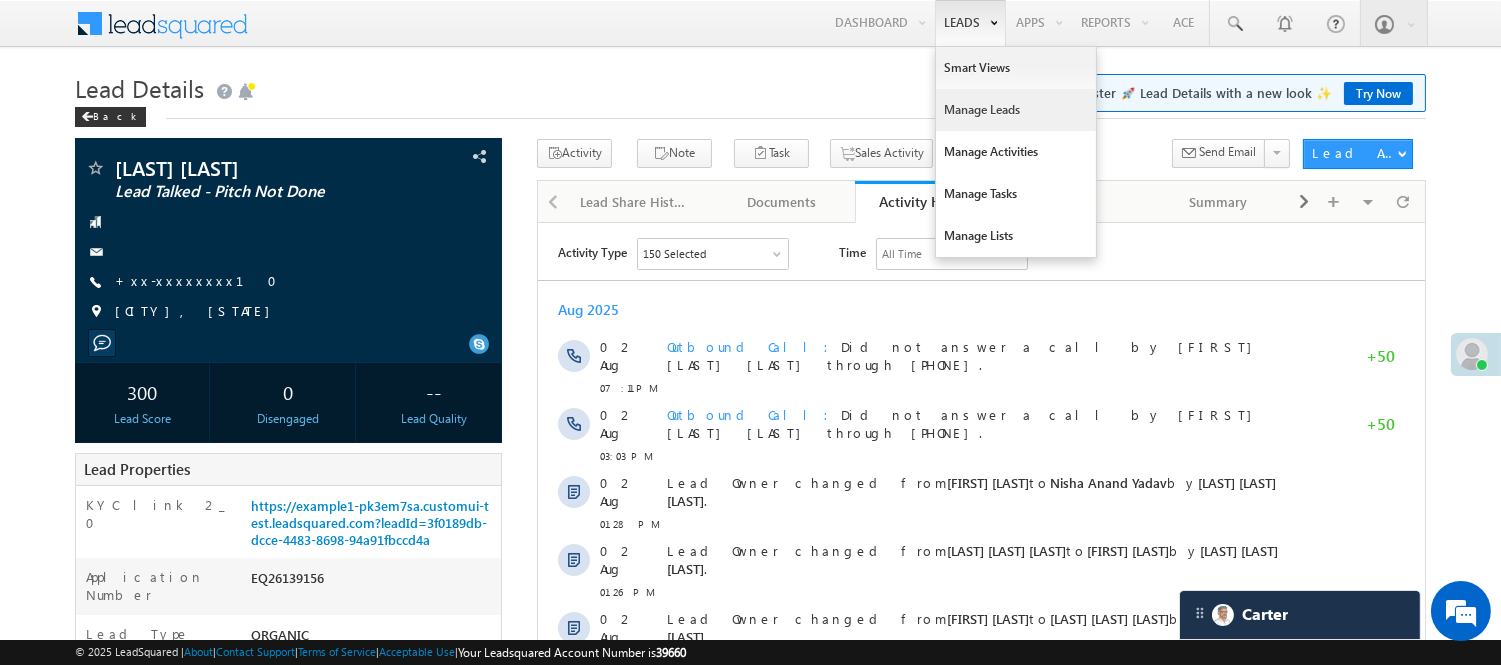 click on "Manage Leads" at bounding box center [1016, 110] 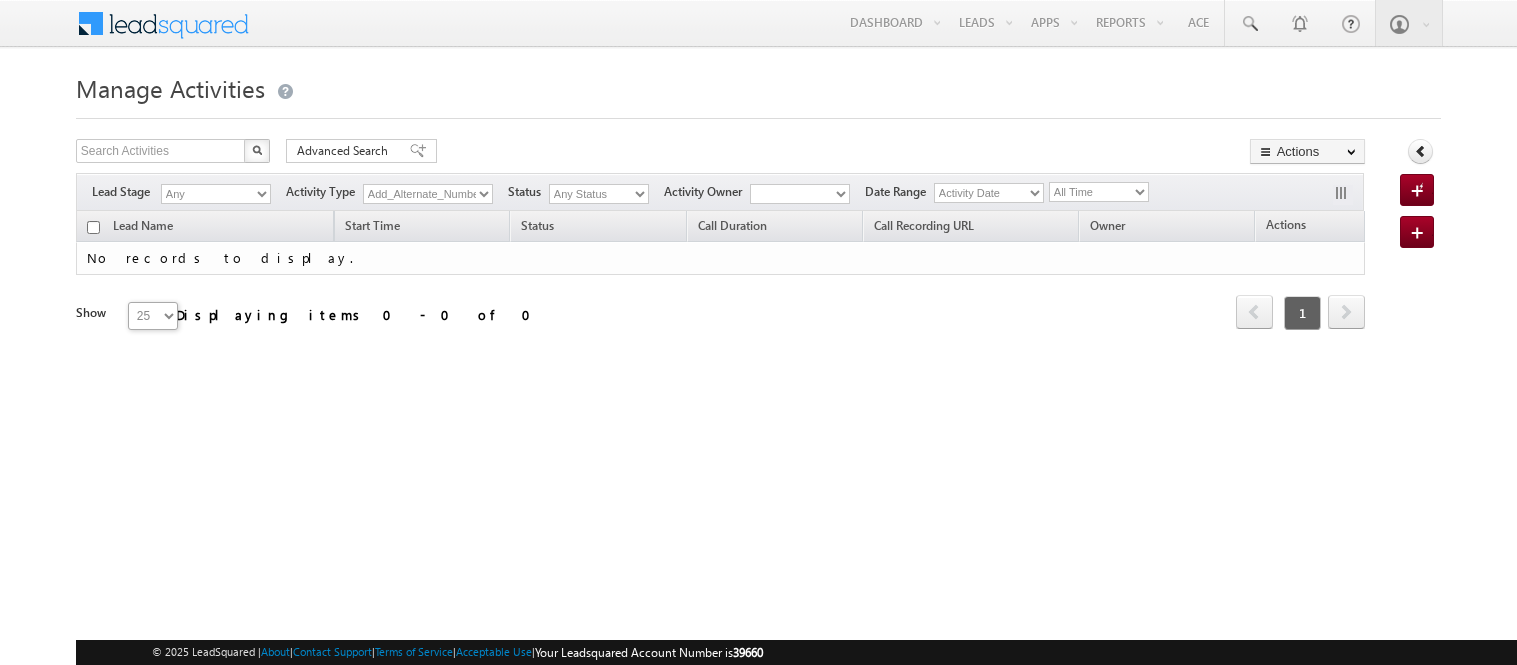 scroll, scrollTop: 0, scrollLeft: 0, axis: both 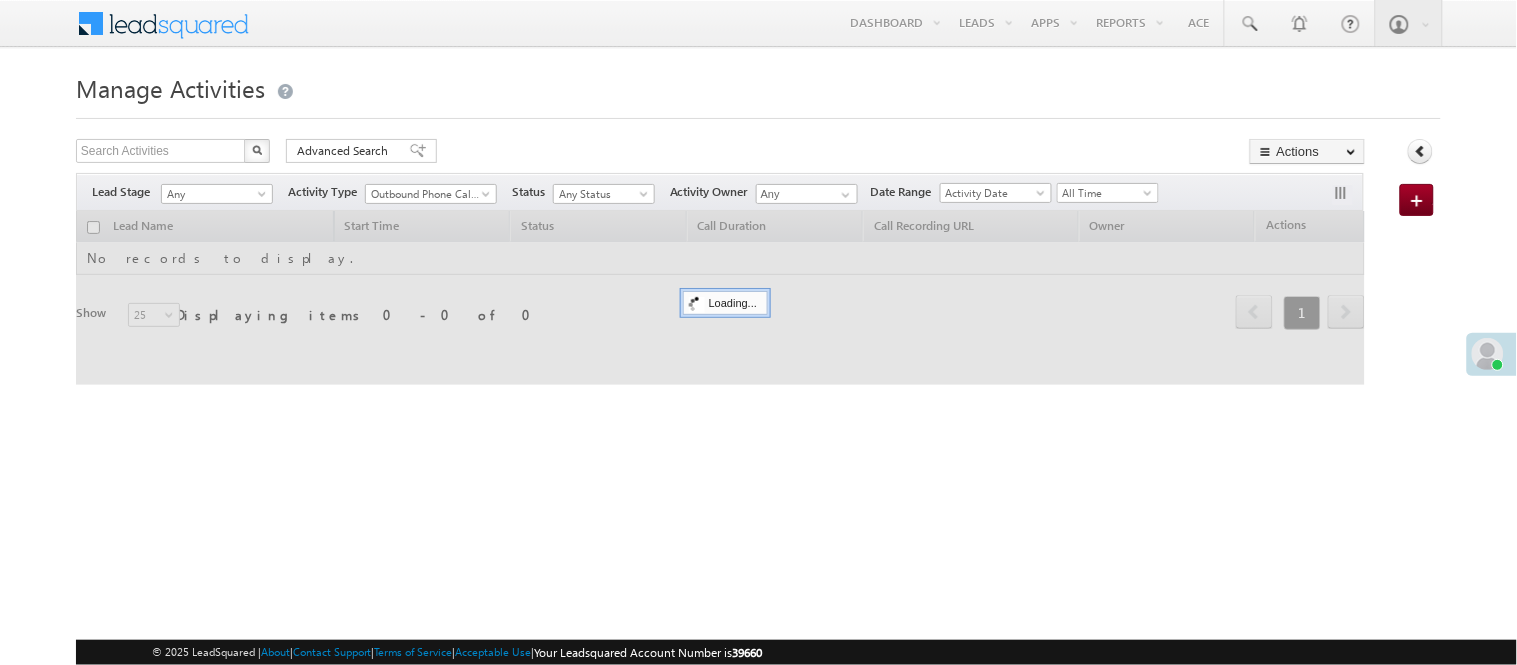 click on "Any" at bounding box center (214, 194) 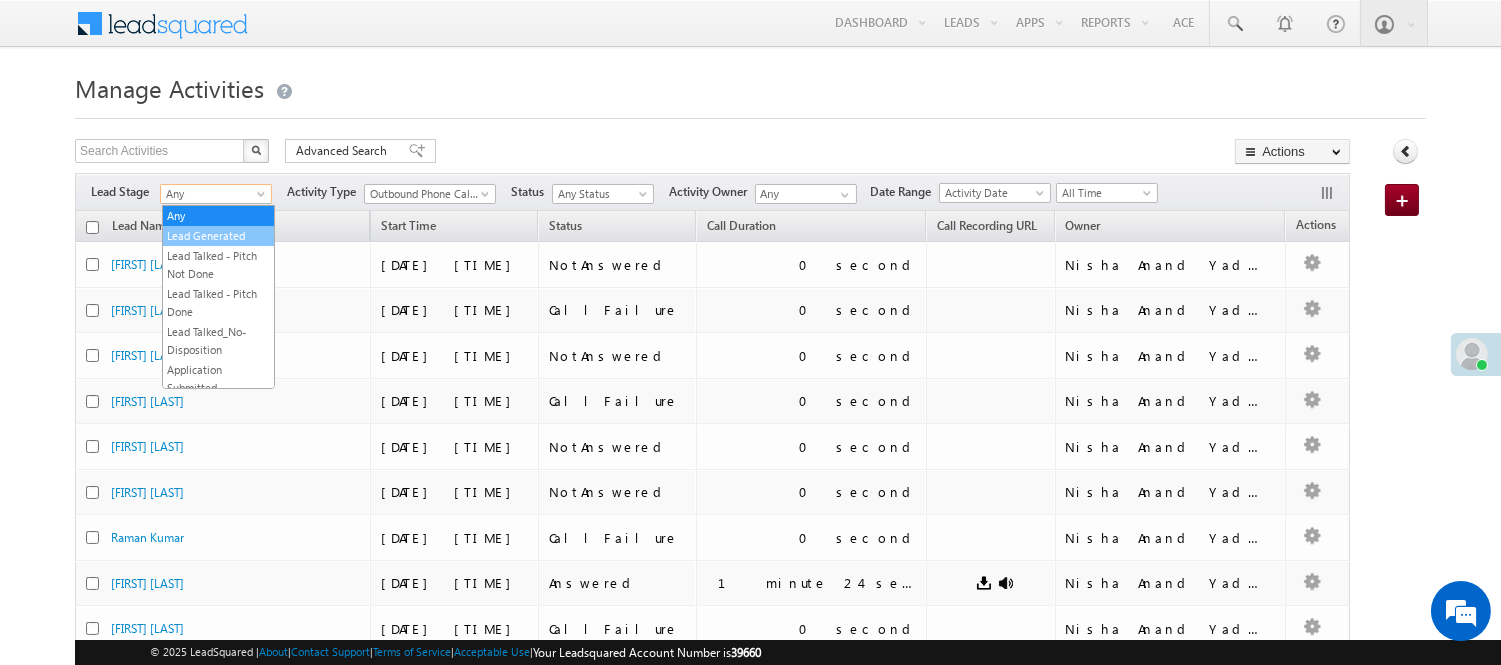 click on "Lead Generated" at bounding box center [218, 236] 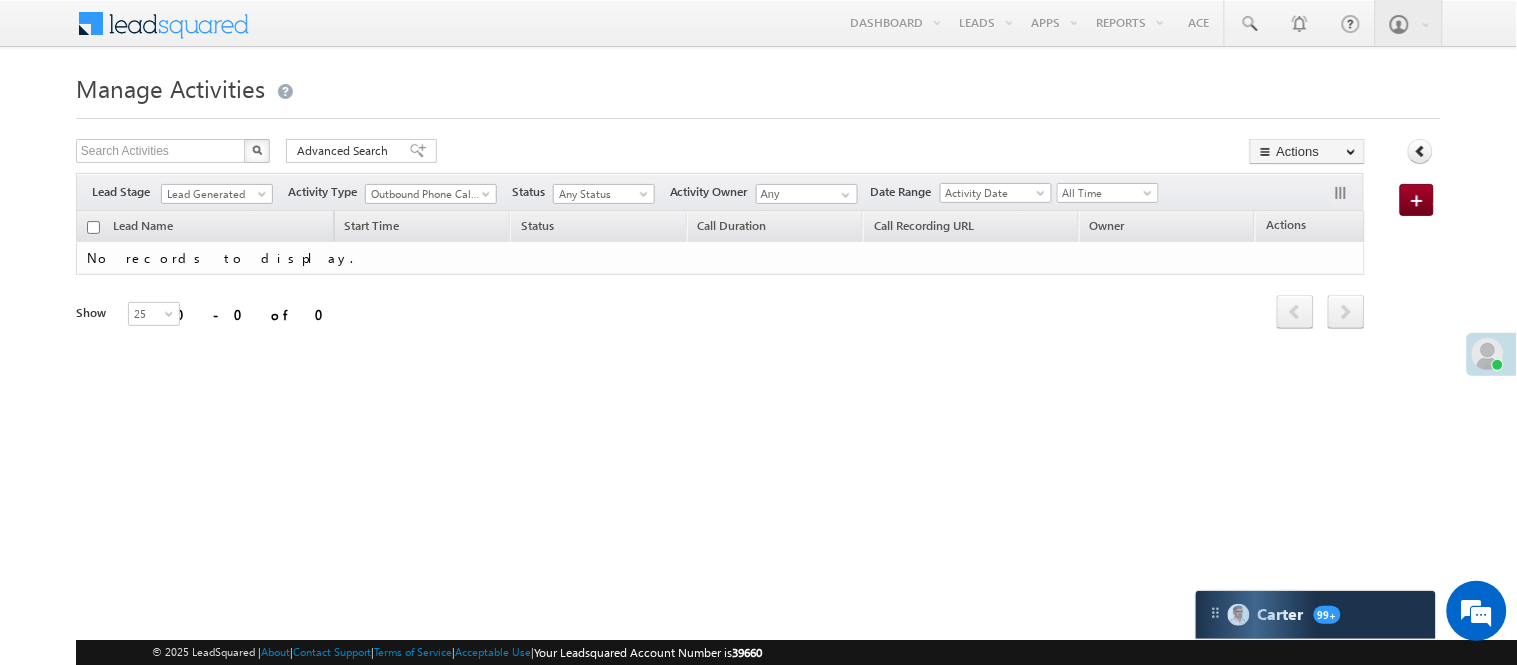 click on "Lead Generated" at bounding box center (214, 194) 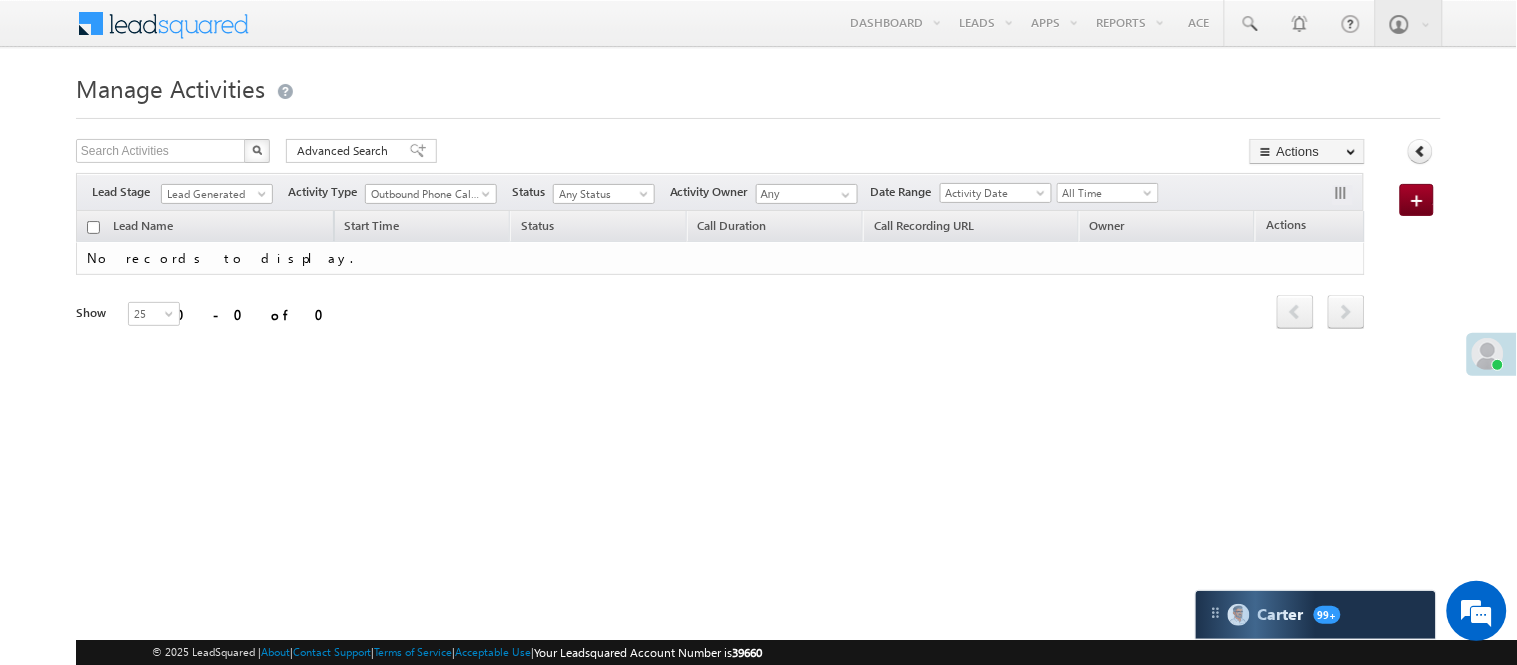 click on "Refresh first prev next last 0 - 0 of 0" at bounding box center (720, 303) 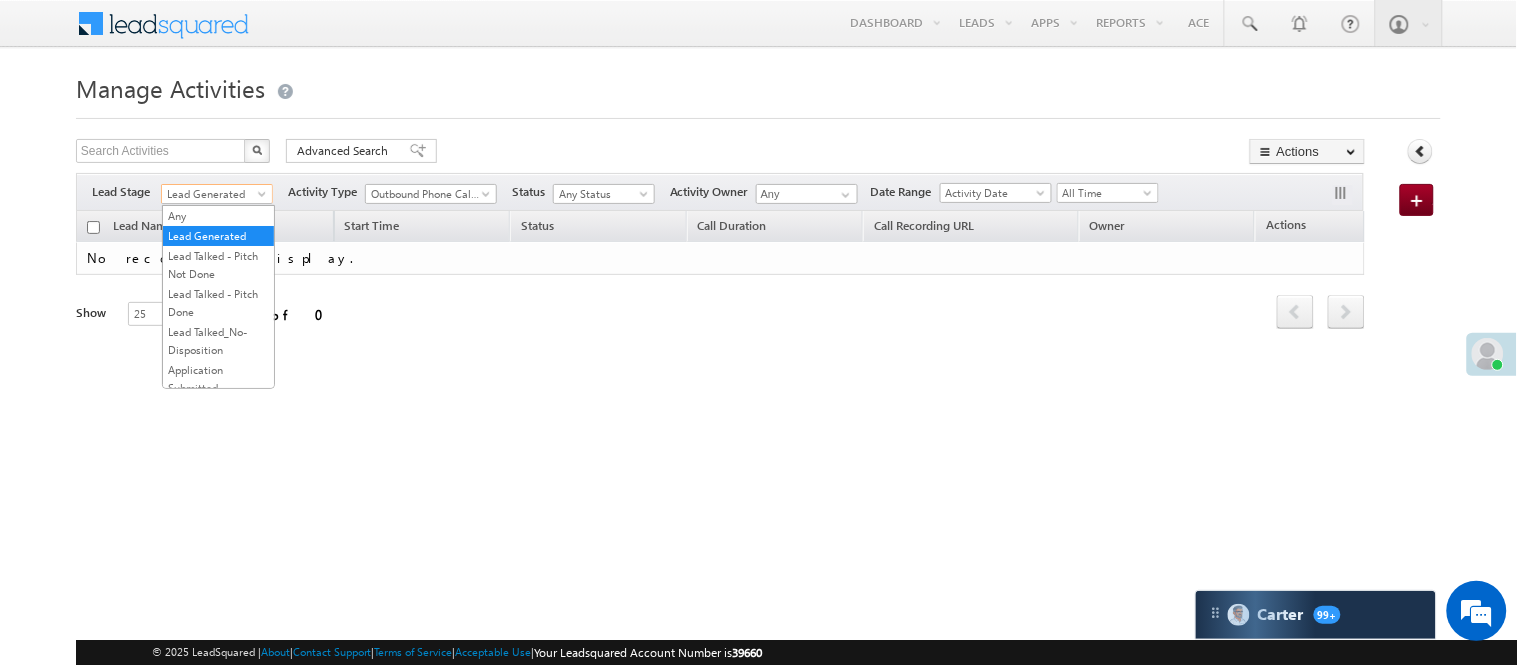 click on "Lead Generated" at bounding box center [214, 194] 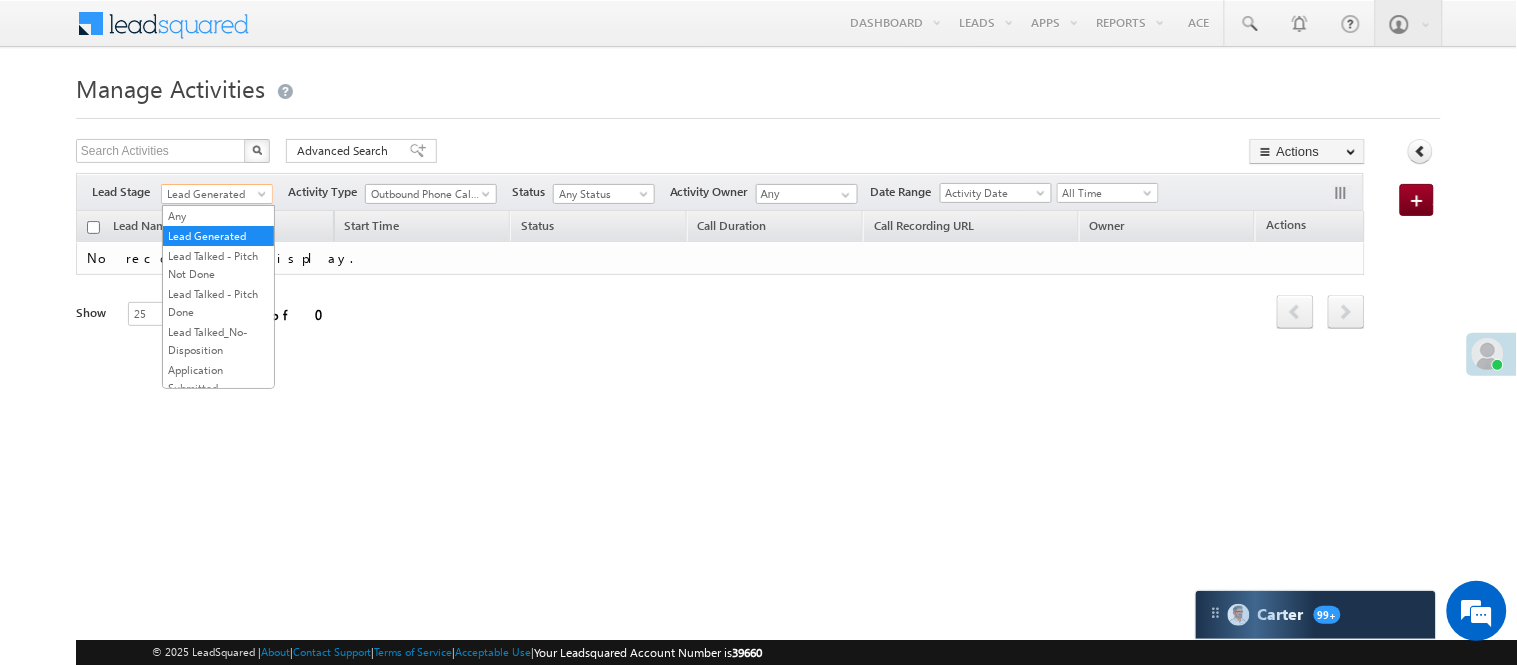 scroll, scrollTop: 0, scrollLeft: 0, axis: both 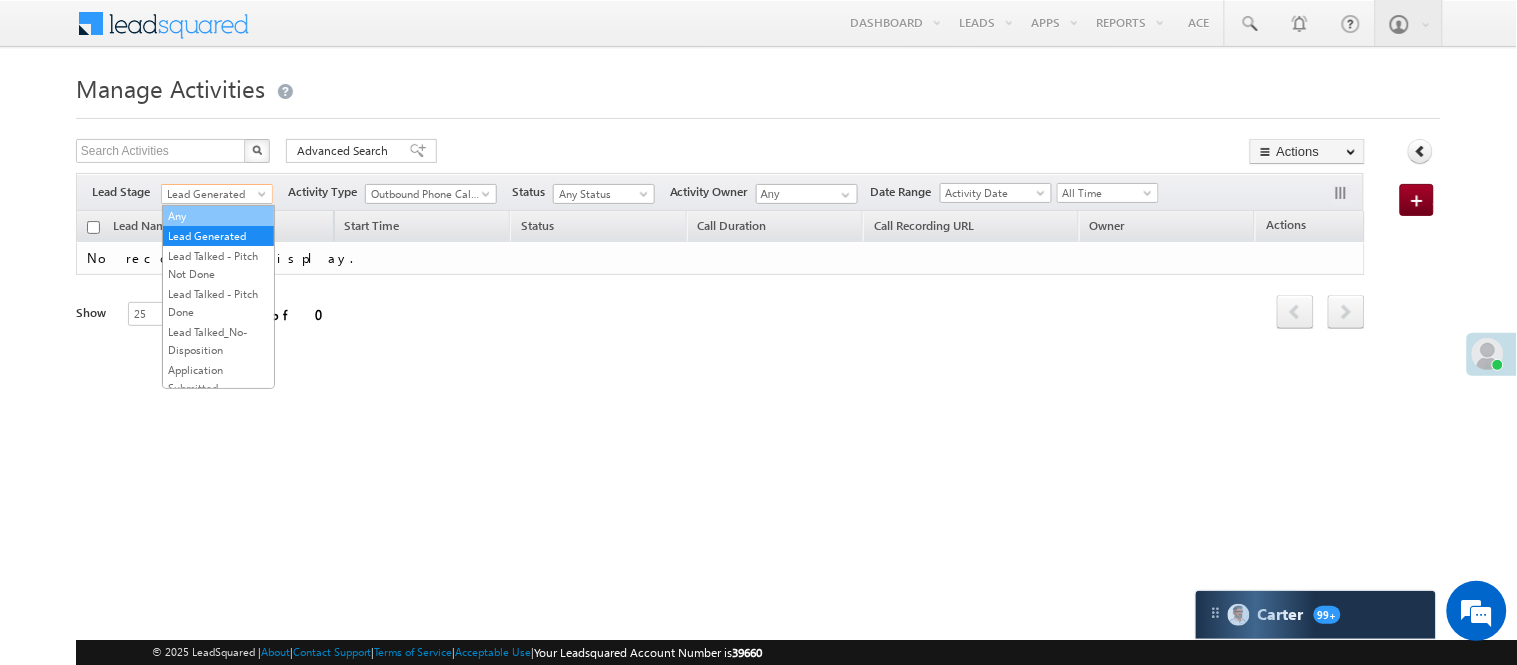 click on "Any" at bounding box center (218, 216) 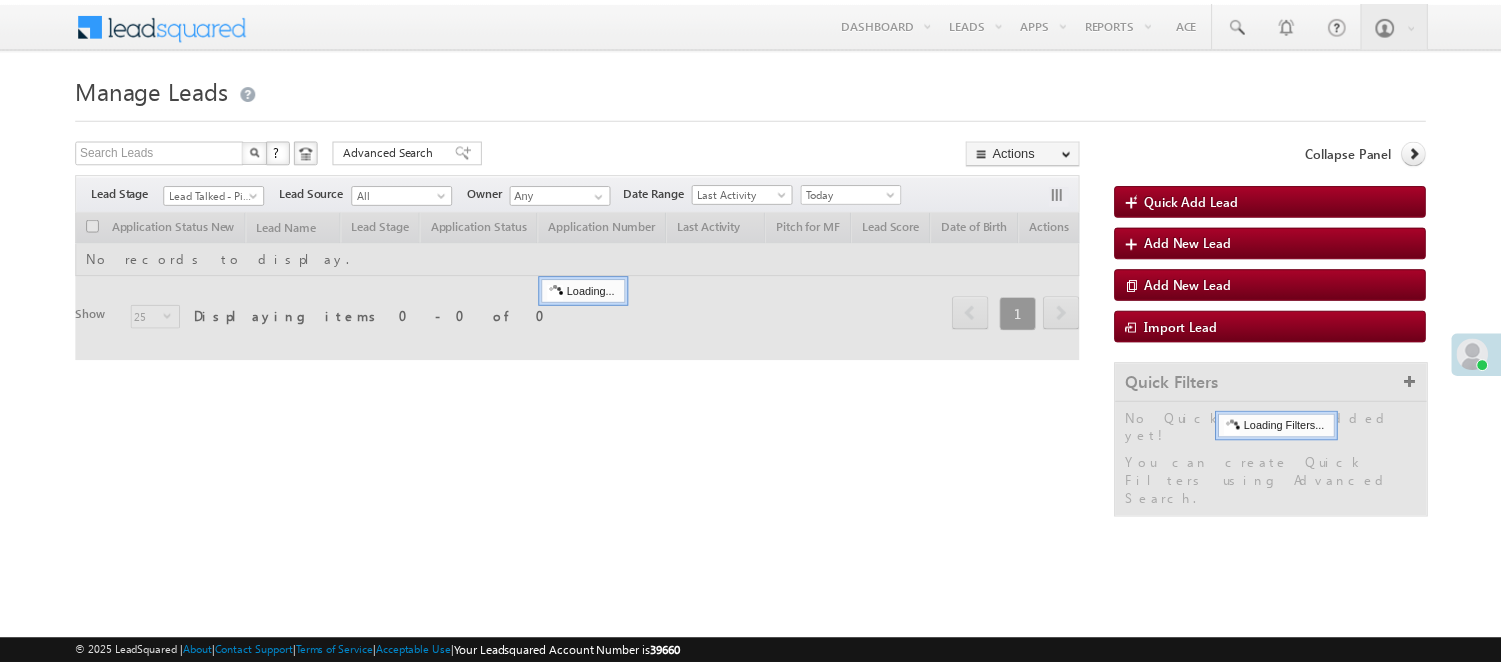 scroll, scrollTop: 0, scrollLeft: 0, axis: both 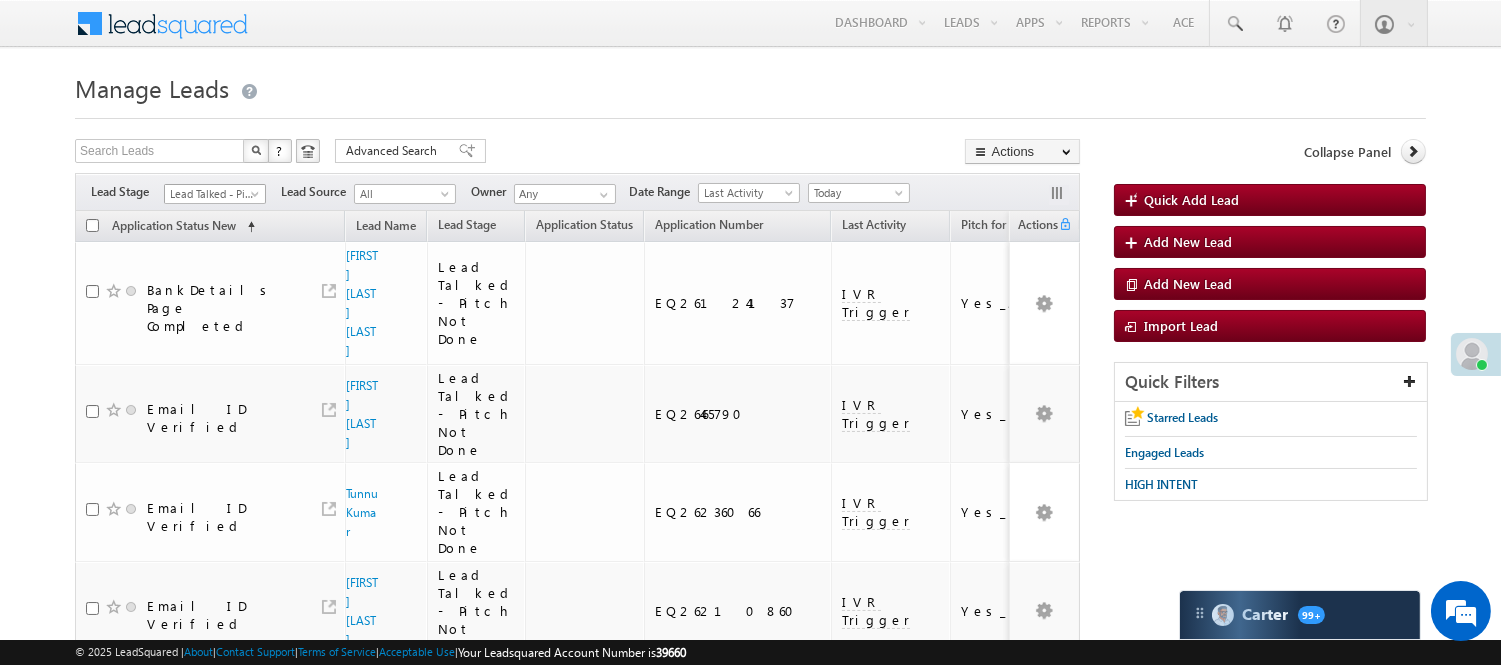 click on "Lead Talked - Pitch Not Done" at bounding box center (212, 194) 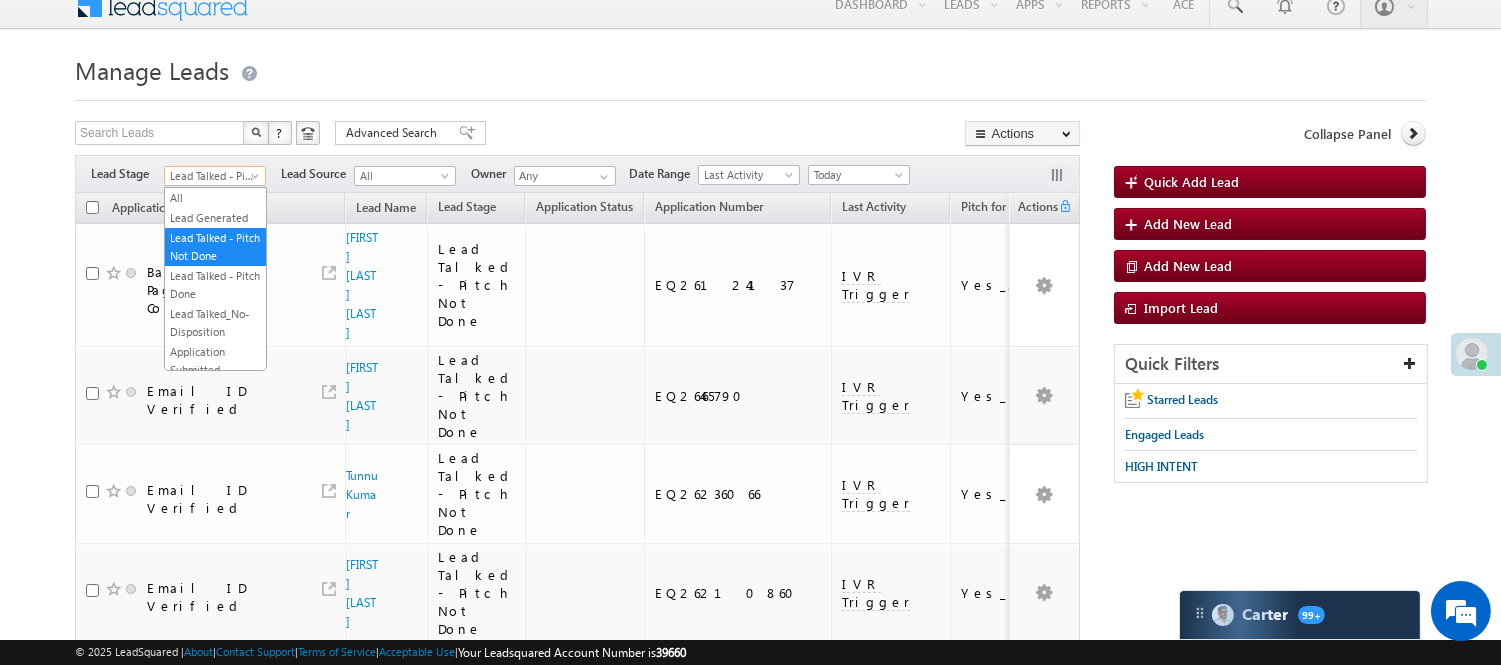 scroll, scrollTop: 0, scrollLeft: 0, axis: both 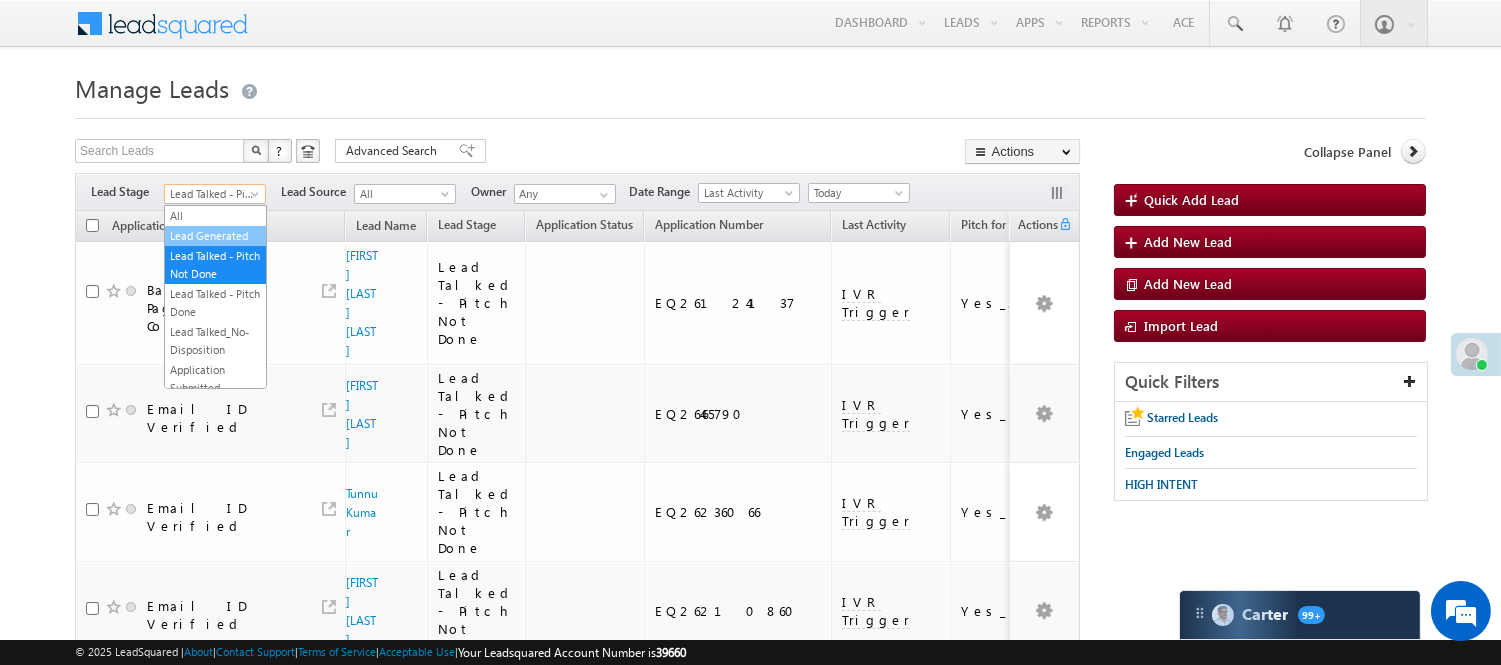 click on "Lead Generated" at bounding box center (215, 236) 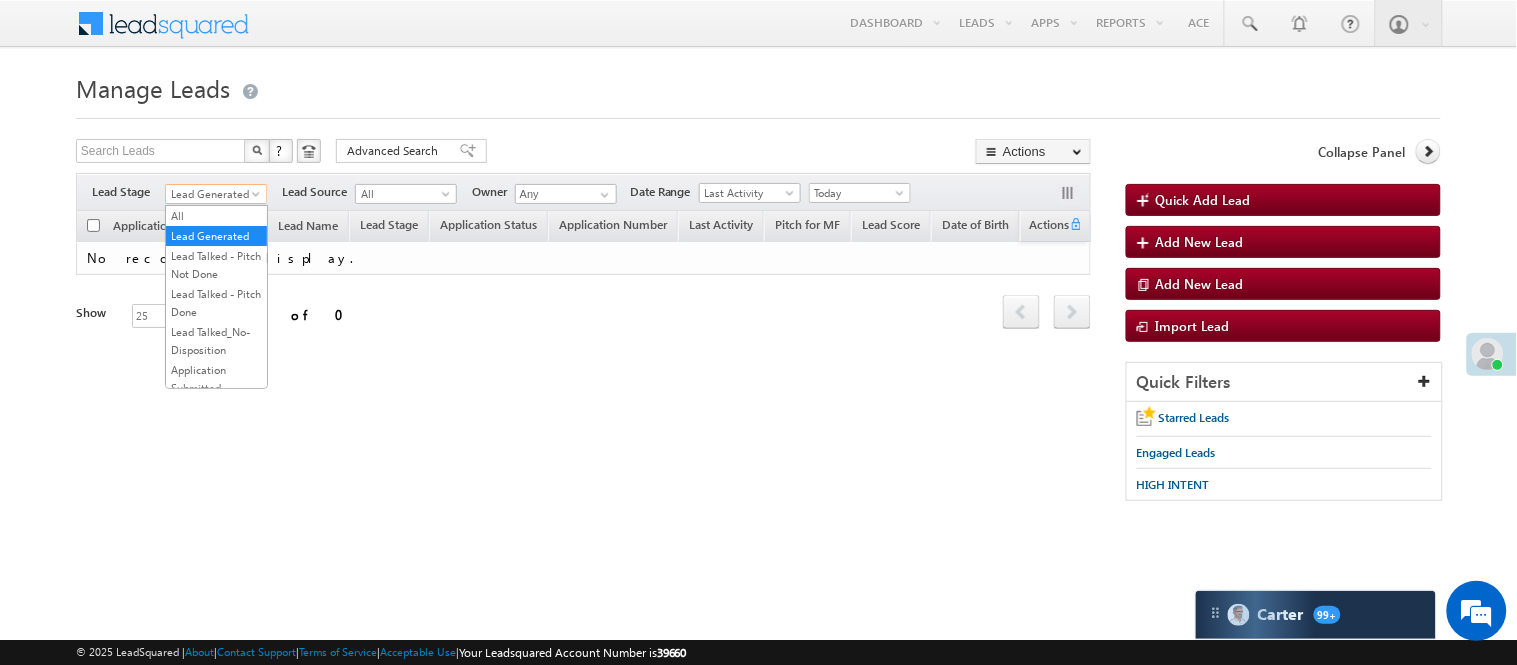 click on "Lead Generated" at bounding box center (213, 194) 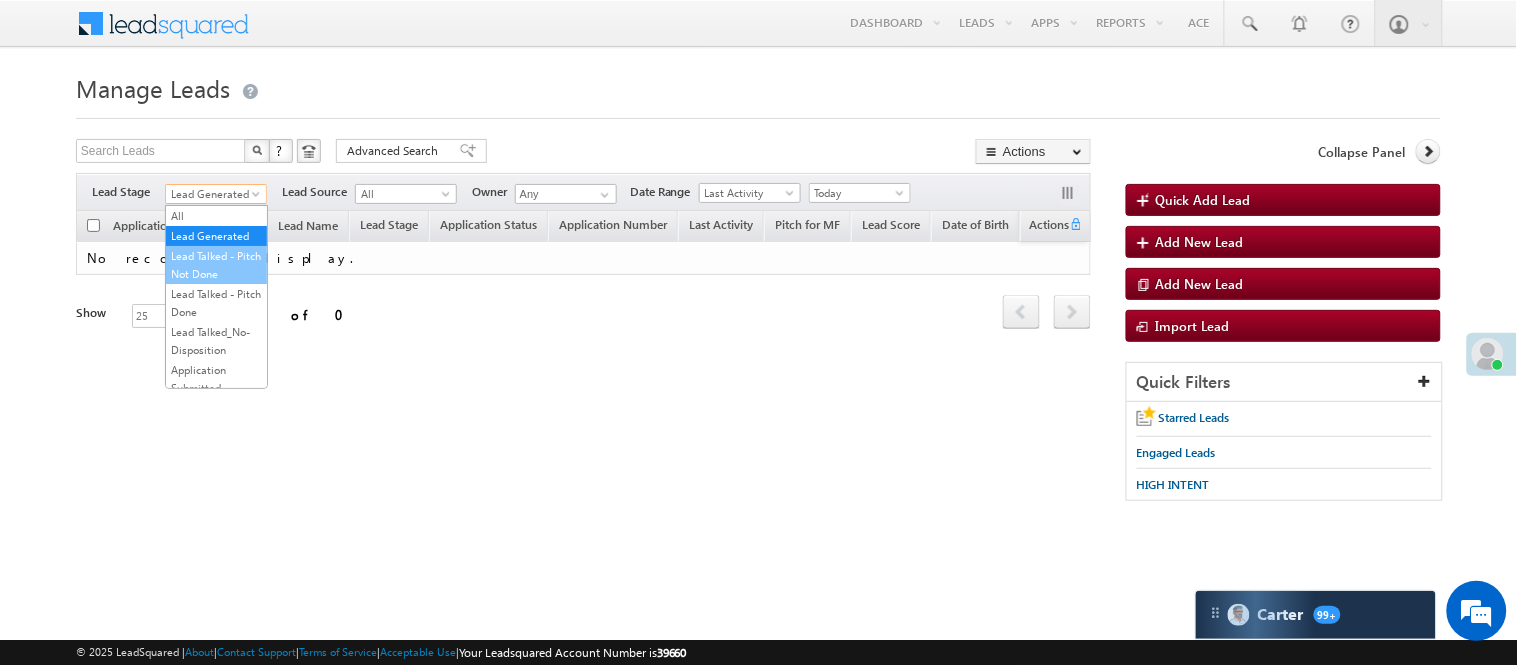 click on "Lead Talked - Pitch Not Done" at bounding box center (216, 265) 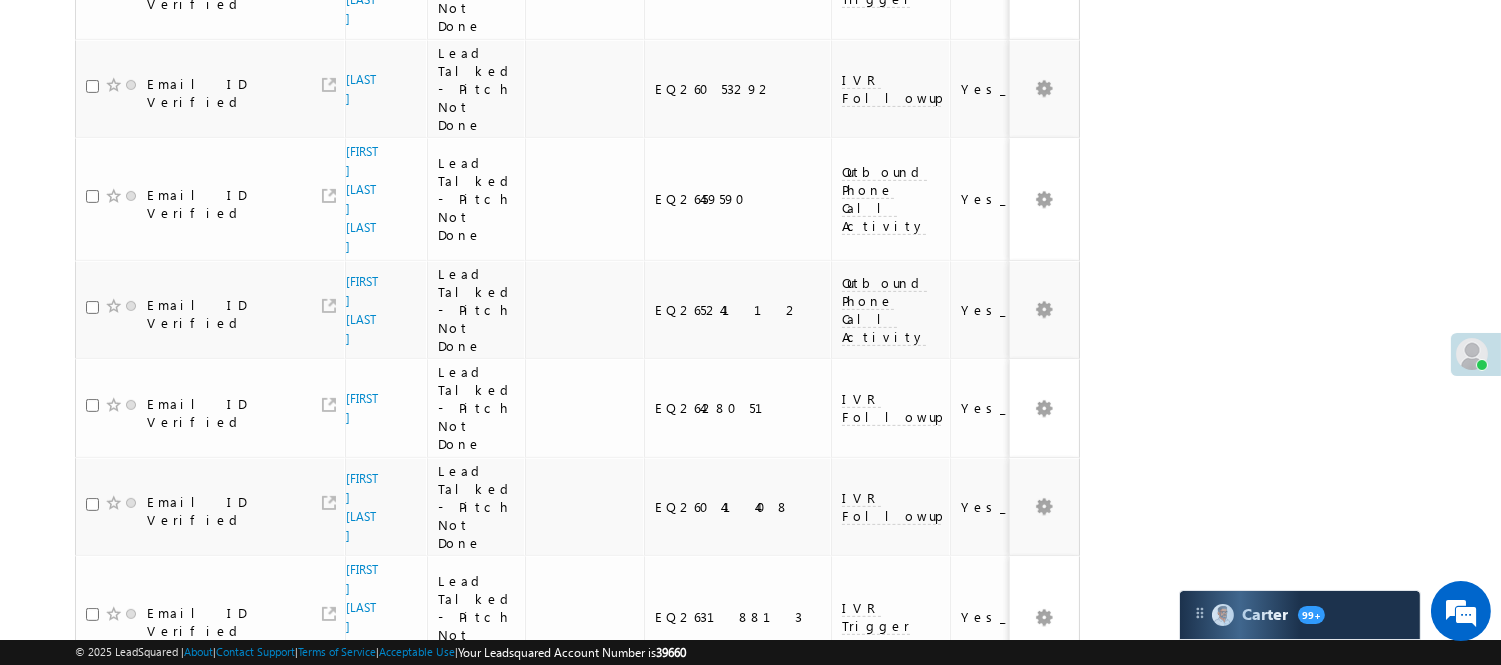 scroll, scrollTop: 1786, scrollLeft: 0, axis: vertical 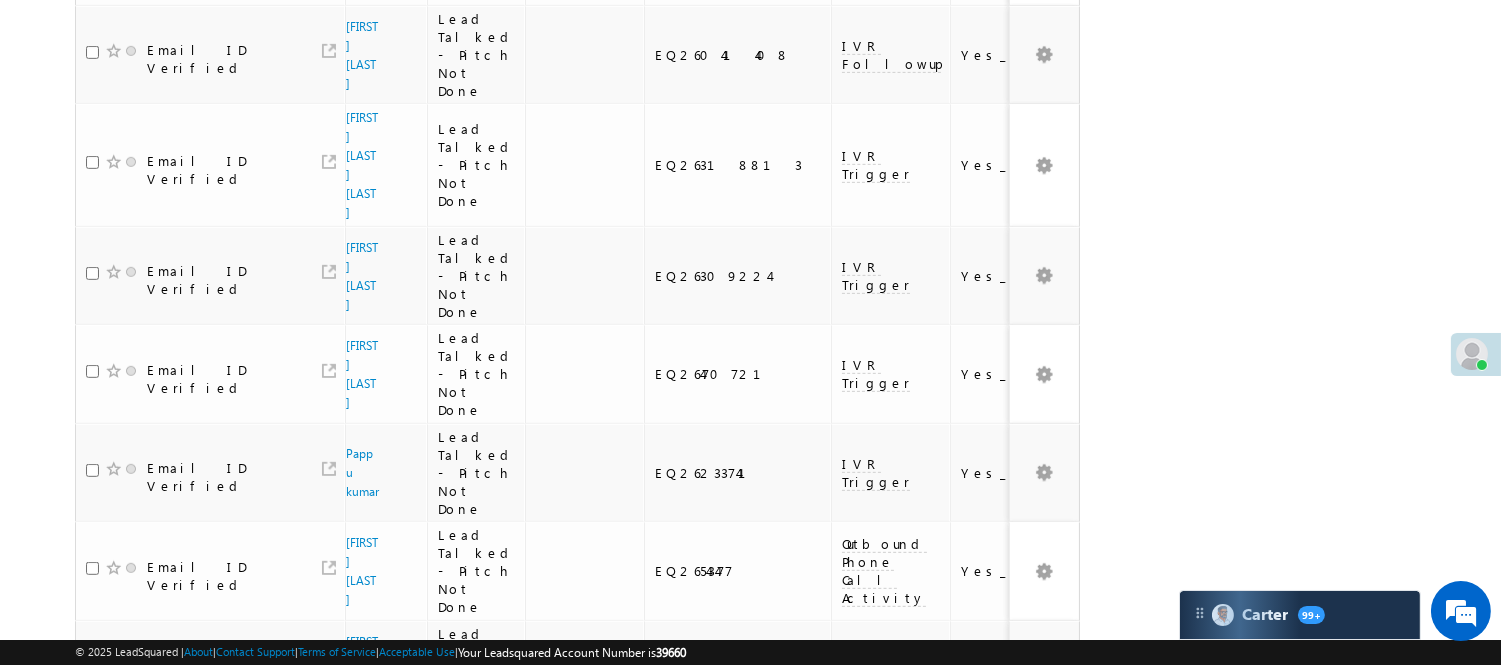 click on "2" at bounding box center (1018, 1077) 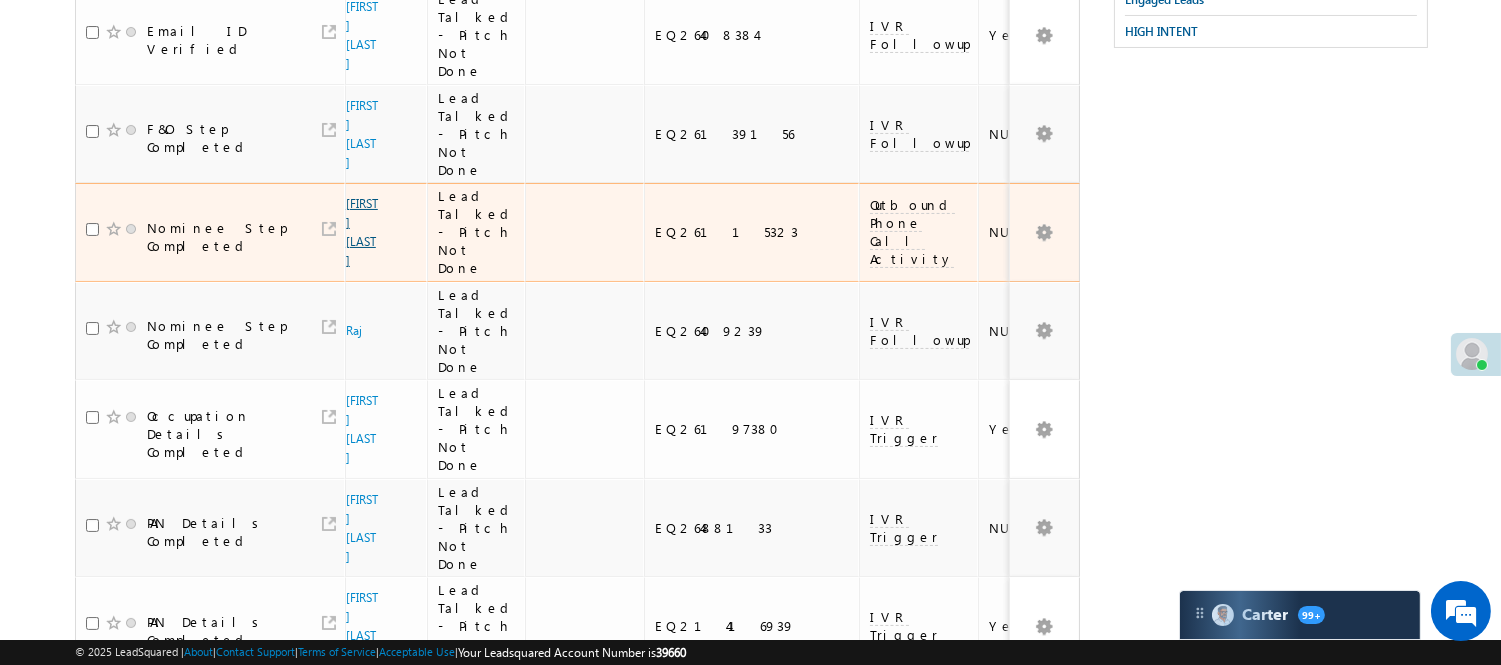 scroll, scrollTop: 342, scrollLeft: 0, axis: vertical 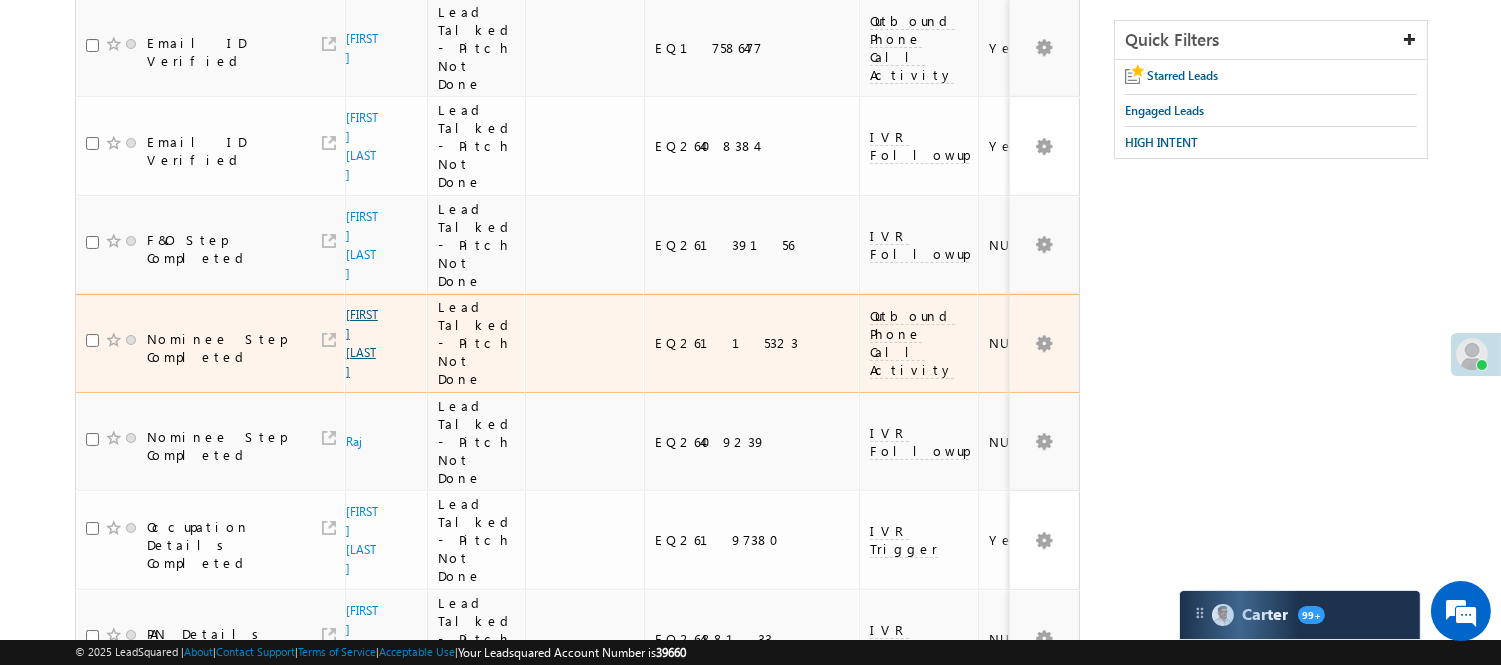 click on "[FIRST] [LAST]" at bounding box center [362, 343] 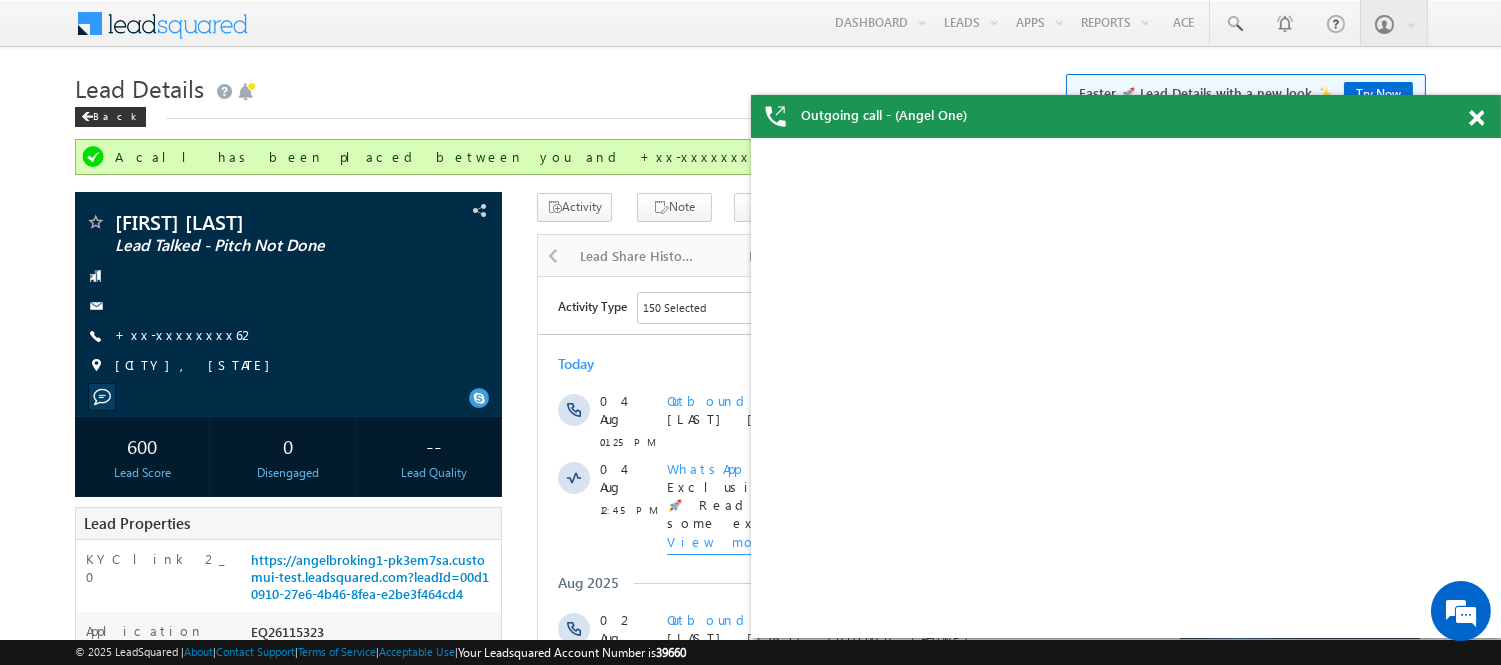 scroll, scrollTop: 0, scrollLeft: 0, axis: both 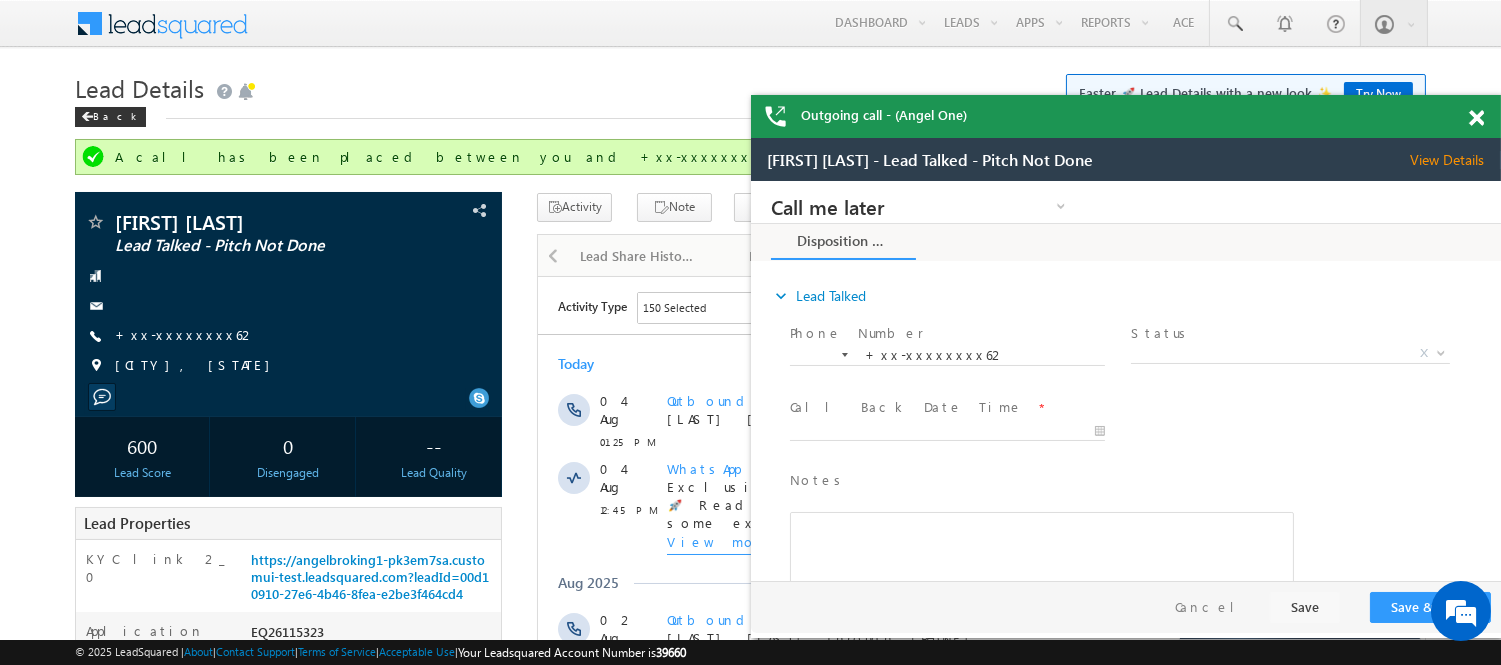click at bounding box center [1476, 118] 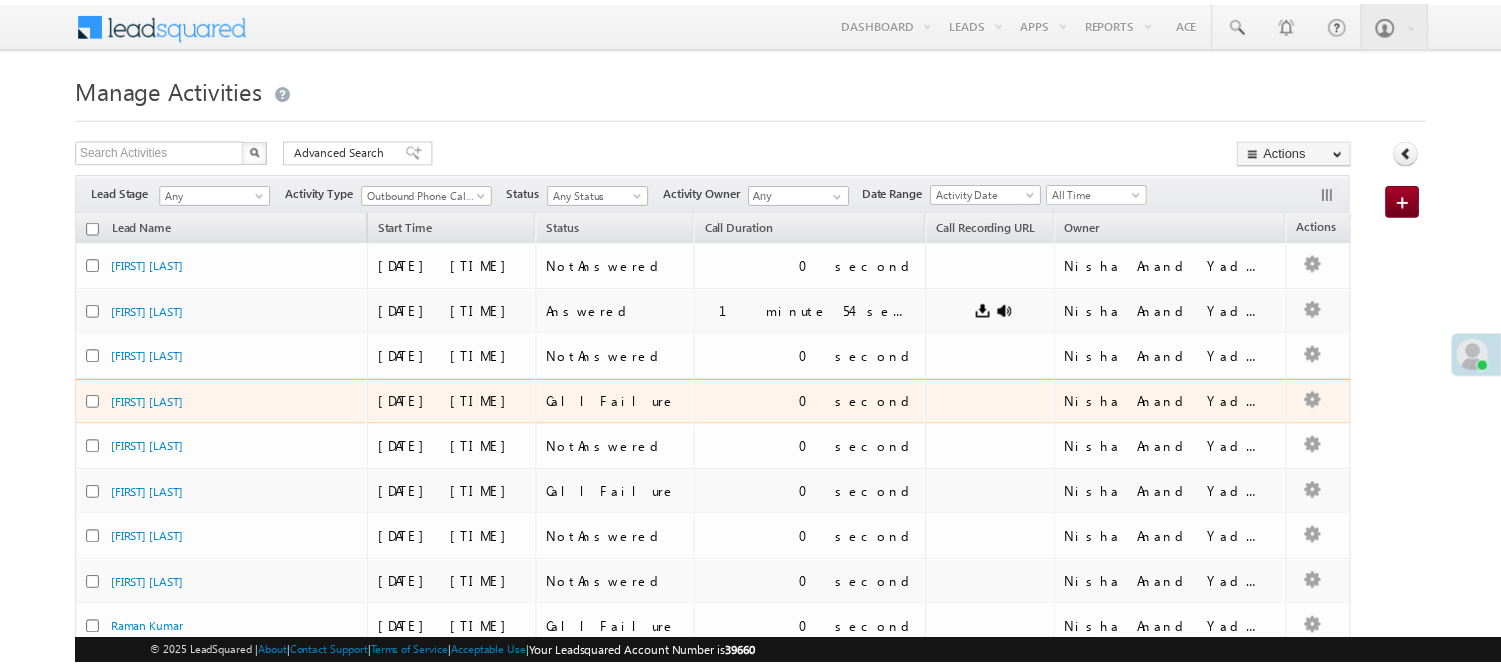 scroll, scrollTop: 0, scrollLeft: 0, axis: both 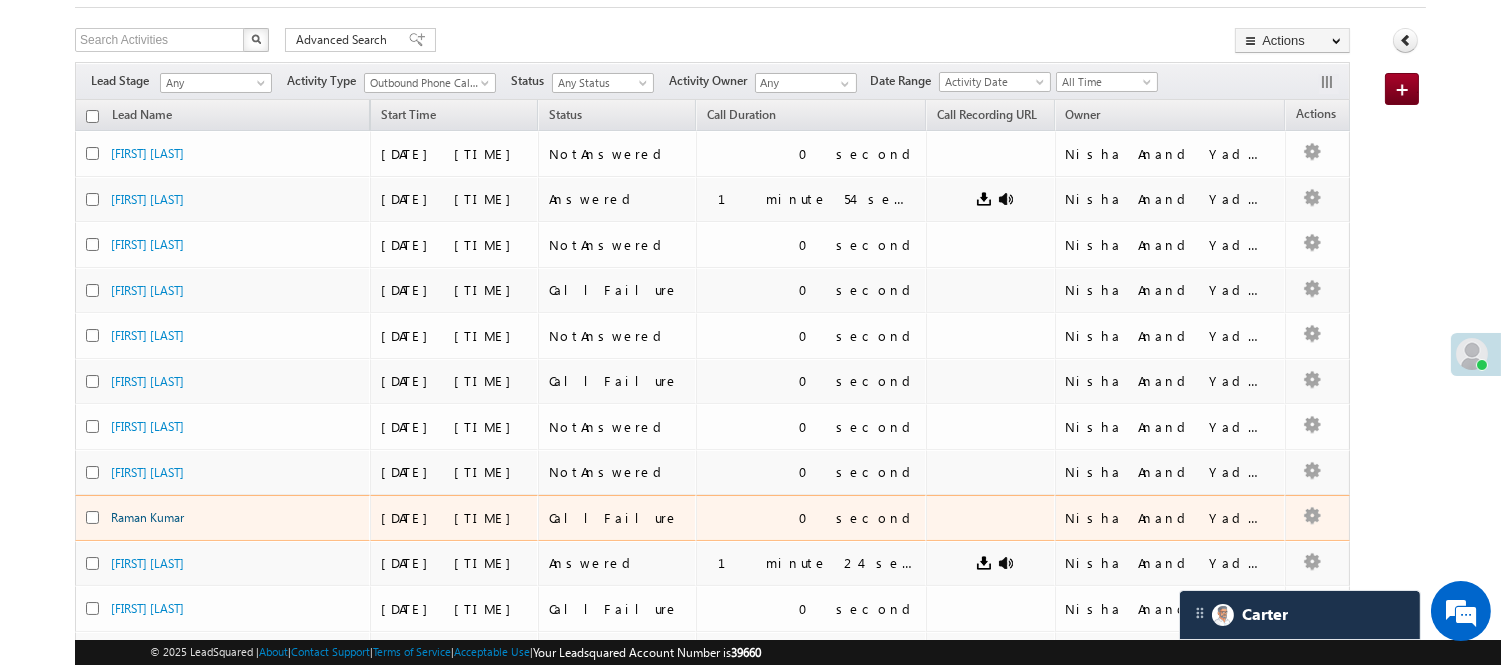 click on "Raman Kumar" at bounding box center (147, 517) 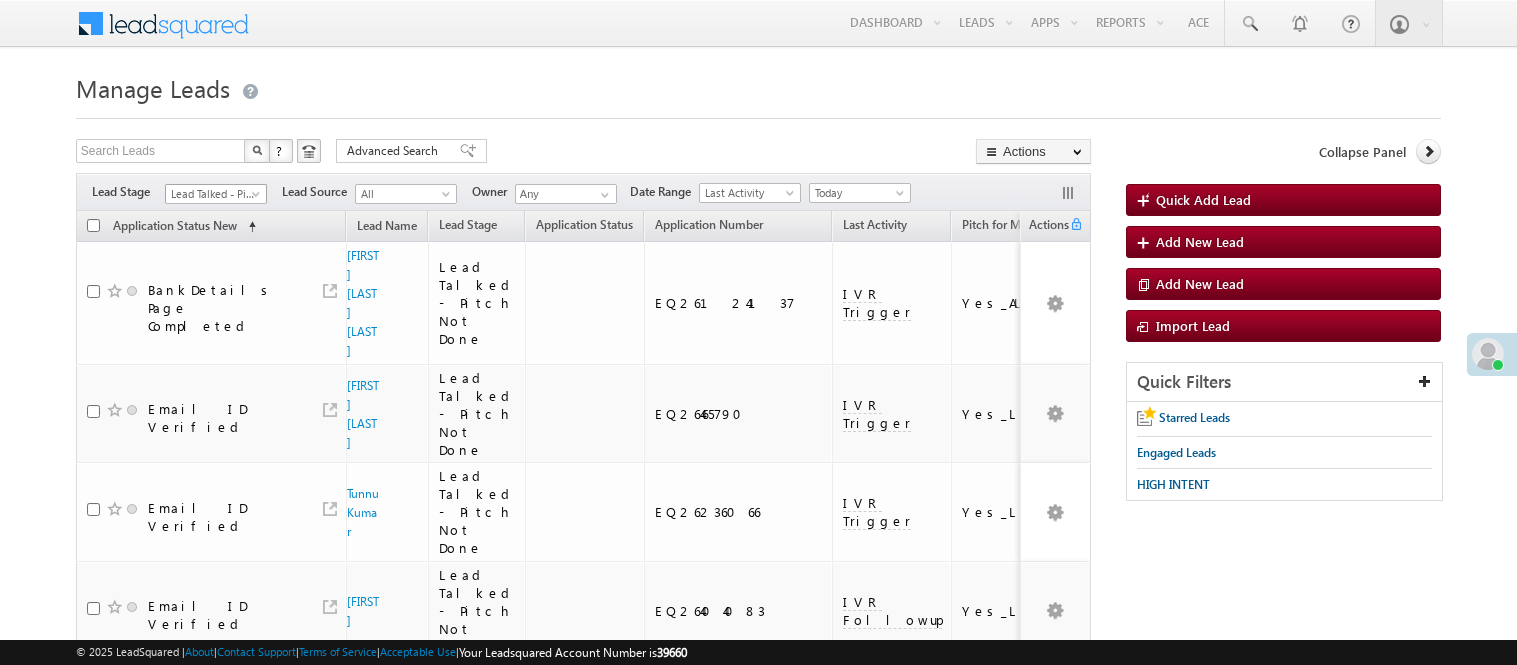 scroll, scrollTop: 0, scrollLeft: 0, axis: both 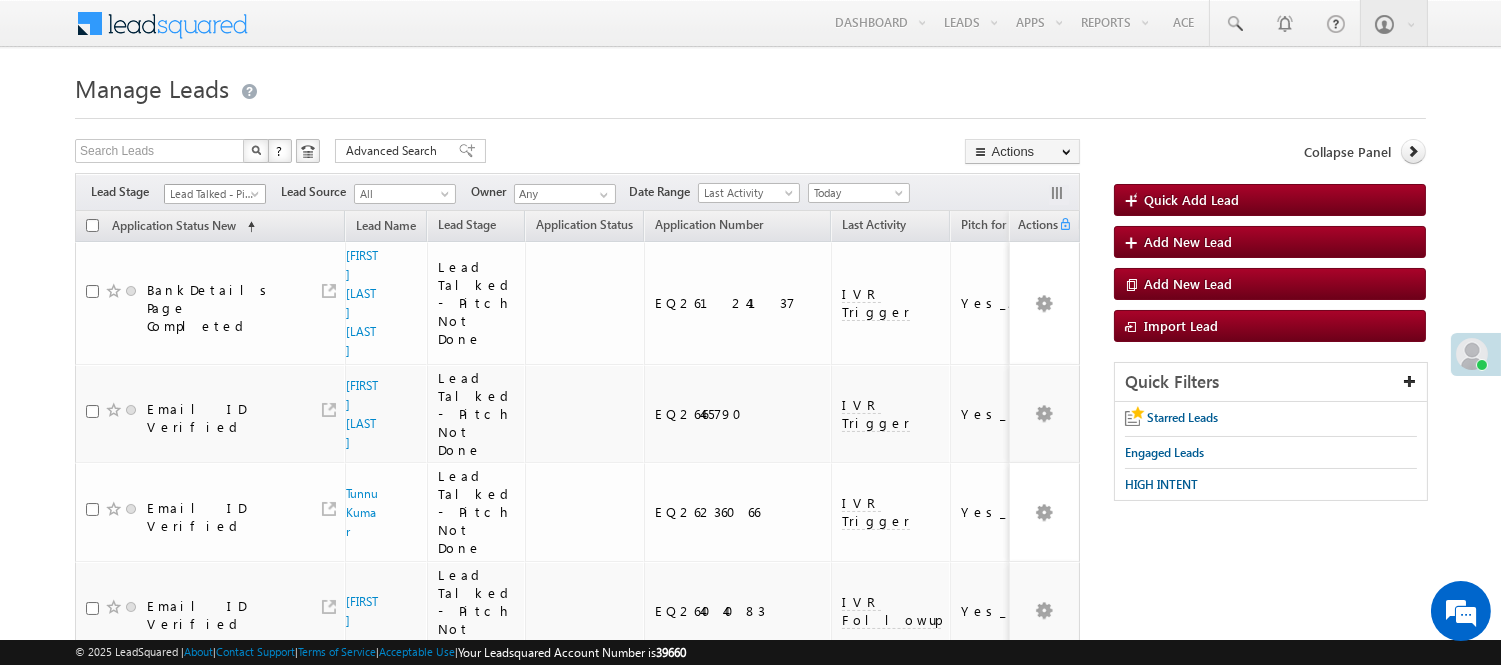 click on "Lead Talked - Pitch Not Done" at bounding box center (212, 194) 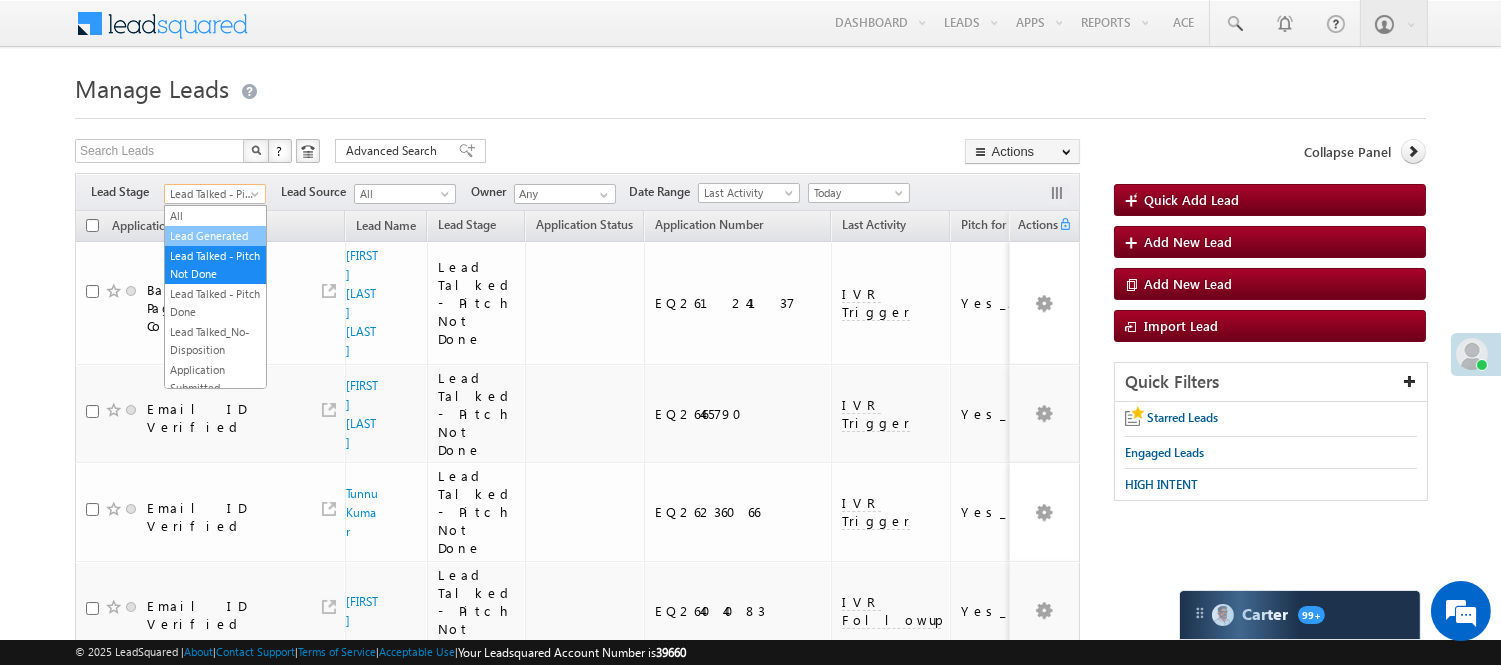 click on "Lead Generated" at bounding box center (215, 236) 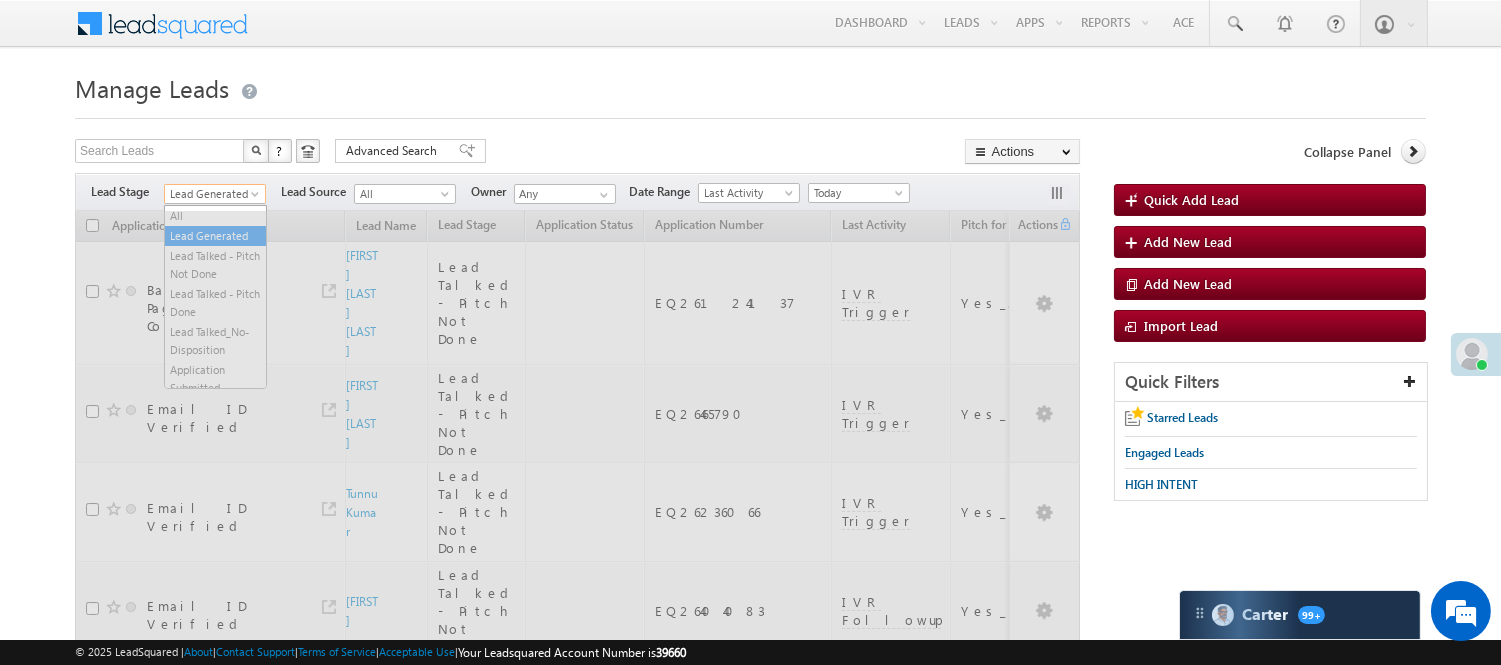 click on "Lead Generated" at bounding box center [212, 194] 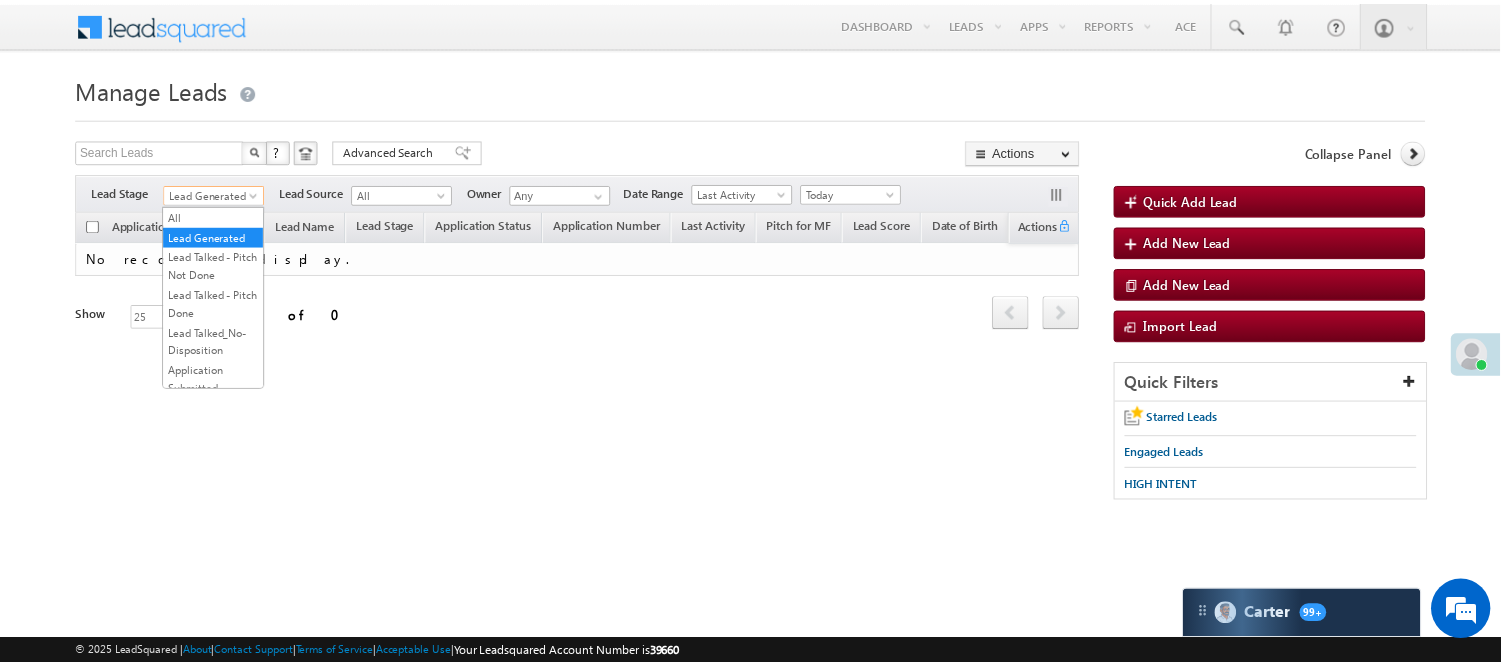 scroll, scrollTop: 222, scrollLeft: 0, axis: vertical 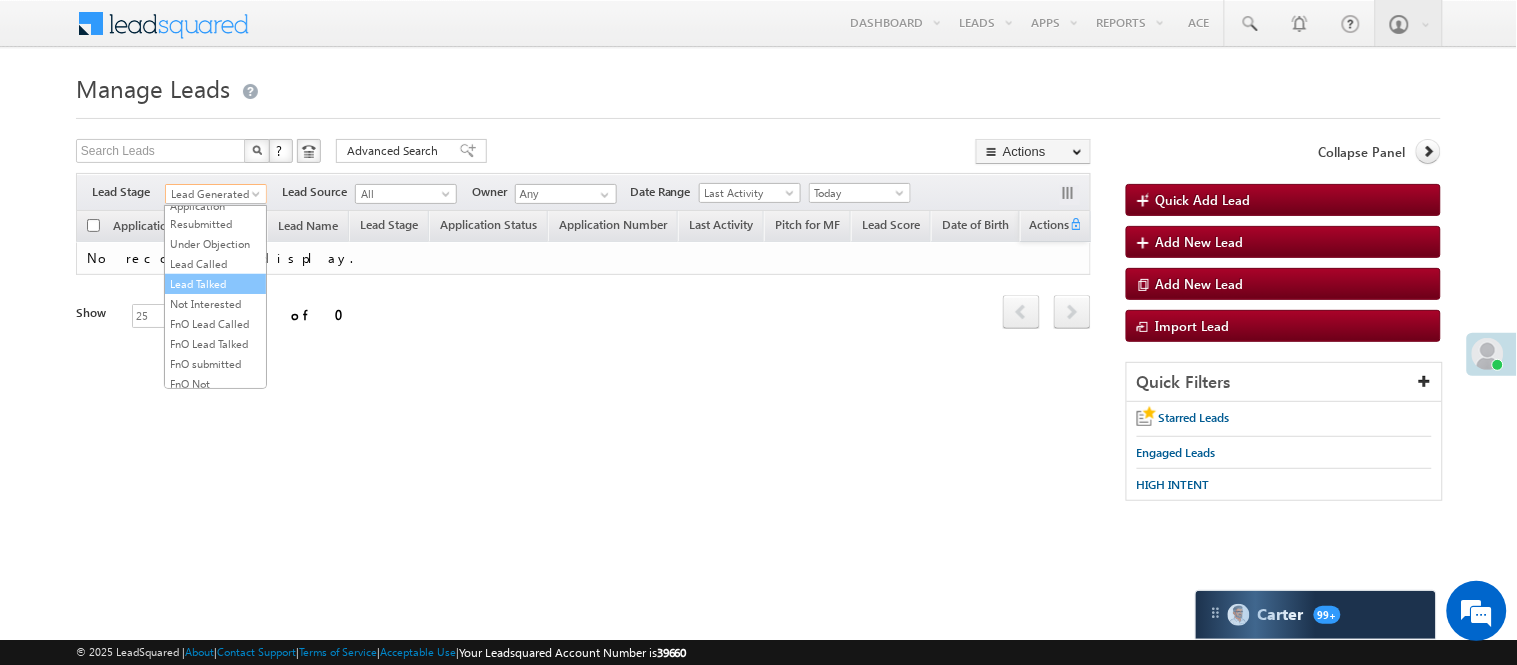 click on "Lead Talked" at bounding box center [215, 284] 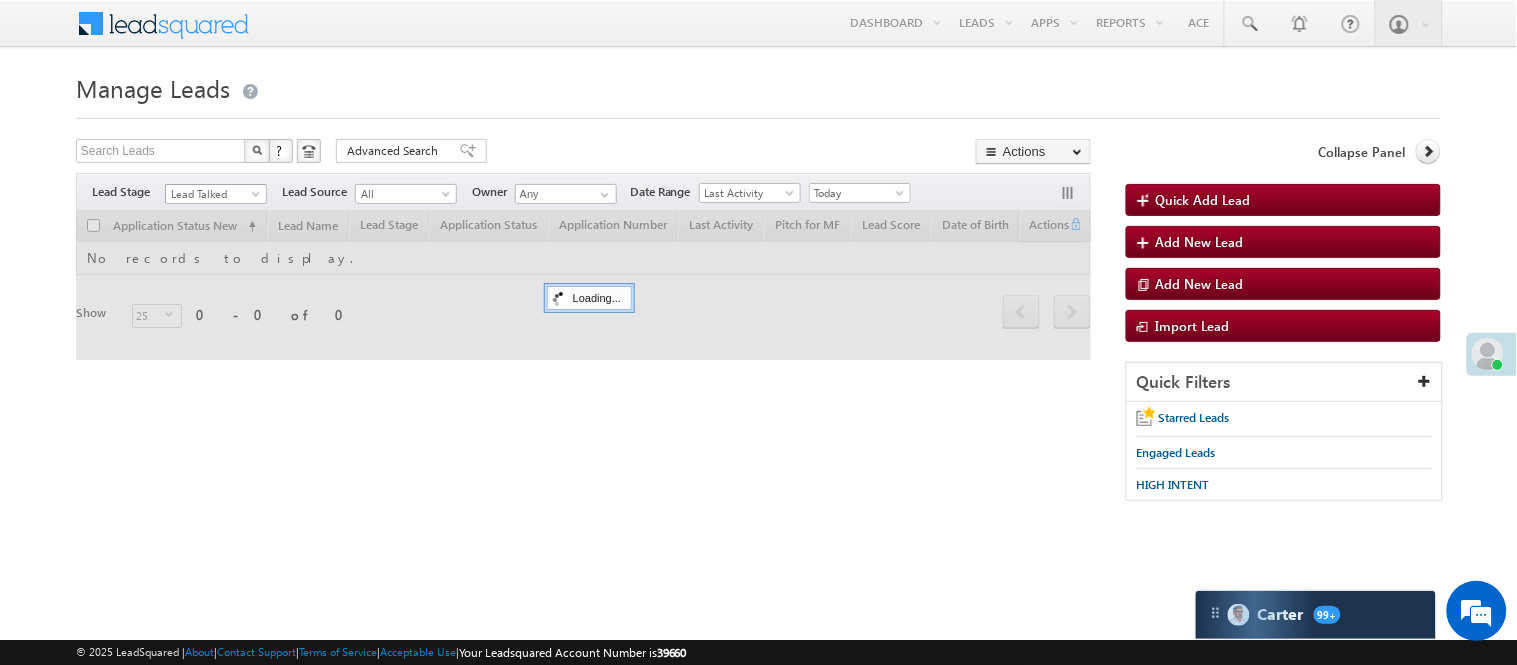 click on "Lead Talked" at bounding box center (213, 194) 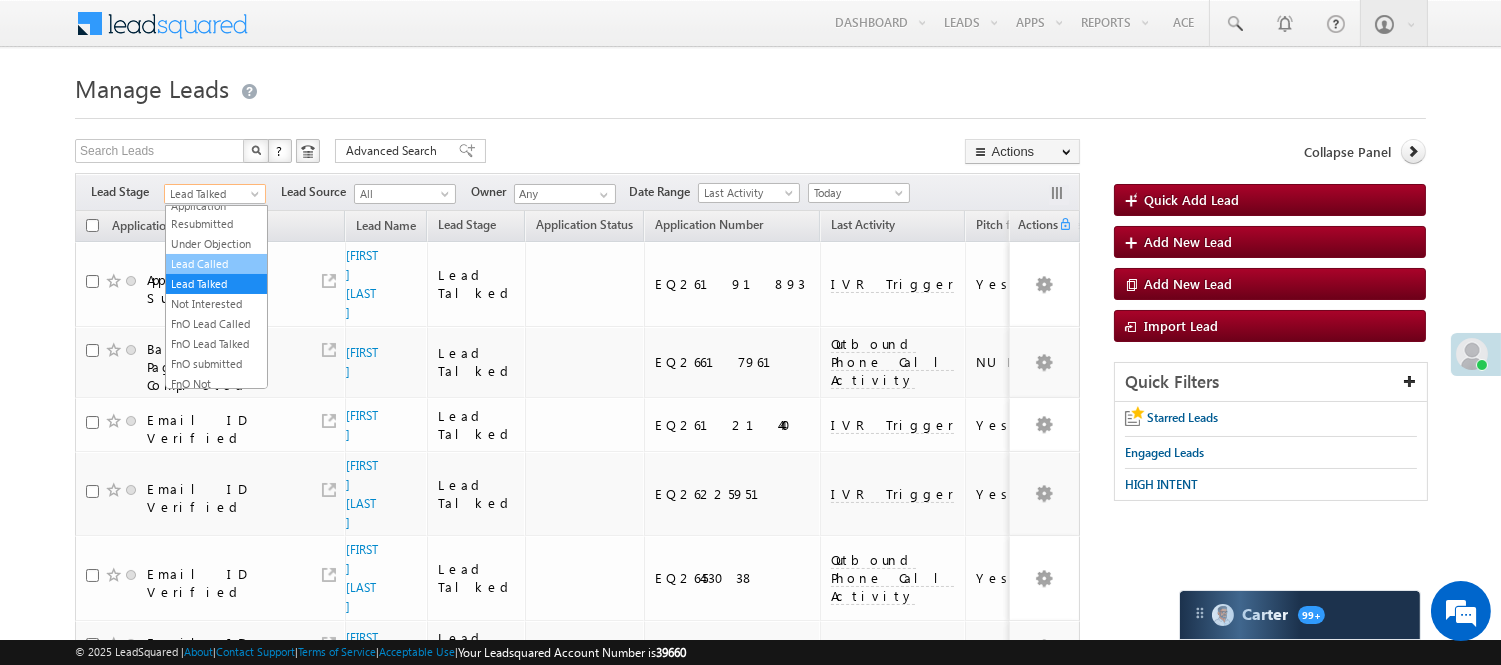 click on "Lead Called" at bounding box center [216, 264] 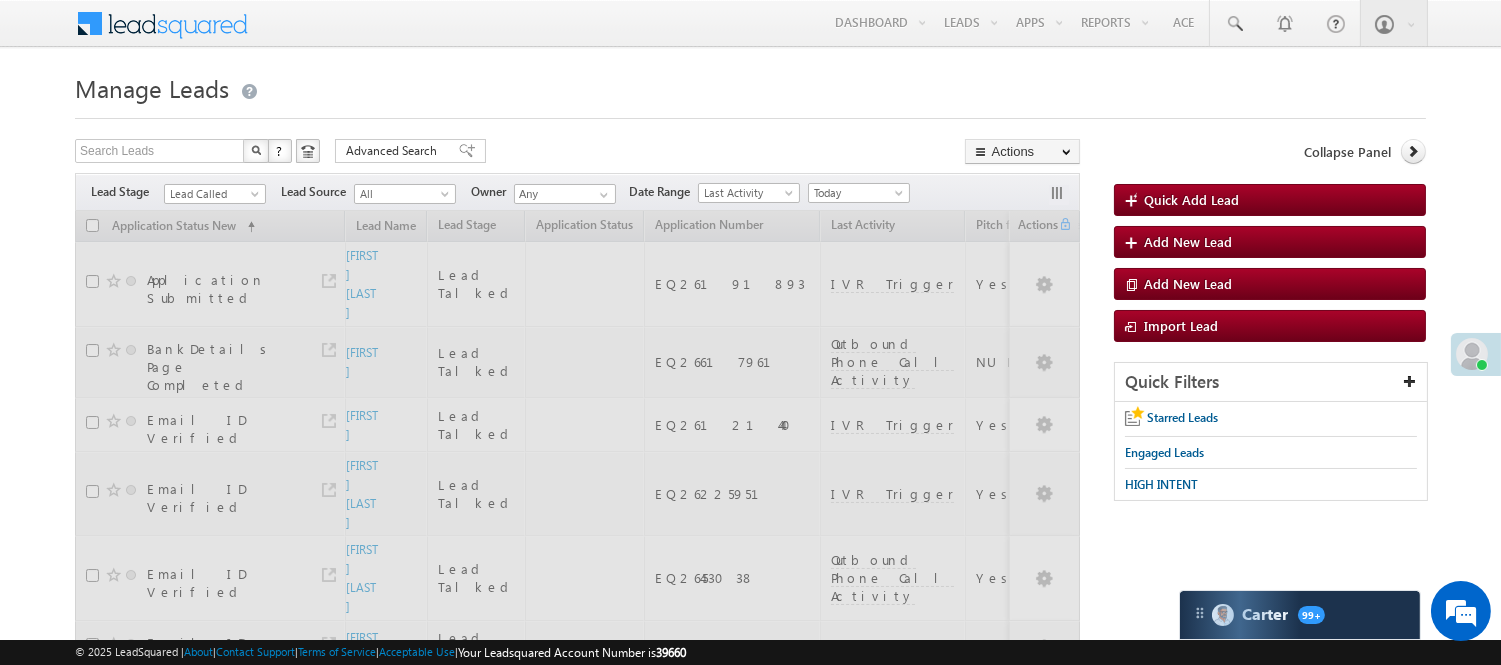 scroll, scrollTop: 0, scrollLeft: 0, axis: both 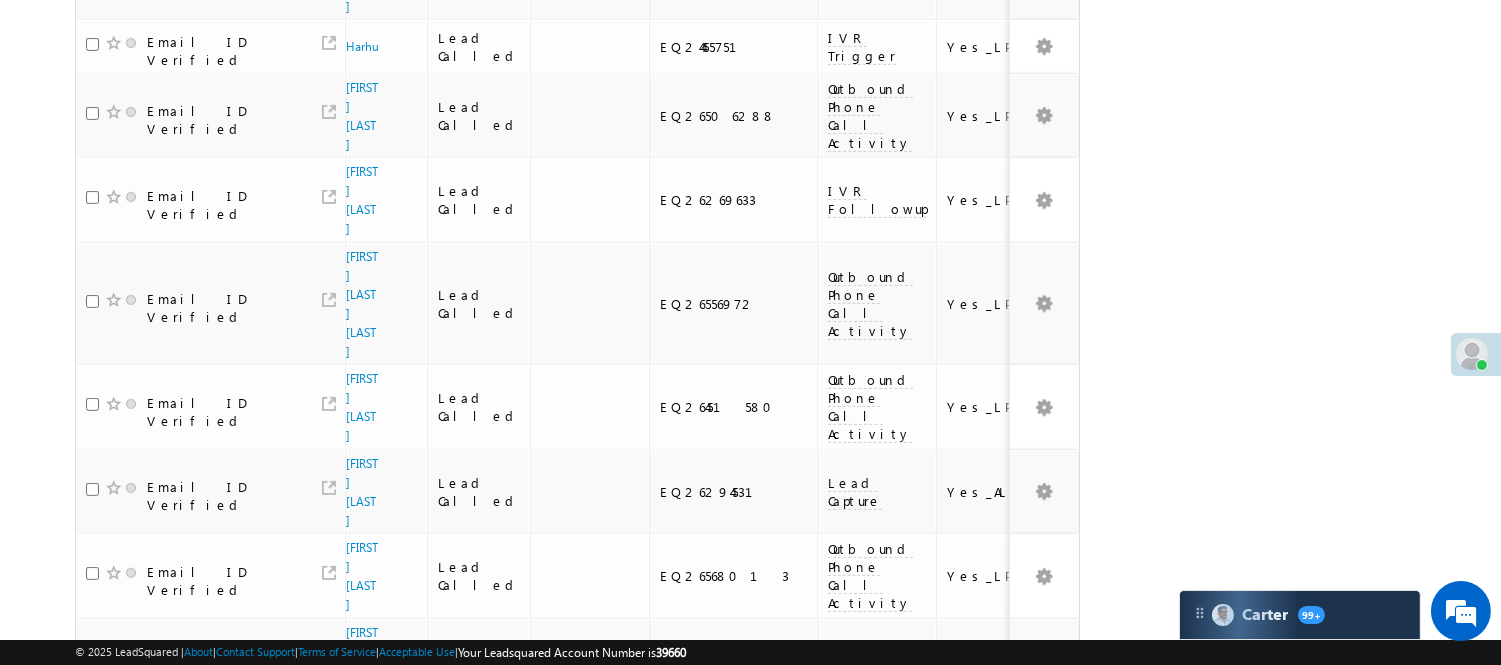 click on "3" at bounding box center [898, 995] 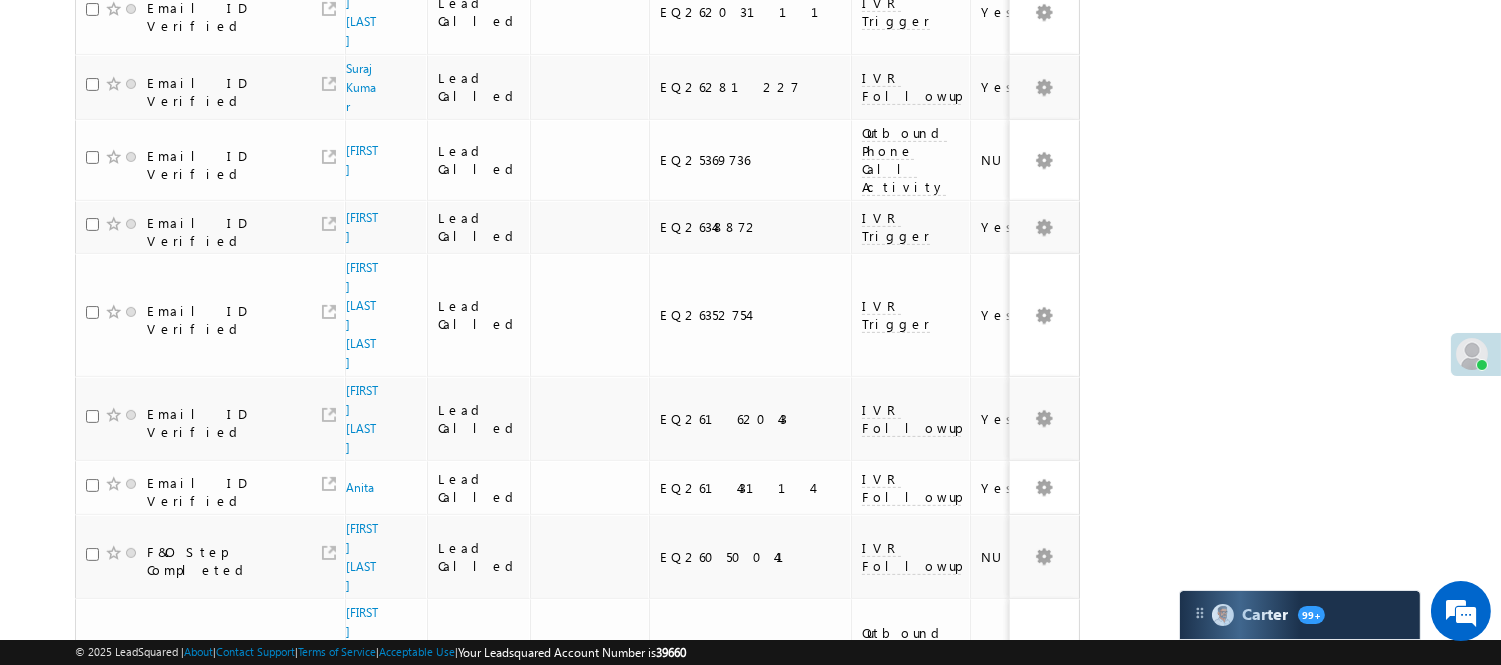 scroll, scrollTop: 1356, scrollLeft: 0, axis: vertical 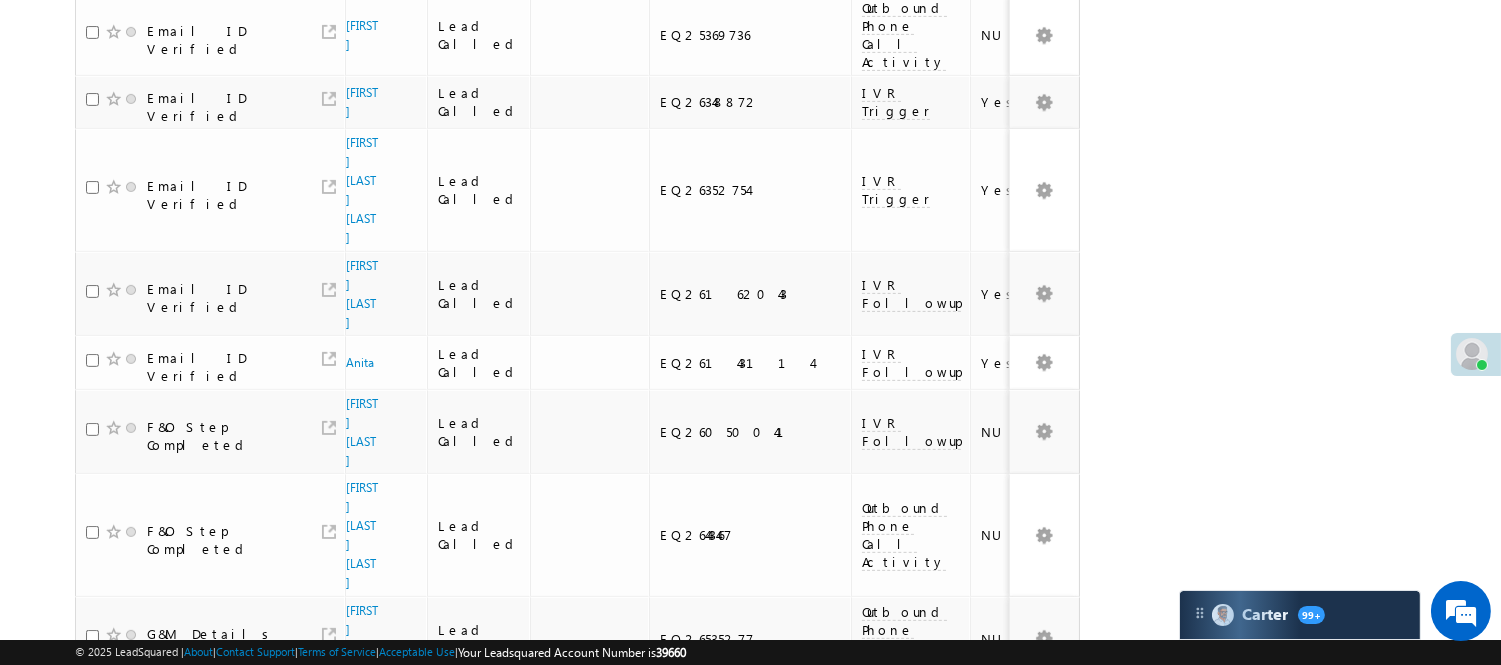 click on "4" at bounding box center [938, 980] 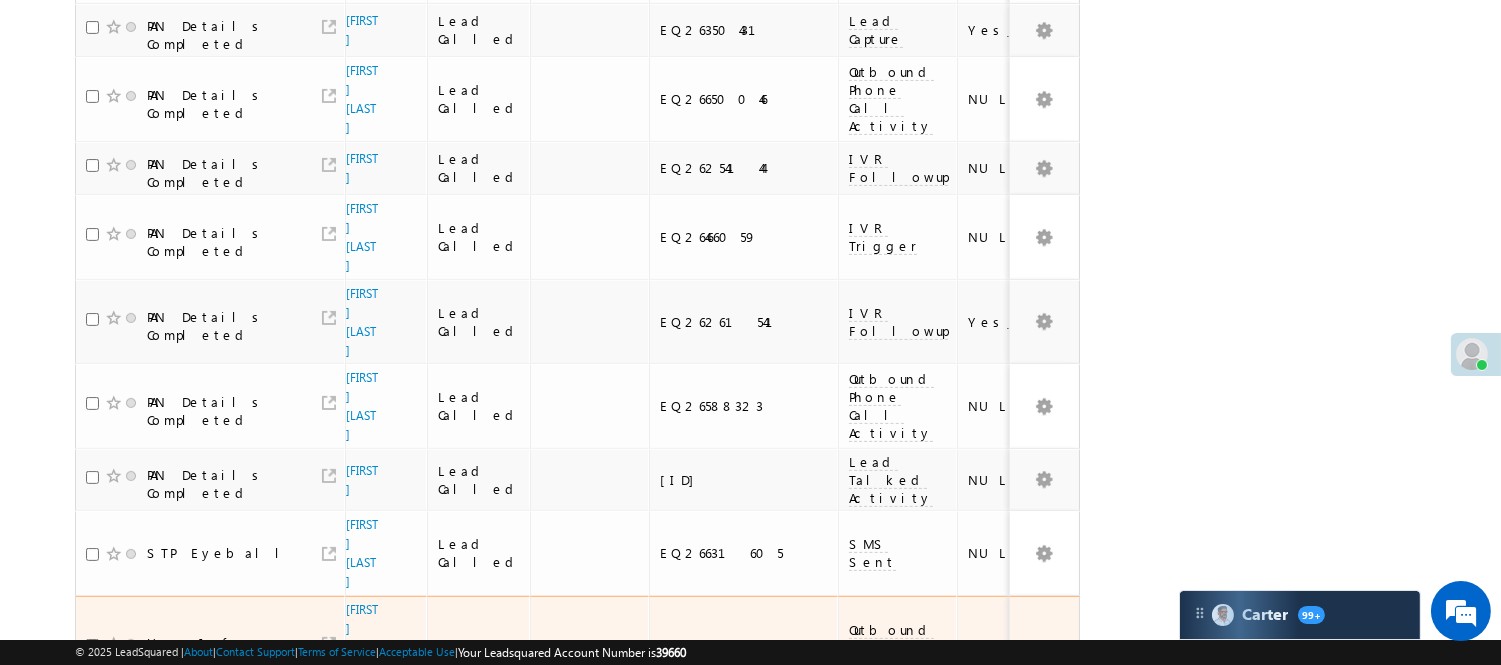 scroll, scrollTop: 1023, scrollLeft: 0, axis: vertical 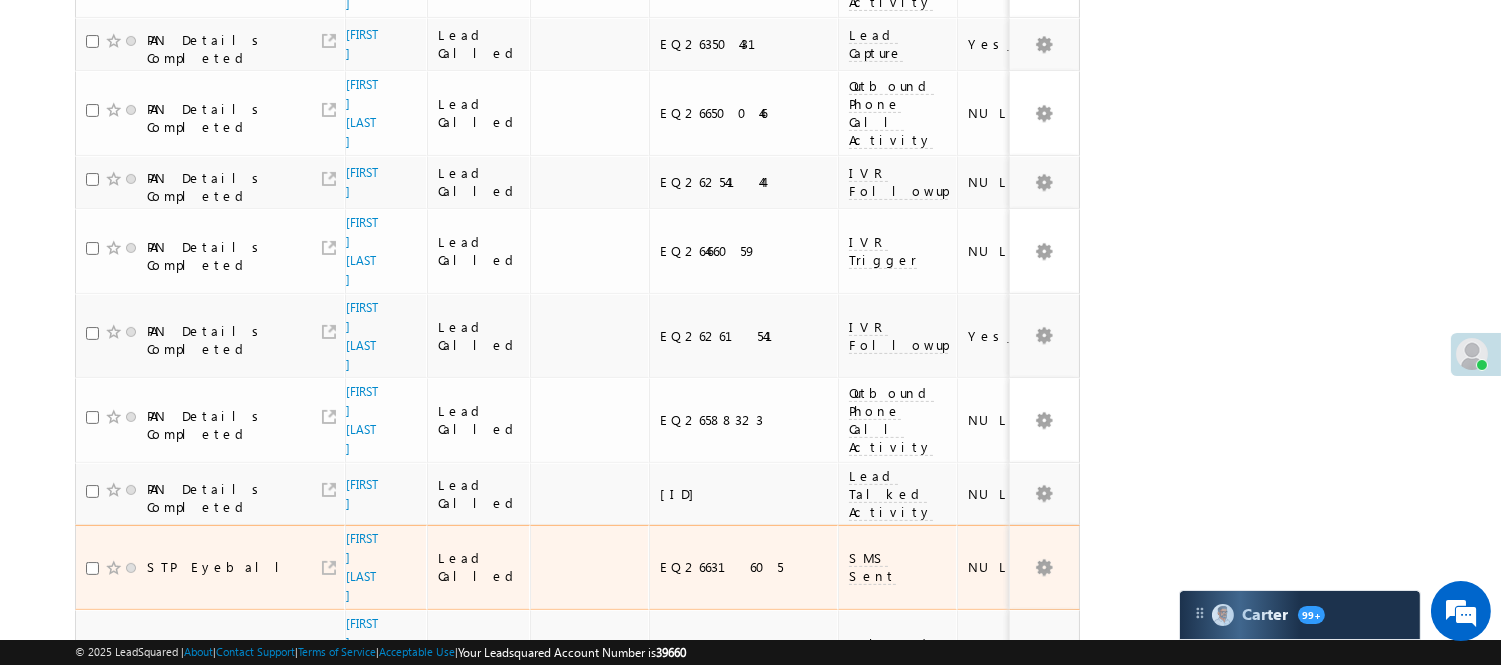 click on "EQ26631605" at bounding box center [745, 567] 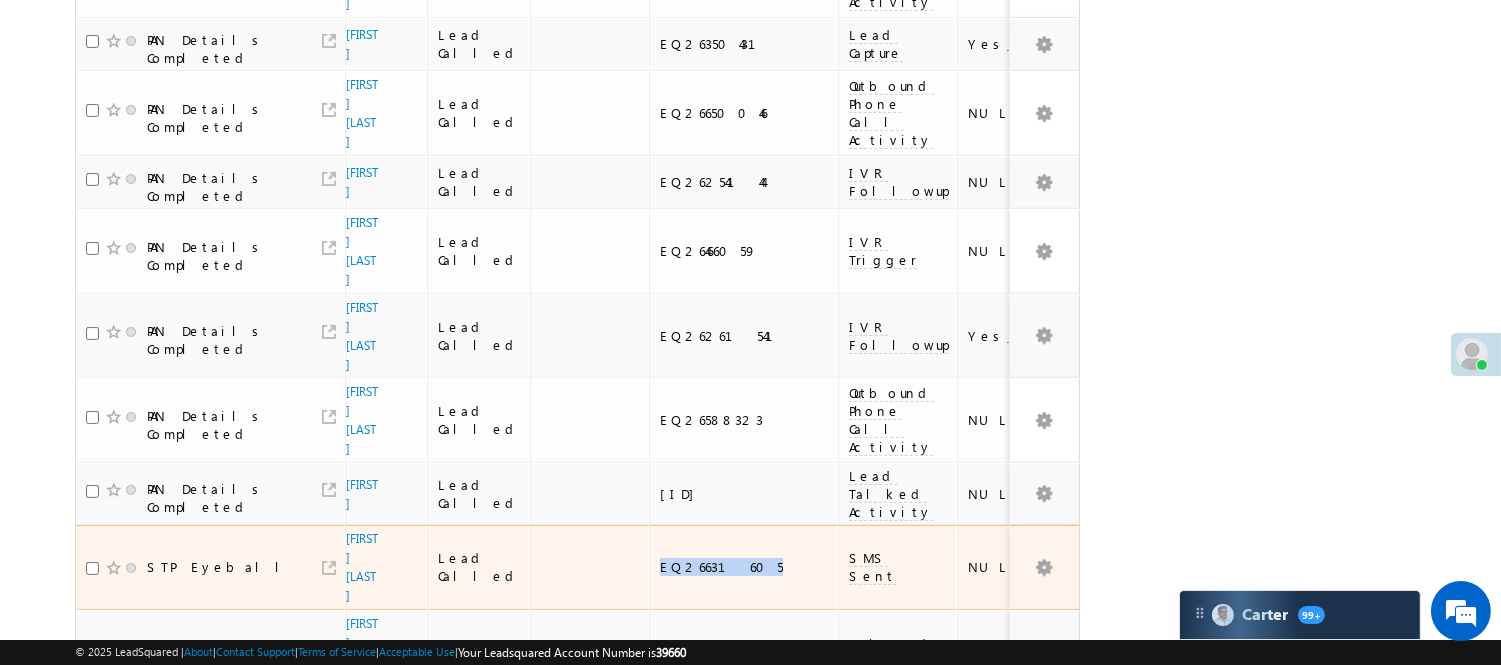 click on "EQ26631605" at bounding box center [745, 567] 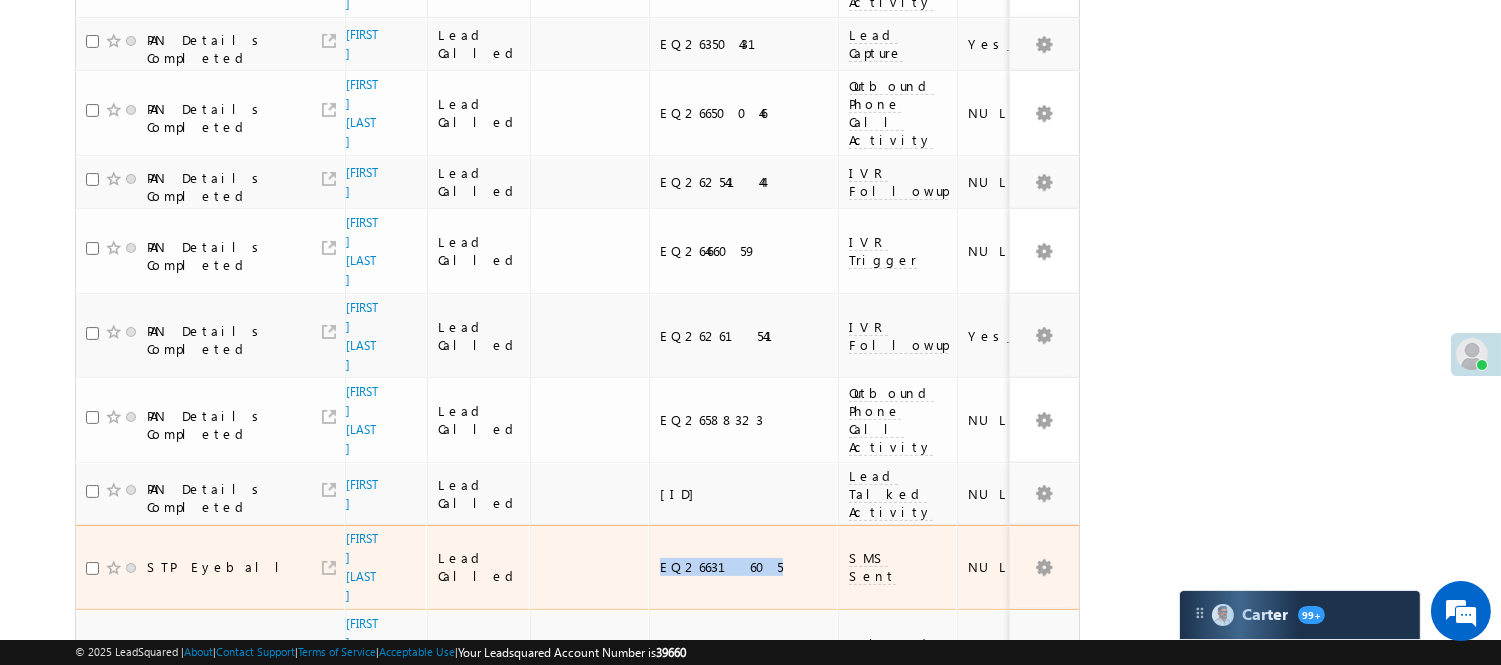copy on "EQ26631605" 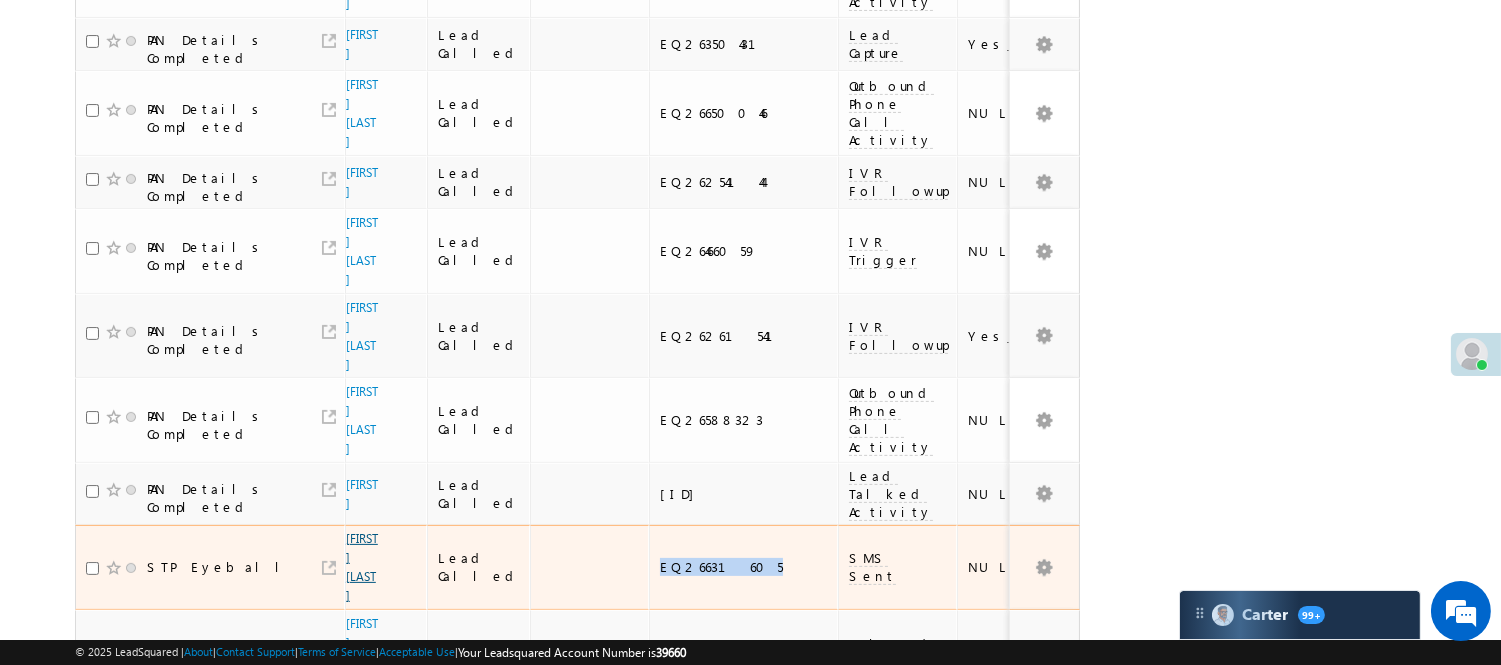 click on "Ashish Salgaonkar" at bounding box center [362, 567] 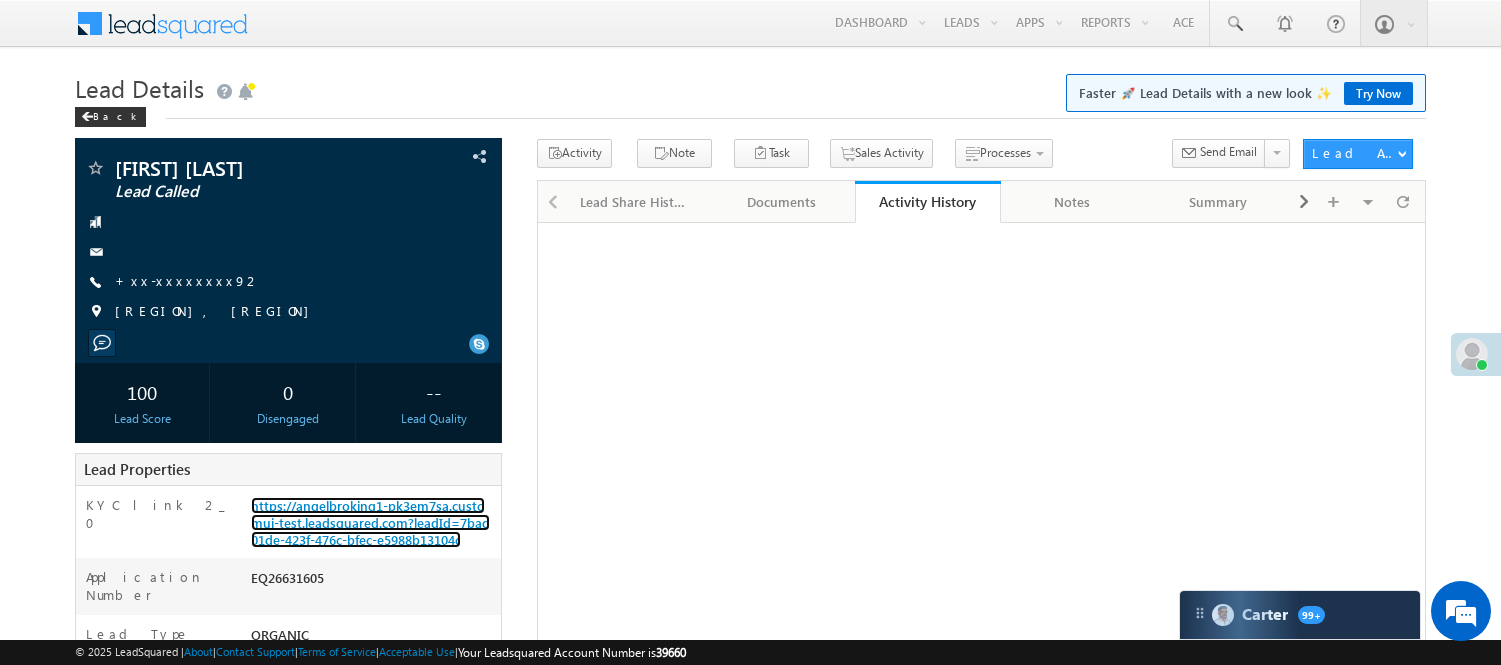 scroll, scrollTop: 0, scrollLeft: 0, axis: both 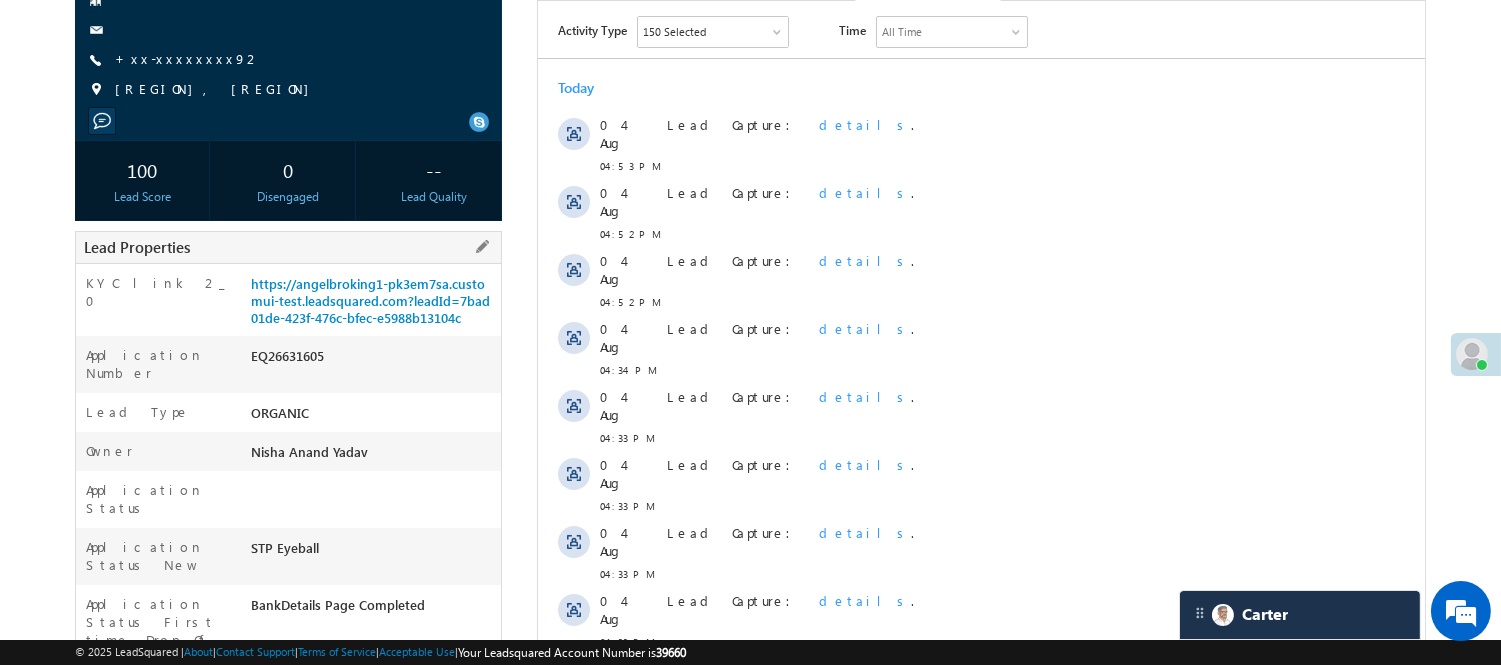 click on "EQ26631605" at bounding box center (373, 360) 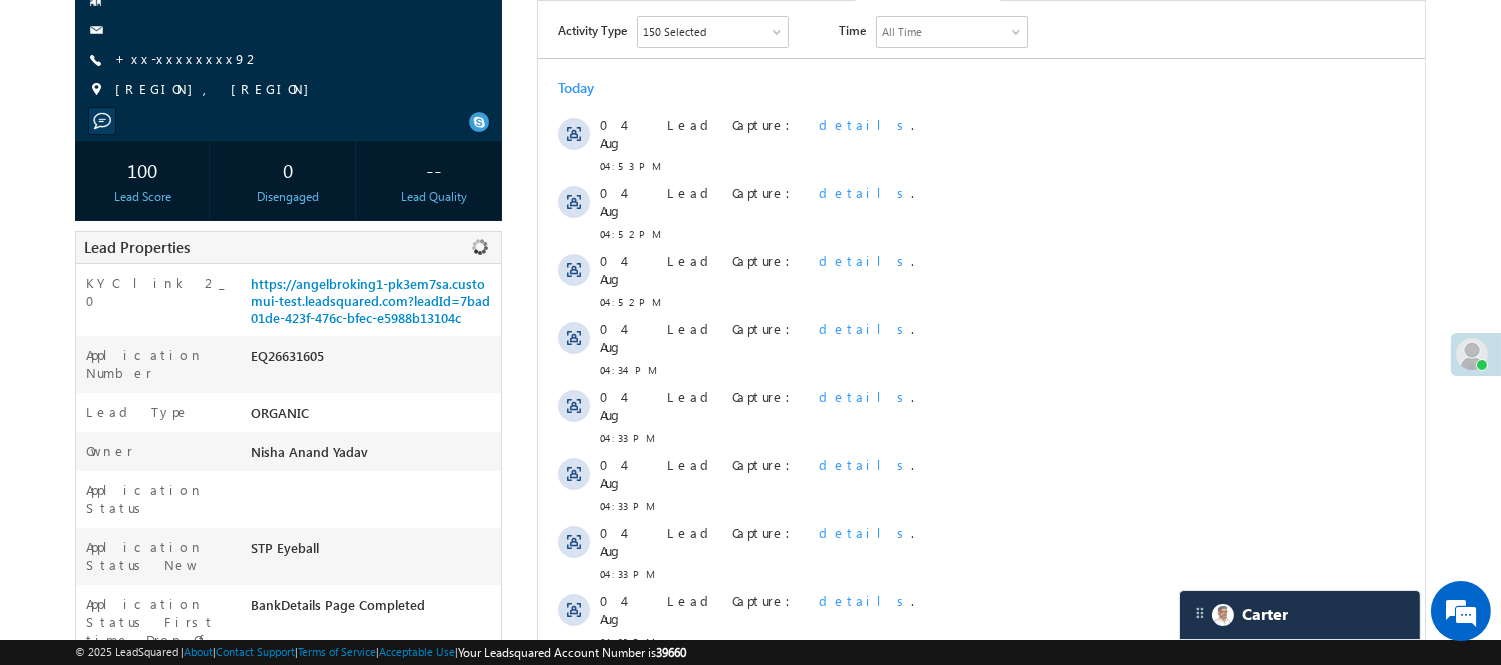 copy on "EQ26631605" 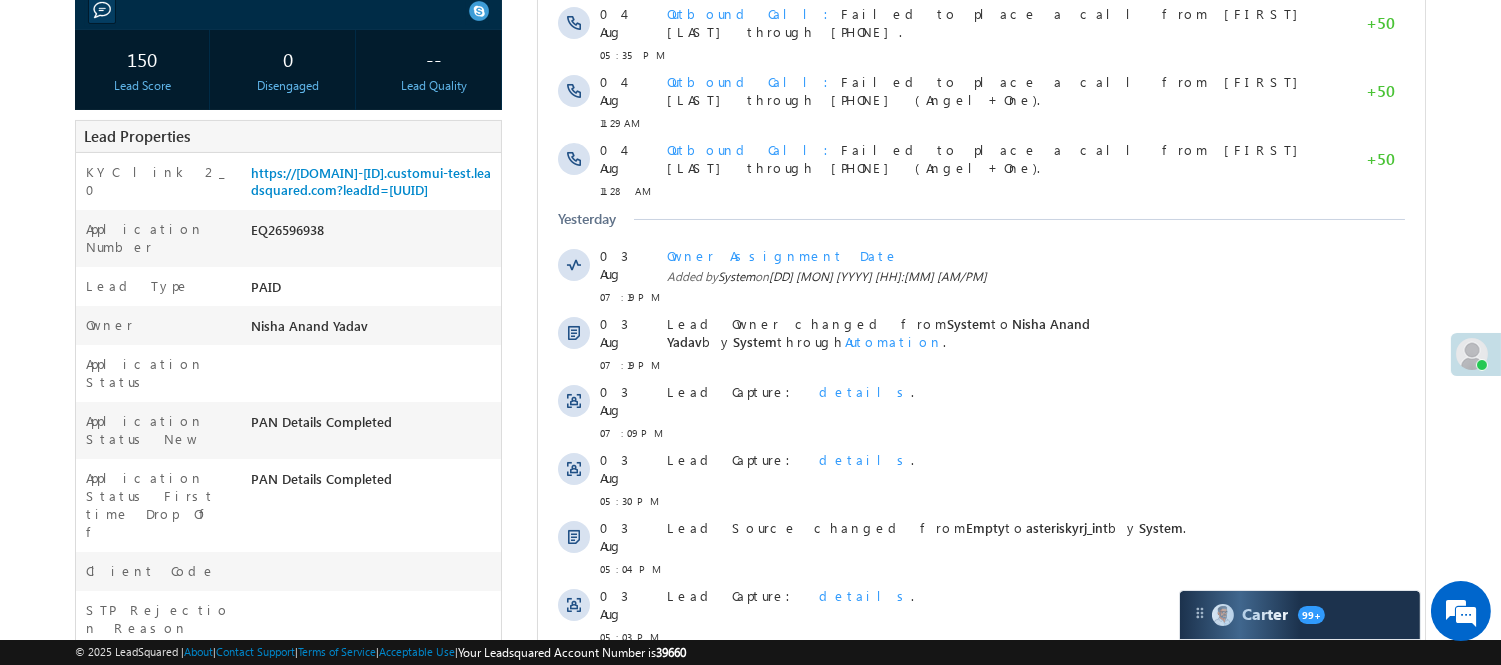 scroll, scrollTop: 0, scrollLeft: 0, axis: both 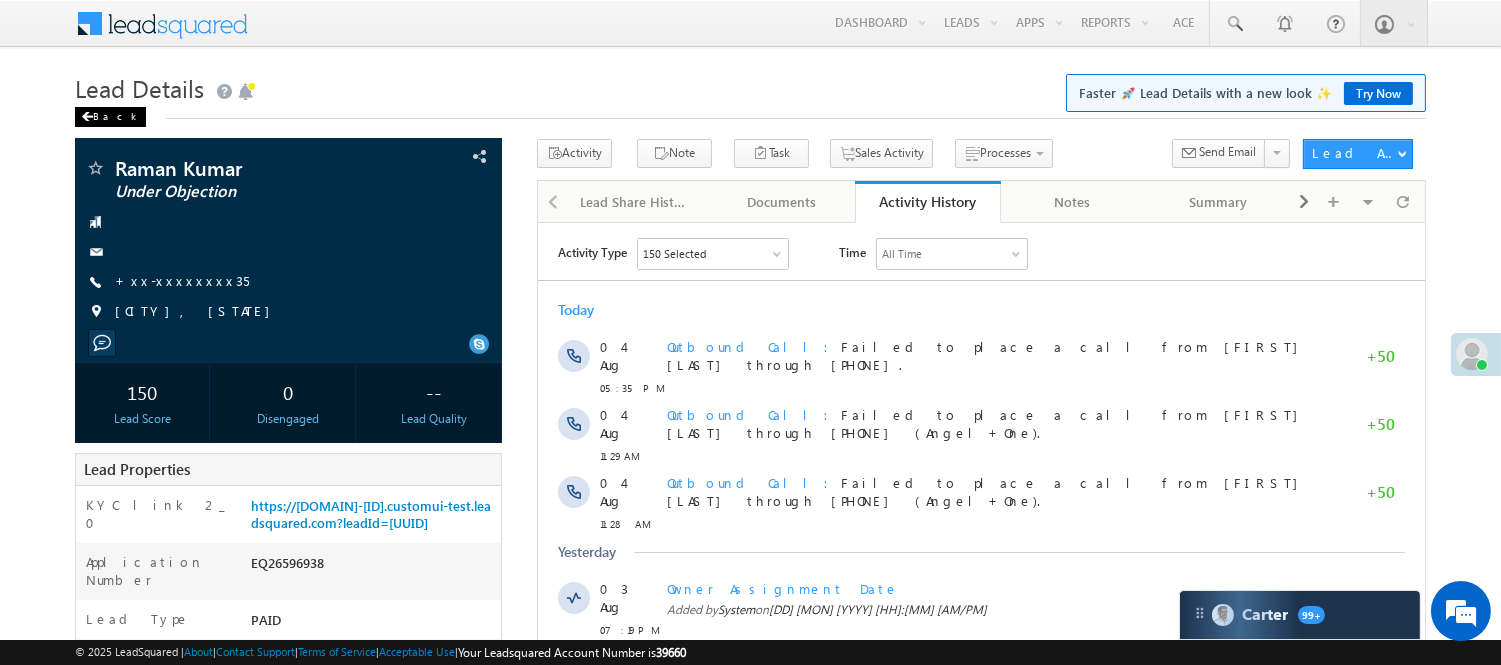 click on "Back" at bounding box center (110, 117) 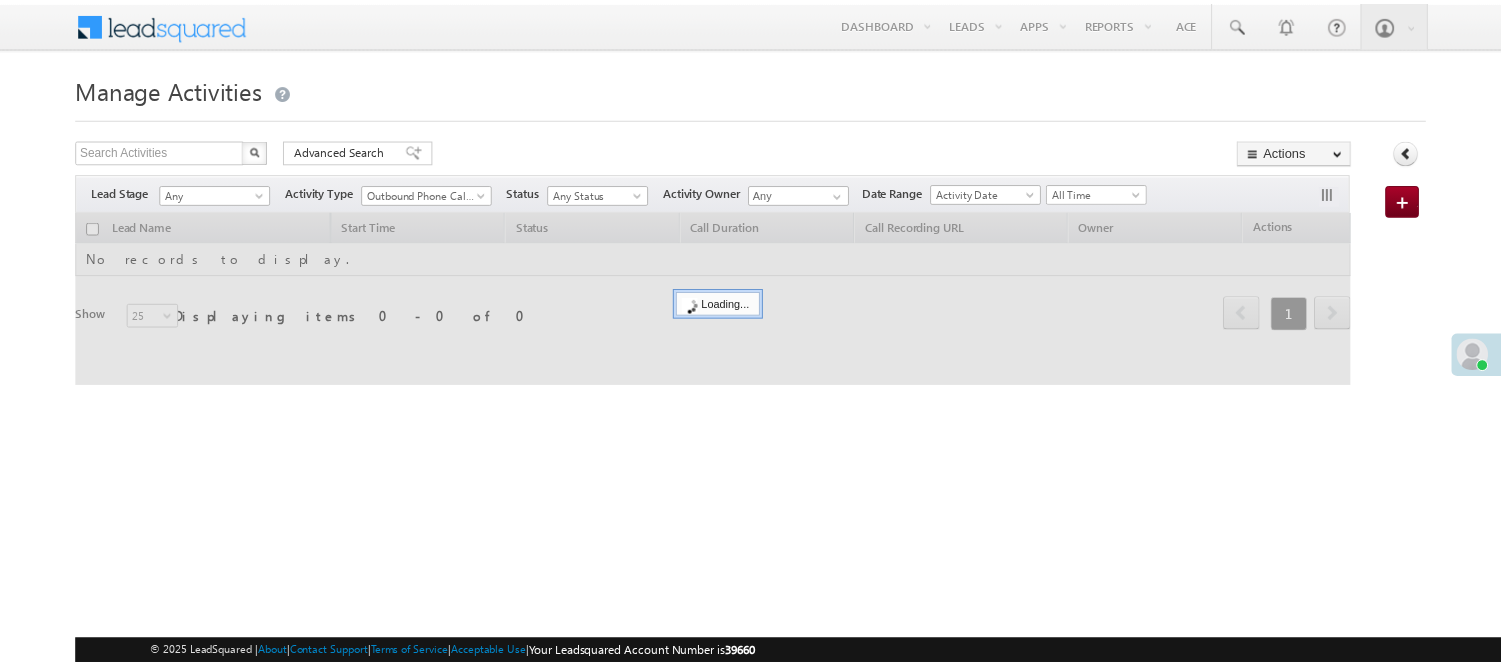 scroll, scrollTop: 0, scrollLeft: 0, axis: both 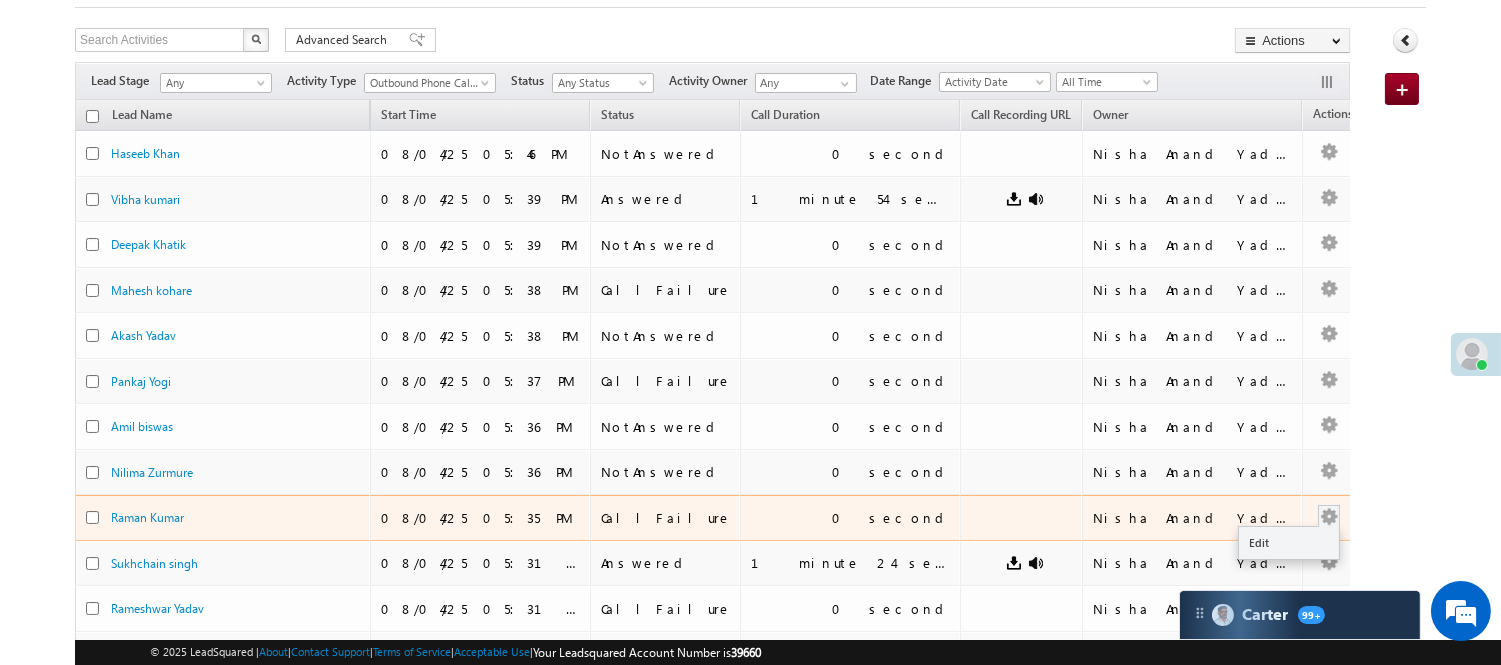 click at bounding box center (1329, 516) 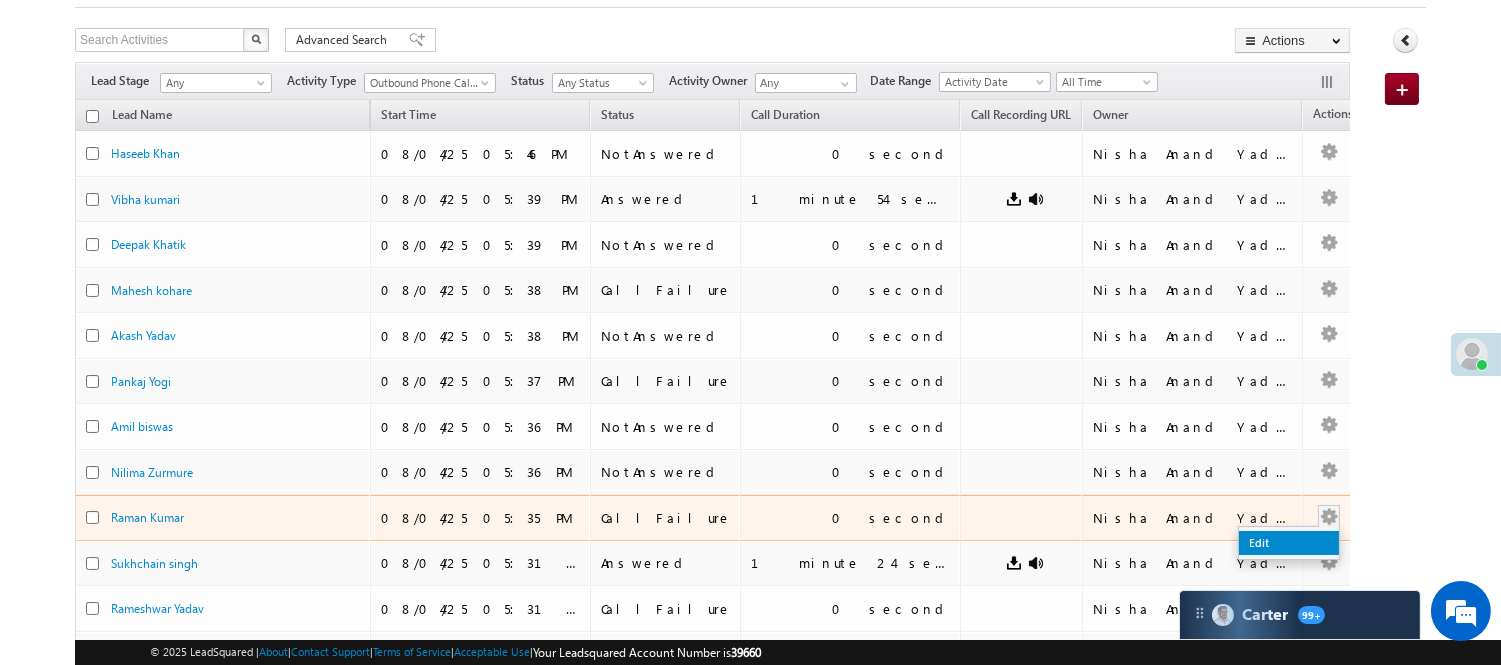 click on "Edit" at bounding box center [1289, 543] 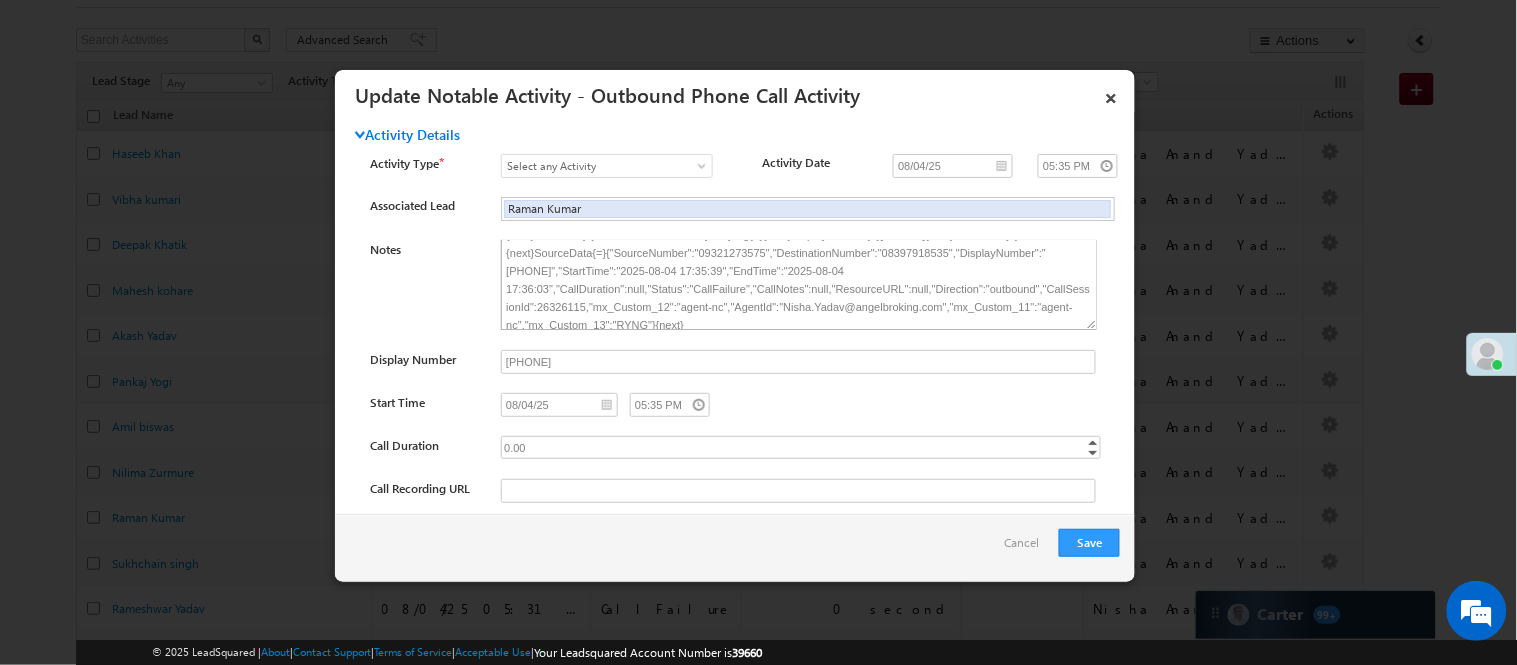 scroll, scrollTop: 82, scrollLeft: 0, axis: vertical 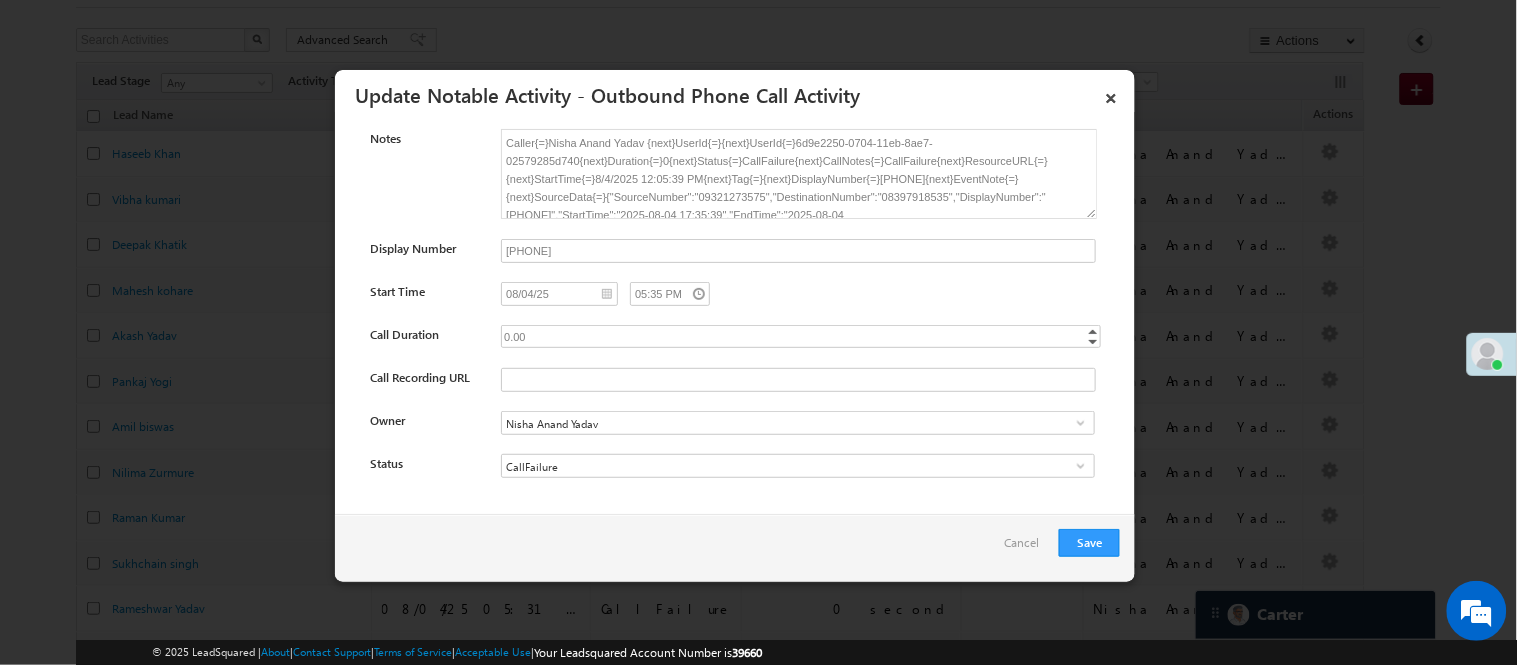 drag, startPoint x: 1115, startPoint y: 101, endPoint x: 1121, endPoint y: 110, distance: 10.816654 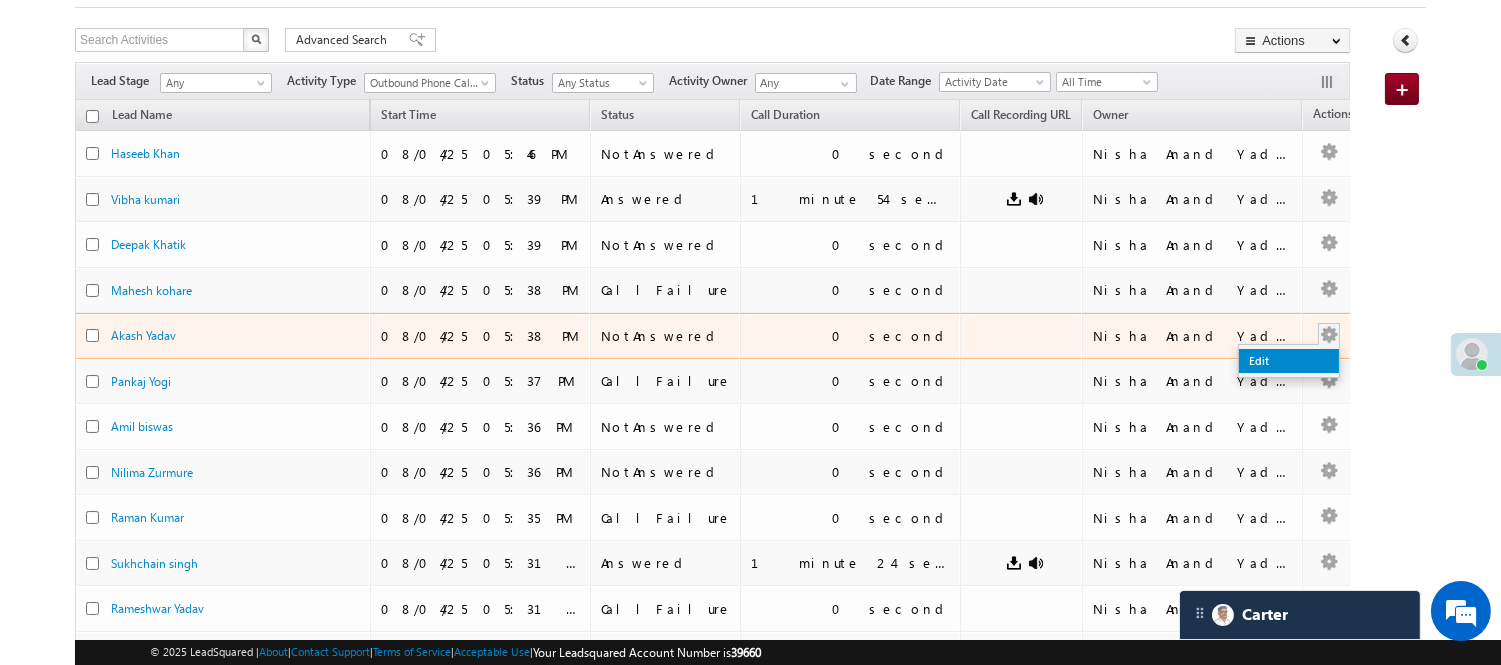click on "Edit" at bounding box center [1289, 361] 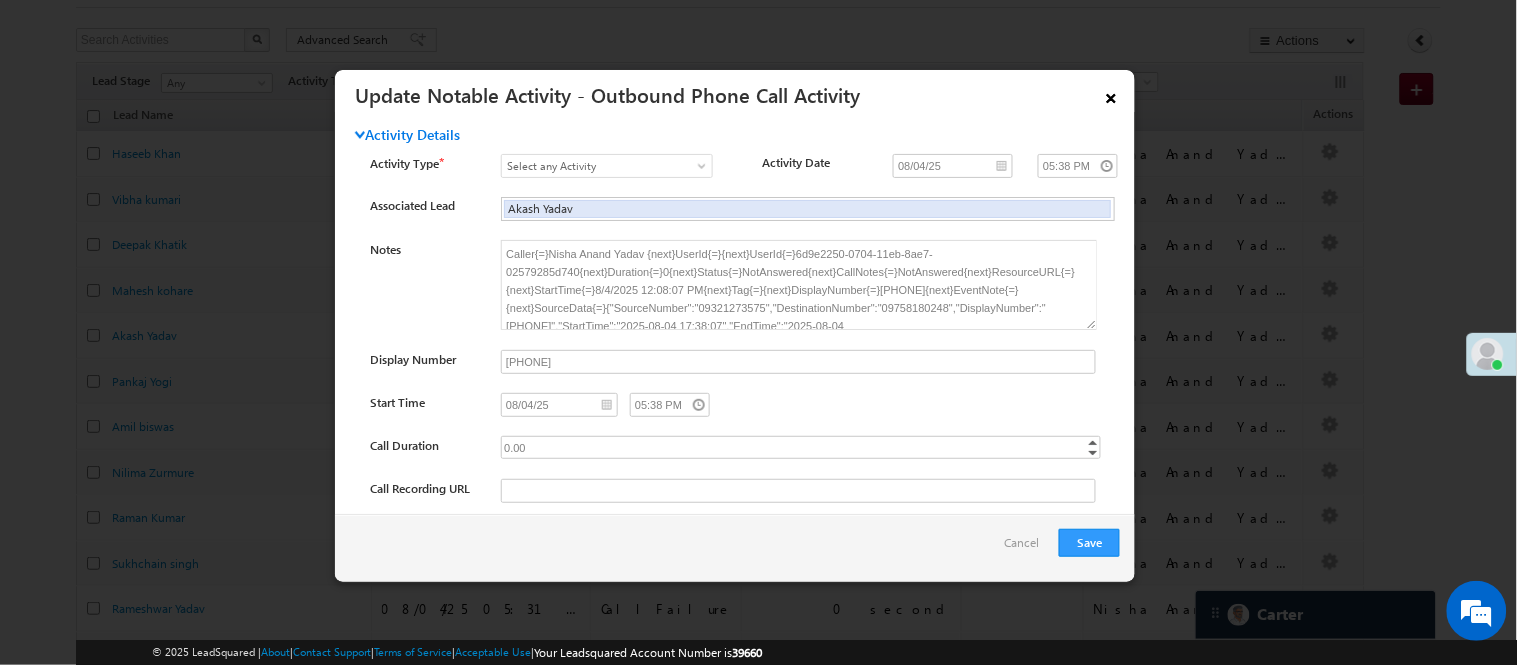 click on "×" at bounding box center [1111, 94] 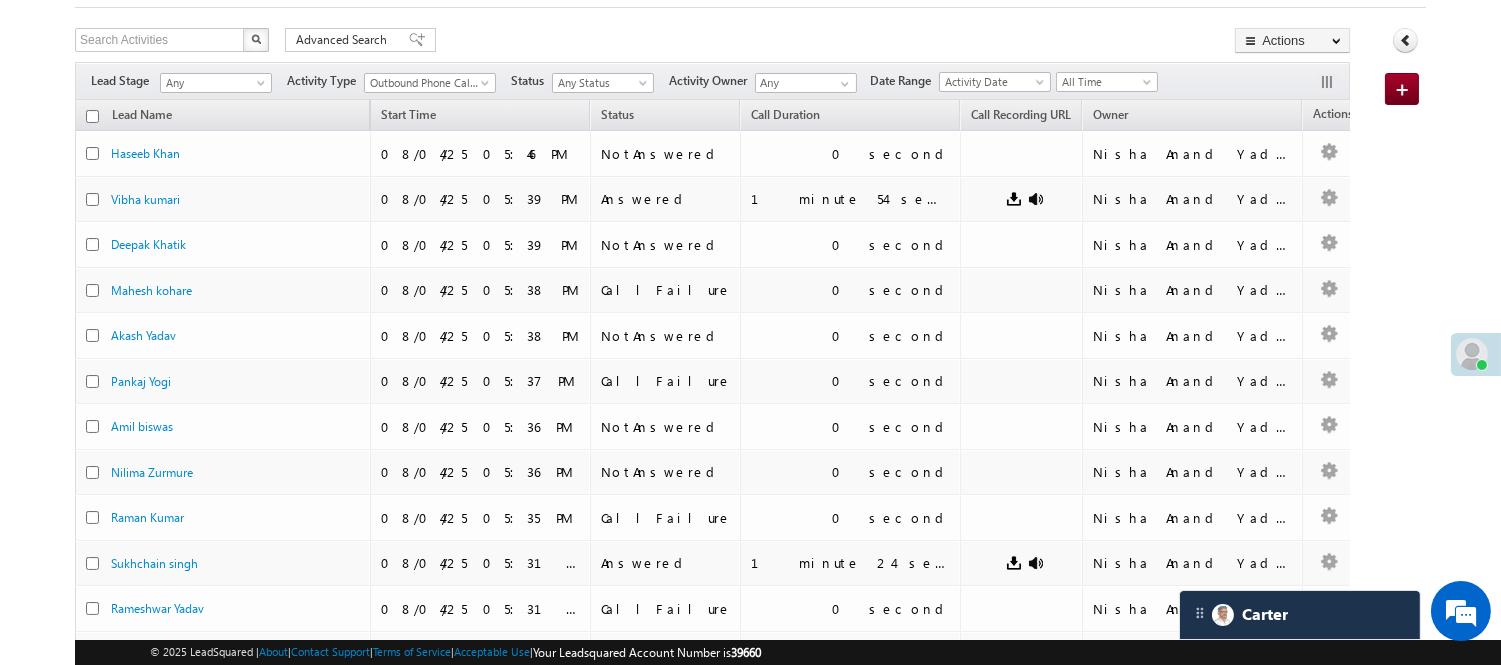 scroll, scrollTop: 881, scrollLeft: 0, axis: vertical 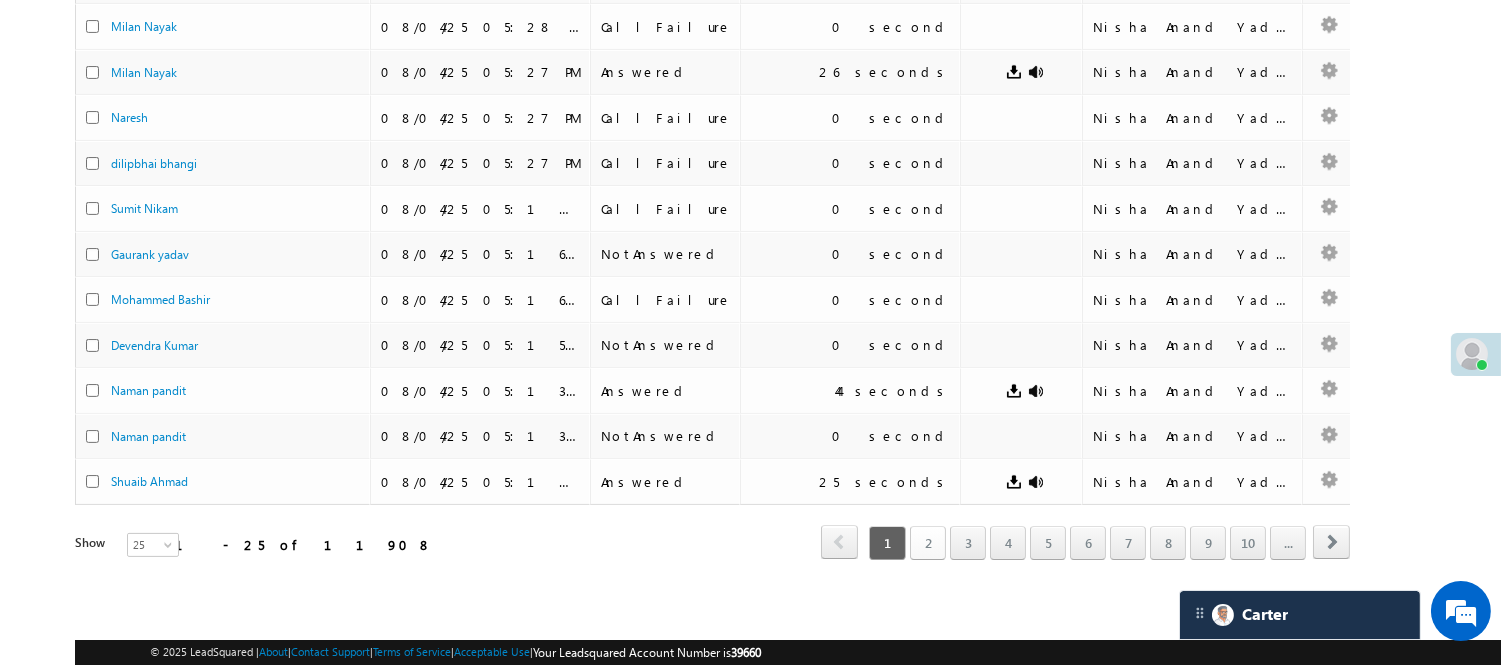 click on "2" at bounding box center (928, 543) 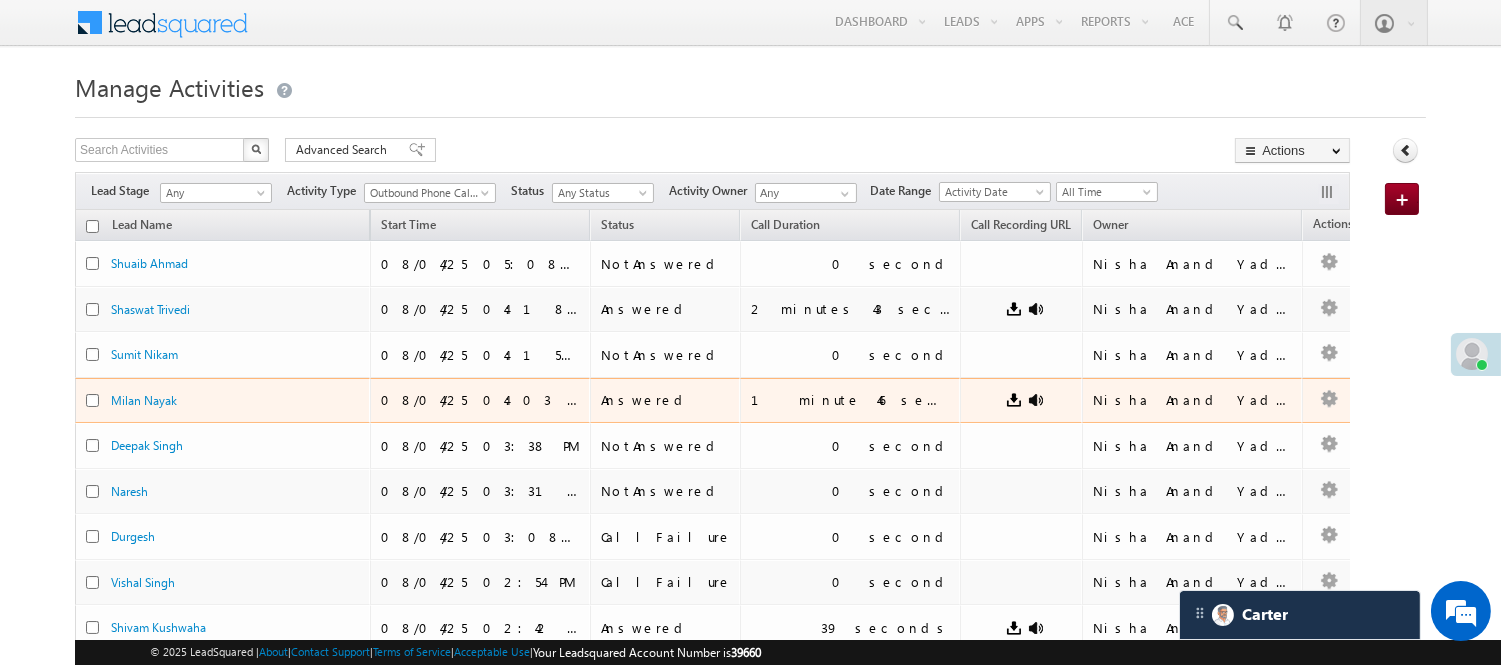 scroll, scrollTop: 0, scrollLeft: 0, axis: both 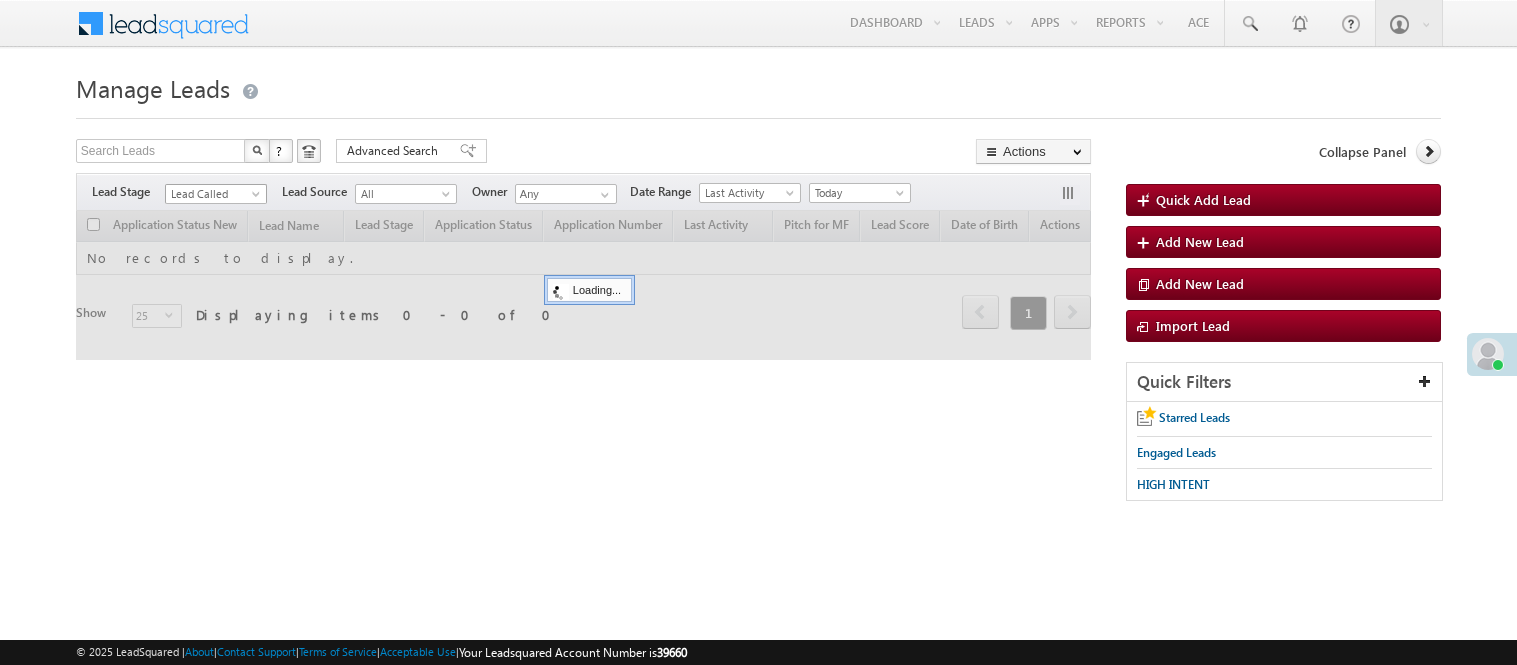 click on "Lead Called" at bounding box center [213, 194] 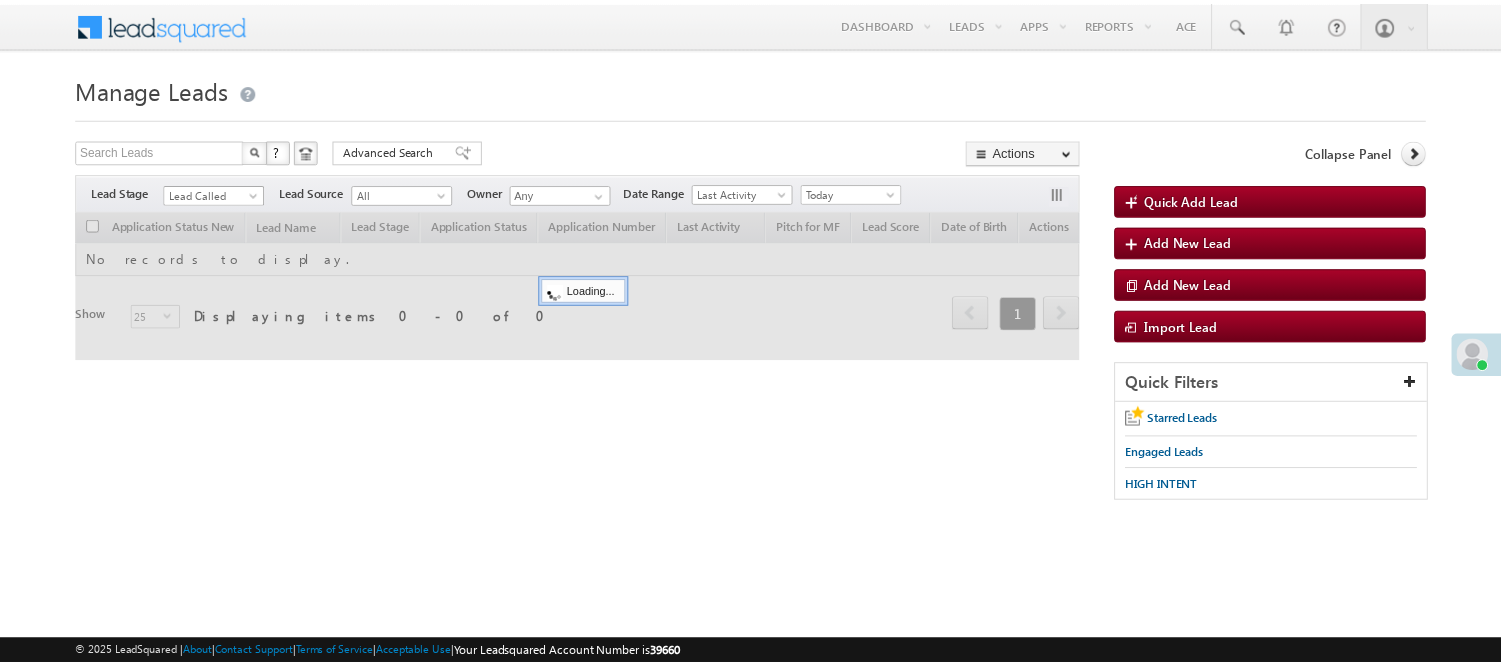 scroll, scrollTop: 0, scrollLeft: 0, axis: both 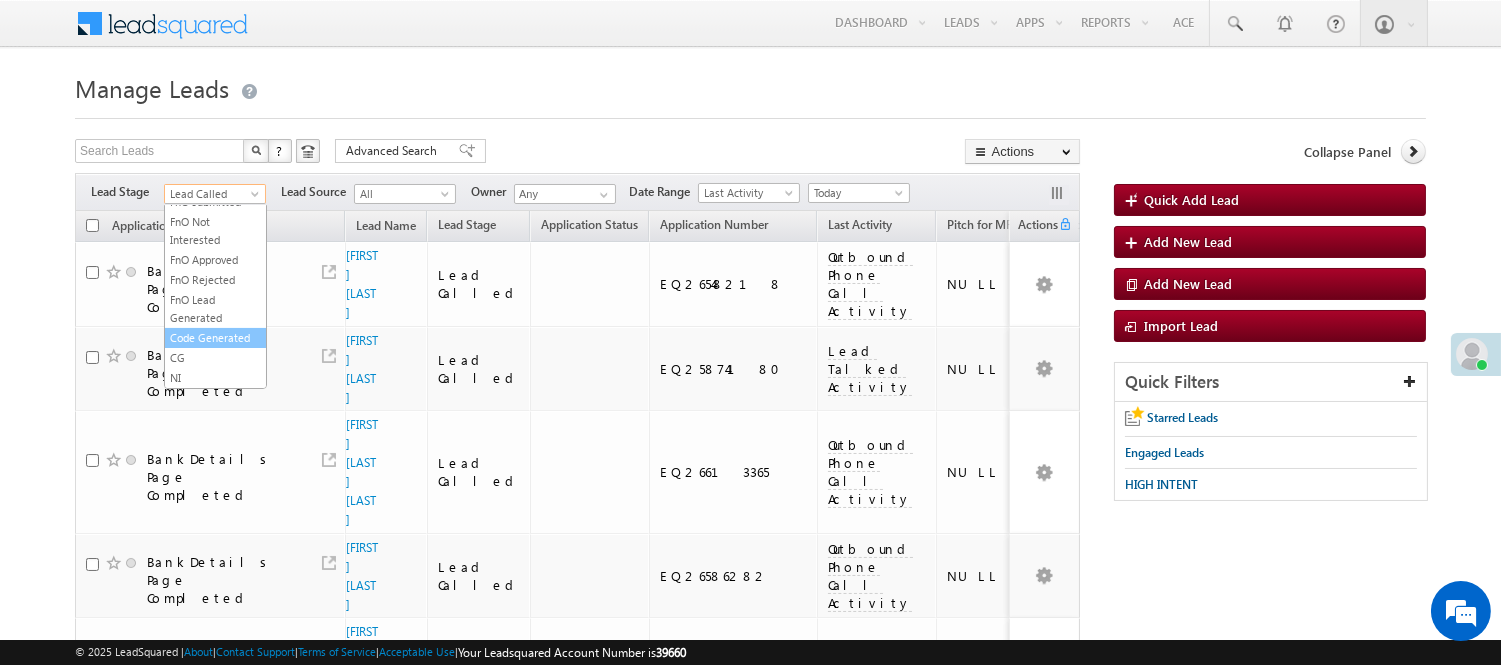 click on "Code Generated" at bounding box center (215, 338) 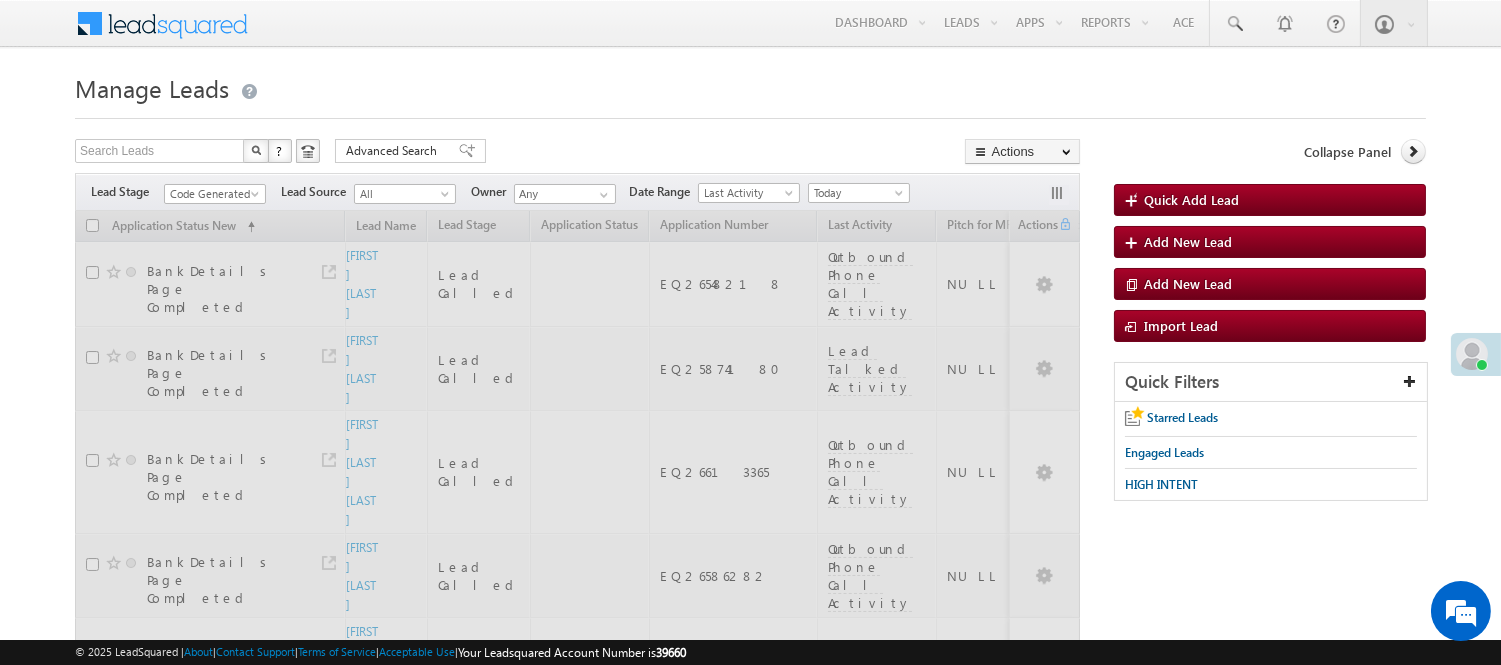 click at bounding box center (750, 112) 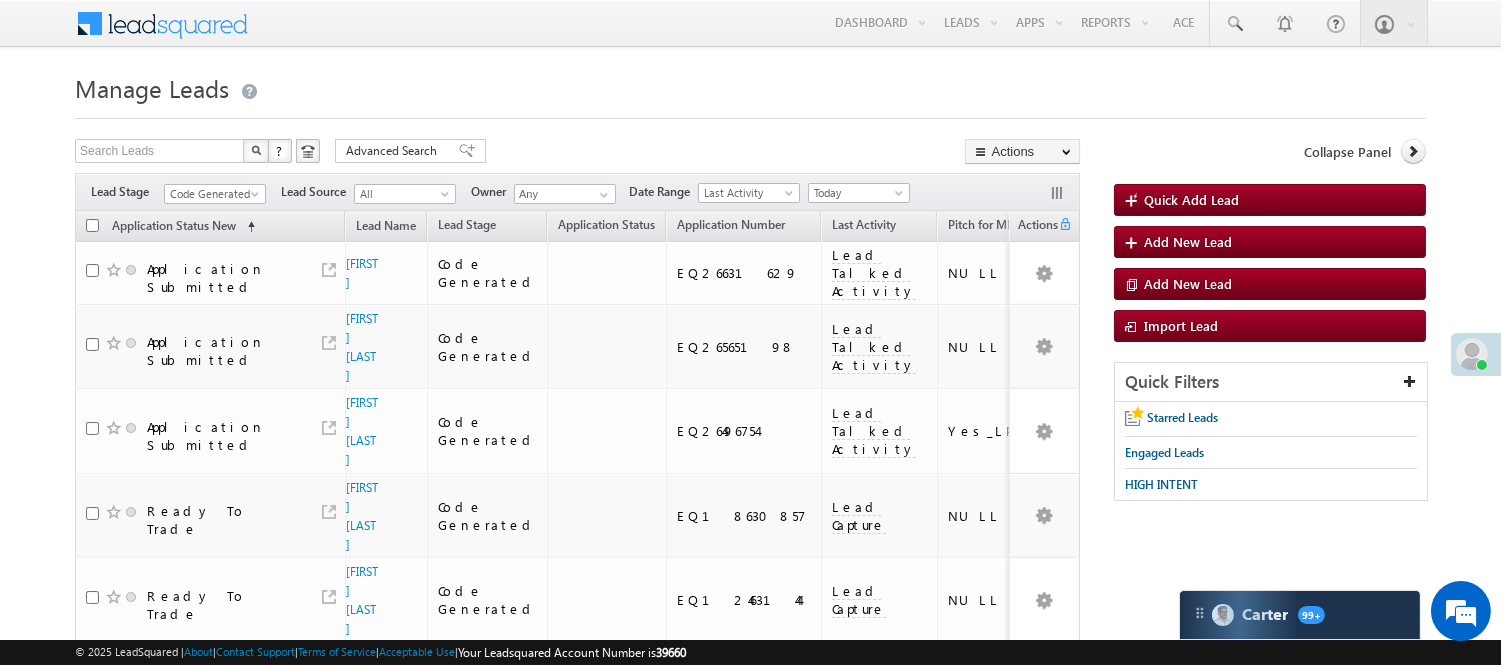 click on "Filters
Lead Stage
All Lead Generated Lead Talked - Pitch Not Done Lead Talked - Pitch Done Lead Talked_No-Disposition Application Submitted Payment Done Application Resubmitted Under Objection Lead Called Lead Talked Not Interested FnO Lead Called FnO Lead Talked FnO submitted FnO Not Interested FnO Approved FnO Rejected FnO Lead Generated Code Generated CG NI Code Generated
Lead Source
All All
Owner Any Any" at bounding box center (577, 192) 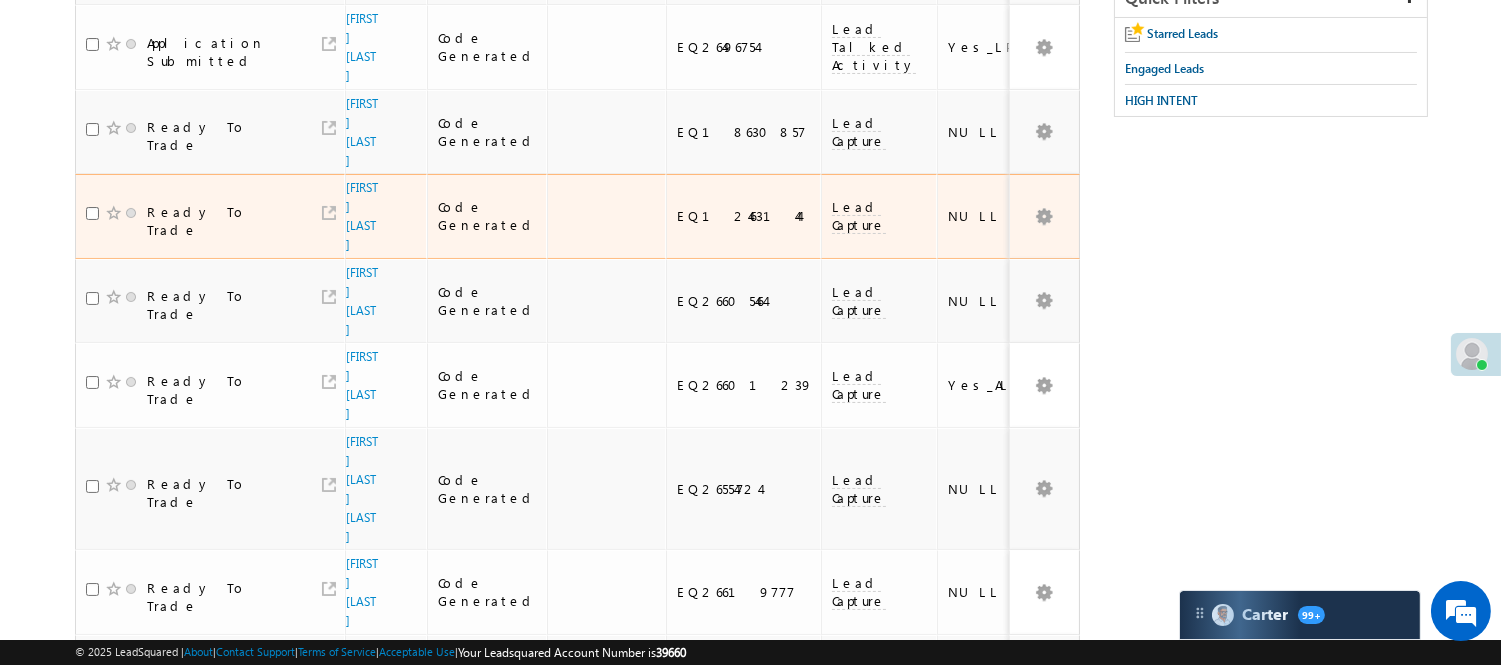 scroll, scrollTop: 0, scrollLeft: 0, axis: both 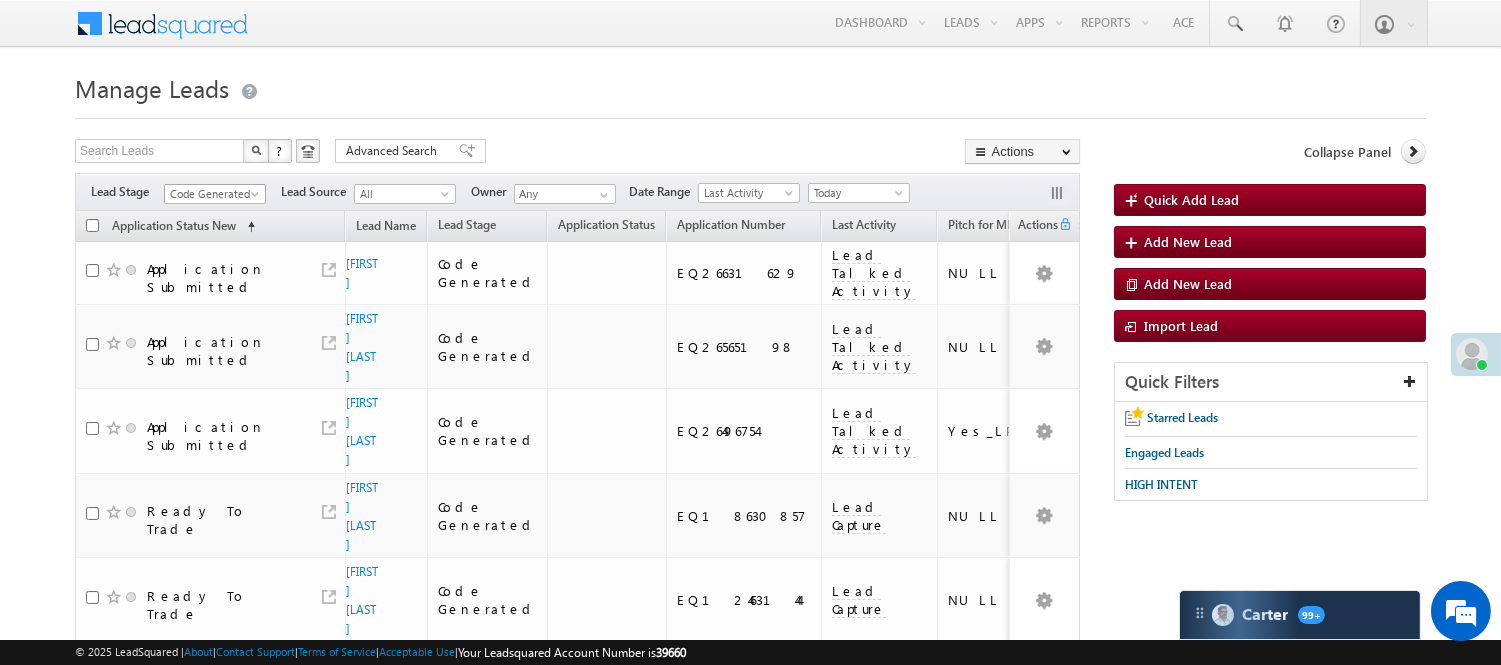 click on "Code Generated" at bounding box center [212, 194] 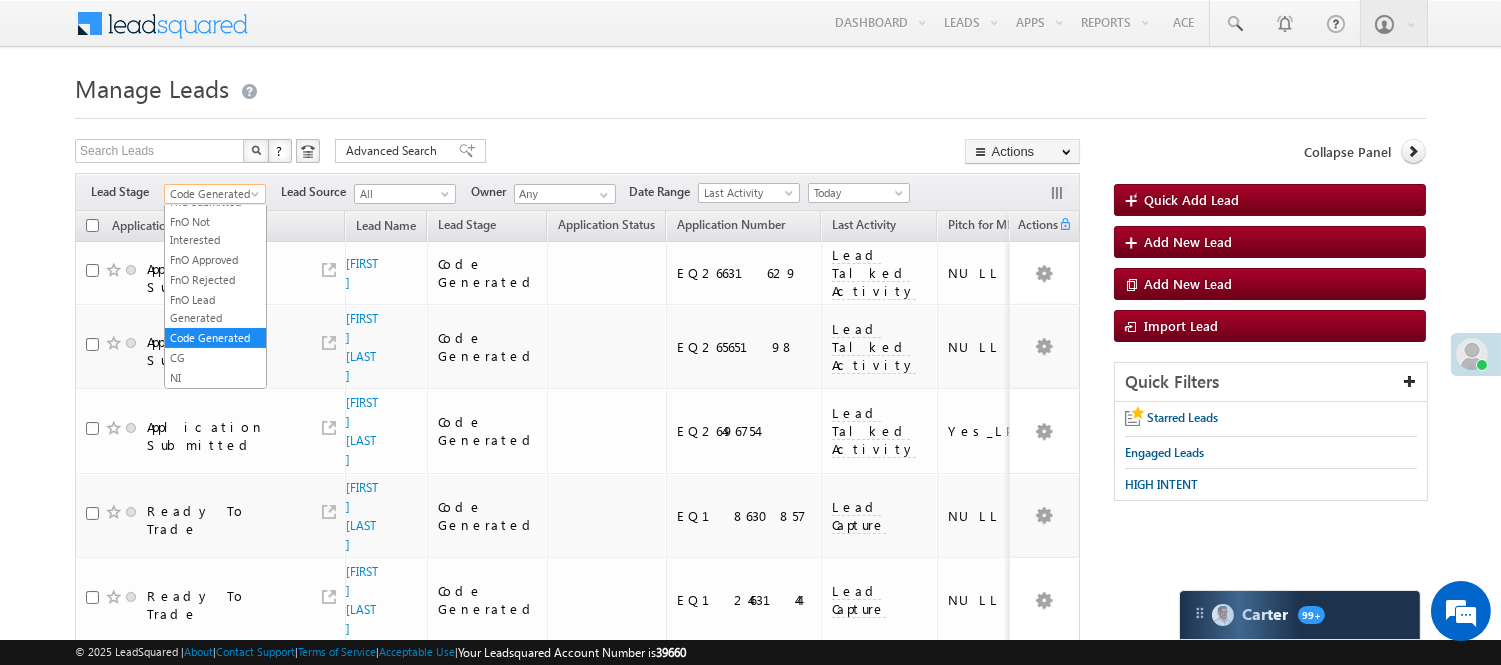 scroll, scrollTop: 0, scrollLeft: 0, axis: both 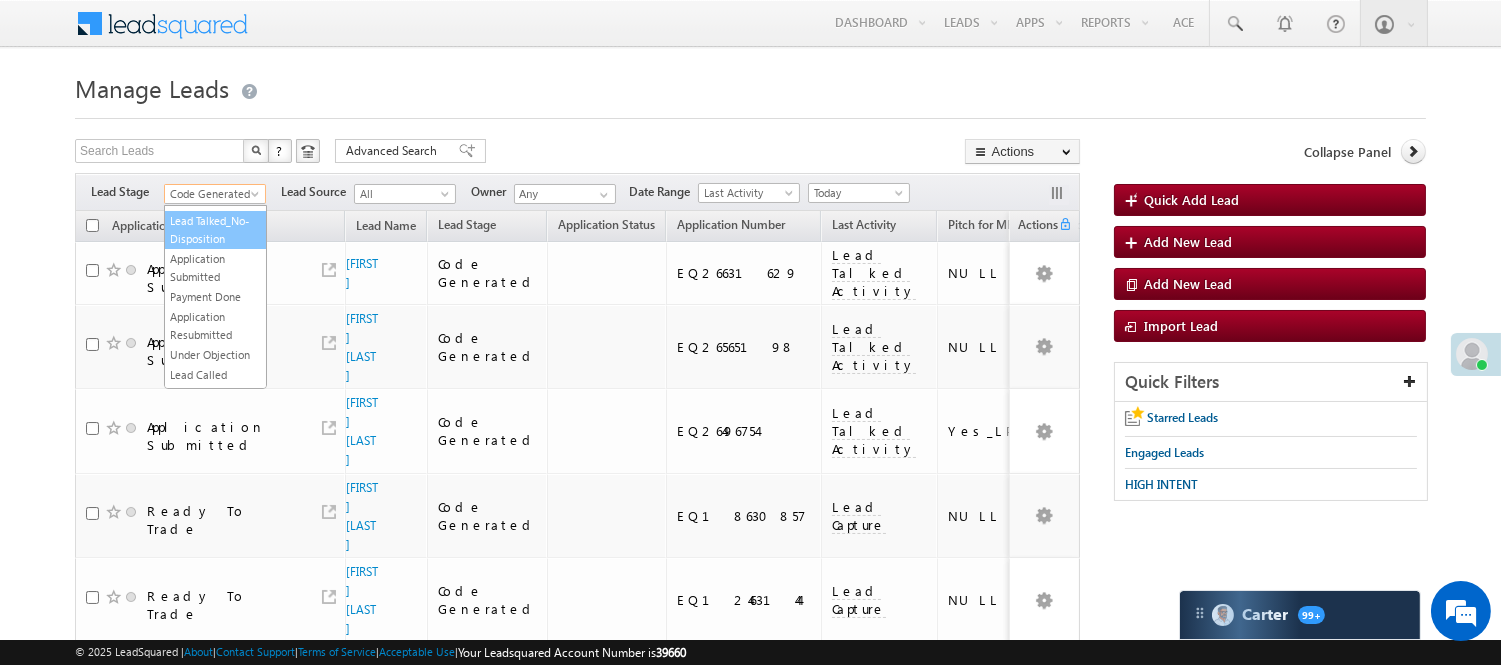 click on "Lead Talked_No-Disposition" at bounding box center [215, 230] 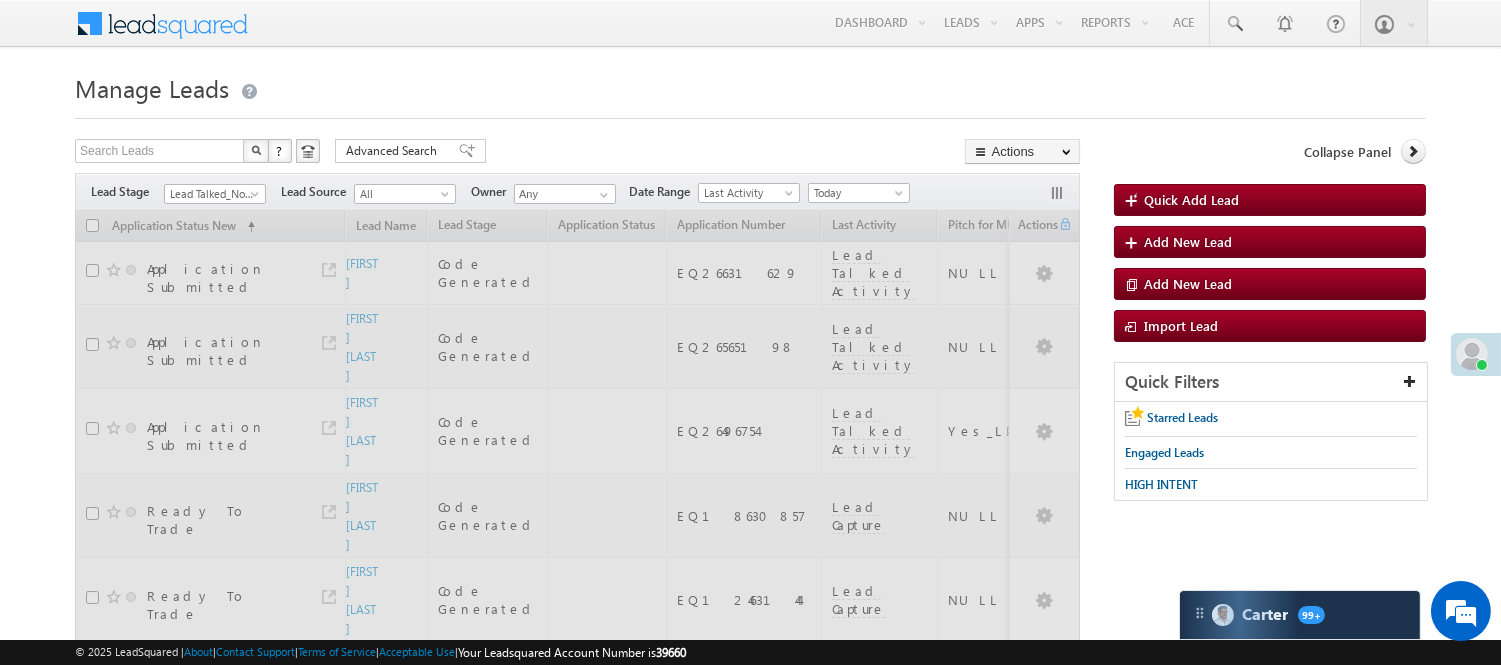 click at bounding box center (750, 112) 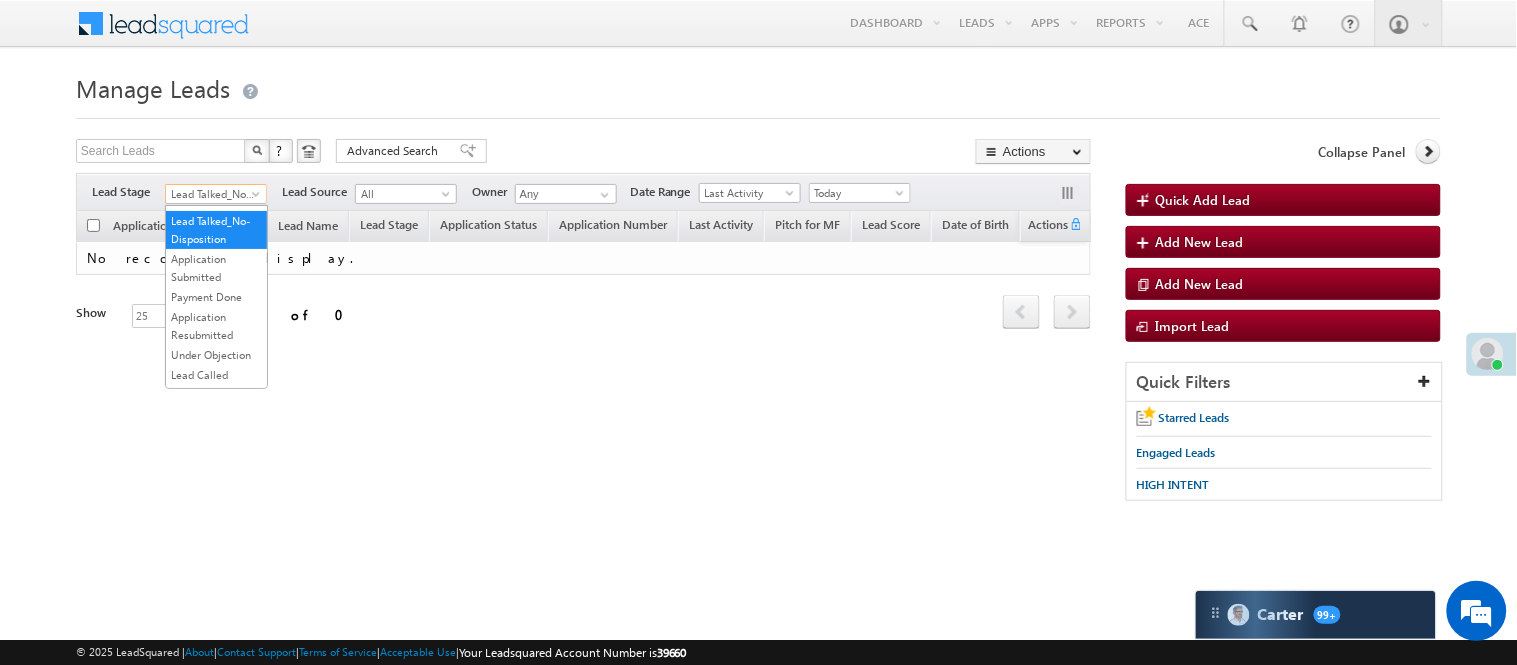 click on "Lead Talked_No-Disposition" at bounding box center [213, 194] 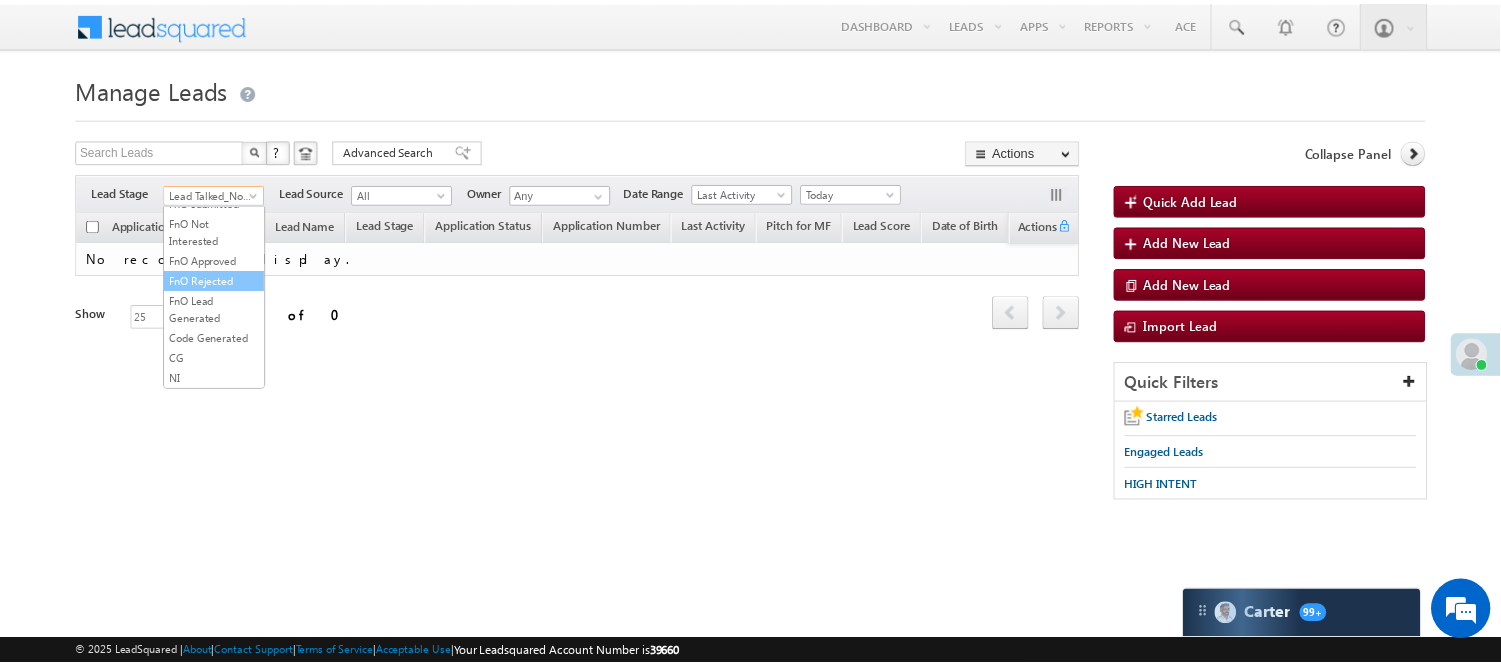 scroll, scrollTop: 444, scrollLeft: 0, axis: vertical 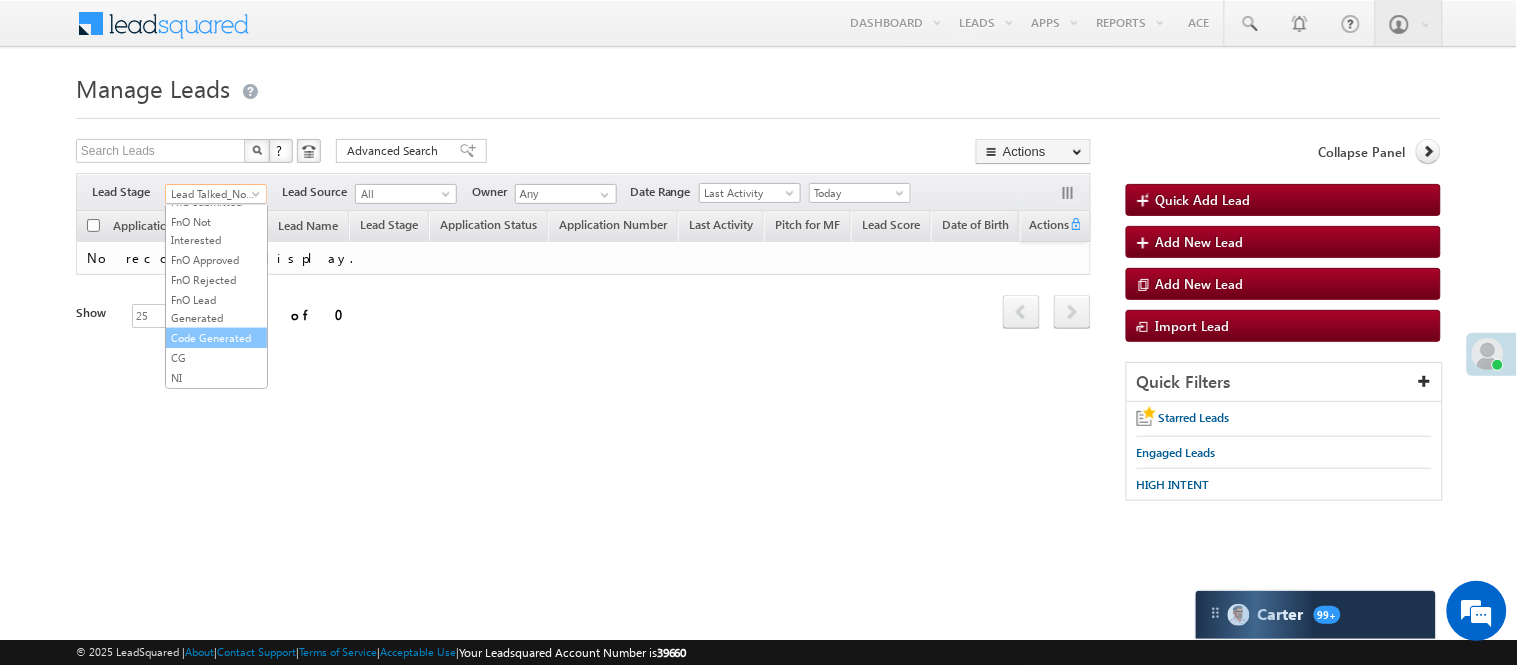click on "Code Generated" at bounding box center [216, 338] 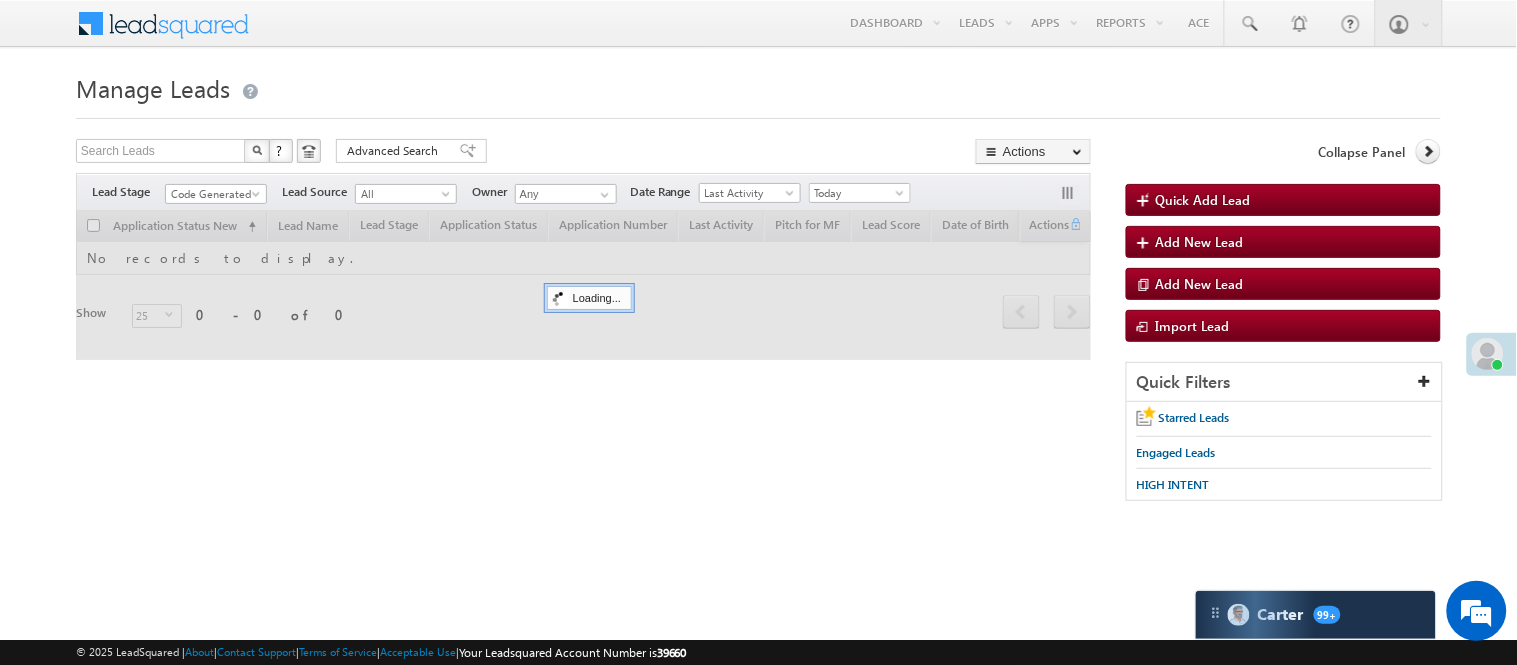 click on "Manage Leads
Quick Add Lead
Search Leads X ?   0 results found
Advanced Search
Advanced Search
Actions Actions" at bounding box center (758, 294) 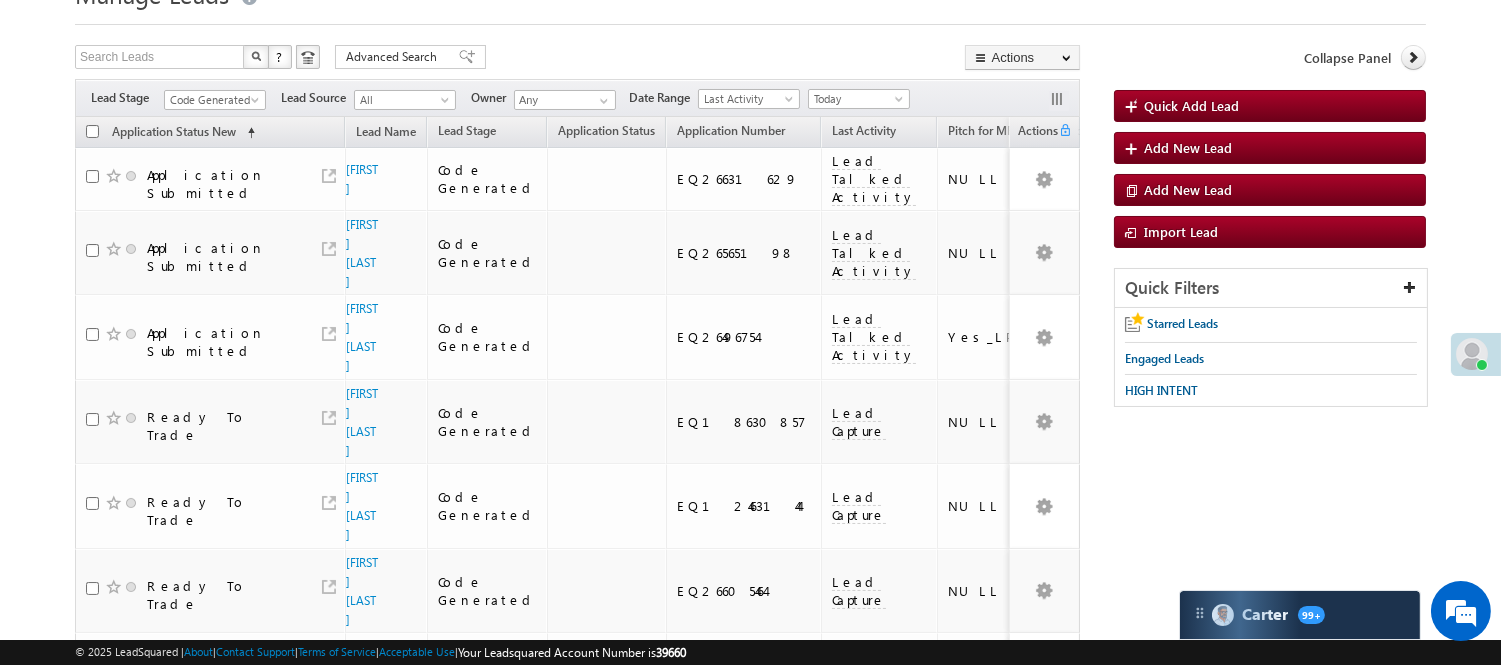 scroll, scrollTop: 0, scrollLeft: 0, axis: both 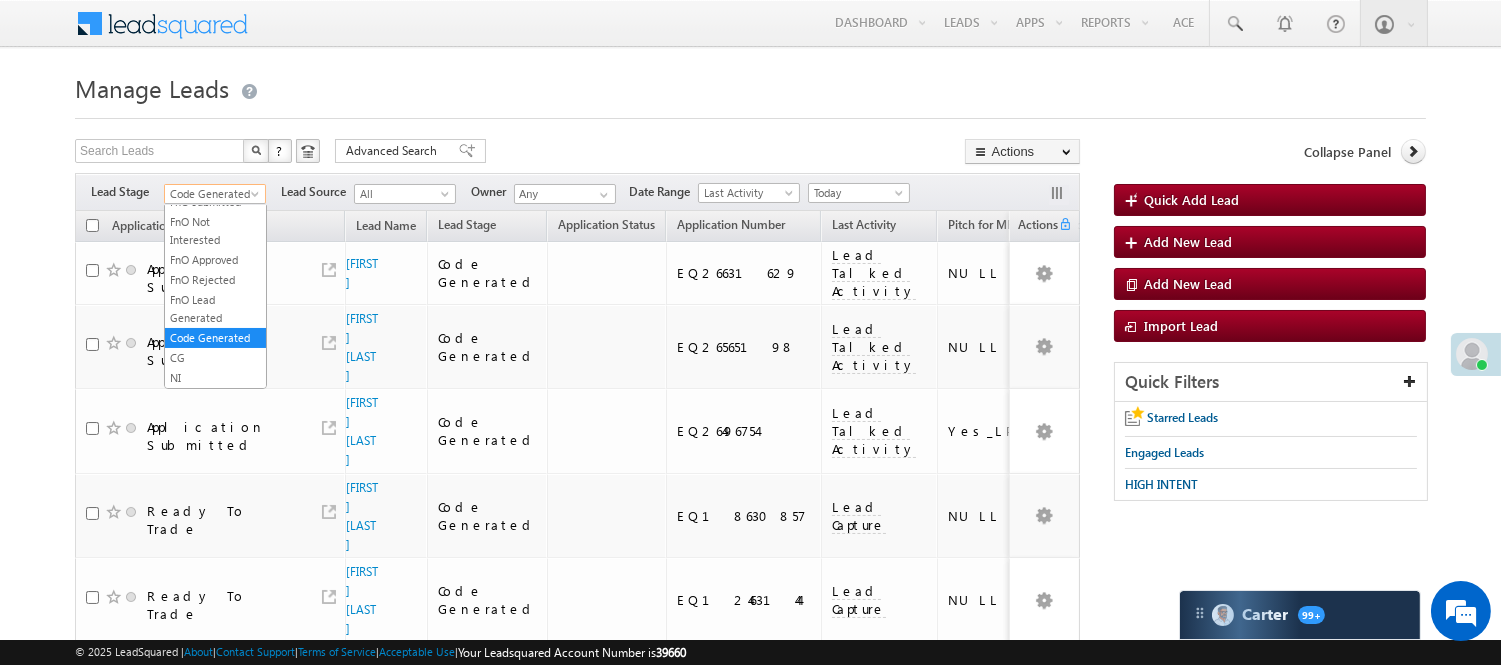 click on "Code Generated" at bounding box center [212, 194] 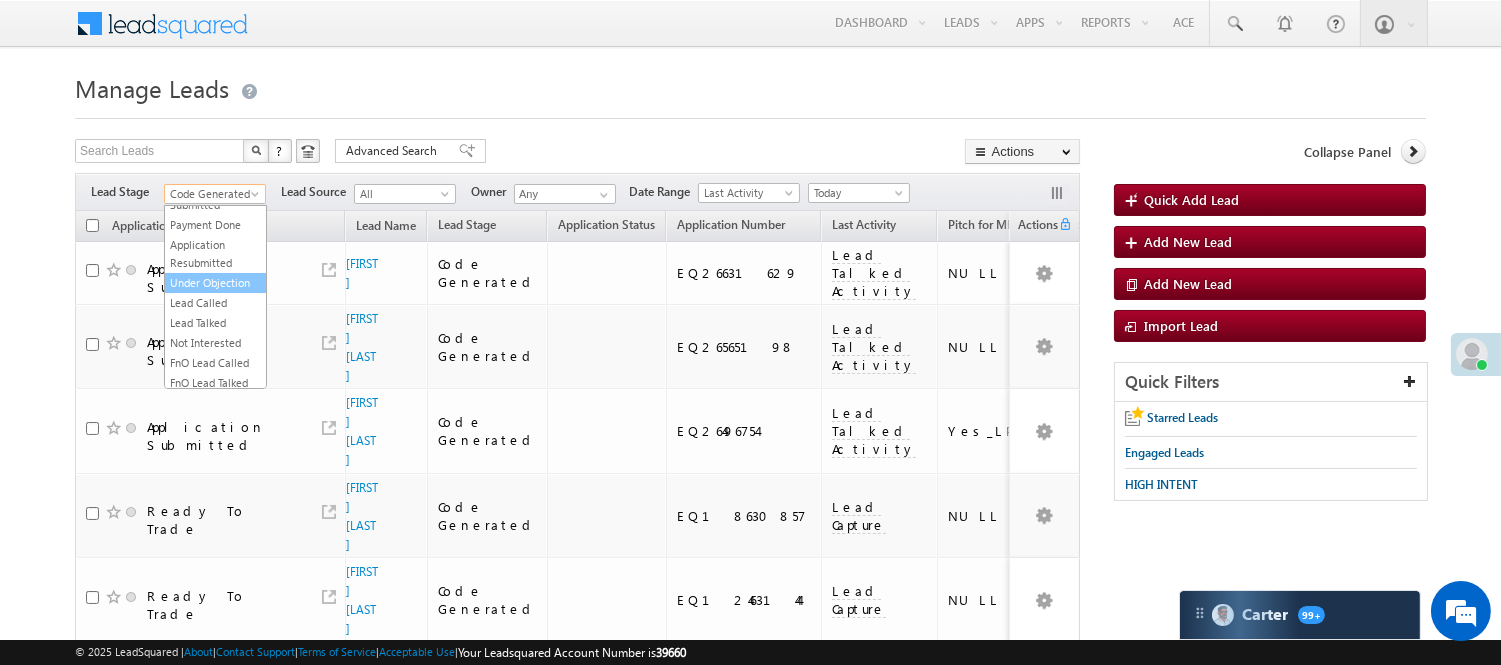scroll, scrollTop: 222, scrollLeft: 0, axis: vertical 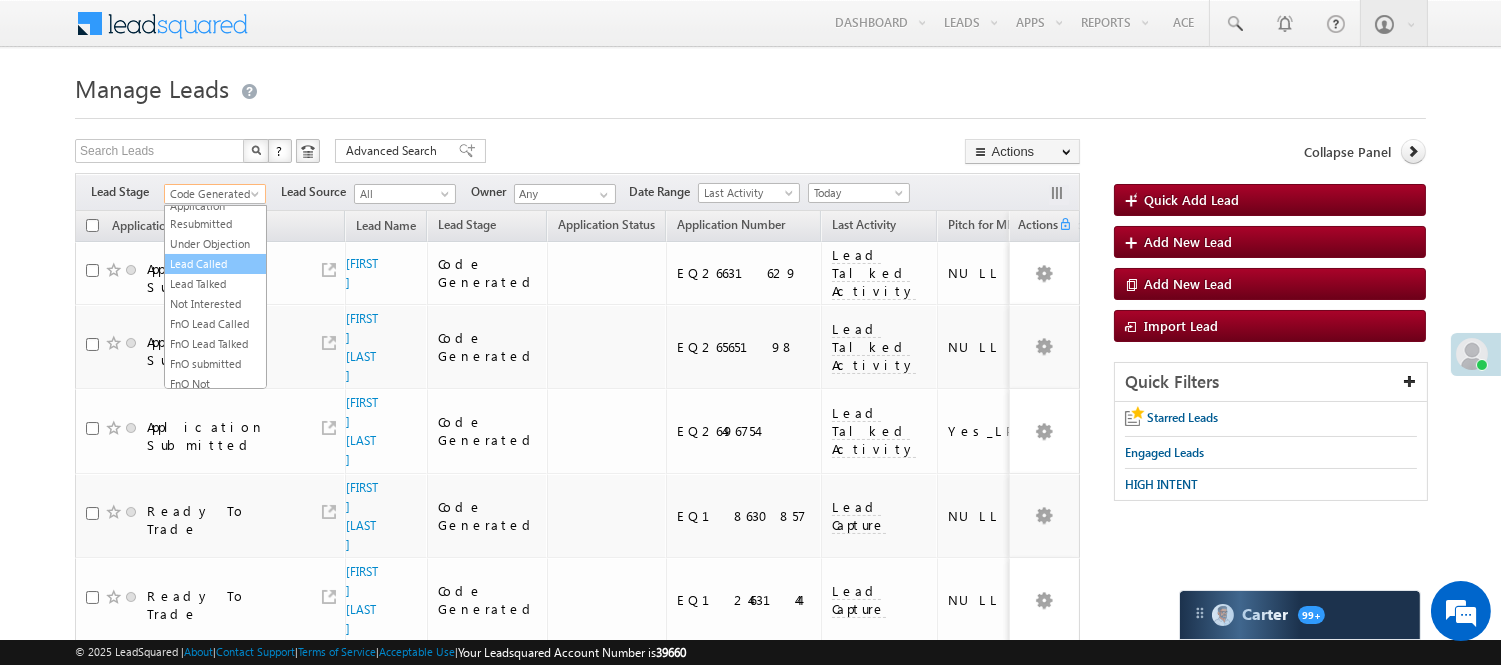 click on "Lead Called" at bounding box center [215, 264] 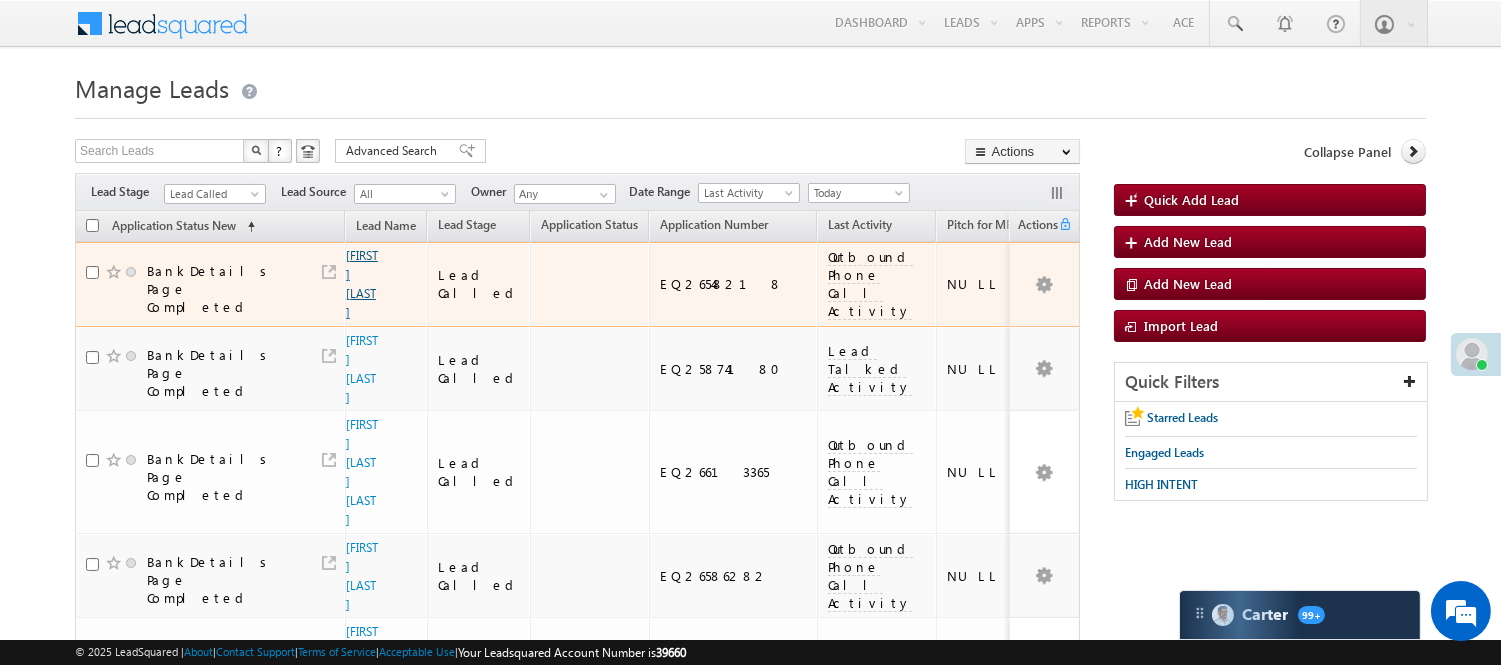 click on "[FIRST] [LAST]" at bounding box center (362, 284) 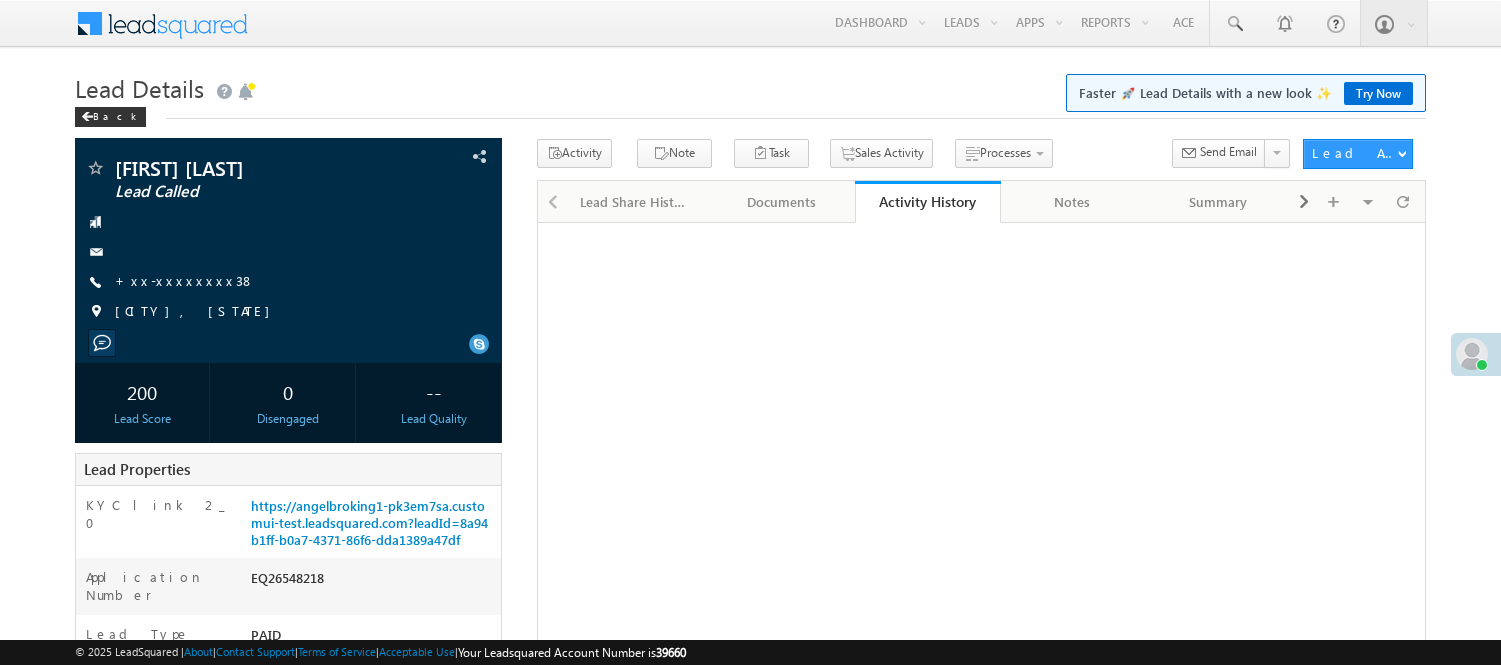 scroll, scrollTop: 0, scrollLeft: 0, axis: both 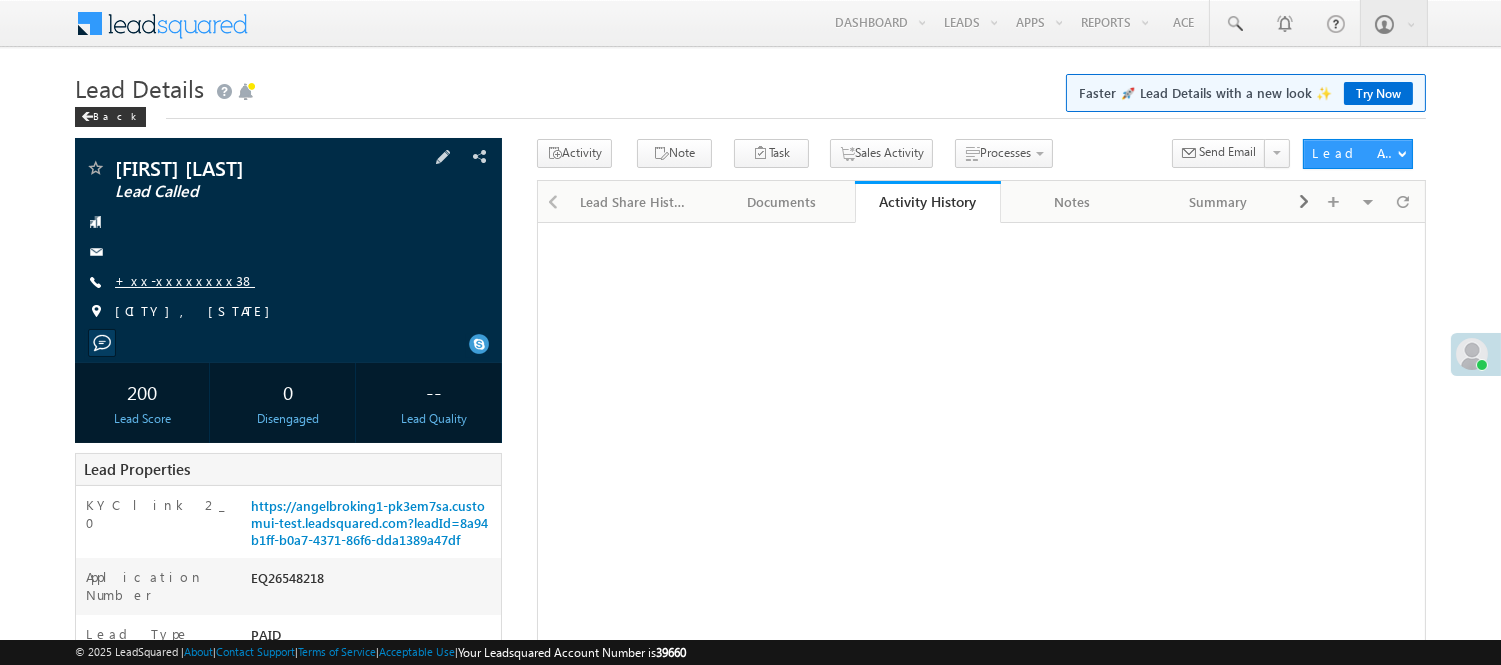 click on "+xx-xxxxxxxx38" at bounding box center (185, 280) 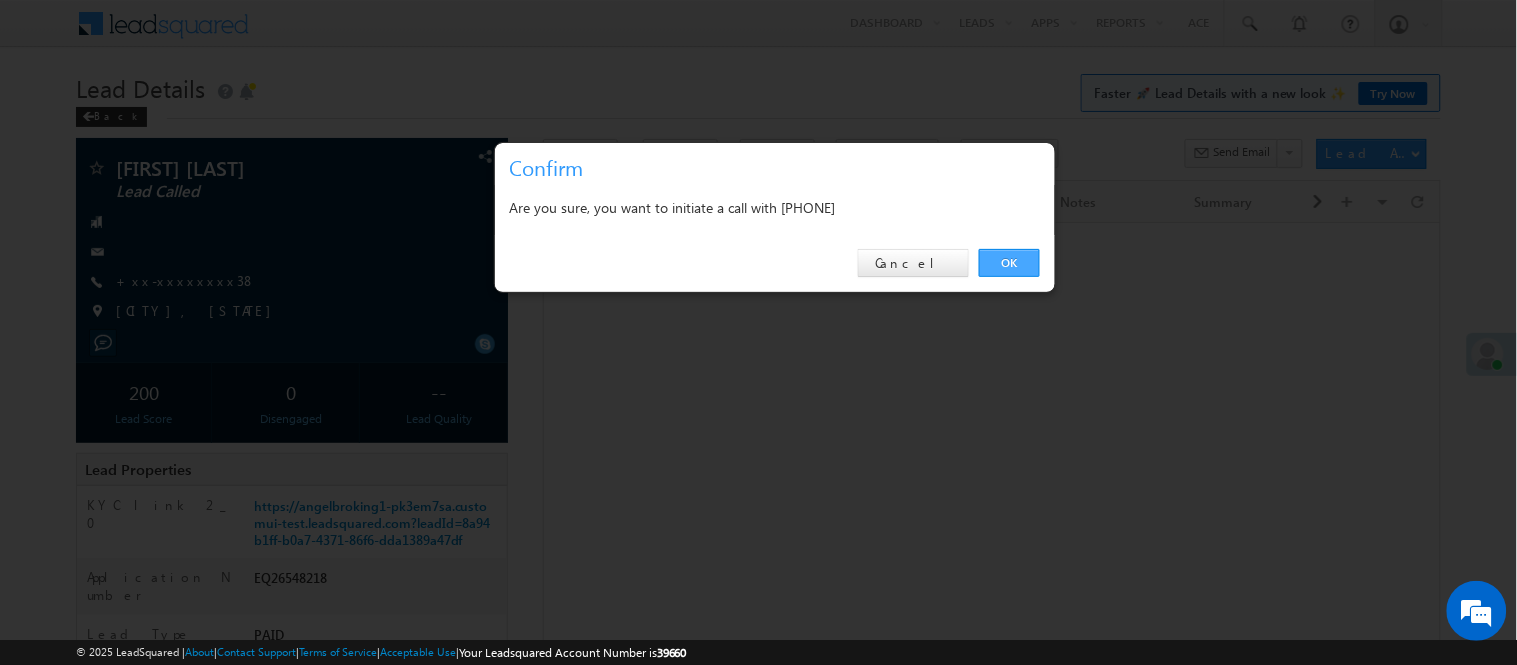 click on "OK" at bounding box center [1009, 263] 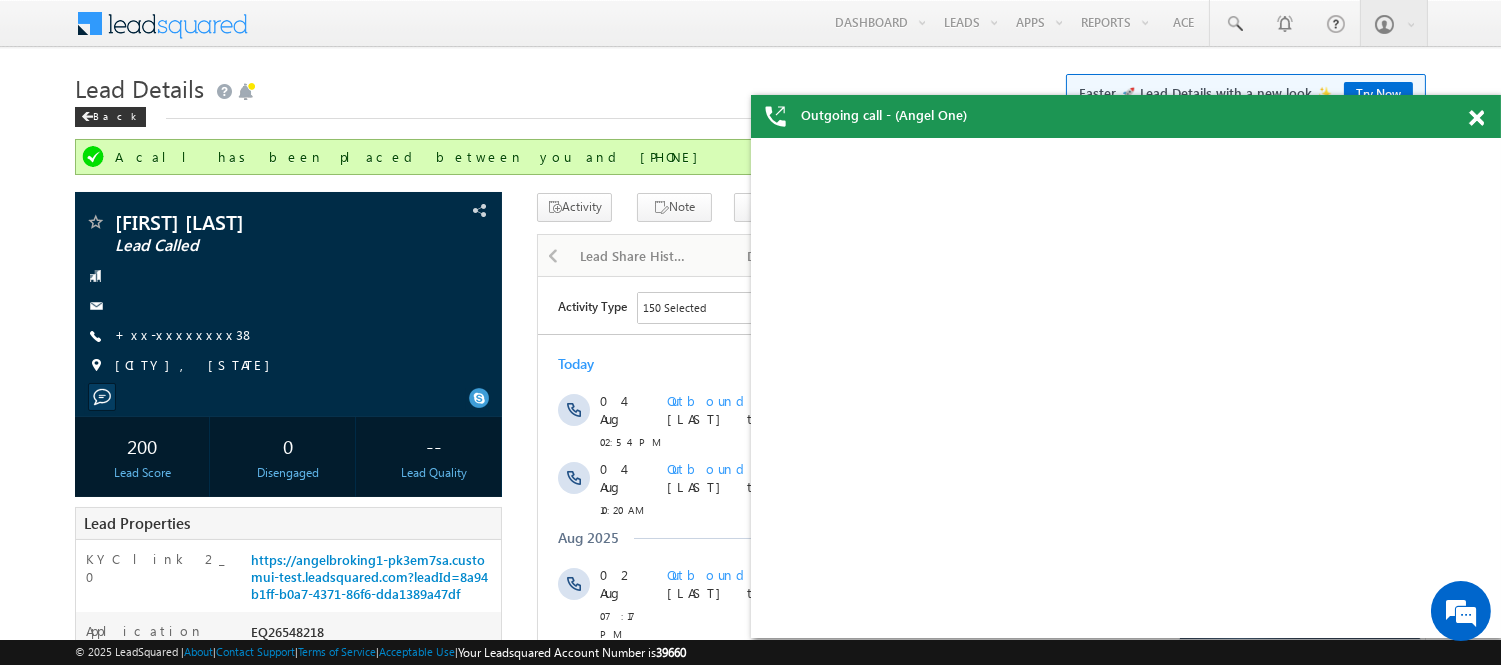 scroll, scrollTop: 0, scrollLeft: 0, axis: both 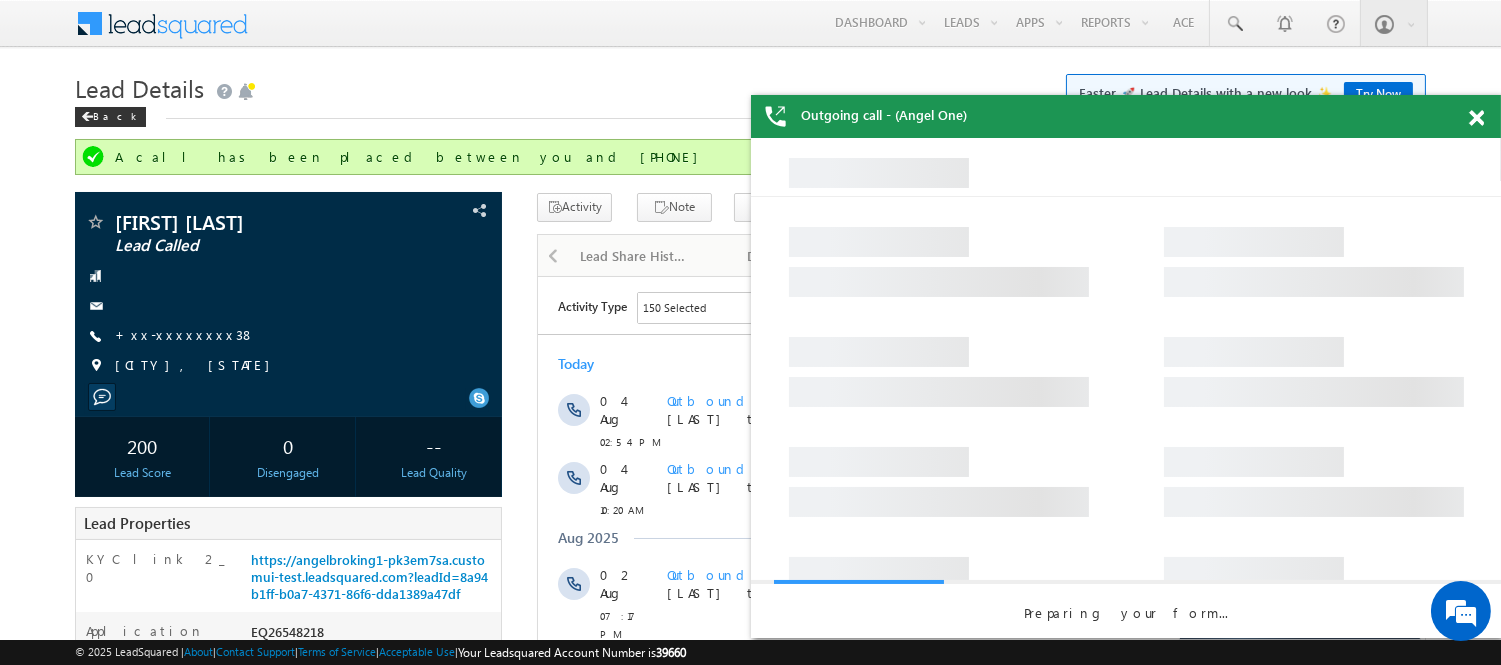 click at bounding box center (1487, 114) 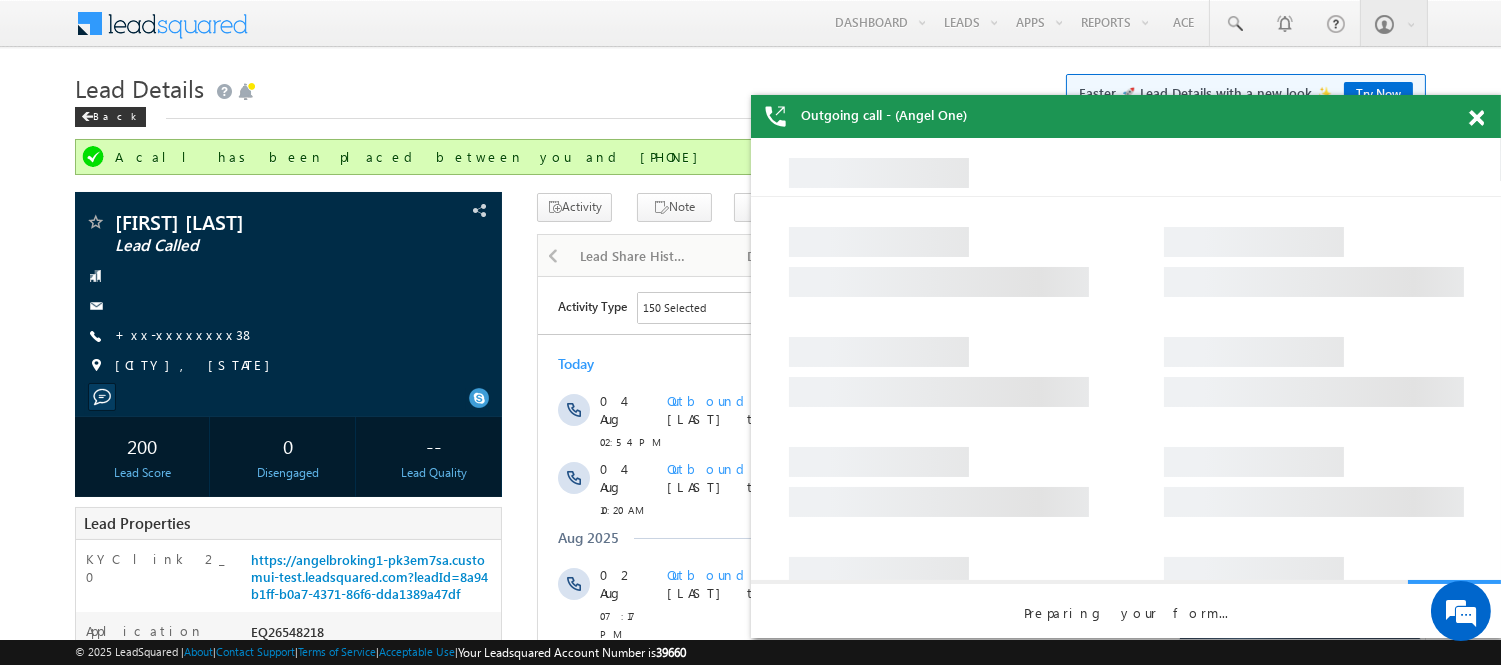 click at bounding box center (1476, 118) 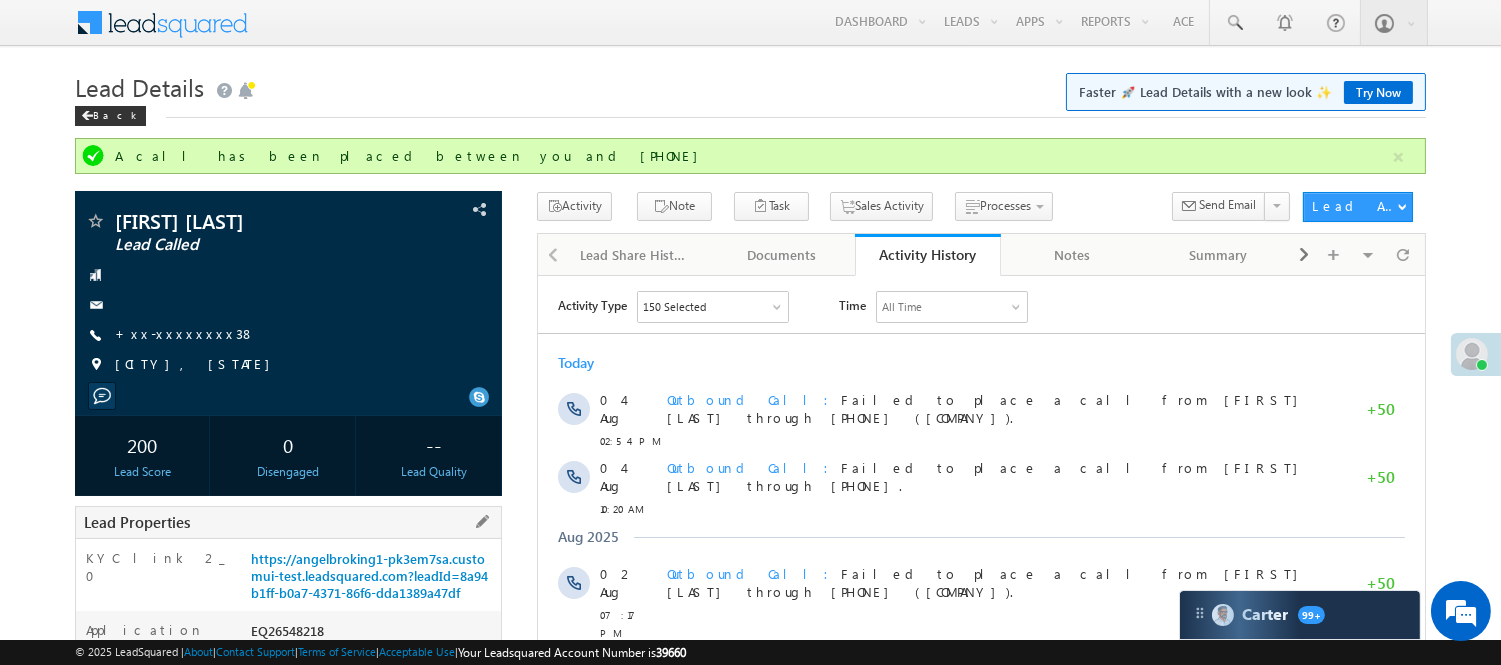 scroll, scrollTop: 333, scrollLeft: 0, axis: vertical 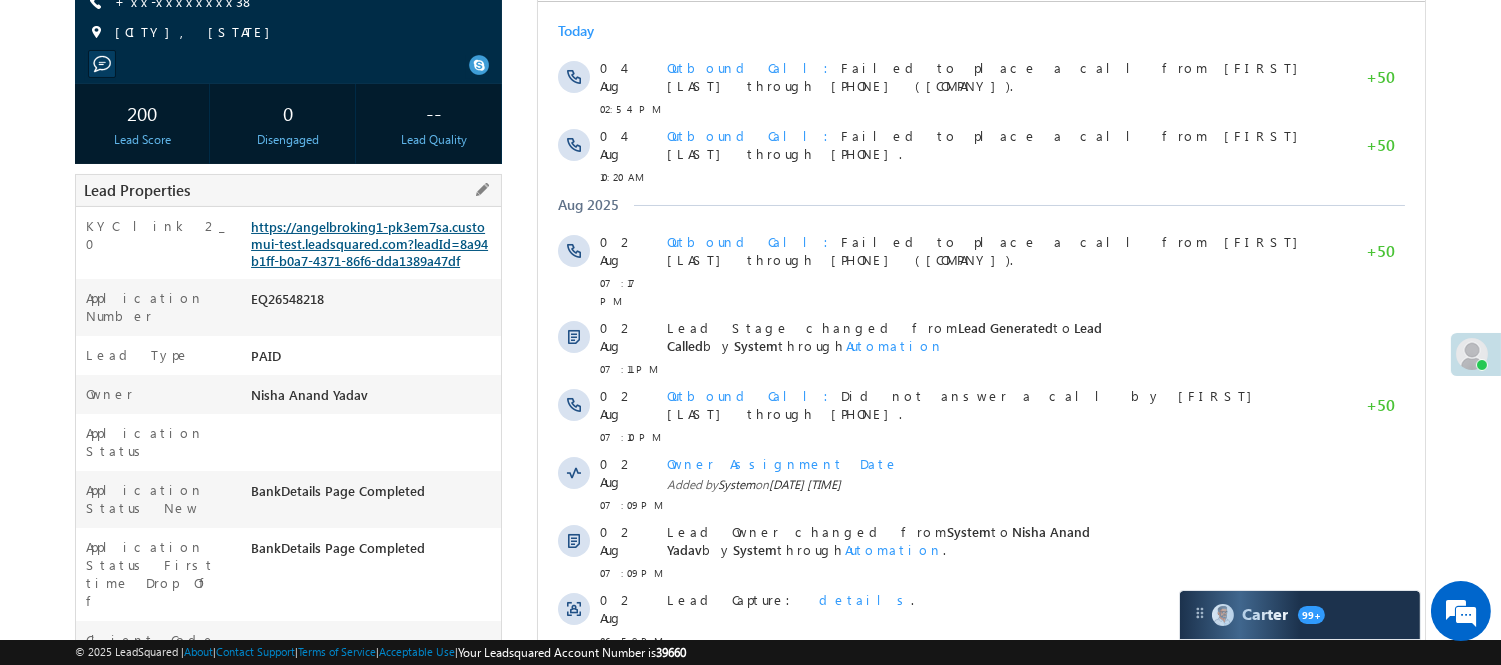 click on "https://angelbroking1-pk3em7sa.customui-test.leadsquared.com?leadId=8a94b1ff-b0a7-4371-86f6-dda1389a47df" at bounding box center [369, 243] 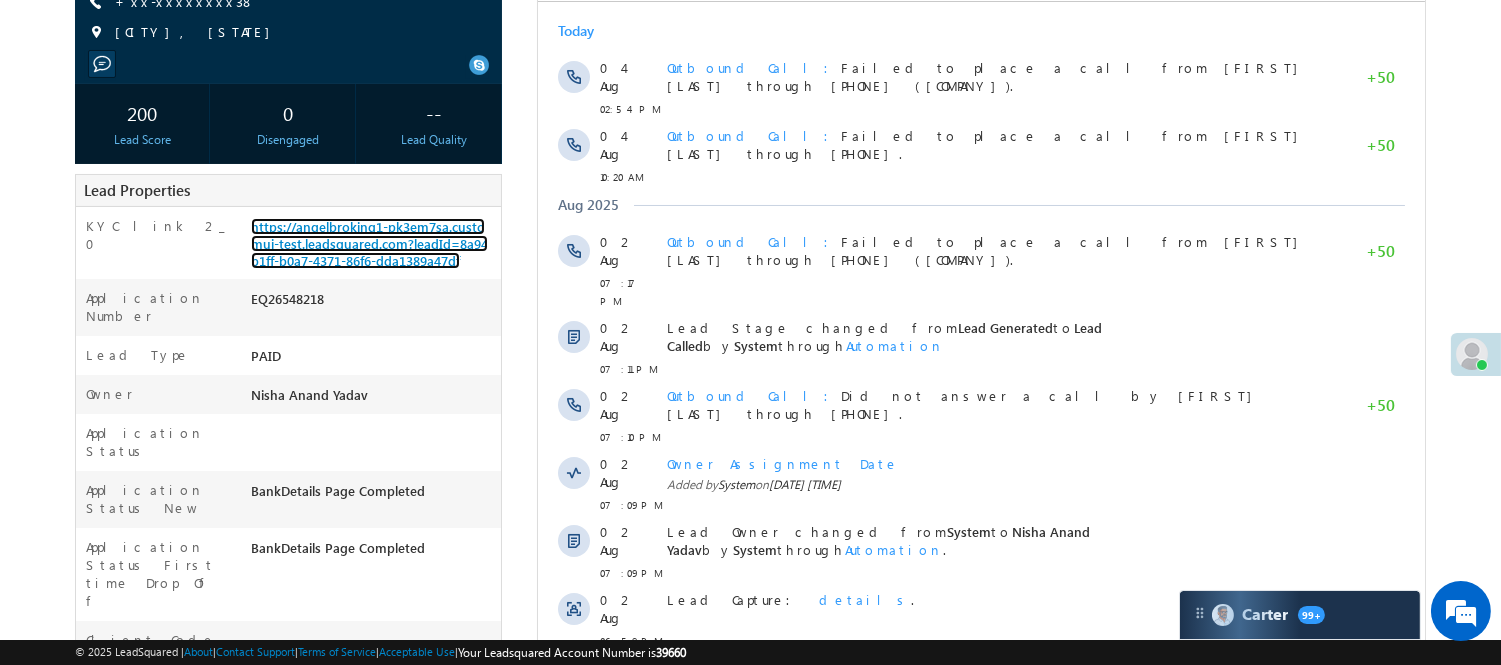 scroll, scrollTop: 0, scrollLeft: 0, axis: both 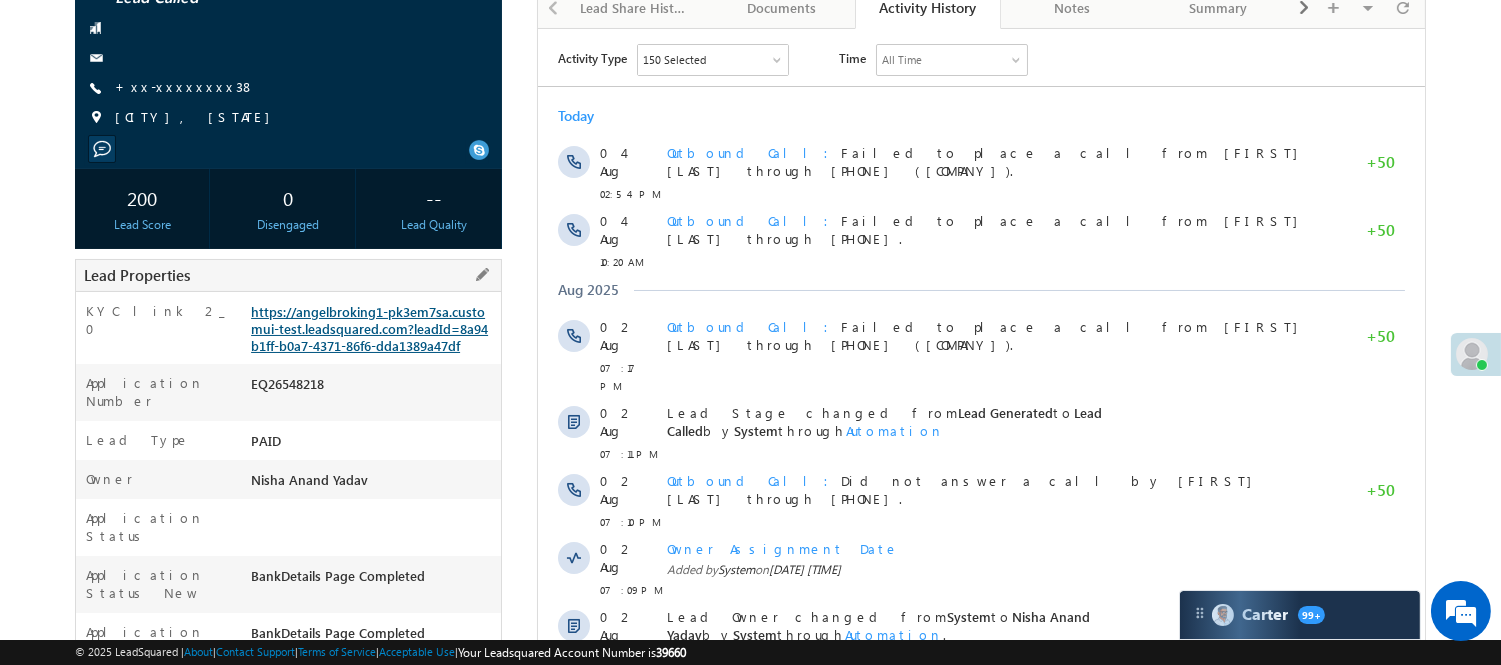 click on "https://angelbroking1-pk3em7sa.customui-test.leadsquared.com?leadId=8a94b1ff-b0a7-4371-86f6-dda1389a47df" at bounding box center (369, 328) 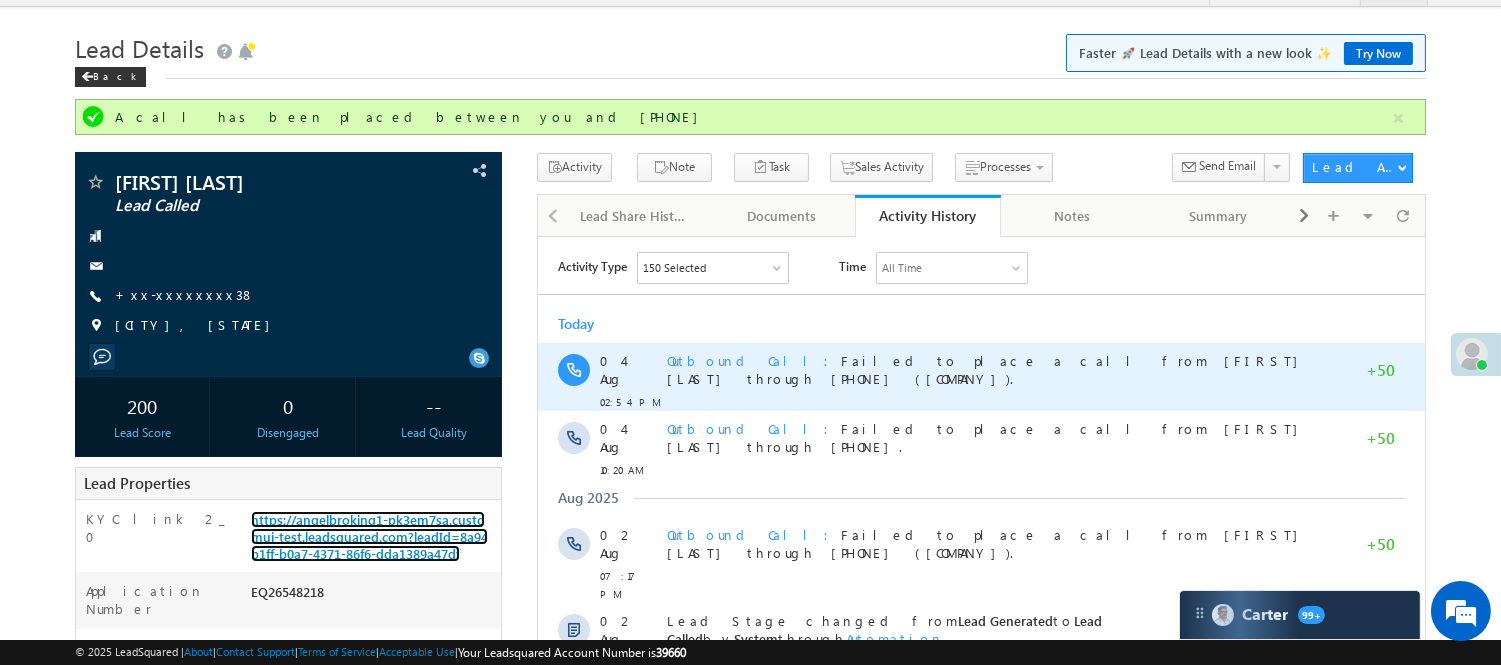 scroll, scrollTop: 0, scrollLeft: 0, axis: both 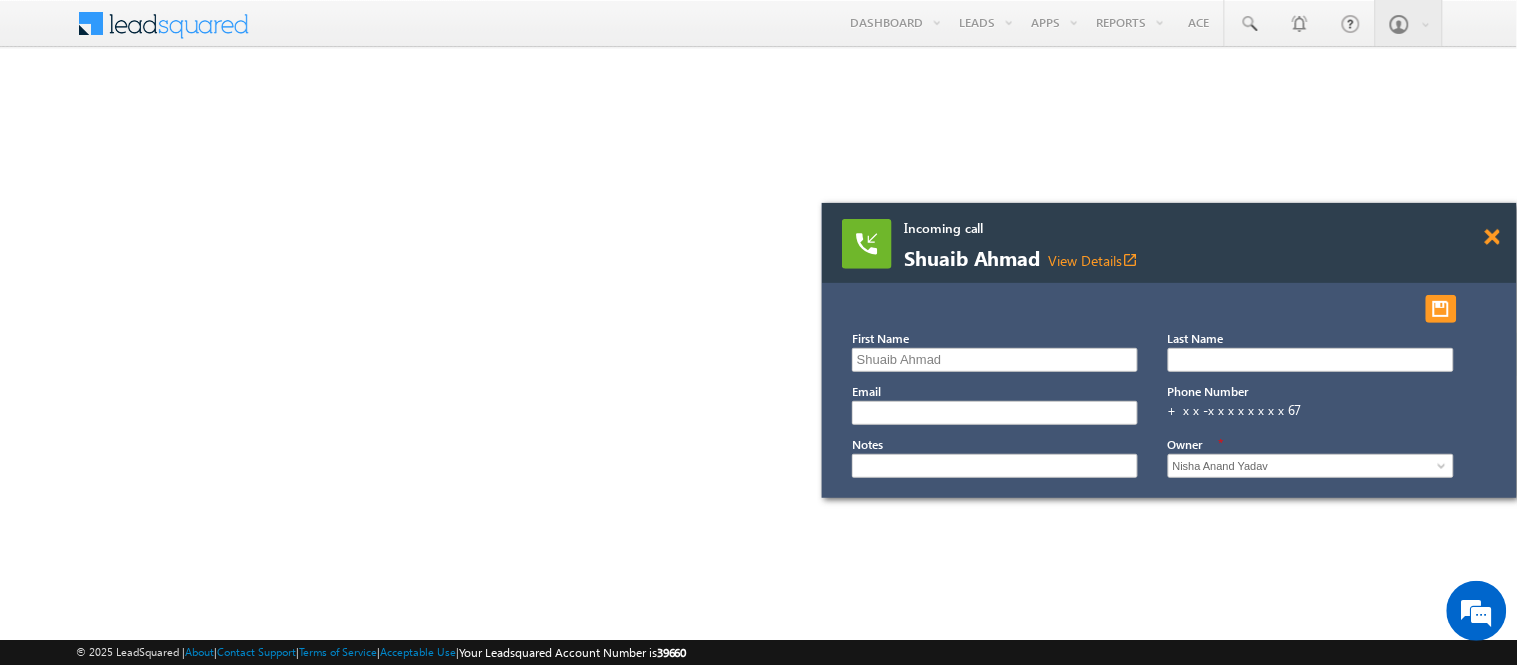 click at bounding box center [1492, 237] 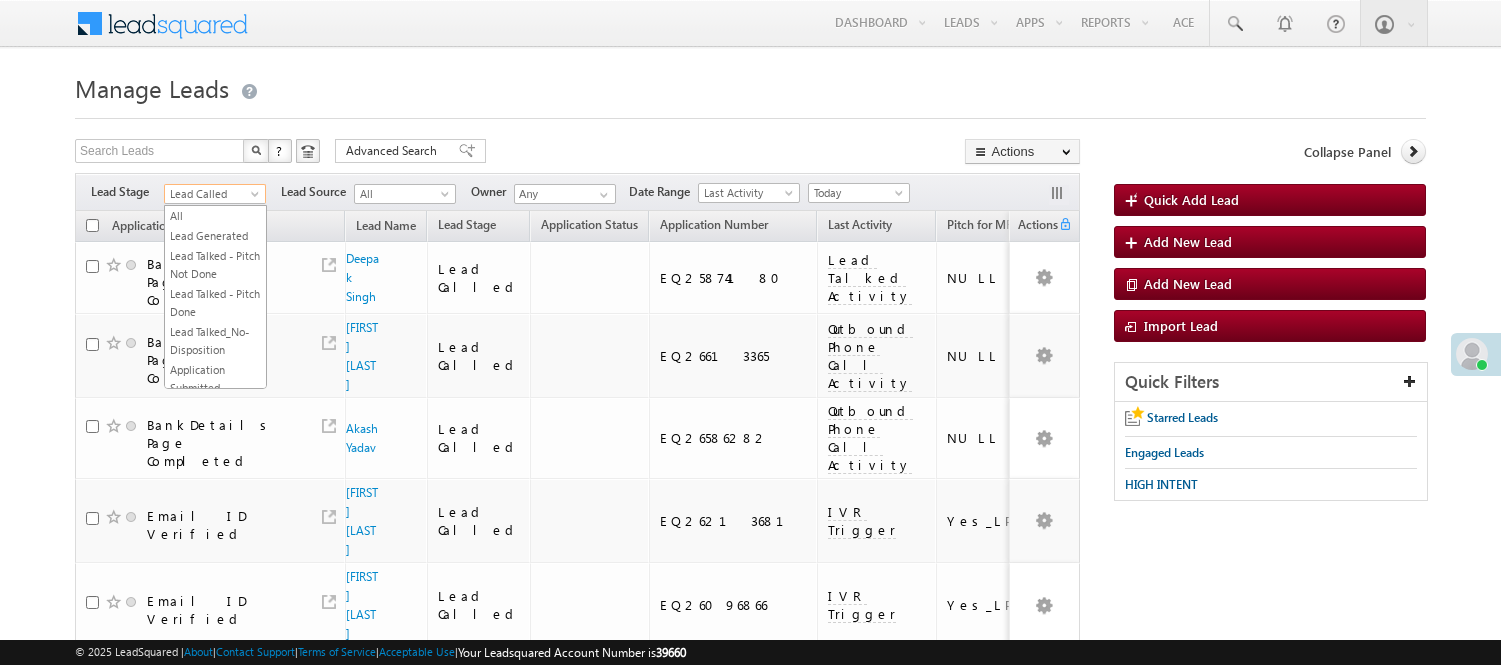 scroll, scrollTop: 0, scrollLeft: 0, axis: both 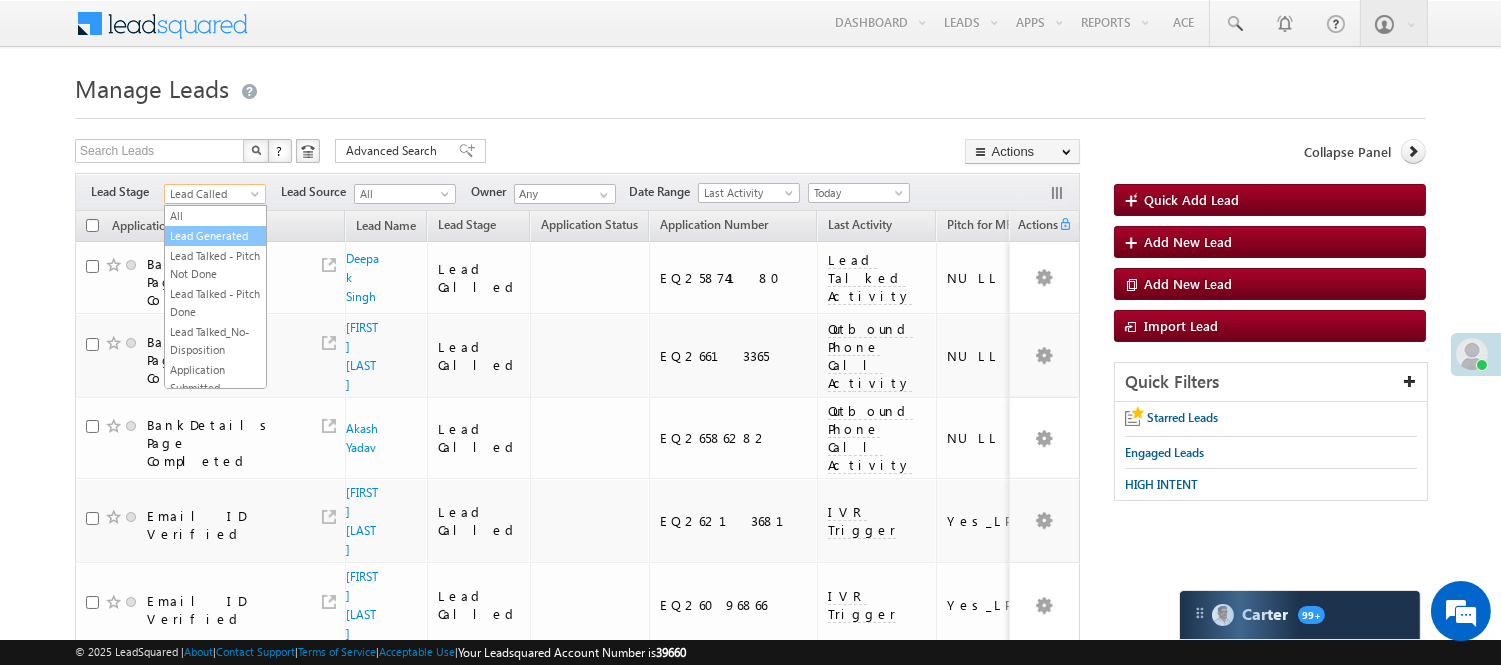 click on "Lead Generated" at bounding box center (215, 236) 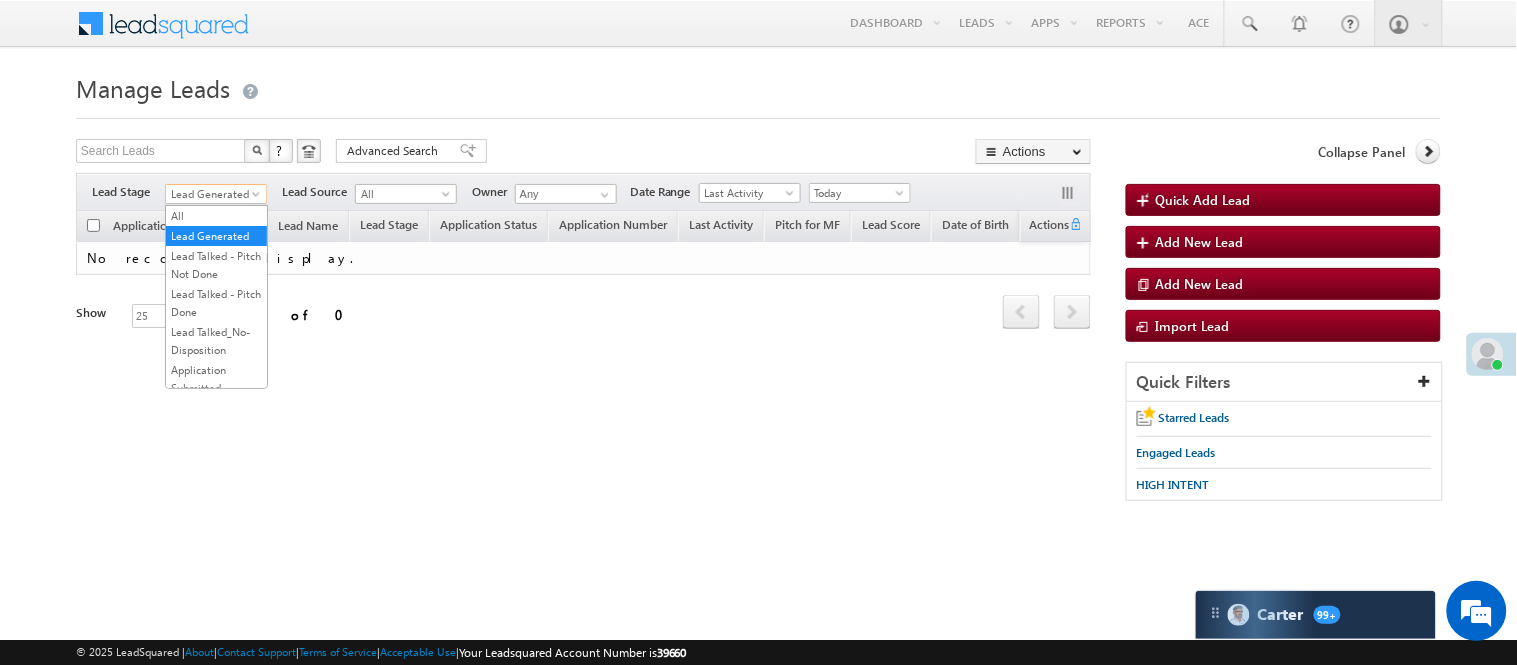 click on "Lead Generated" at bounding box center (213, 194) 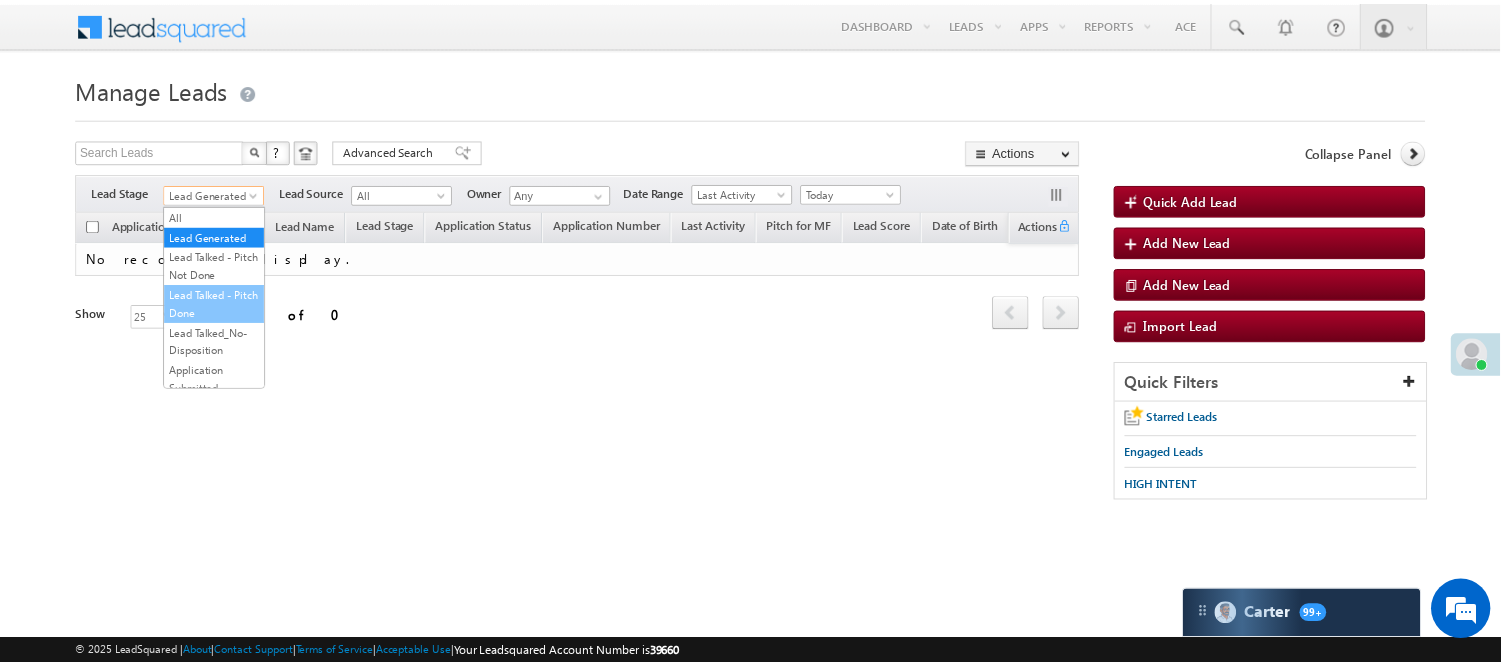 scroll, scrollTop: 496, scrollLeft: 0, axis: vertical 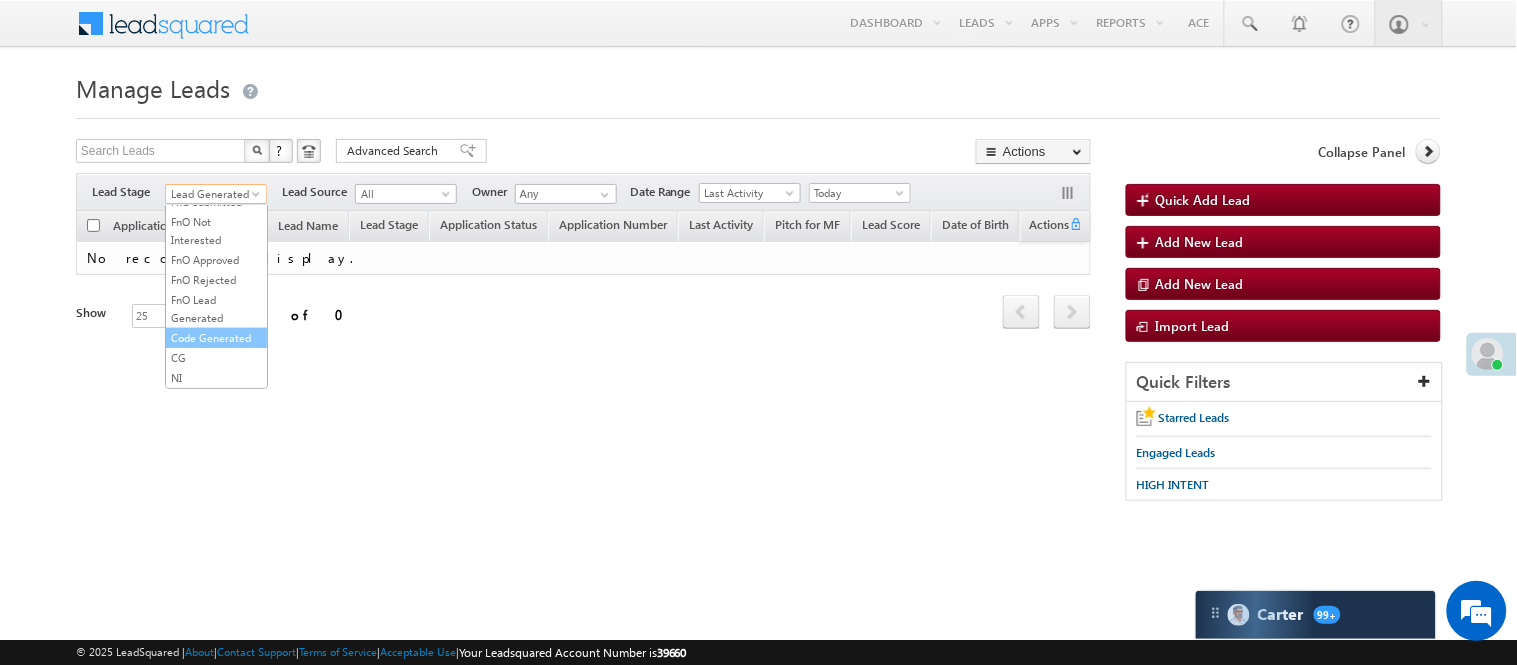 click on "Code Generated" at bounding box center [216, 338] 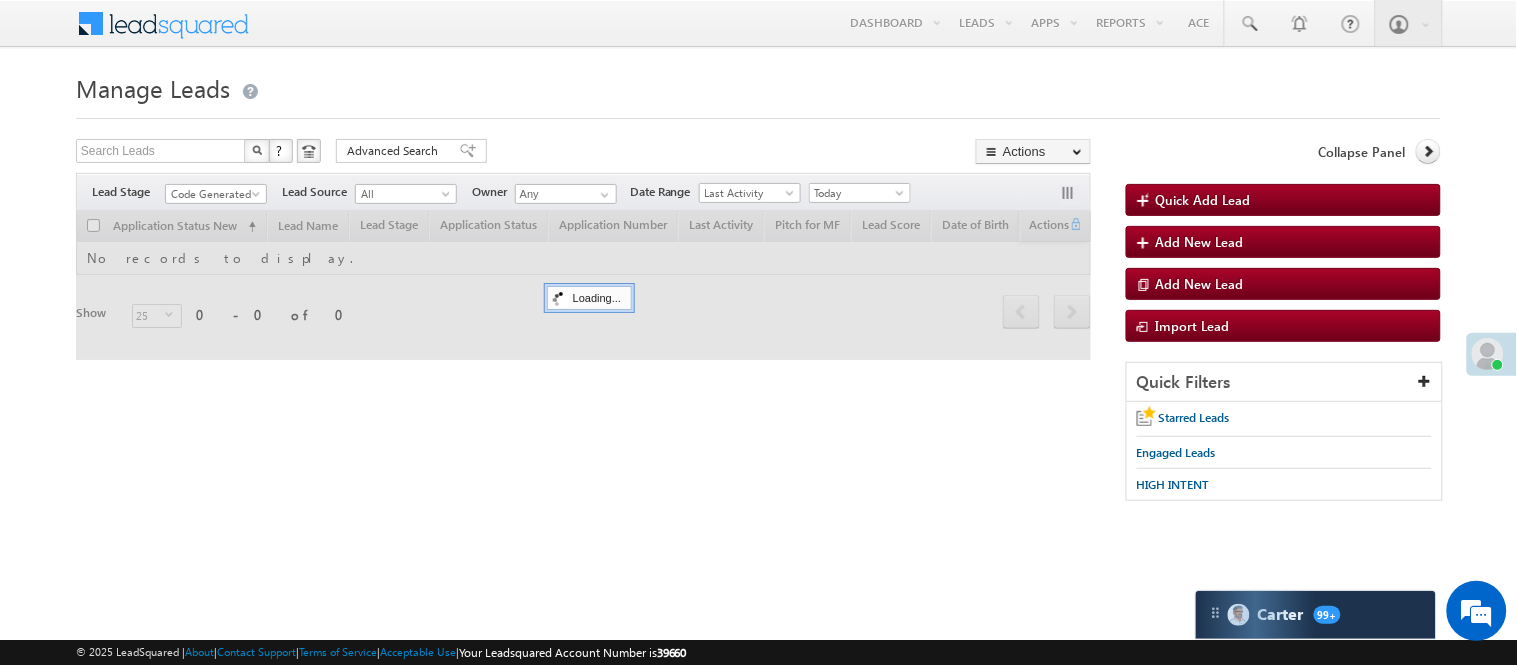 click on "Manage Leads
Quick Add Lead
Search Leads X ?   0 results found
Advanced Search
Advanced Search
Actions Actions" at bounding box center (758, 294) 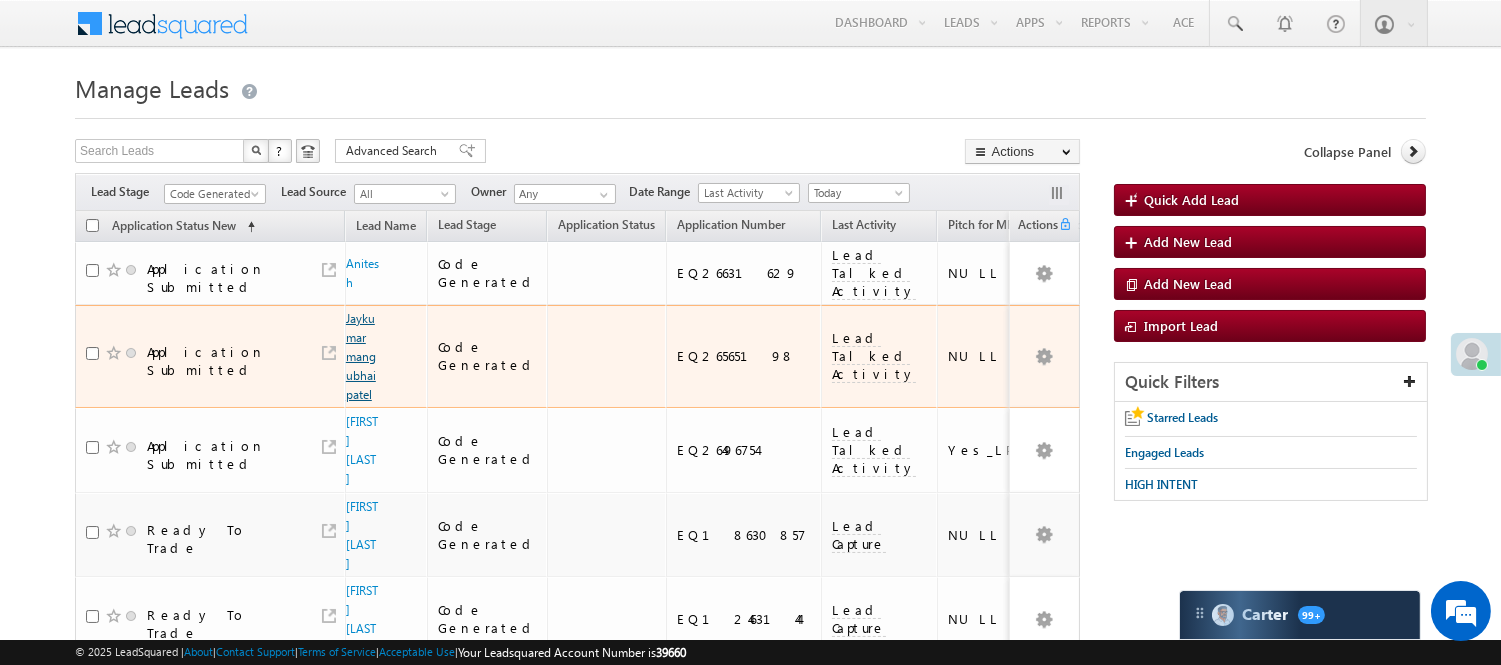 scroll, scrollTop: 0, scrollLeft: 0, axis: both 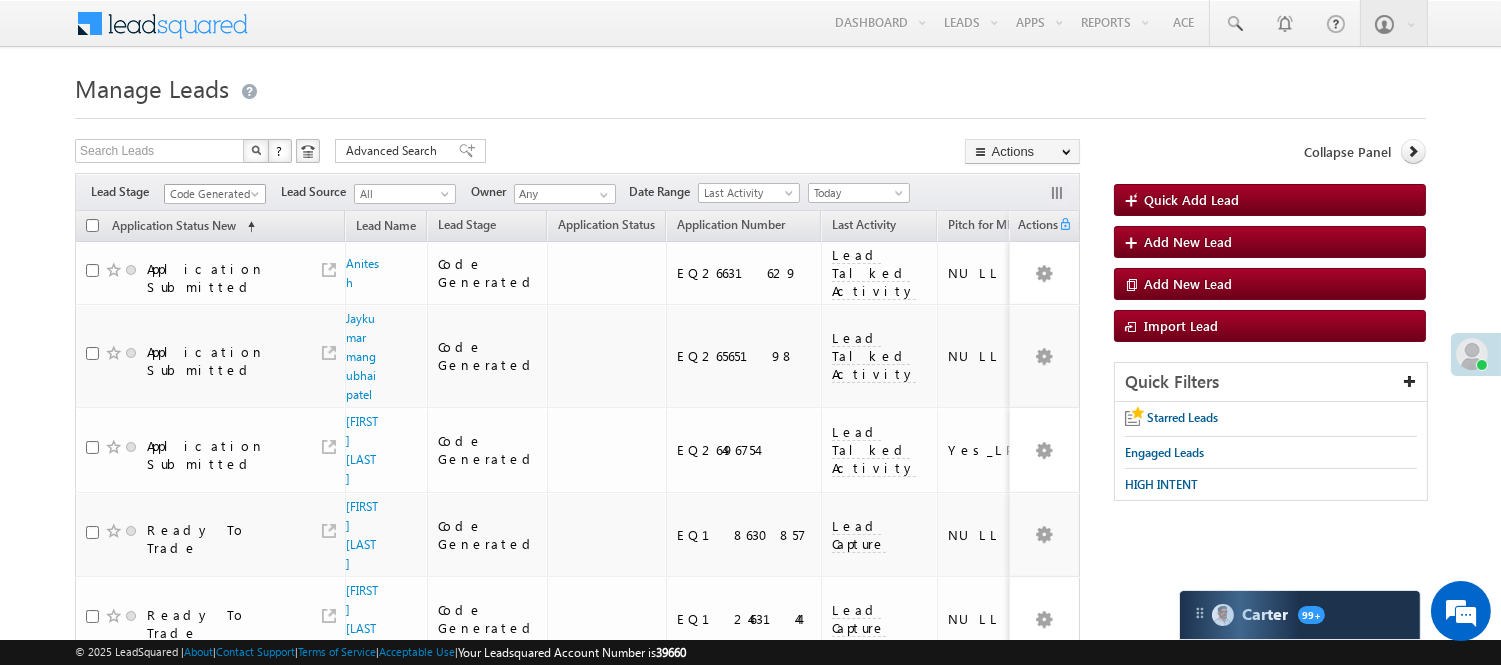 click on "Code Generated" at bounding box center [212, 194] 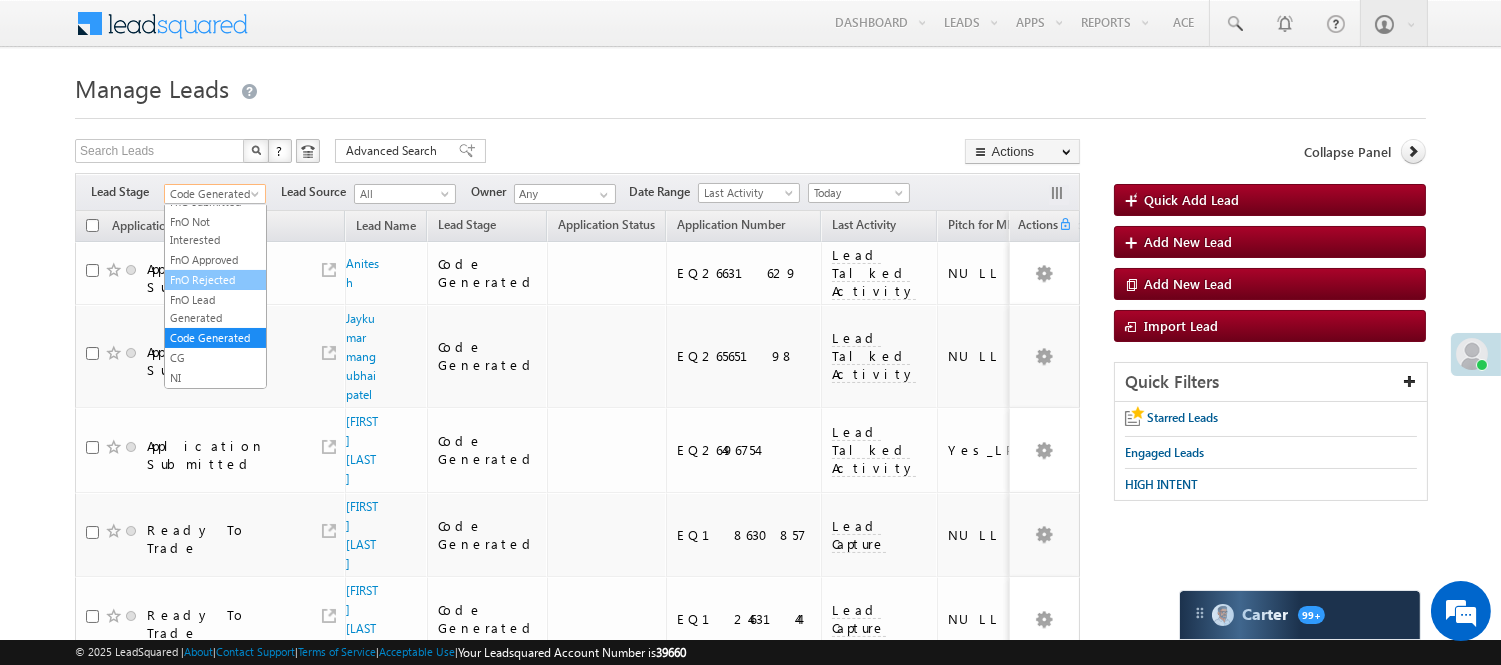 scroll, scrollTop: 166, scrollLeft: 0, axis: vertical 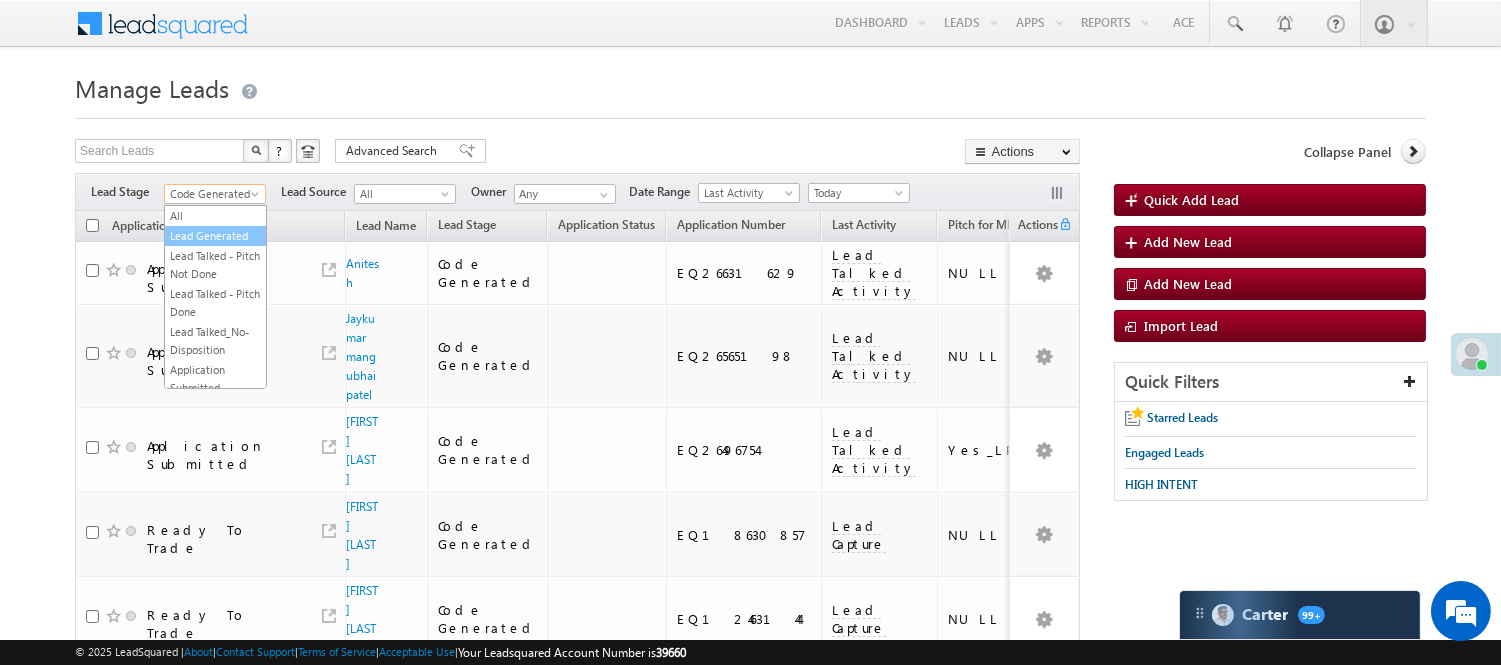 click on "Lead Generated" at bounding box center [215, 236] 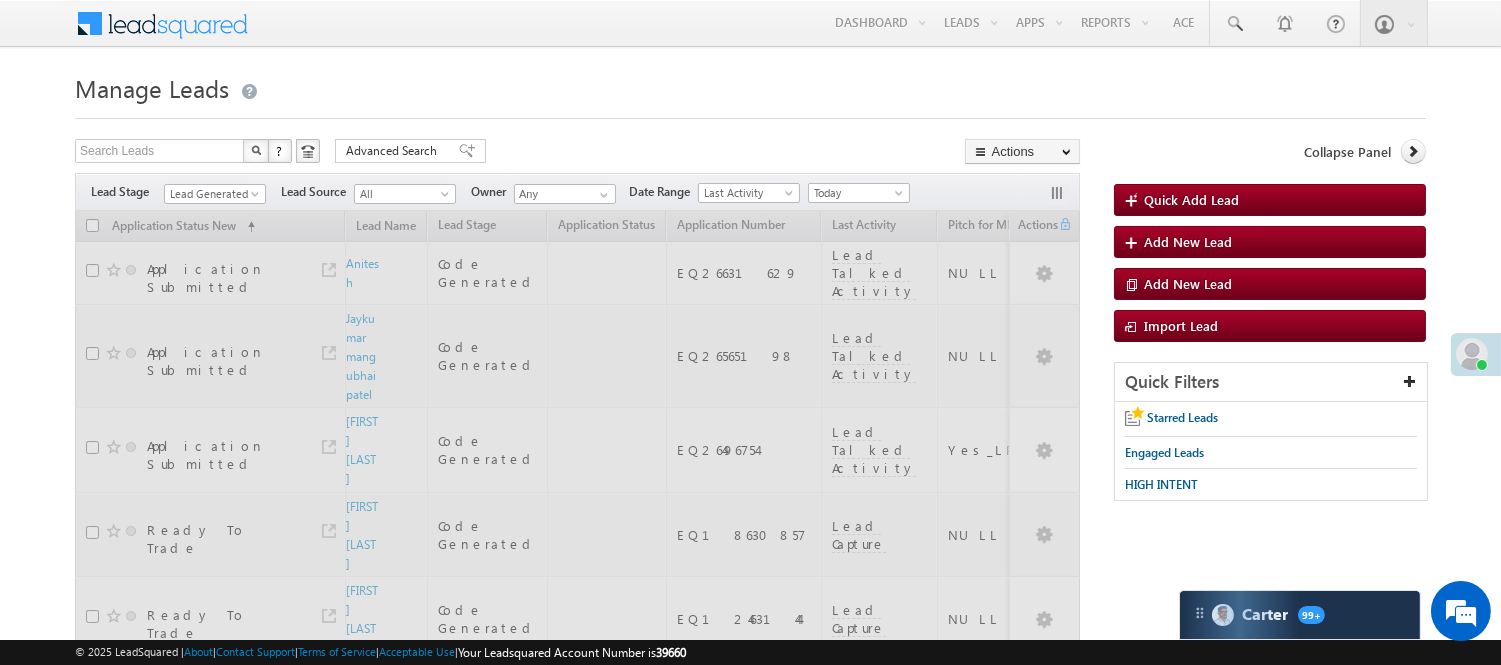 click on "Manage Leads
Quick Add Lead
Search Leads X ?   11 results found
Advanced Search
Advanced Search
Actions Actions" at bounding box center (750, 701) 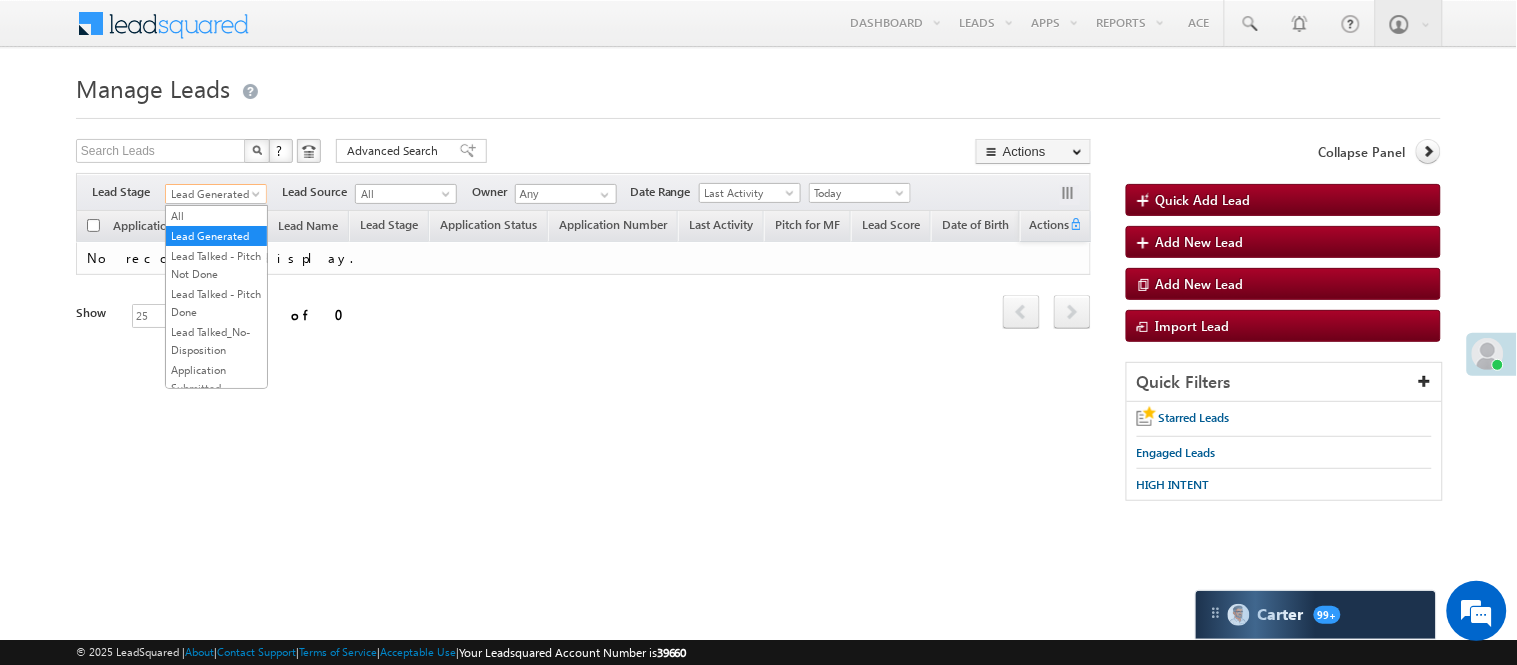 click on "Lead Generated" at bounding box center [213, 194] 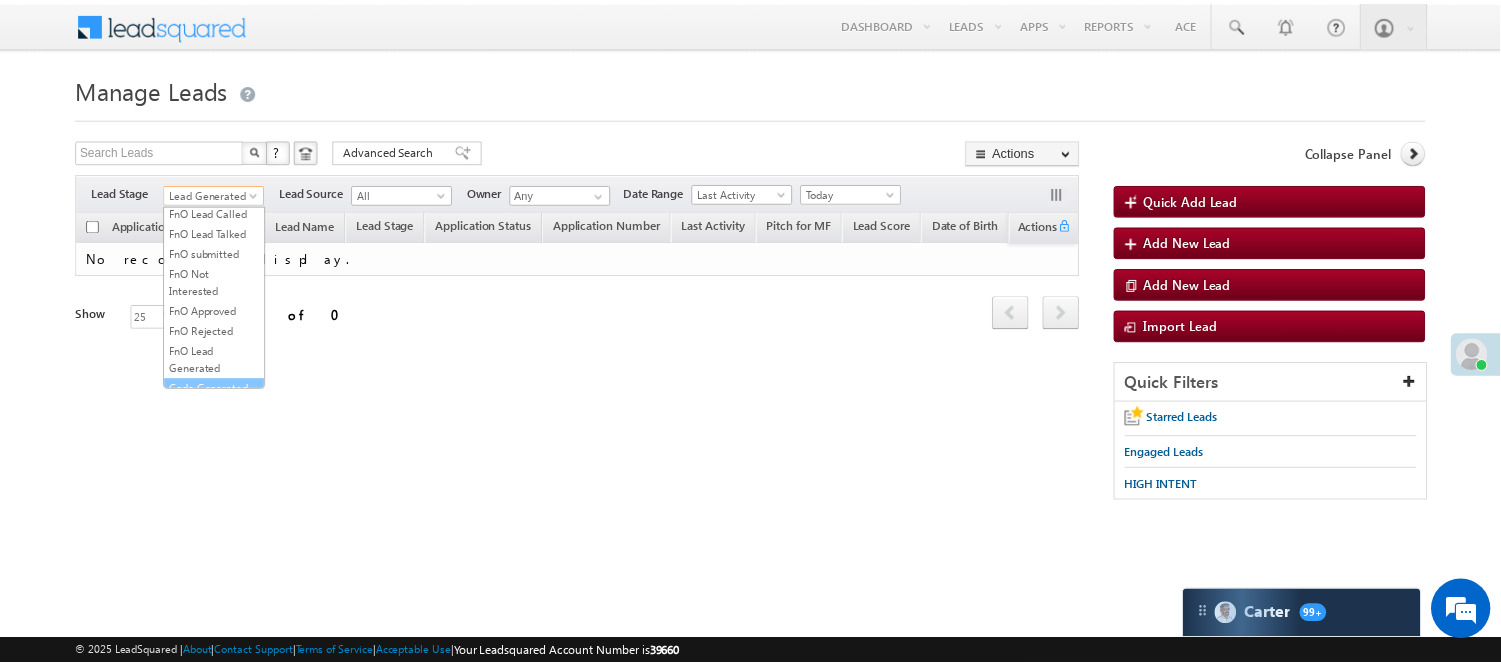 scroll, scrollTop: 496, scrollLeft: 0, axis: vertical 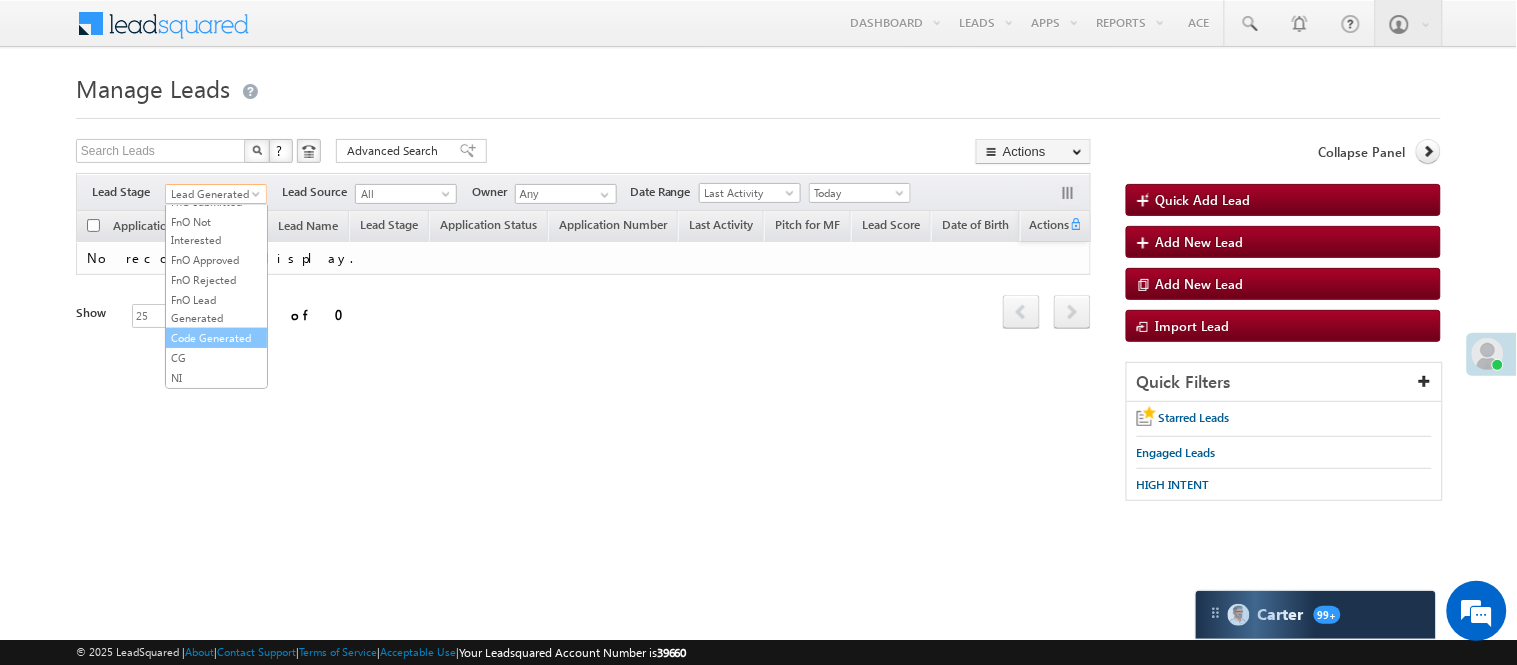 click on "Code Generated" at bounding box center (216, 338) 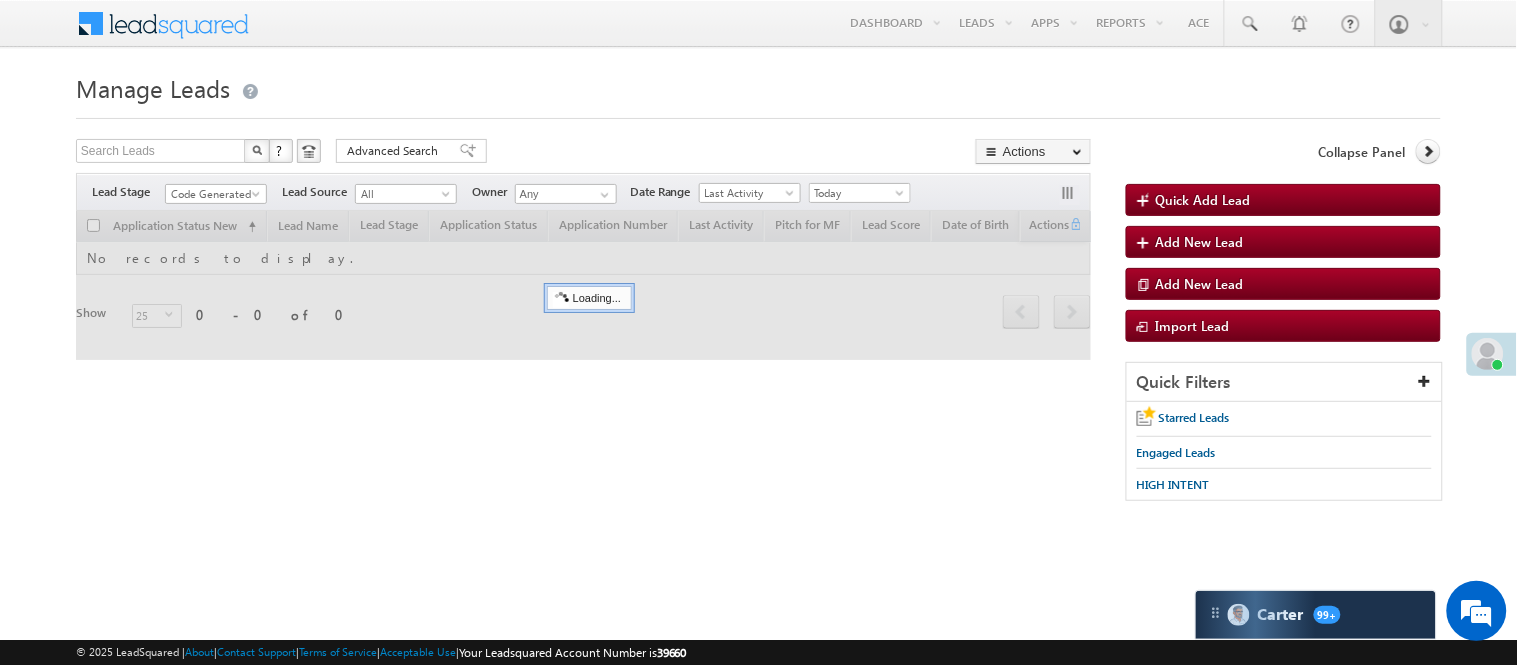 click on "Manage Leads
Quick Add Lead
Search Leads X ?   0 results found
Advanced Search
Advanced Search
Actions Actions" at bounding box center (758, 294) 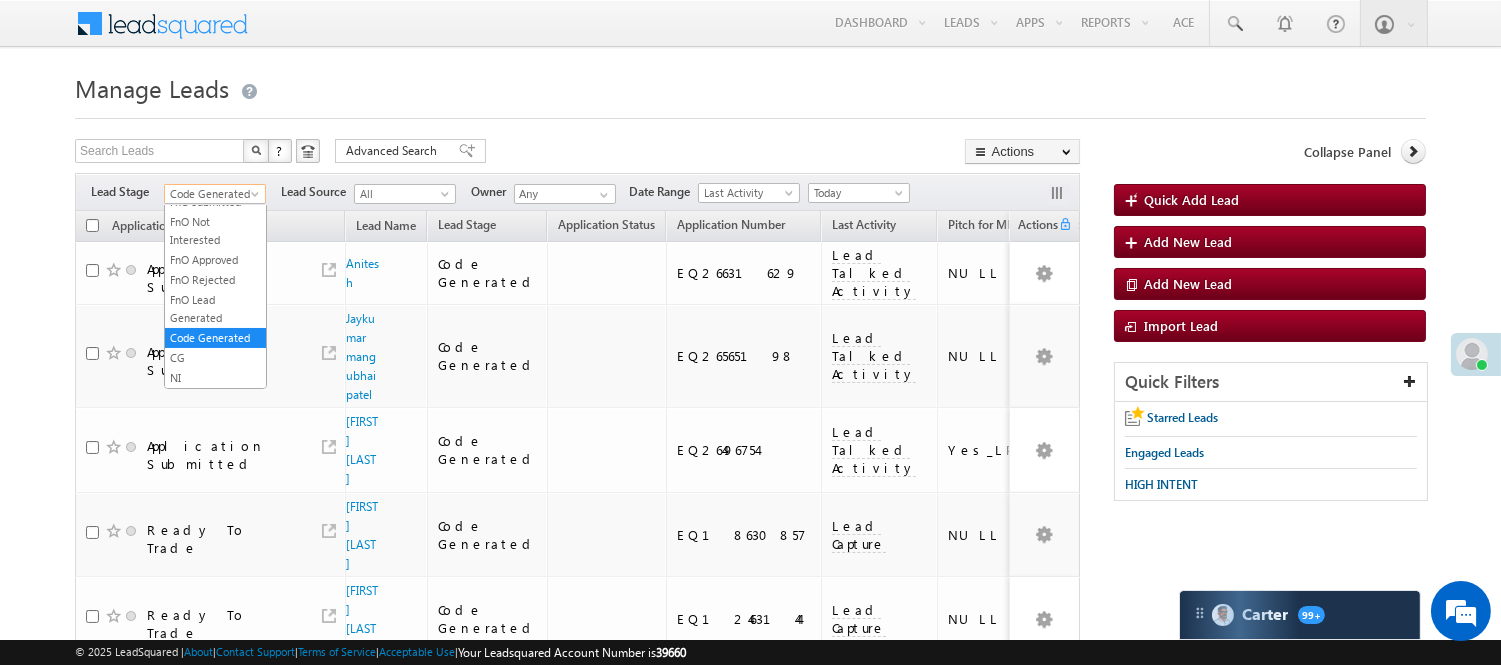 click on "Code Generated" at bounding box center [212, 194] 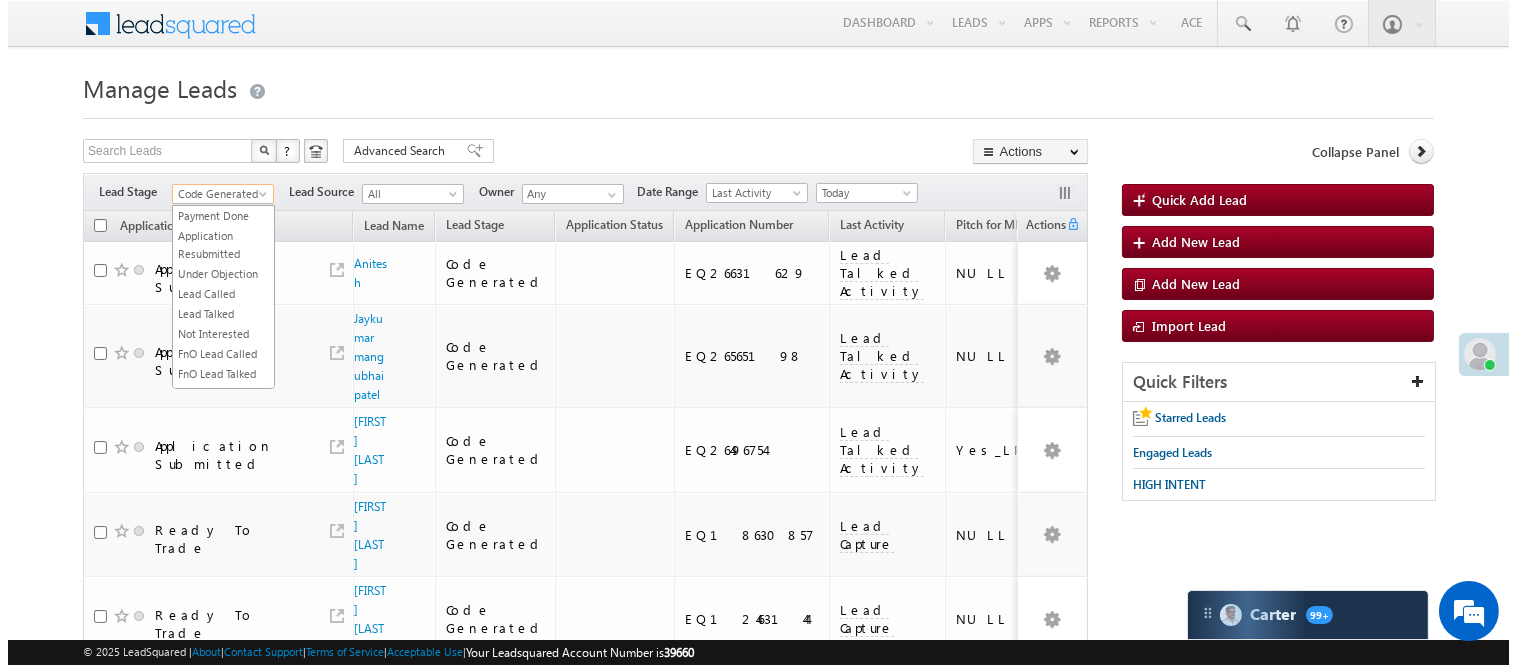 scroll, scrollTop: 0, scrollLeft: 0, axis: both 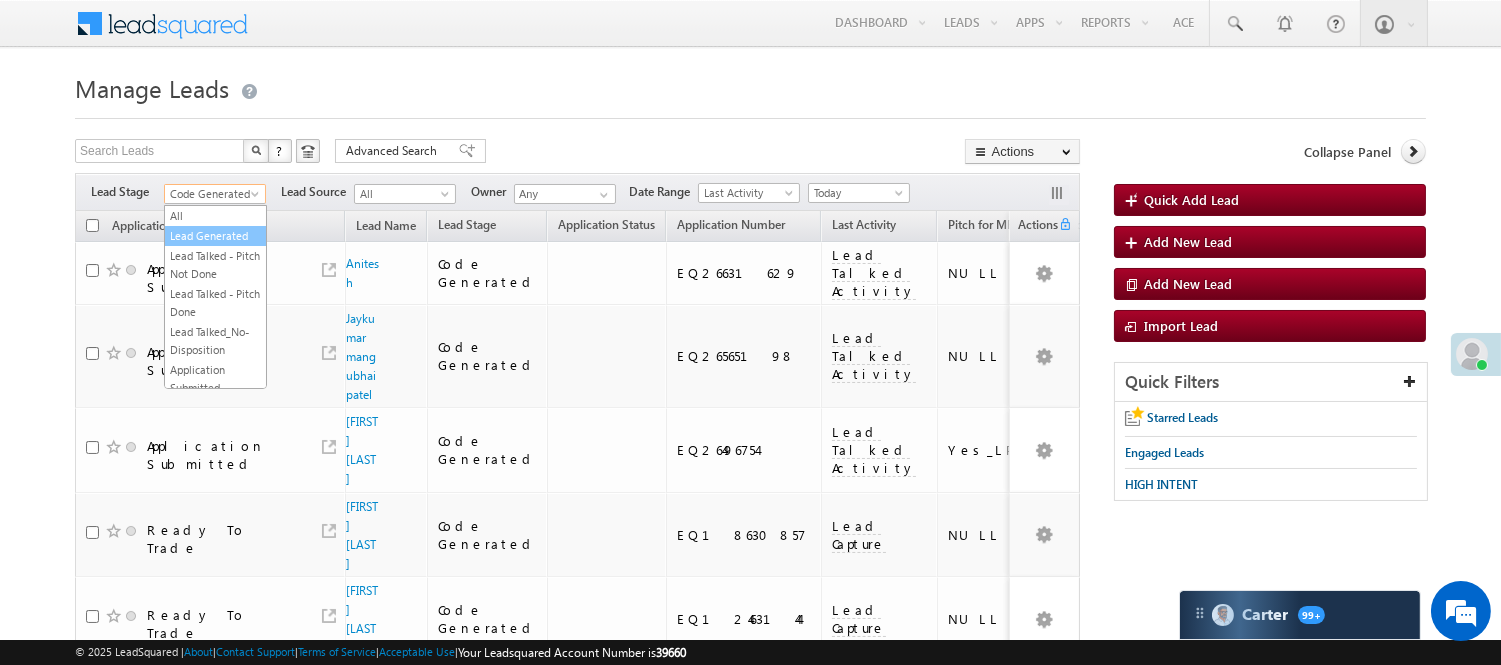 click on "Lead Generated" at bounding box center (215, 236) 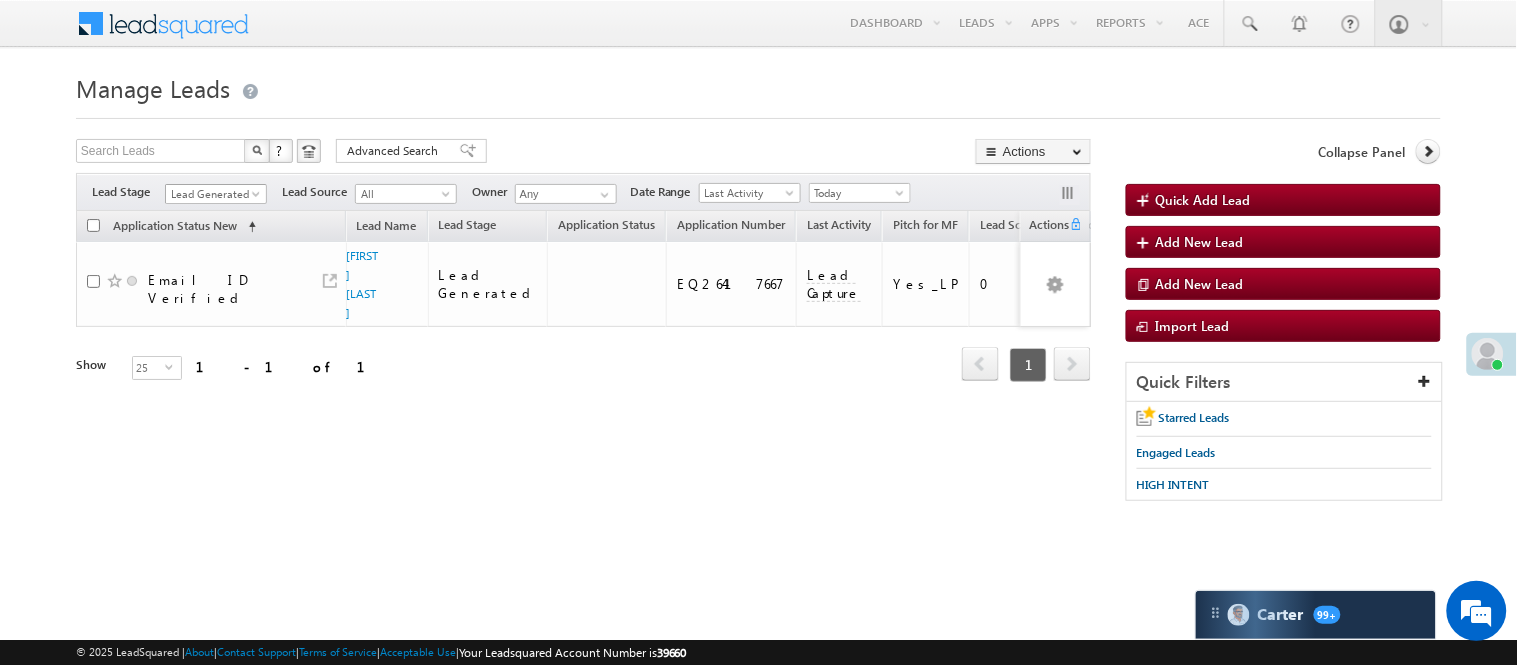 click on "Lead Generated" at bounding box center (213, 194) 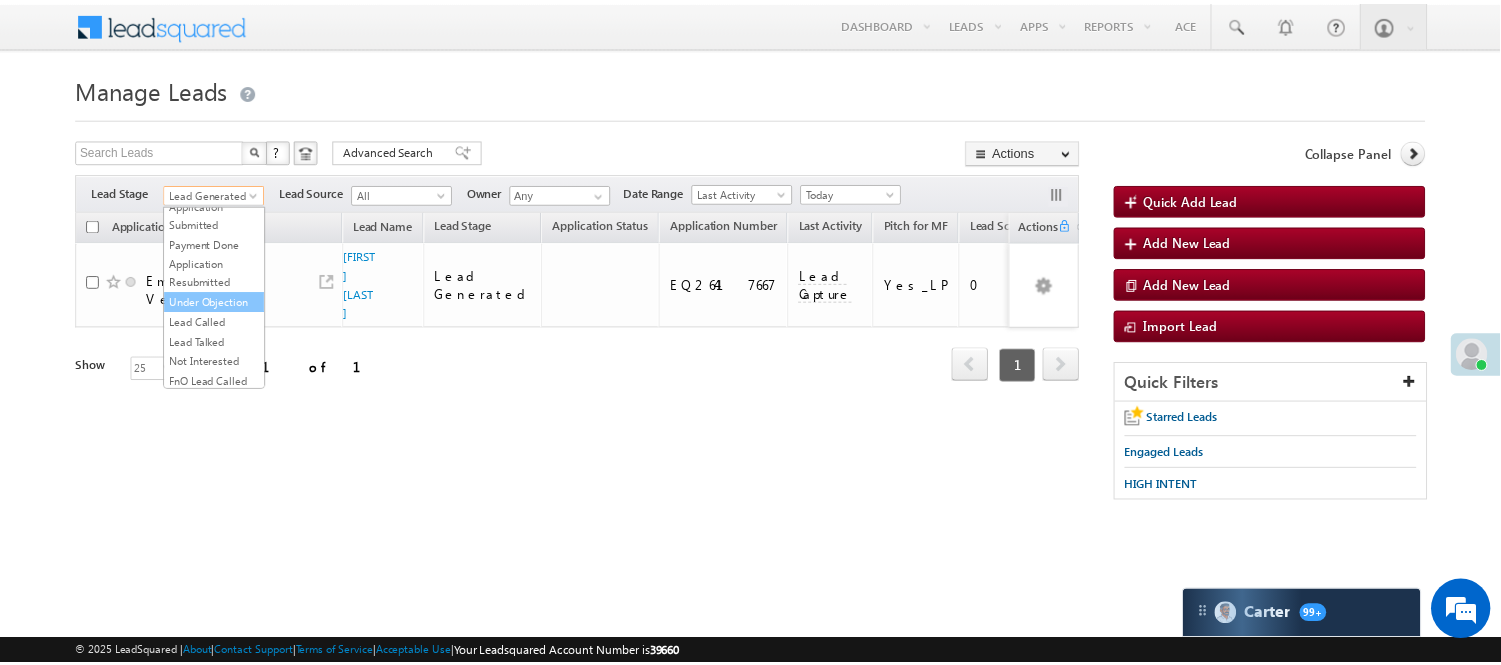 scroll, scrollTop: 163, scrollLeft: 0, axis: vertical 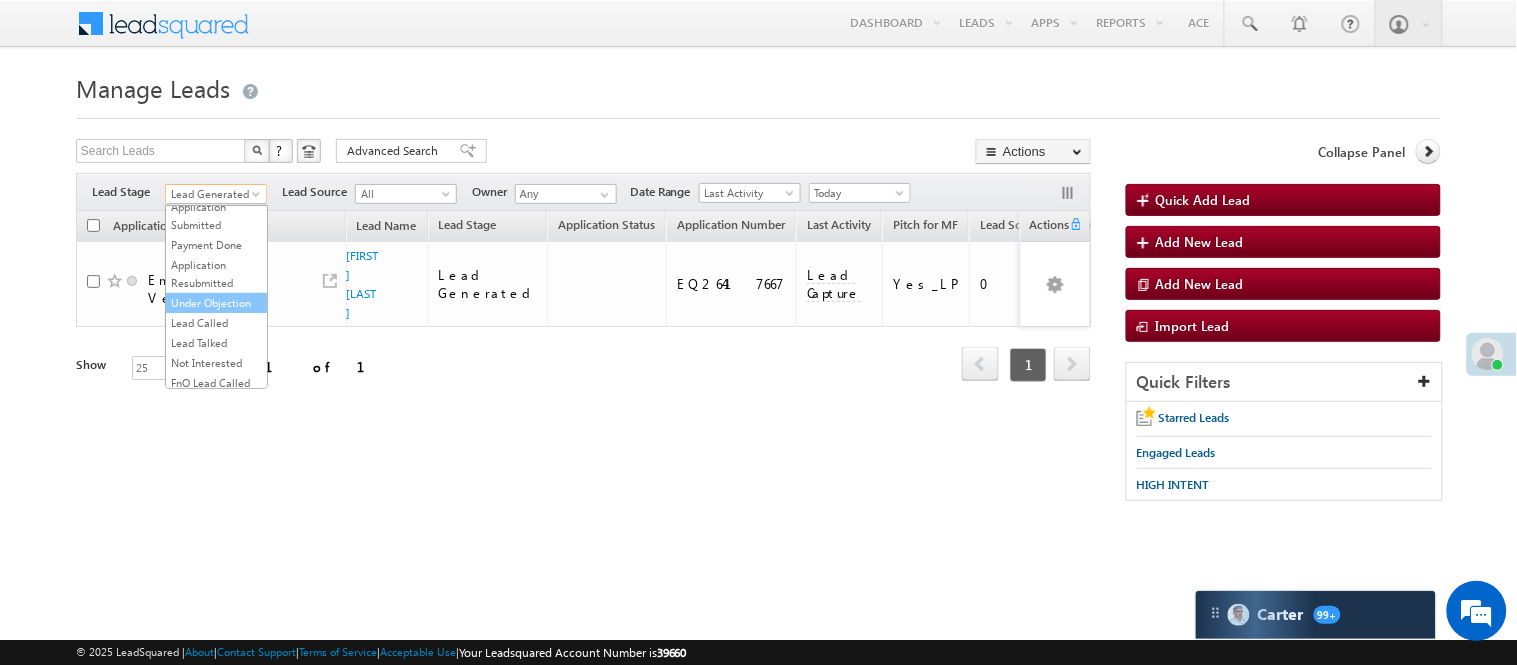 click on "Under Objection" at bounding box center (216, 303) 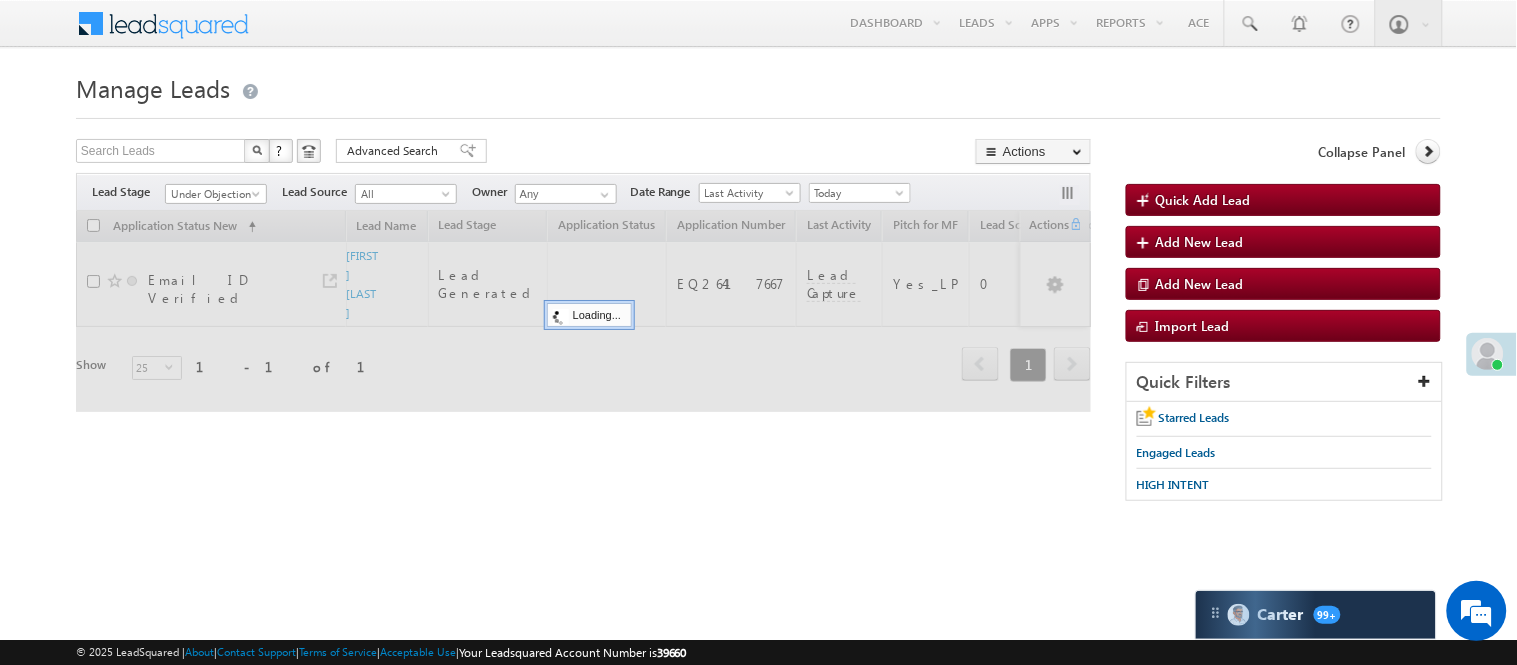 click on "Search Leads X ?   1 results found
Advanced Search
Advanced Search
Advanced search results
Actions Export Leads Actions" at bounding box center (583, 288) 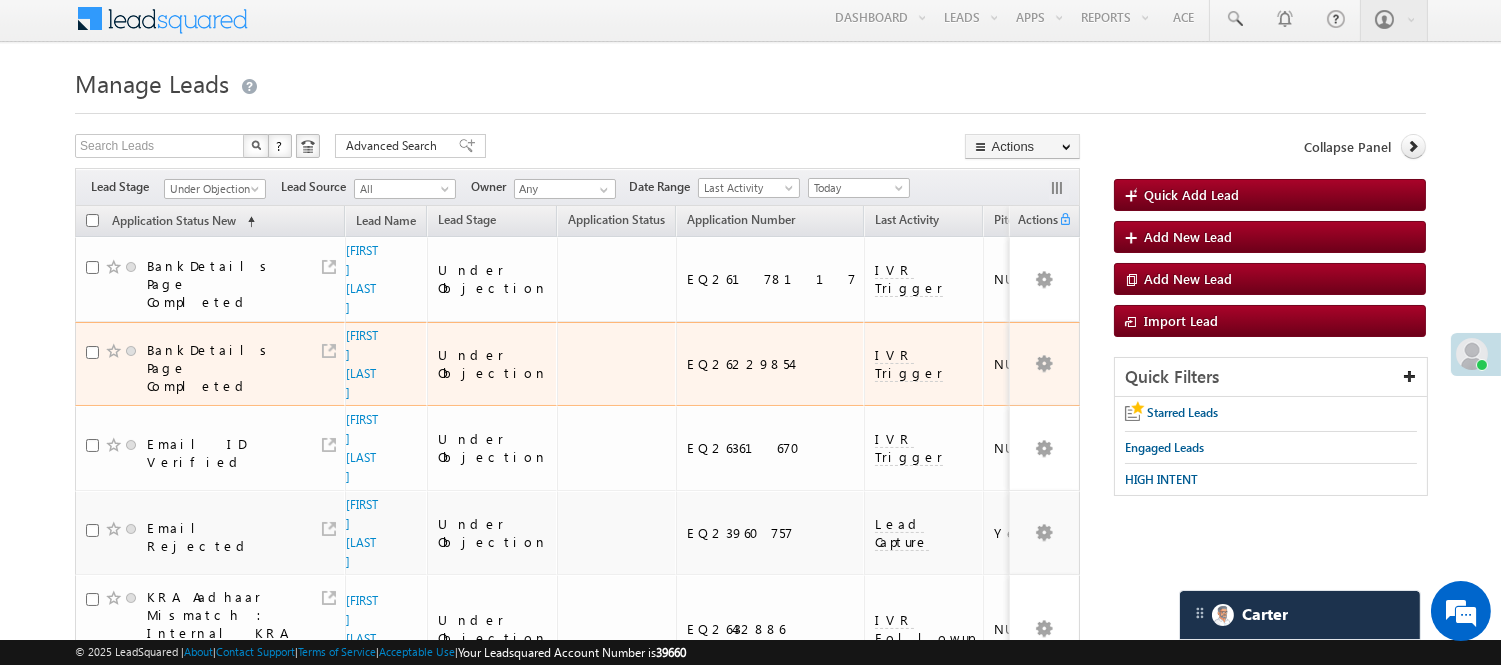 scroll, scrollTop: 0, scrollLeft: 0, axis: both 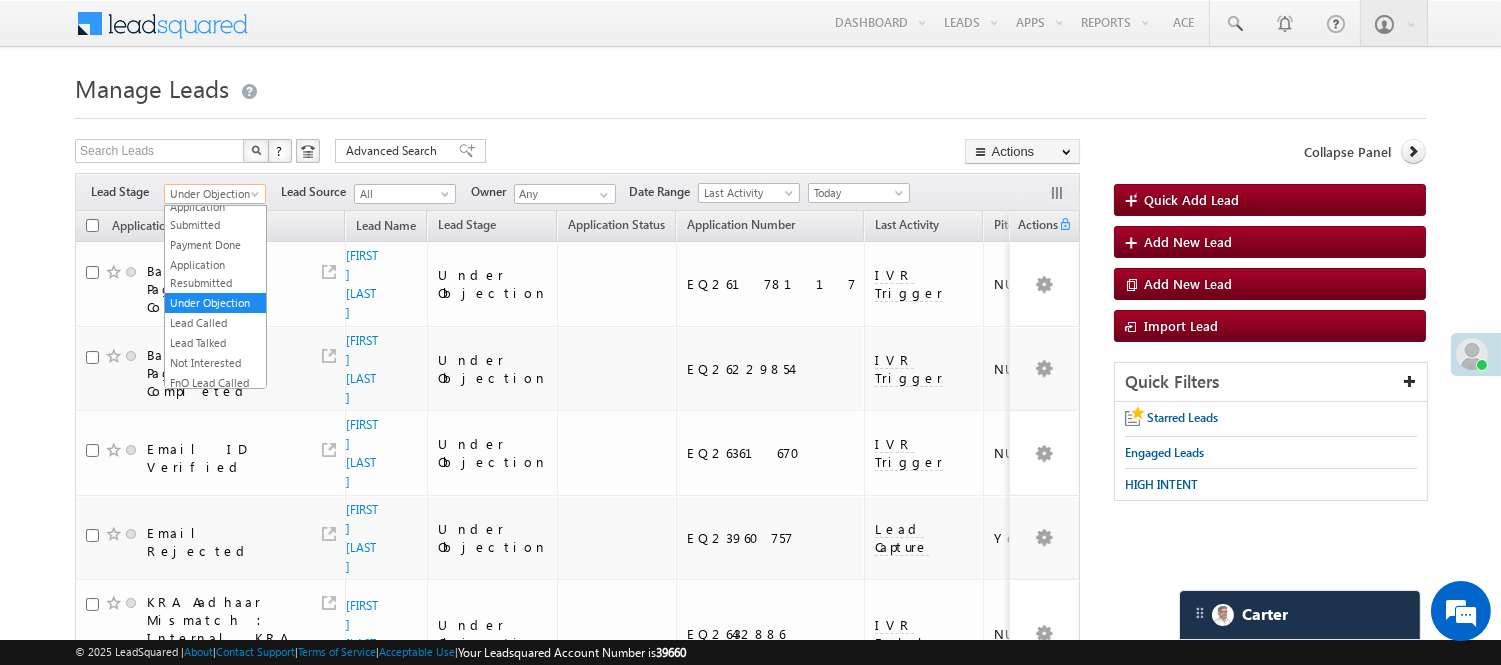 click on "Under Objection" at bounding box center [212, 194] 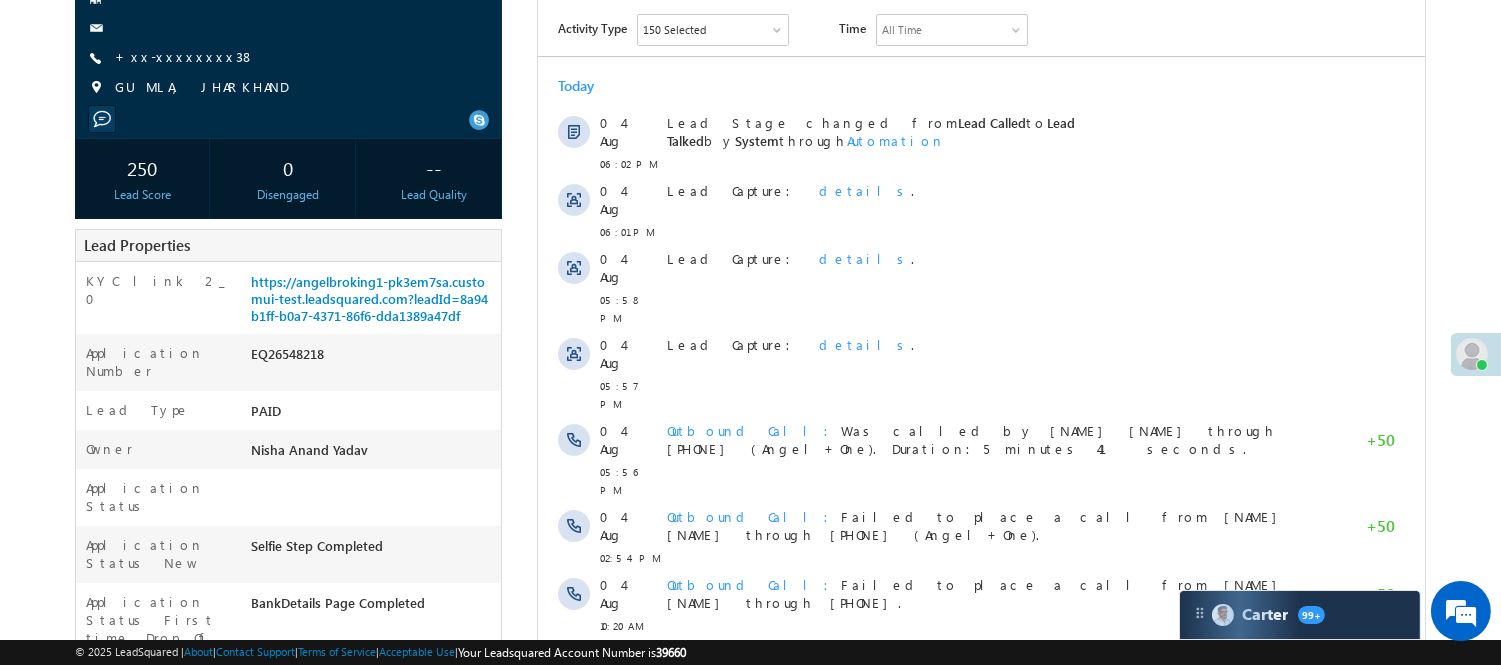 scroll, scrollTop: 0, scrollLeft: 0, axis: both 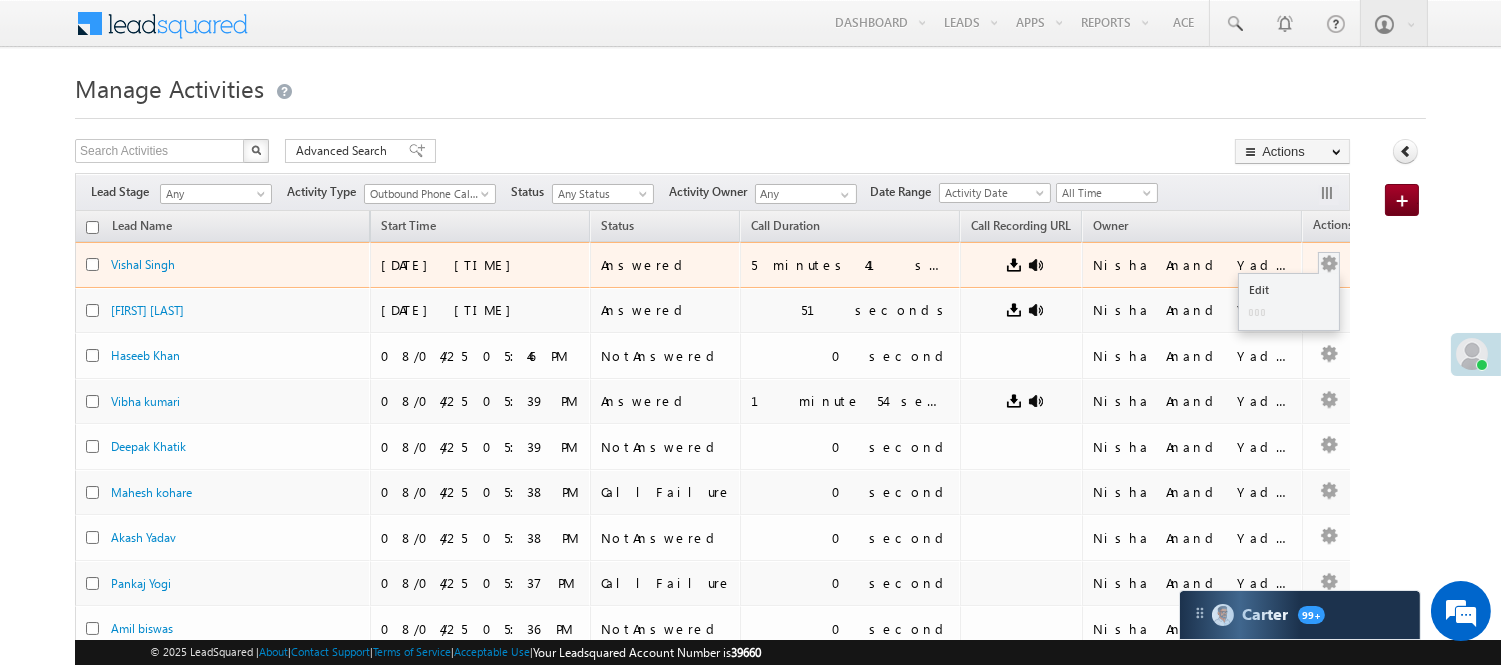 click at bounding box center [1329, 264] 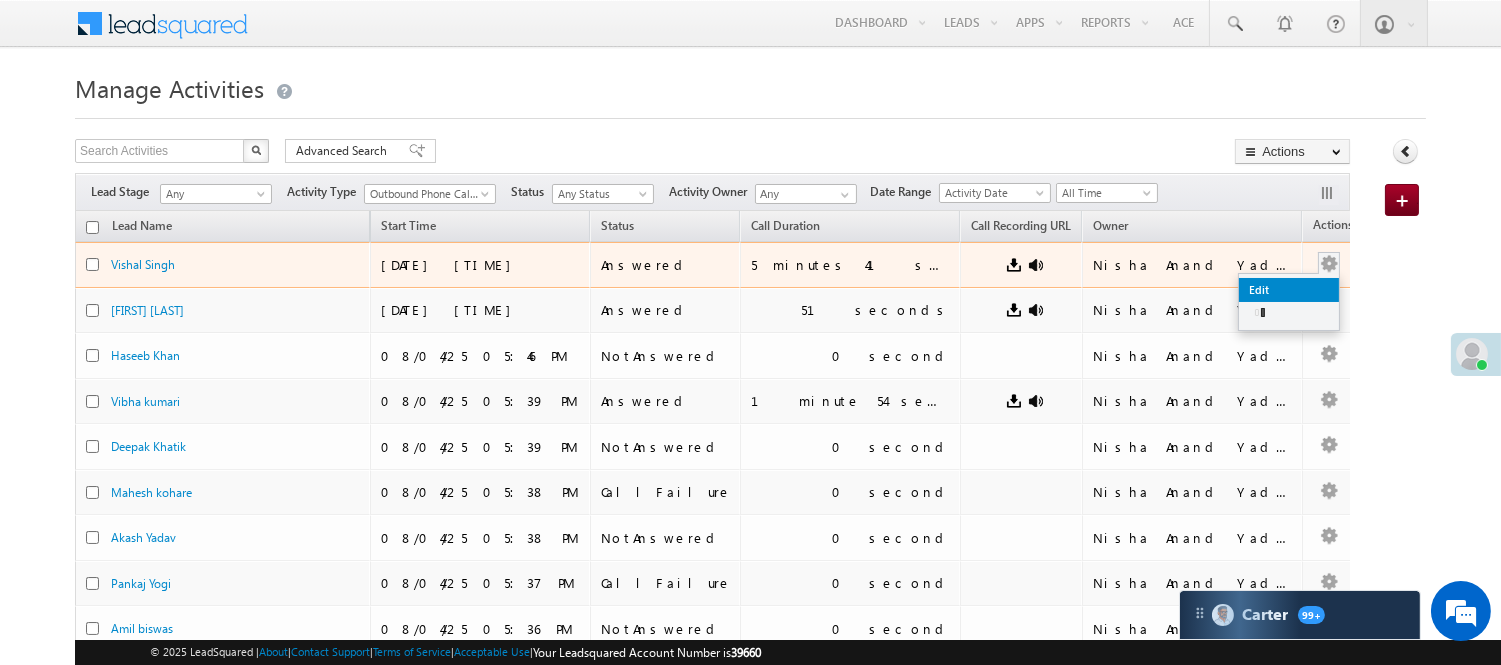 click on "Edit" at bounding box center [1289, 290] 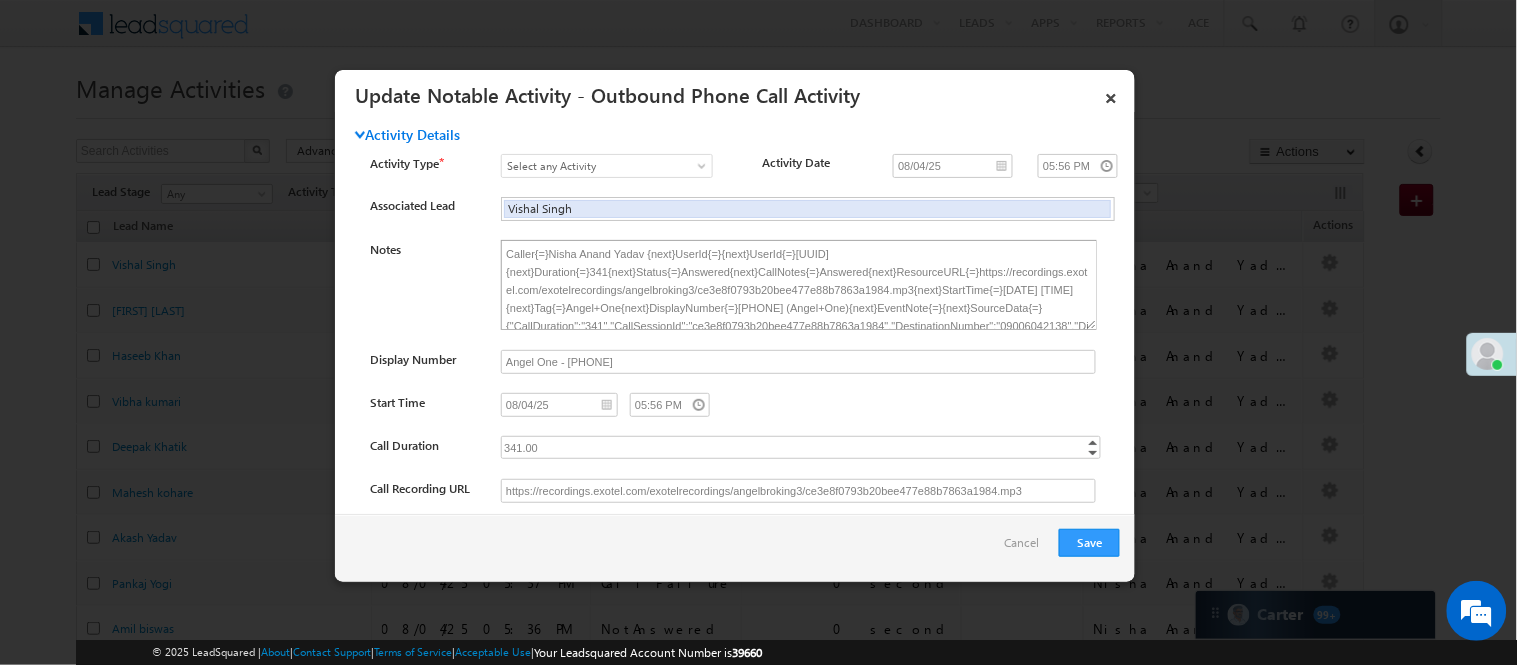 scroll, scrollTop: 0, scrollLeft: 0, axis: both 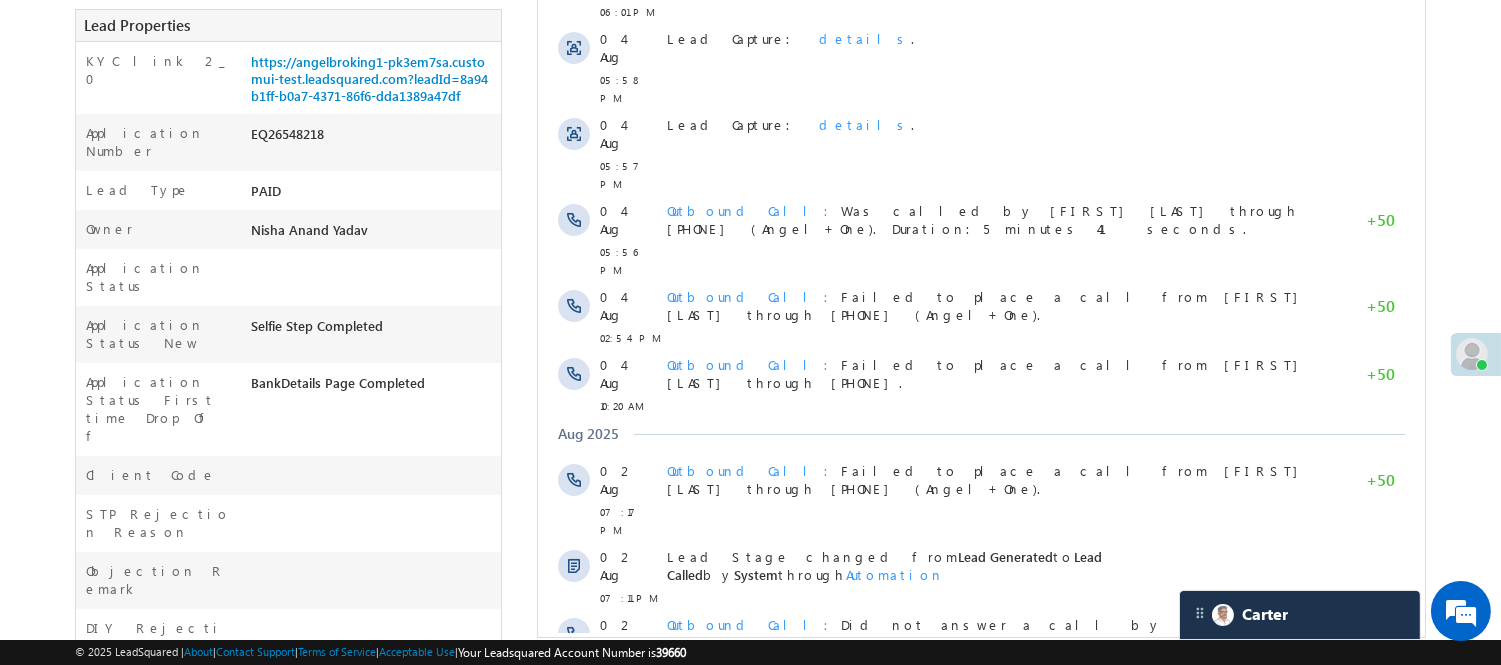 click on "+xx-xxxxxxxx38" at bounding box center [185, -164] 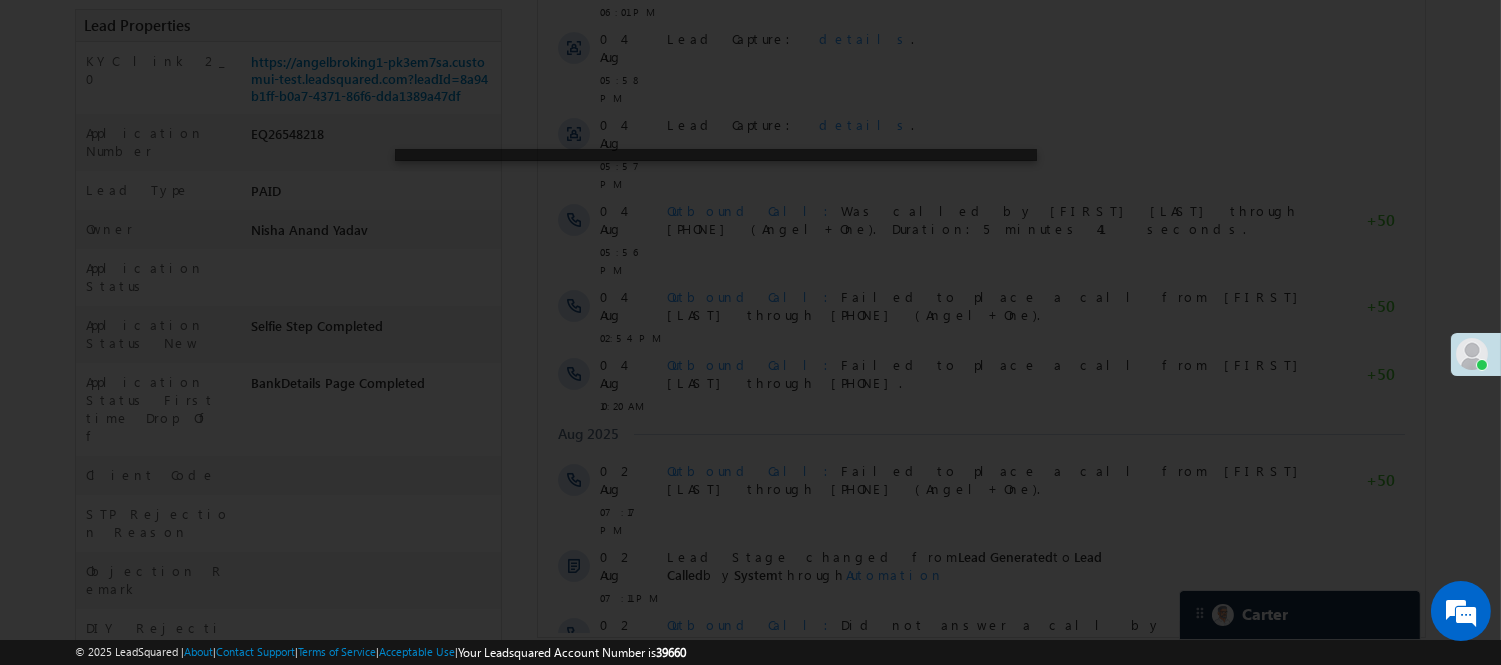 scroll, scrollTop: 0, scrollLeft: 0, axis: both 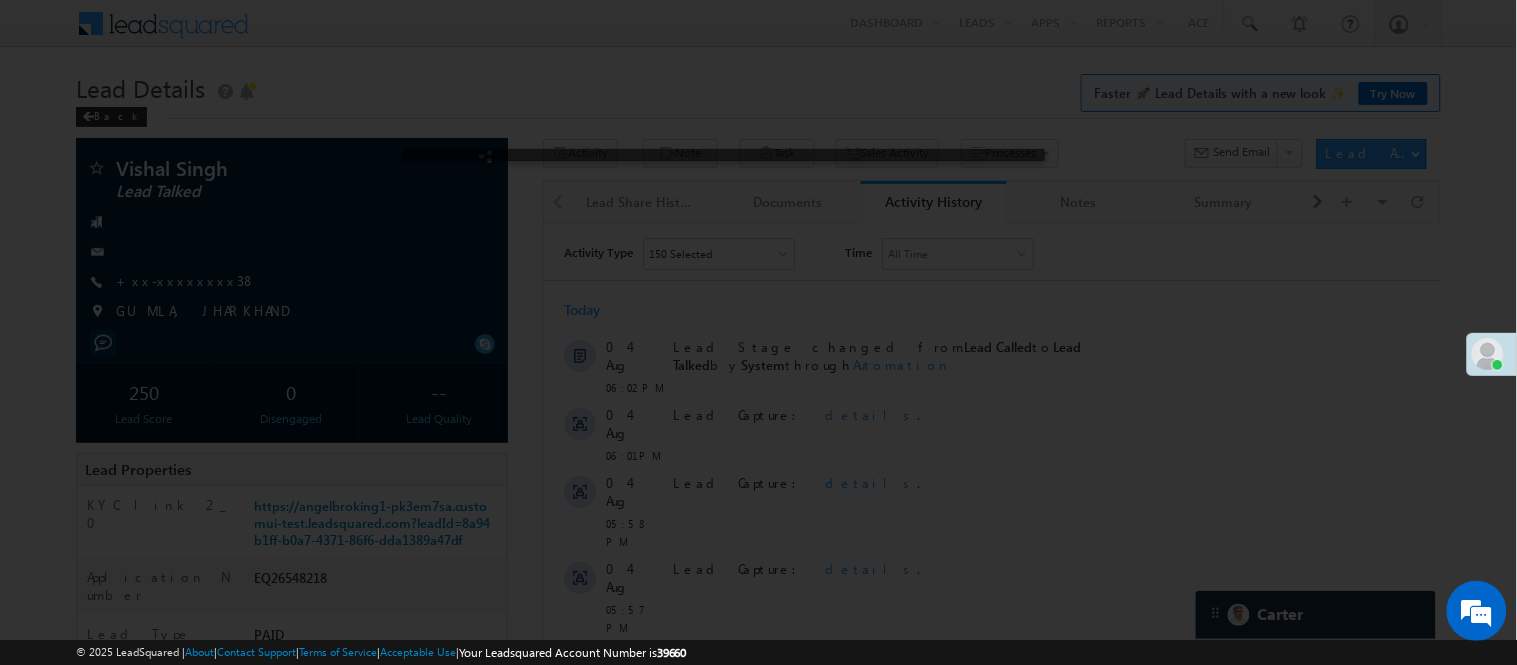 click at bounding box center (758, 332) 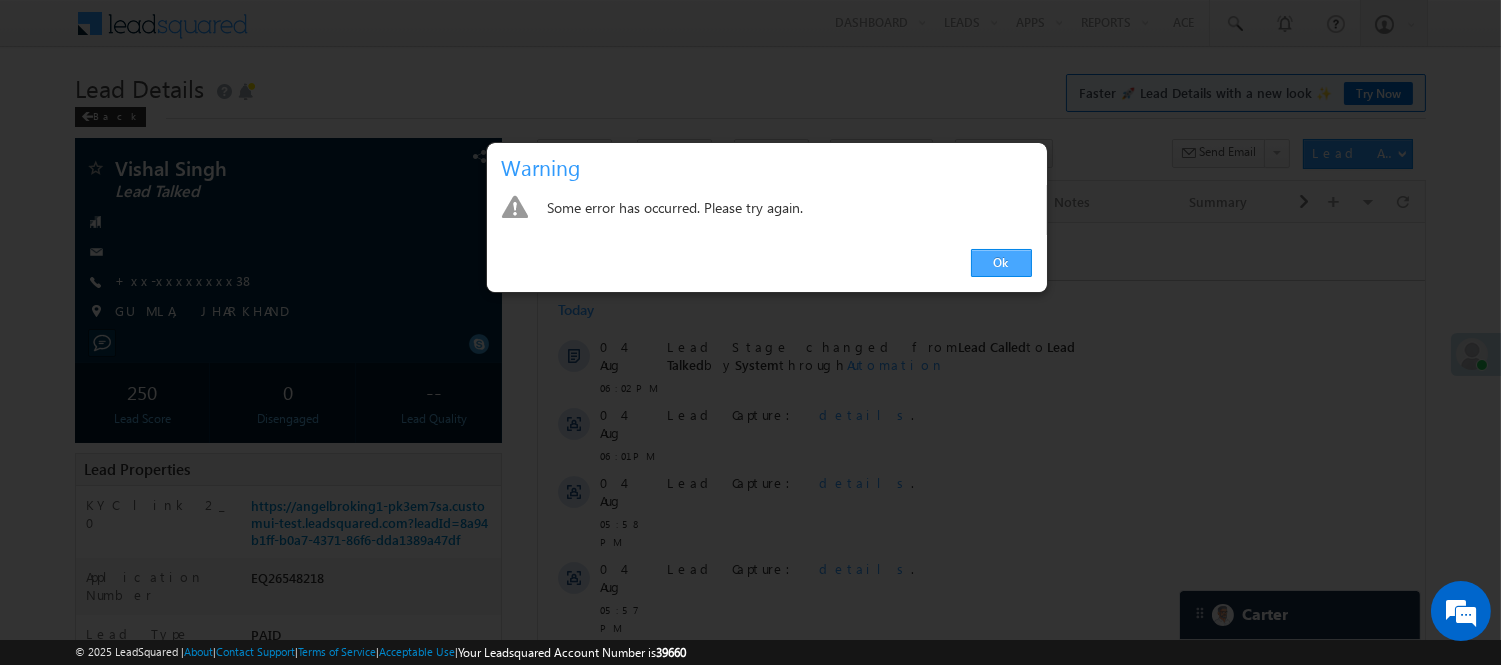 click on "Ok" at bounding box center [1001, 263] 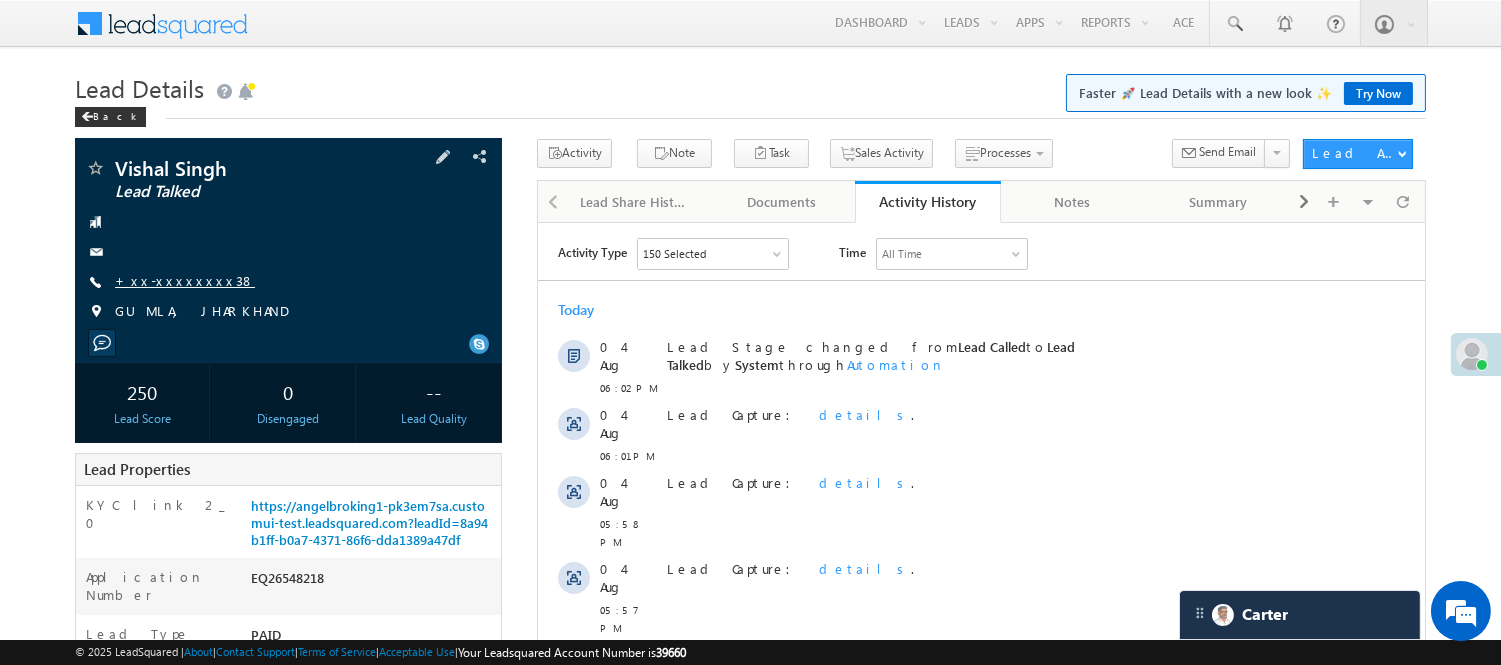 click on "+xx-xxxxxxxx38" at bounding box center [185, 280] 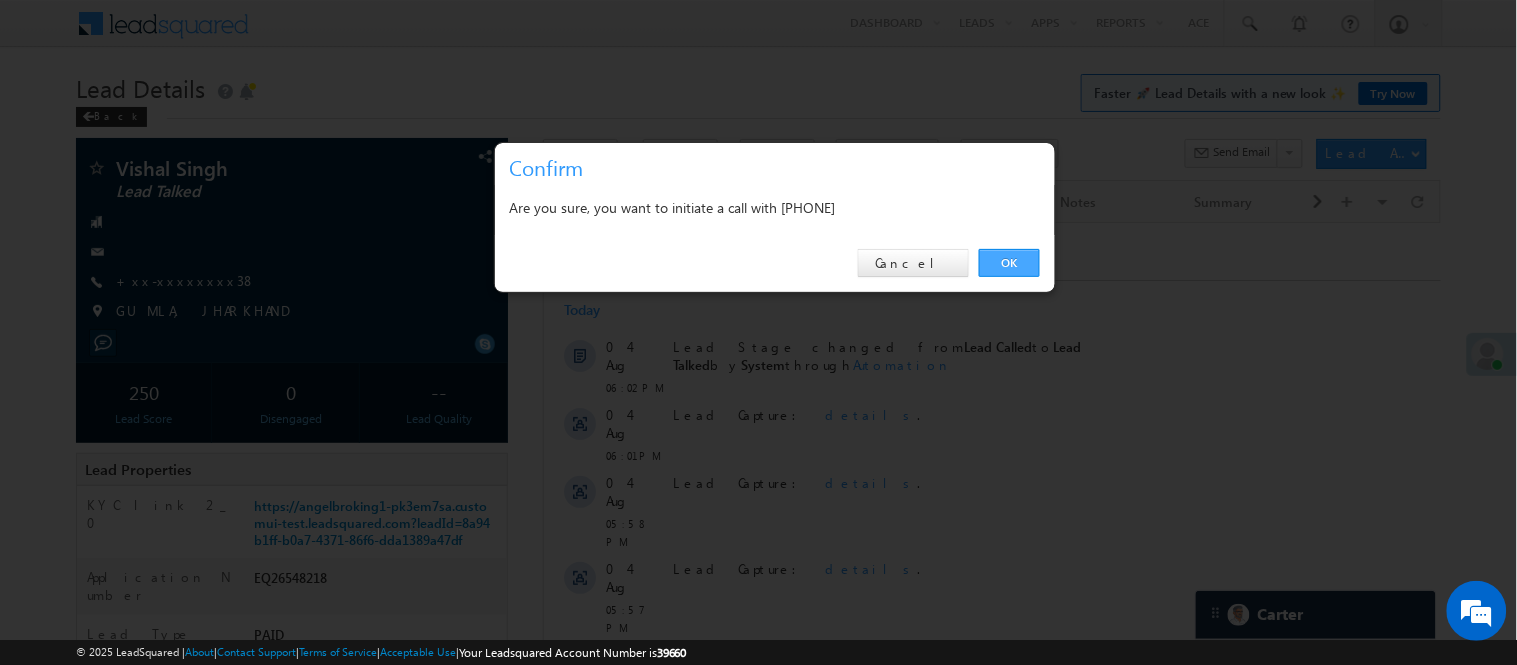 click on "OK" at bounding box center [1009, 263] 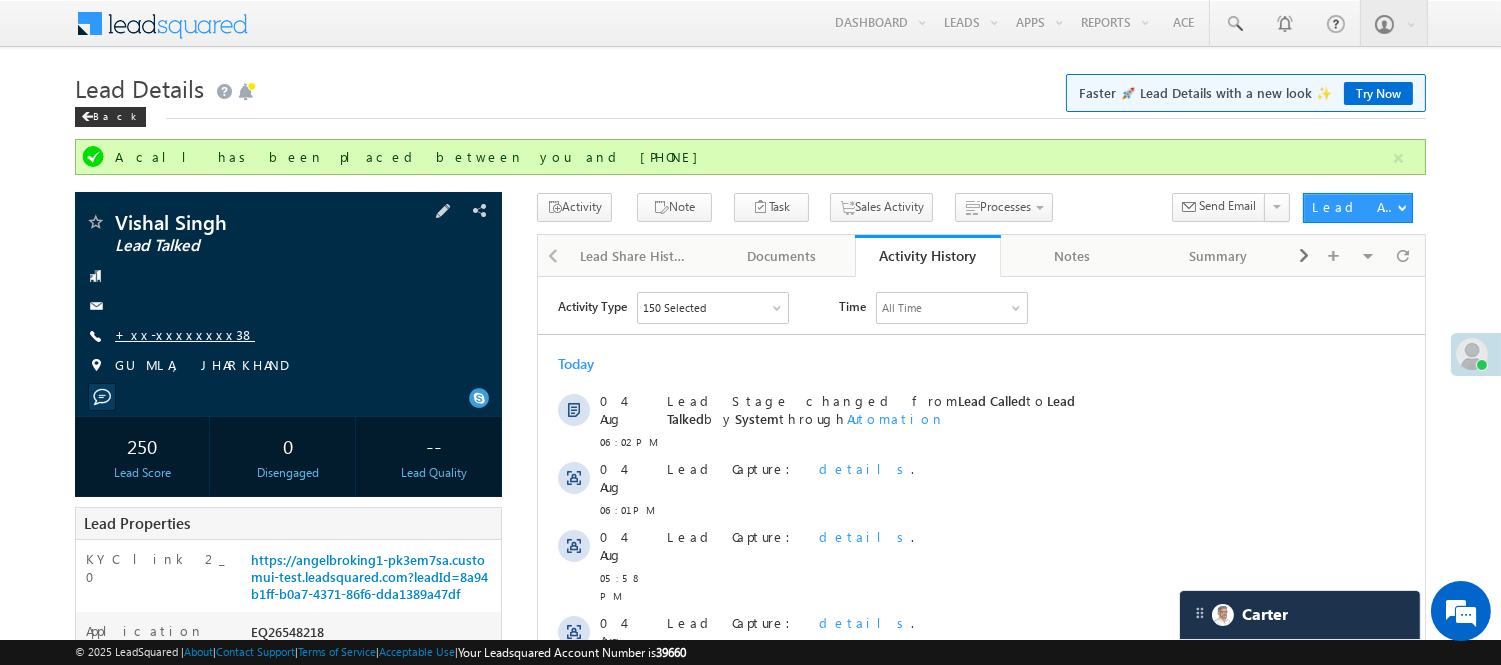 click on "+xx-xxxxxxxx38" at bounding box center [185, 334] 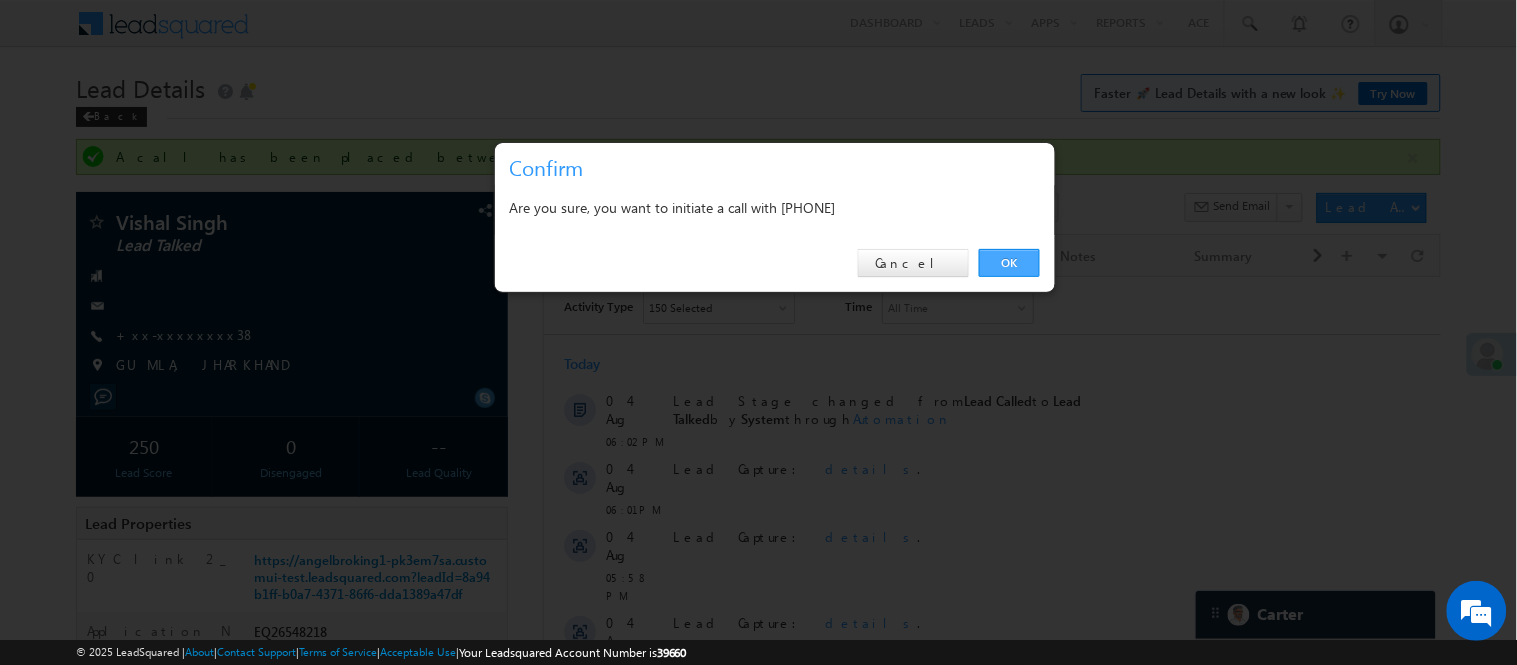 click on "OK" at bounding box center [1009, 263] 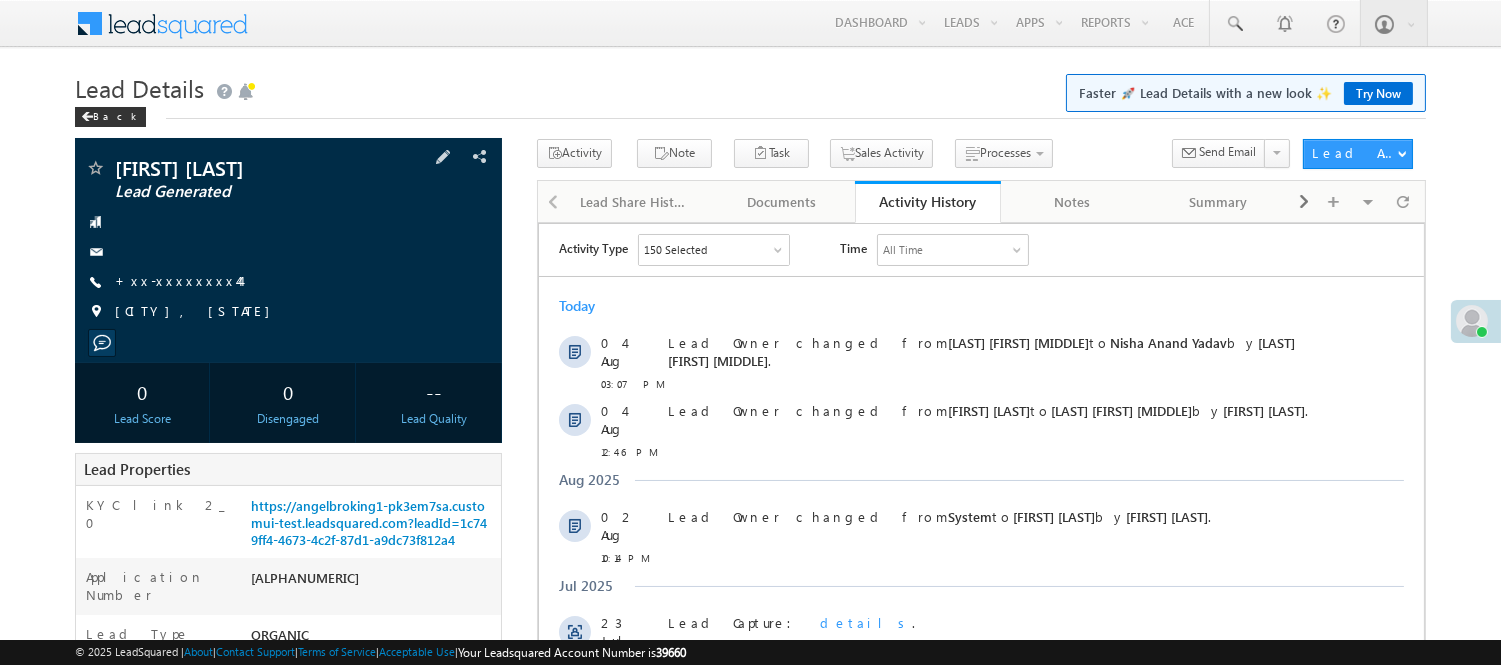 scroll, scrollTop: 0, scrollLeft: 0, axis: both 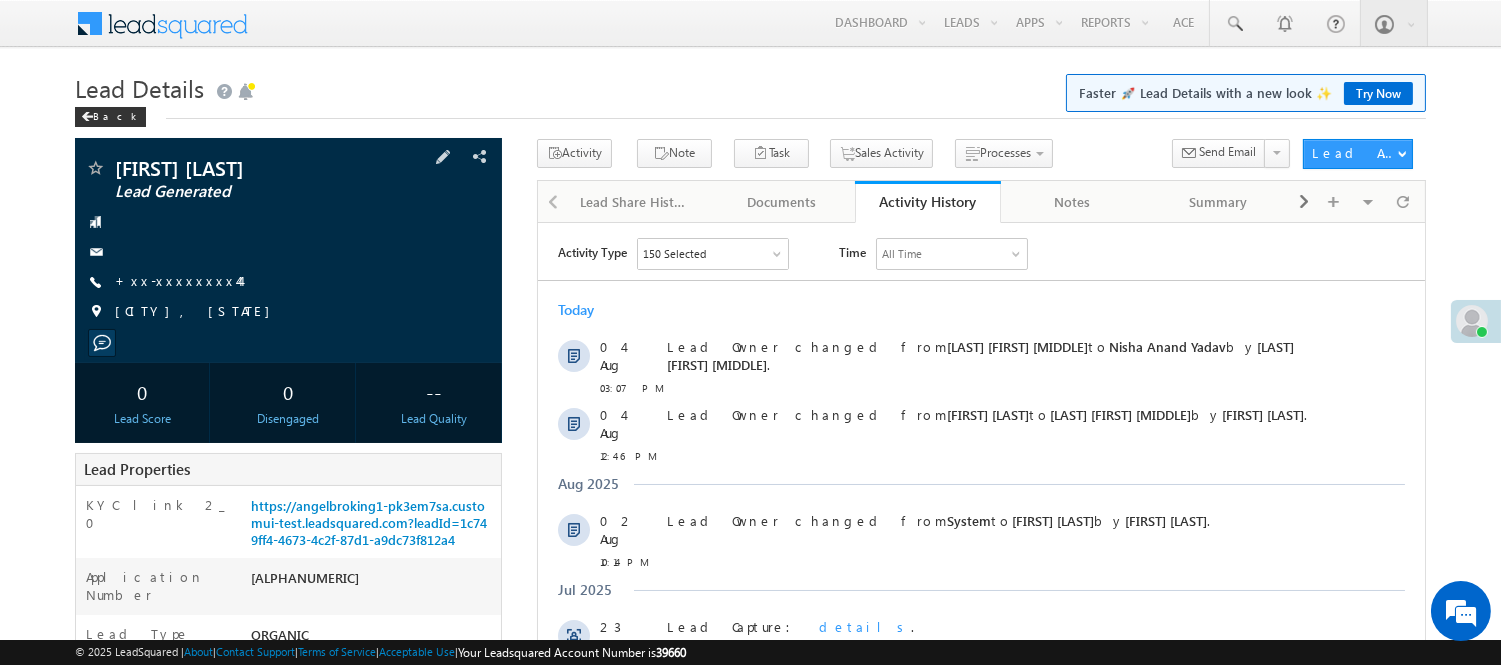 click on "[FIRST] [LAST]
Lead Generated
+xx-[PHONE]" at bounding box center [288, 245] 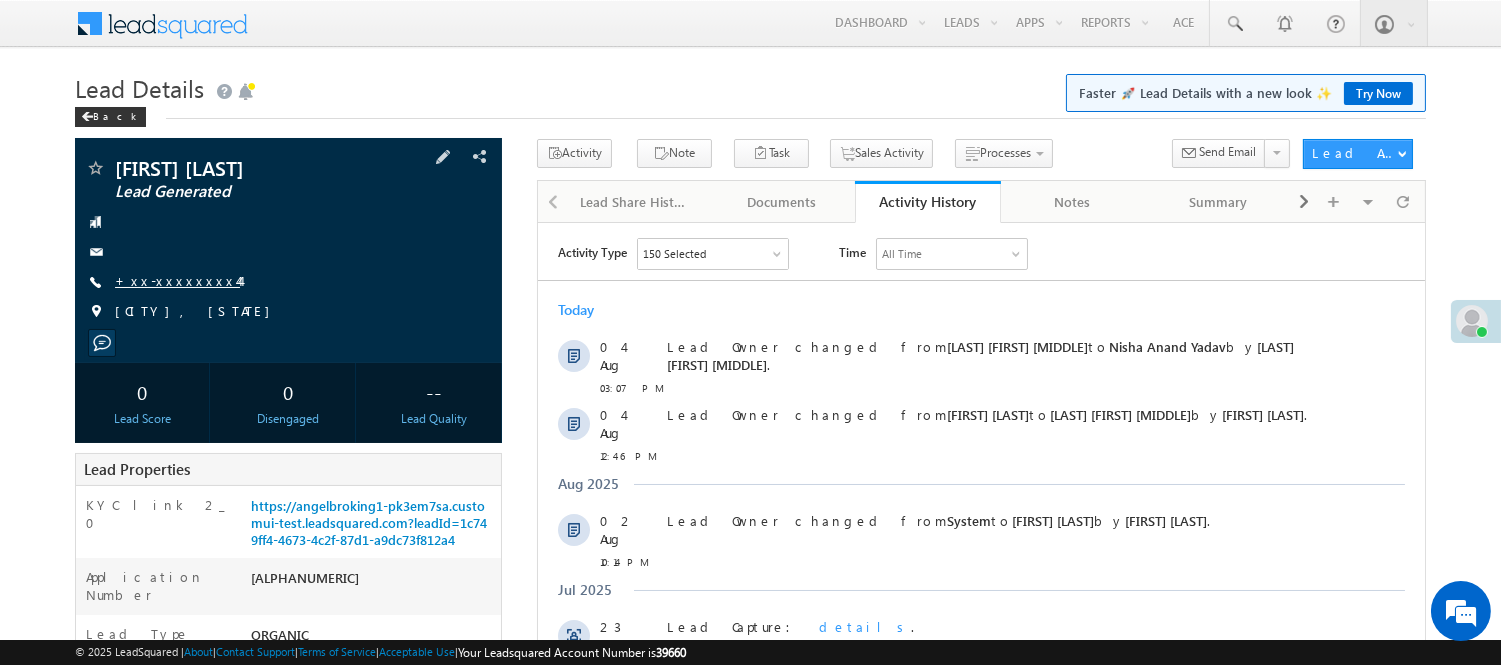 click on "+xx-xxxxxxxx44" at bounding box center (177, 280) 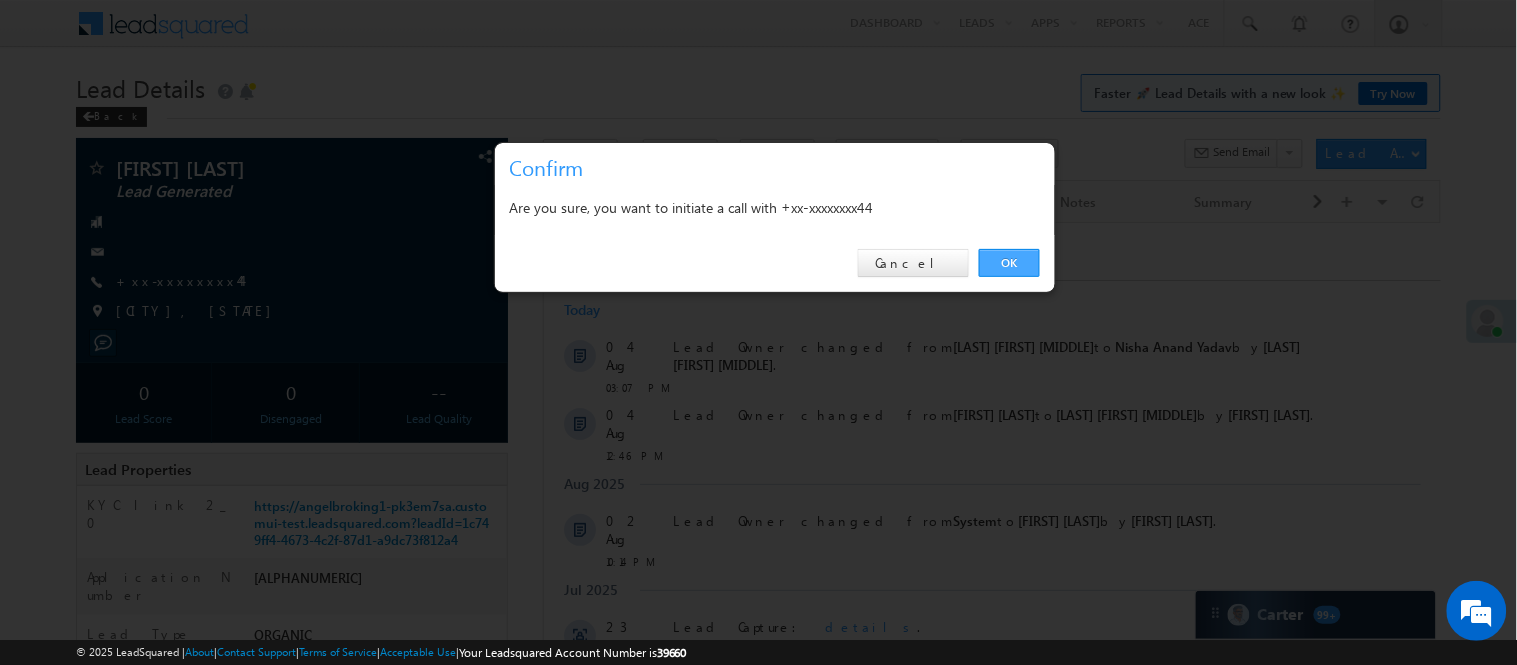 click on "OK" at bounding box center [1009, 263] 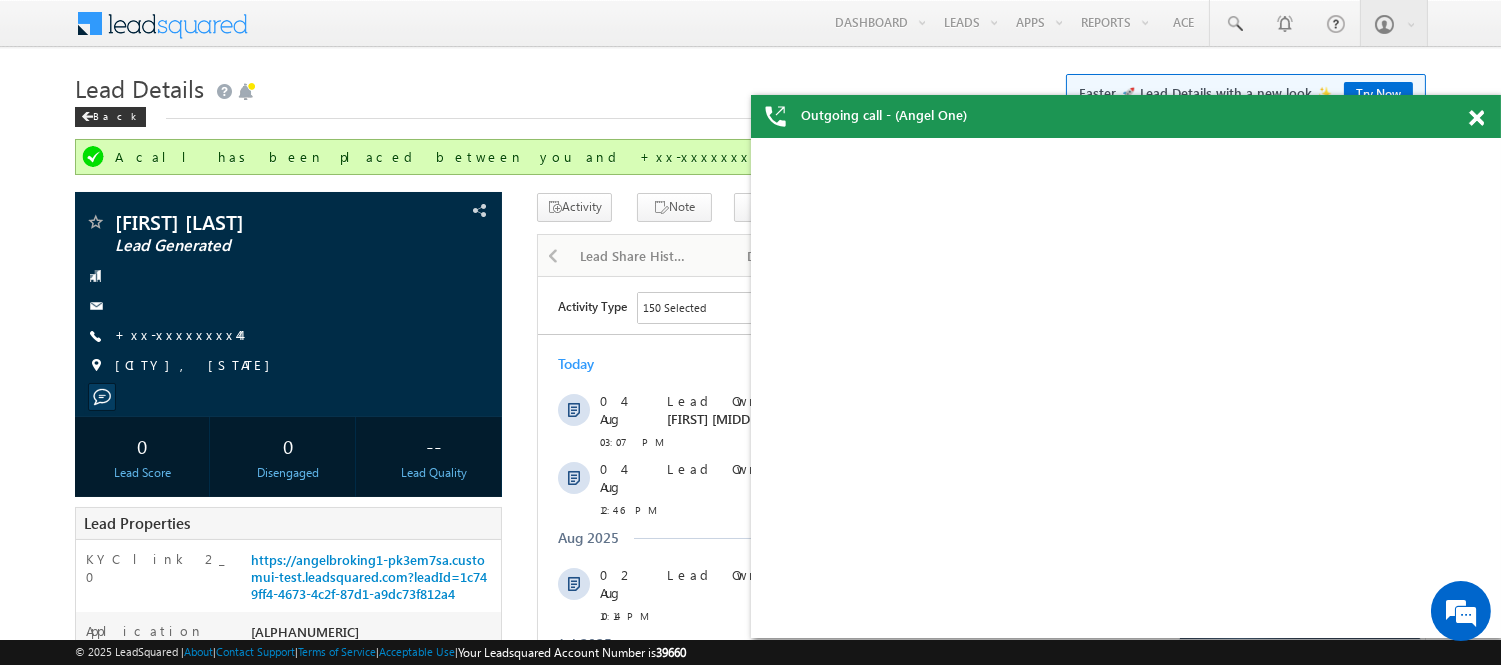 scroll, scrollTop: 0, scrollLeft: 0, axis: both 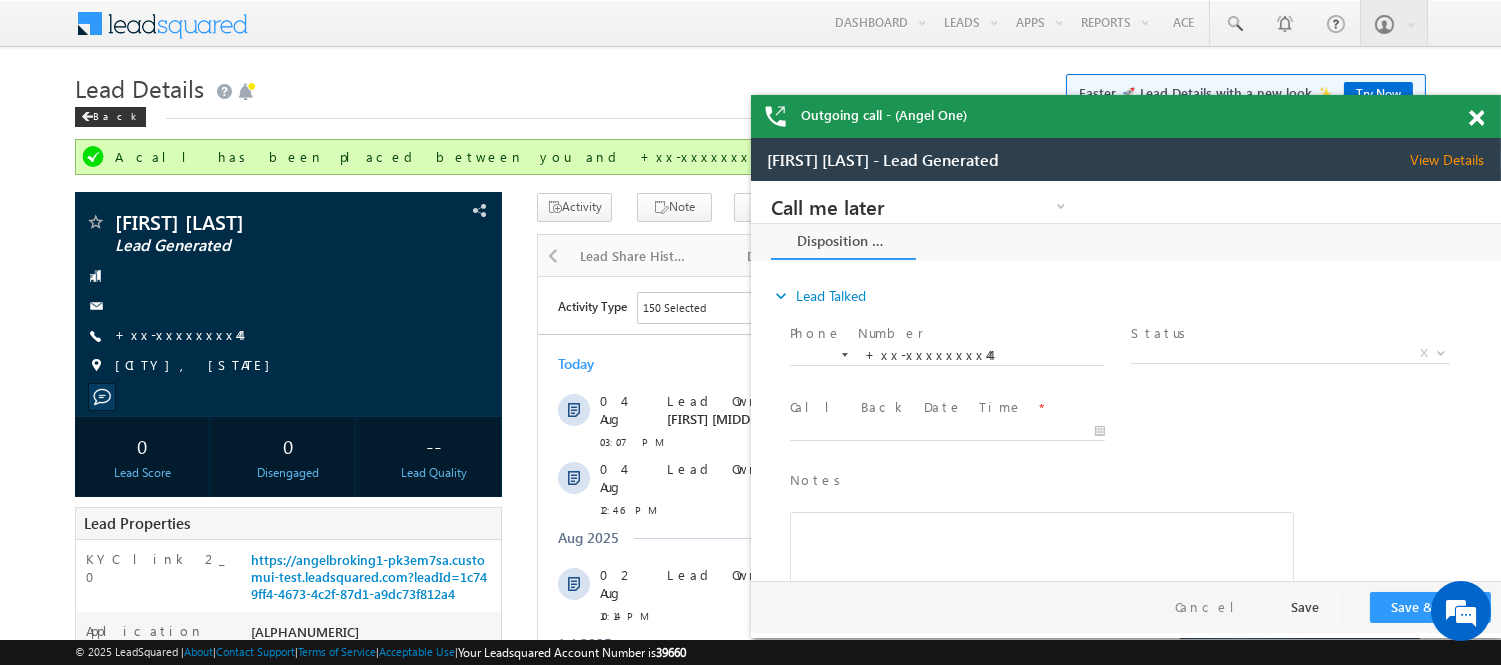 click on "Outgoing call -  (Angel One)" at bounding box center [1126, 116] 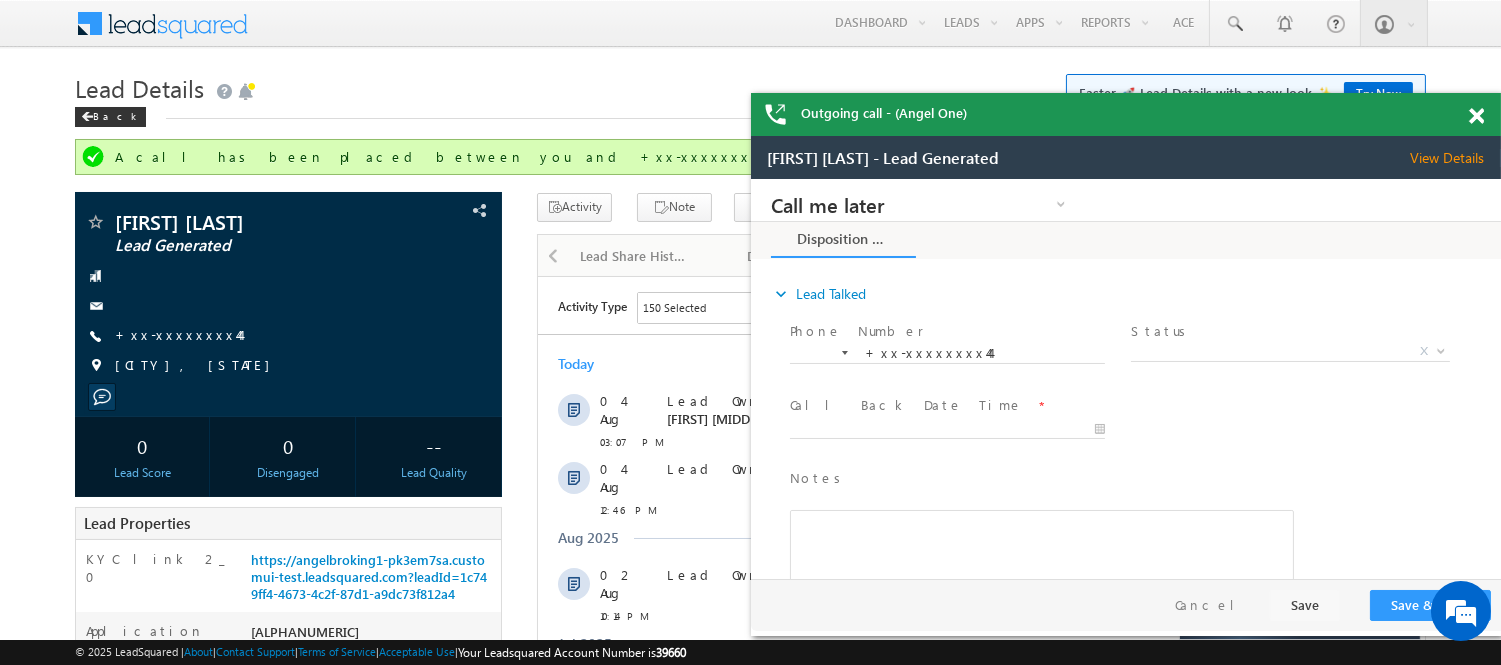 click at bounding box center [1476, 116] 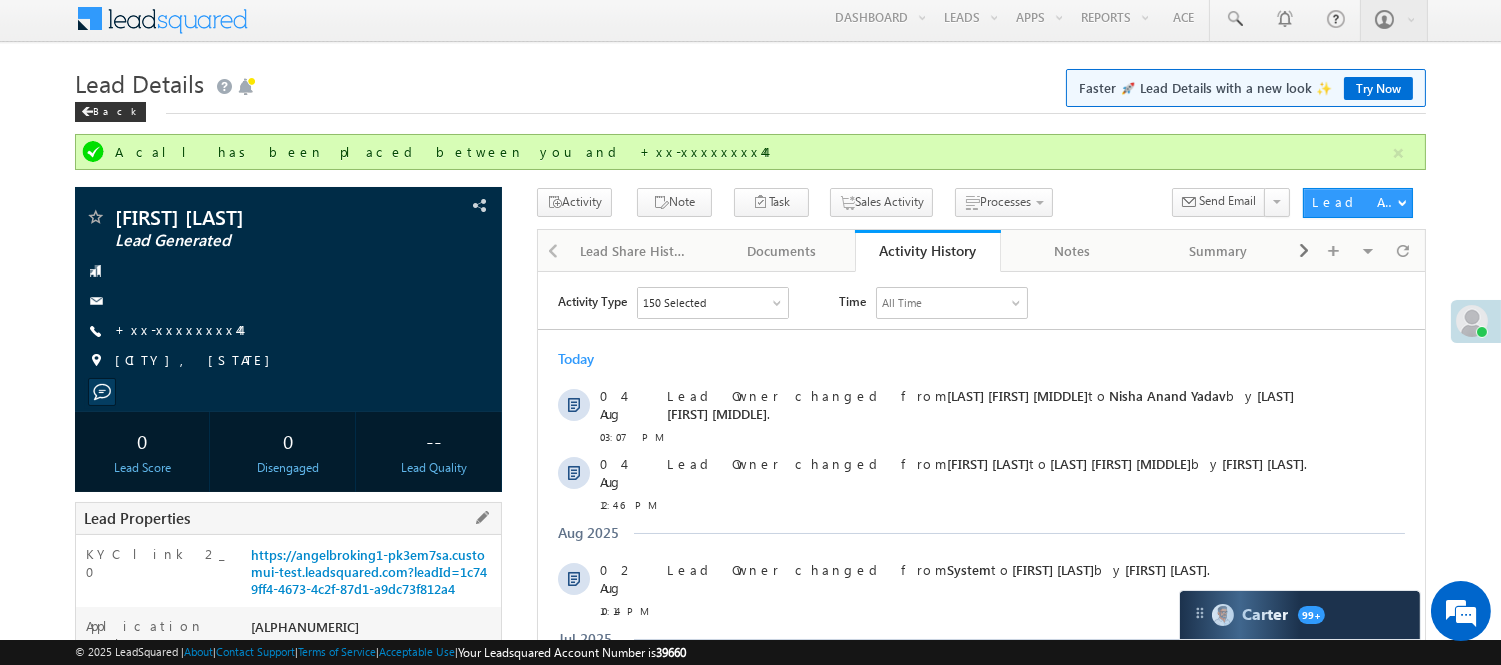 scroll, scrollTop: 0, scrollLeft: 0, axis: both 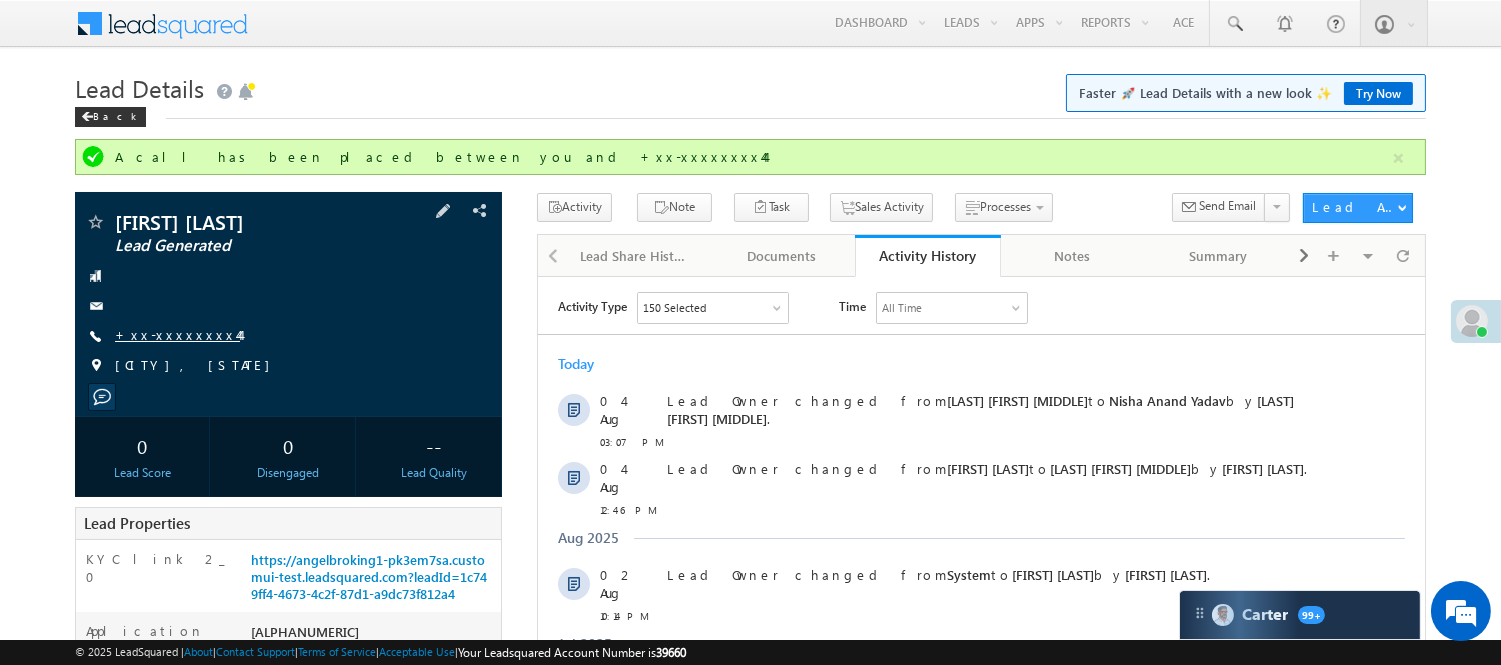 click on "+xx-xxxxxxxx44" at bounding box center (177, 334) 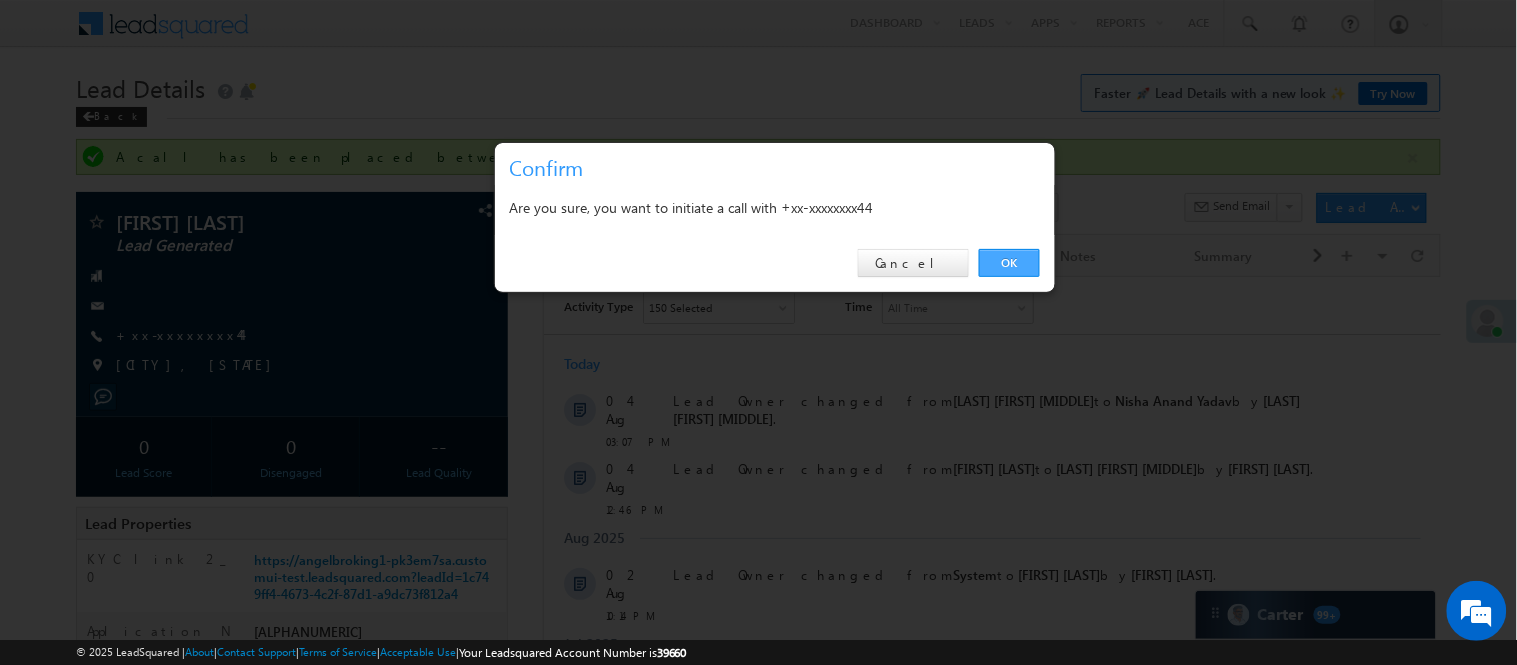 click on "OK" at bounding box center (1009, 263) 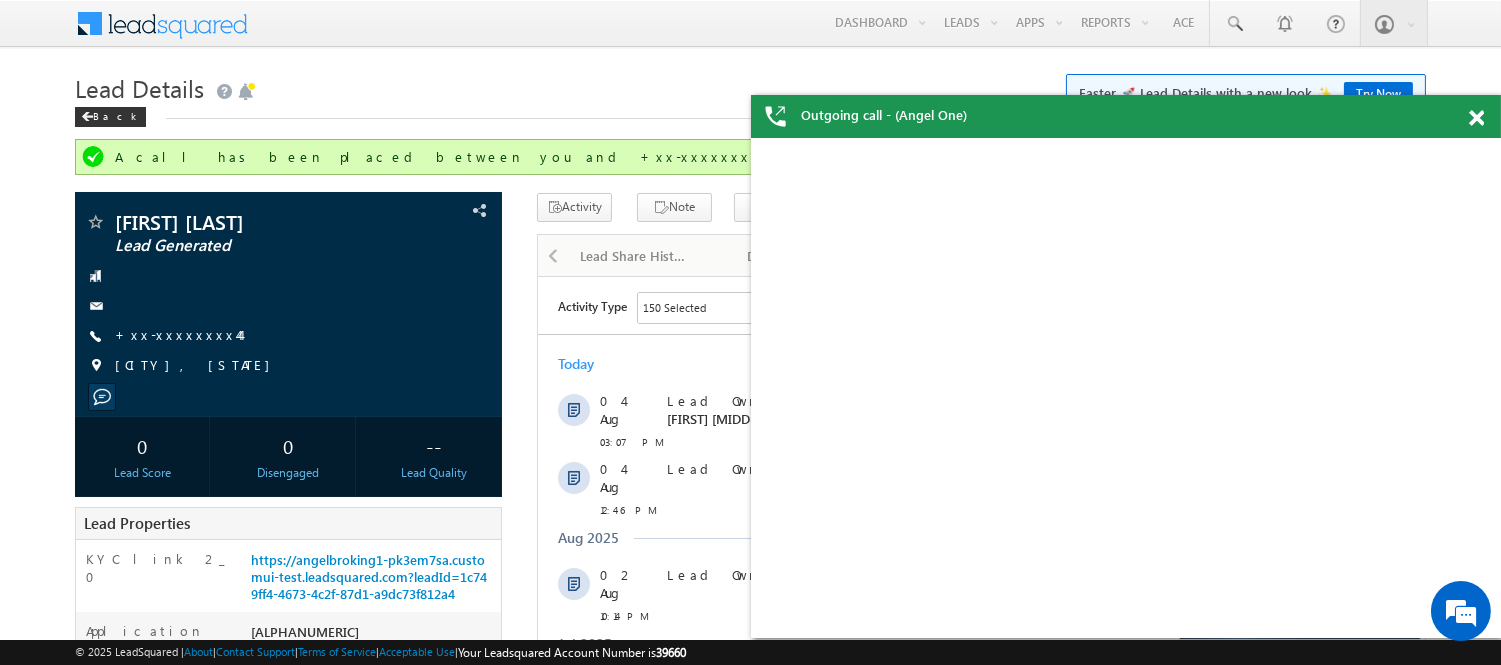 scroll, scrollTop: 0, scrollLeft: 0, axis: both 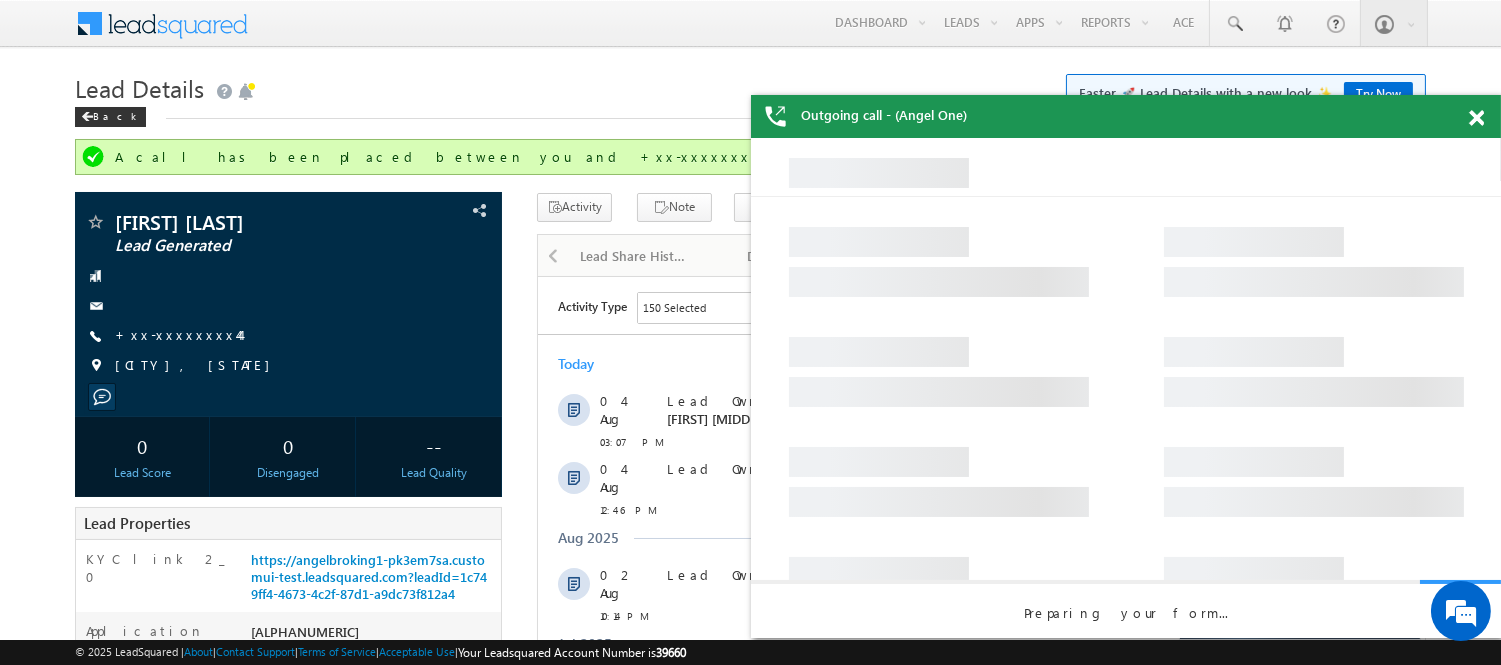click on "Outgoing call -  (Angel One)" at bounding box center (1126, 116) 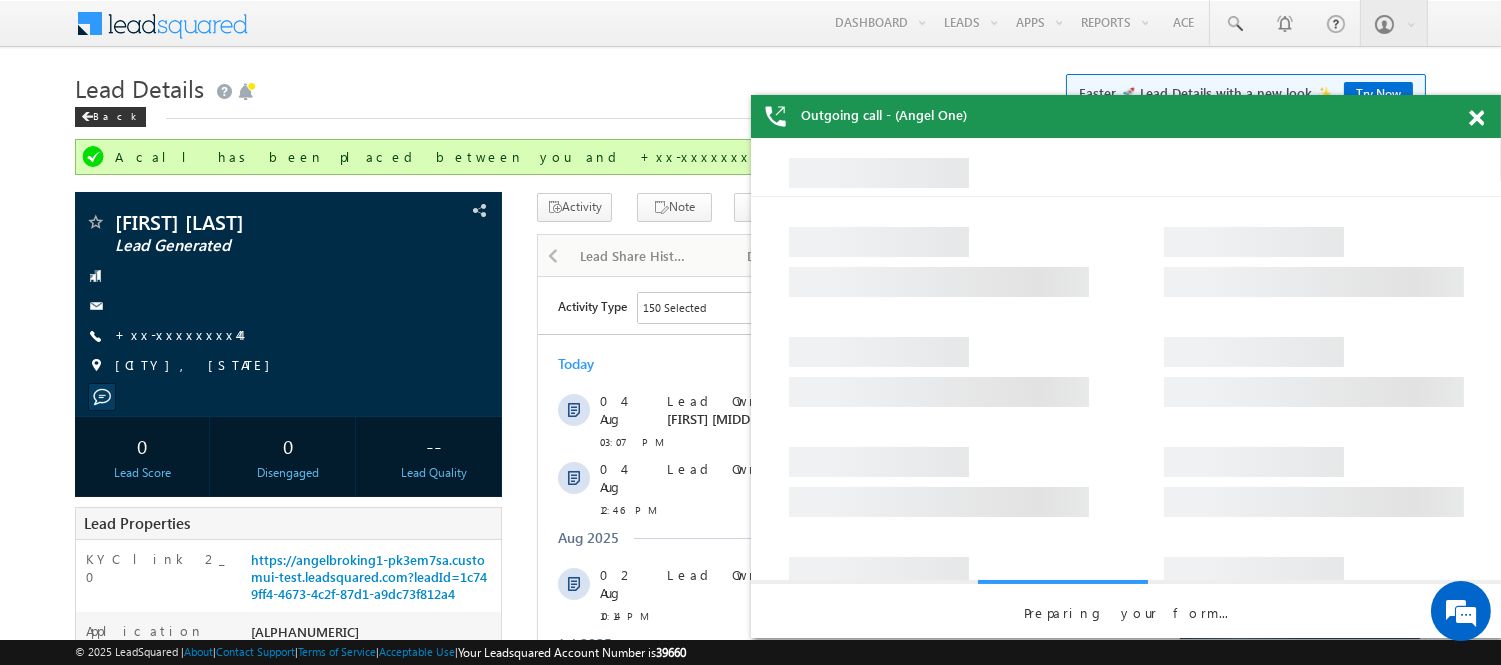 click at bounding box center (1476, 118) 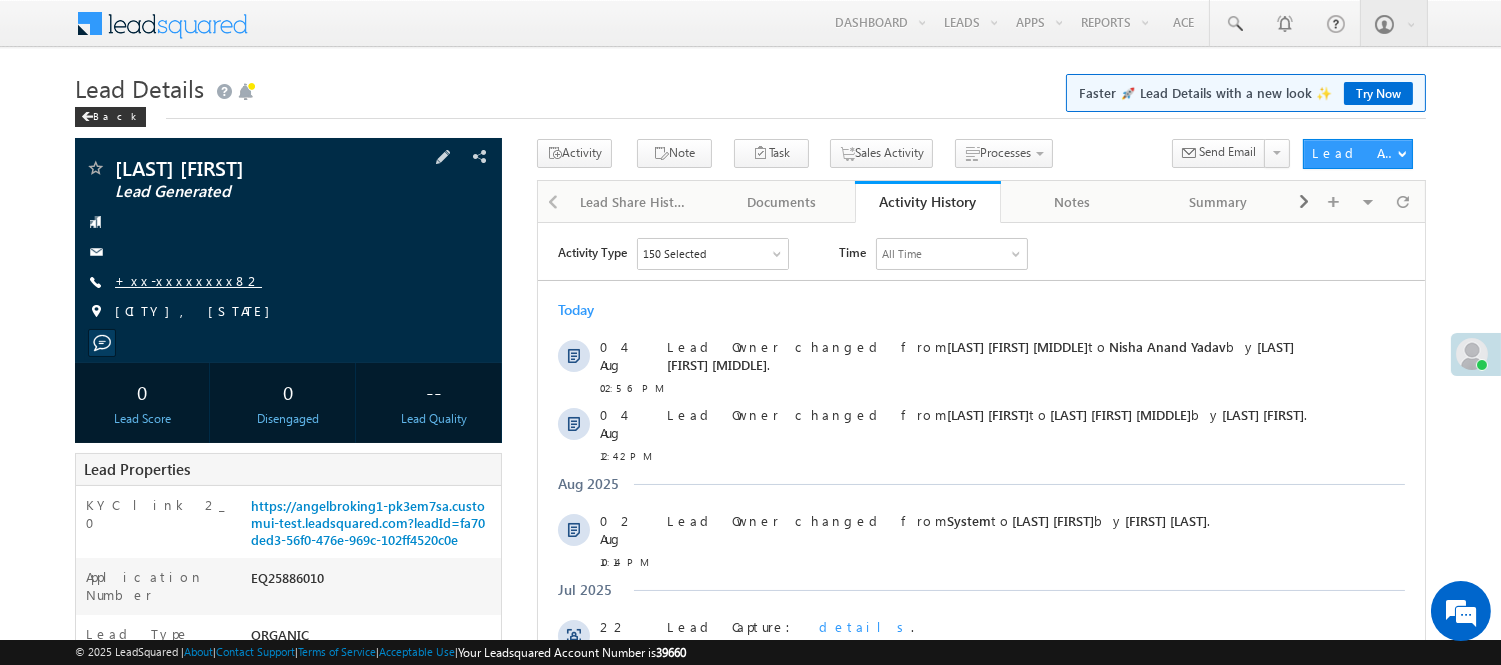 scroll, scrollTop: 0, scrollLeft: 0, axis: both 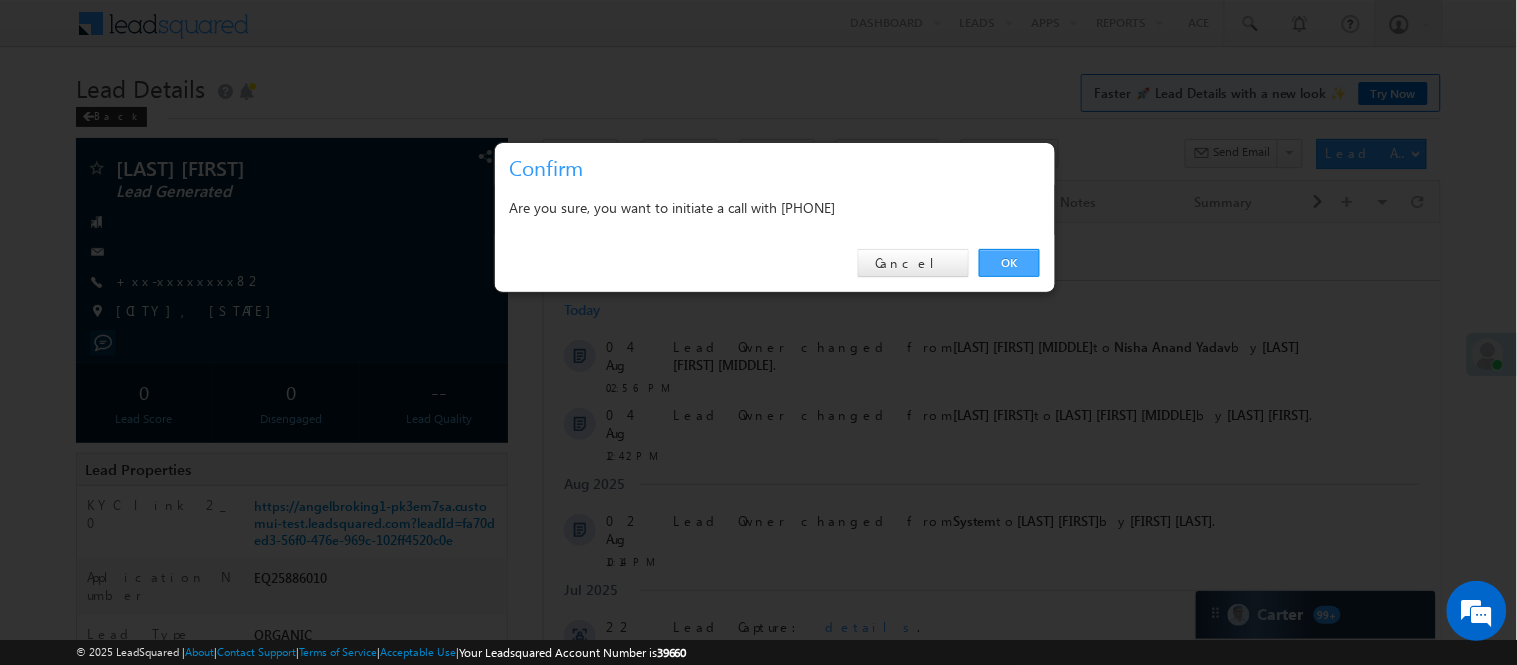 click on "OK" at bounding box center [1009, 263] 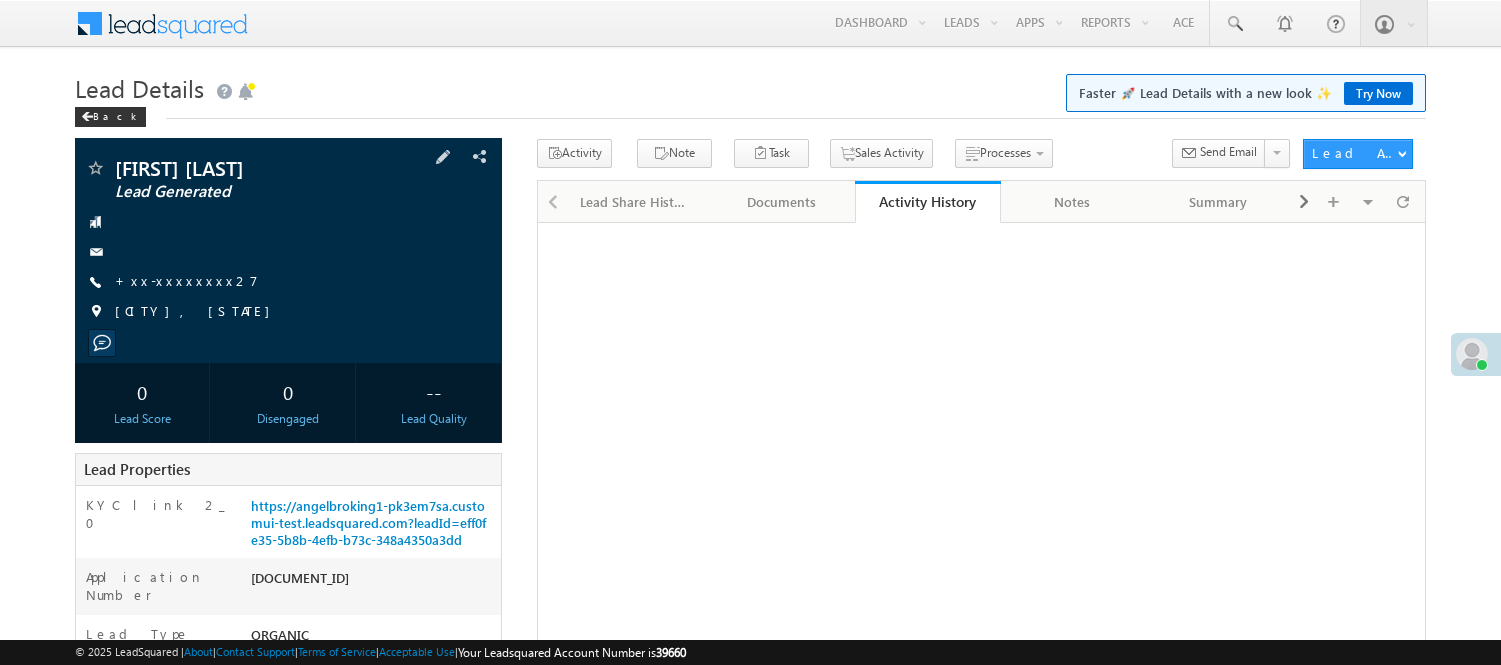 scroll, scrollTop: 0, scrollLeft: 0, axis: both 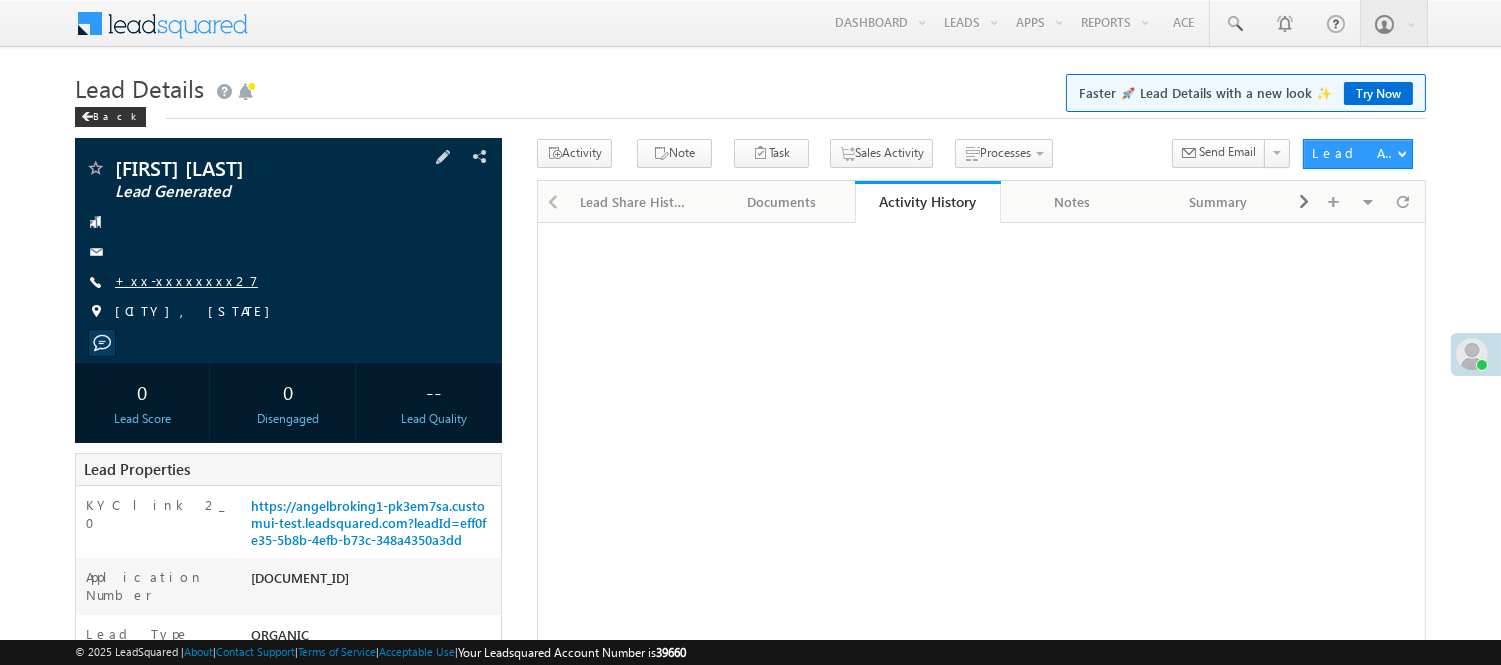 click on "+xx-xxxxxxxx27" at bounding box center [186, 280] 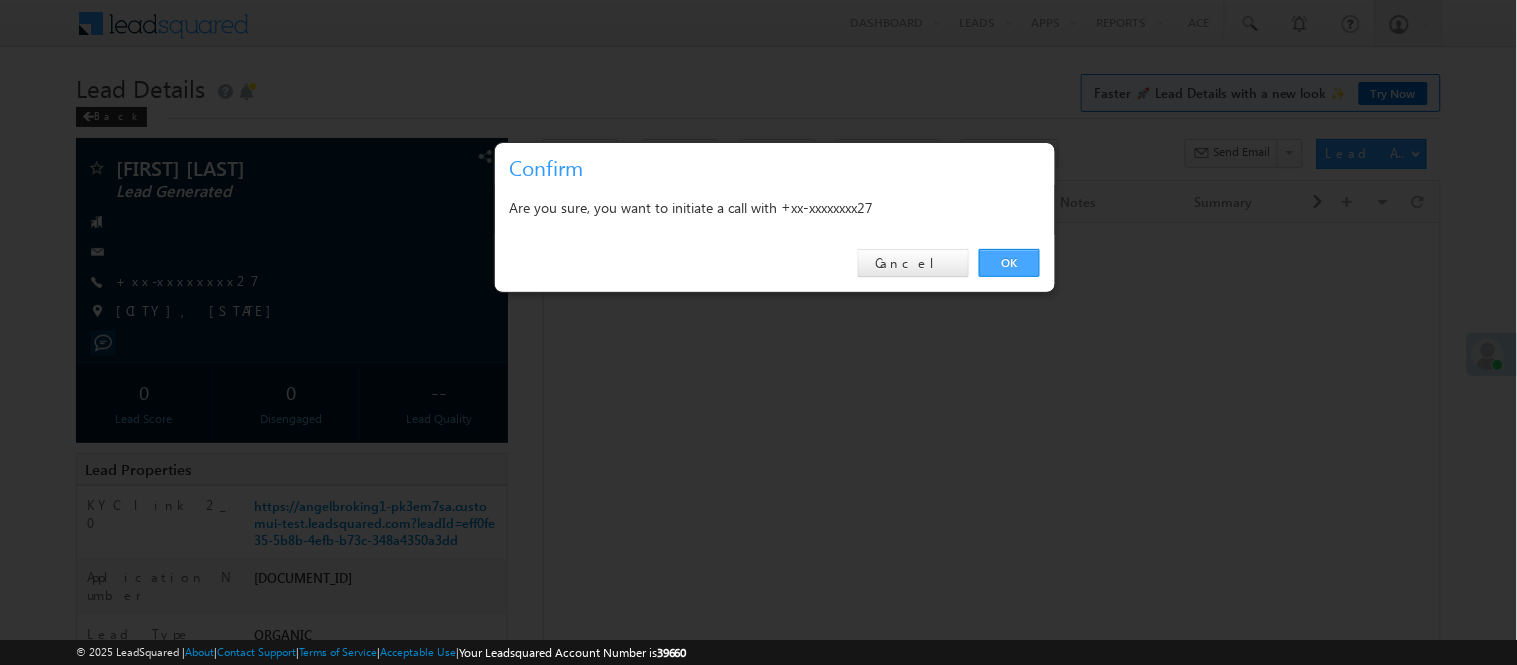 click on "OK" at bounding box center [1009, 263] 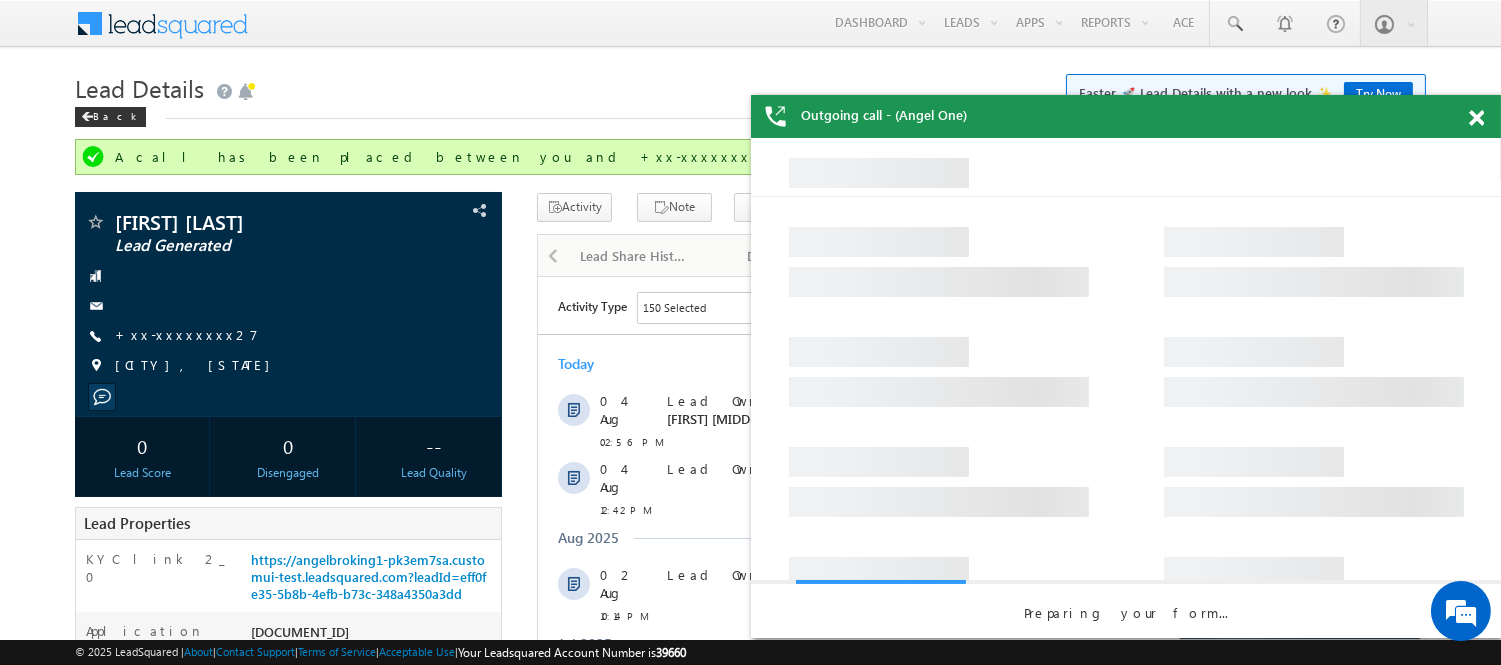 scroll, scrollTop: 0, scrollLeft: 0, axis: both 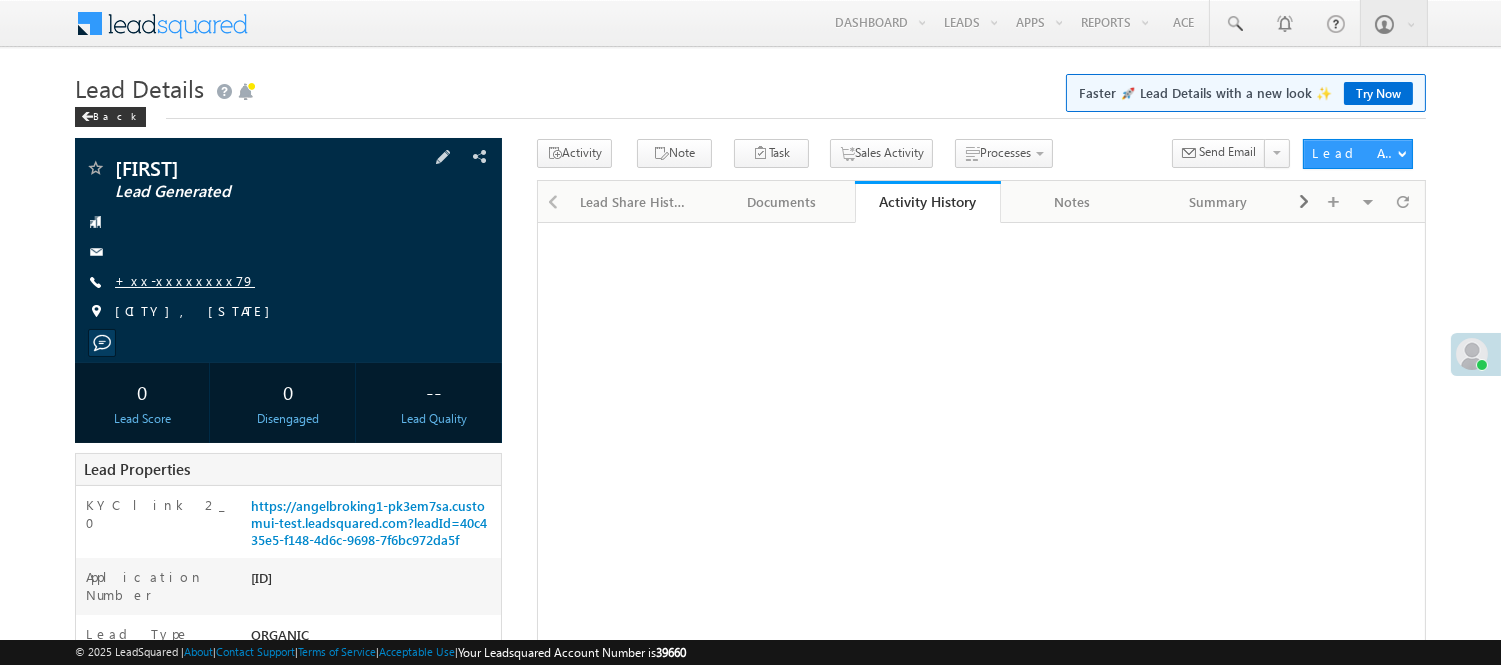 click on "+xx-xxxxxxxx79" at bounding box center (185, 280) 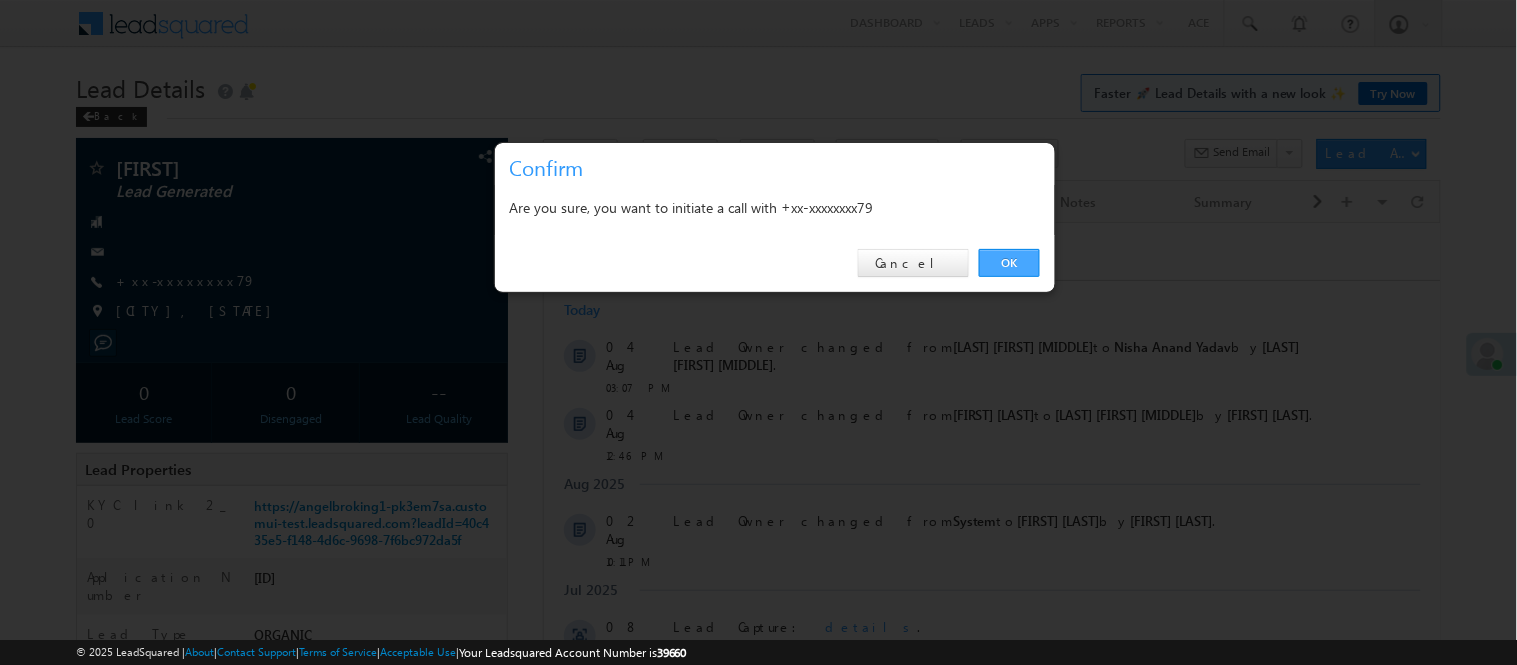 click on "OK" at bounding box center [1009, 263] 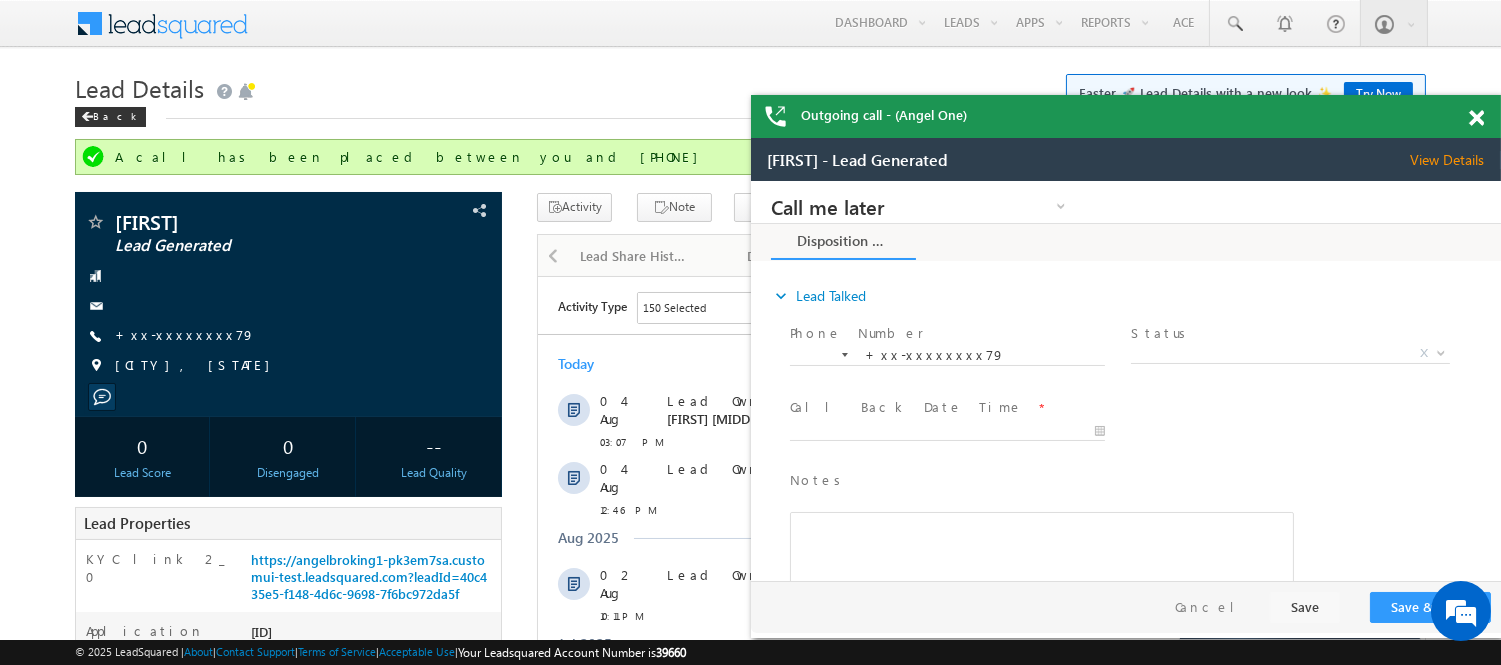 scroll, scrollTop: 0, scrollLeft: 0, axis: both 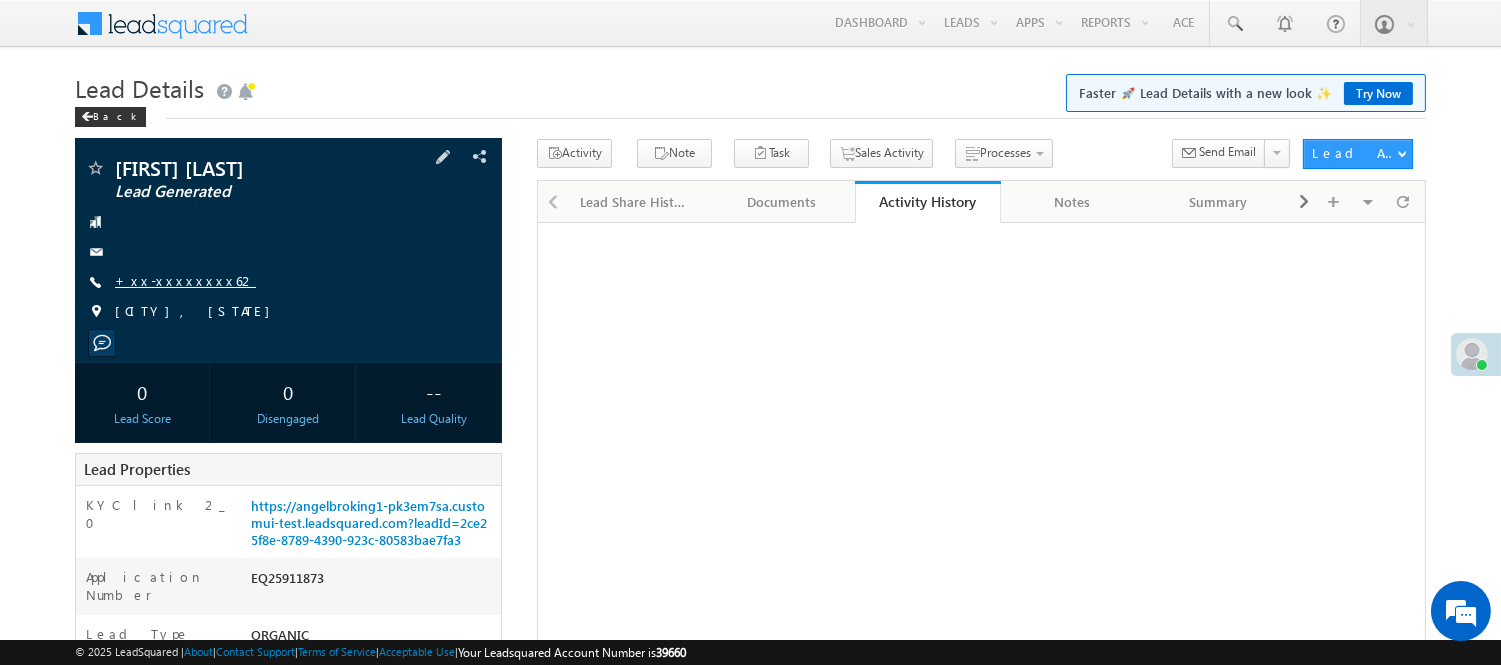 click on "+xx-xxxxxxxx62" at bounding box center [185, 280] 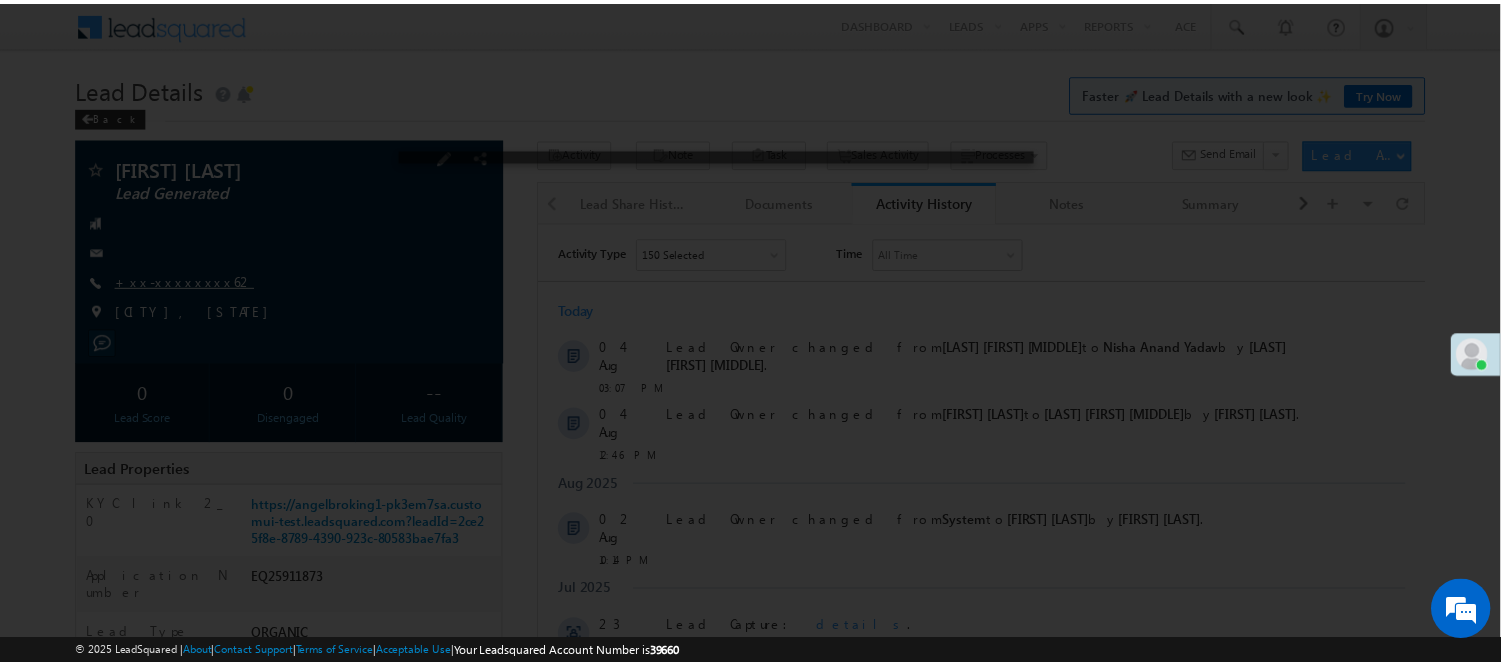 scroll, scrollTop: 0, scrollLeft: 0, axis: both 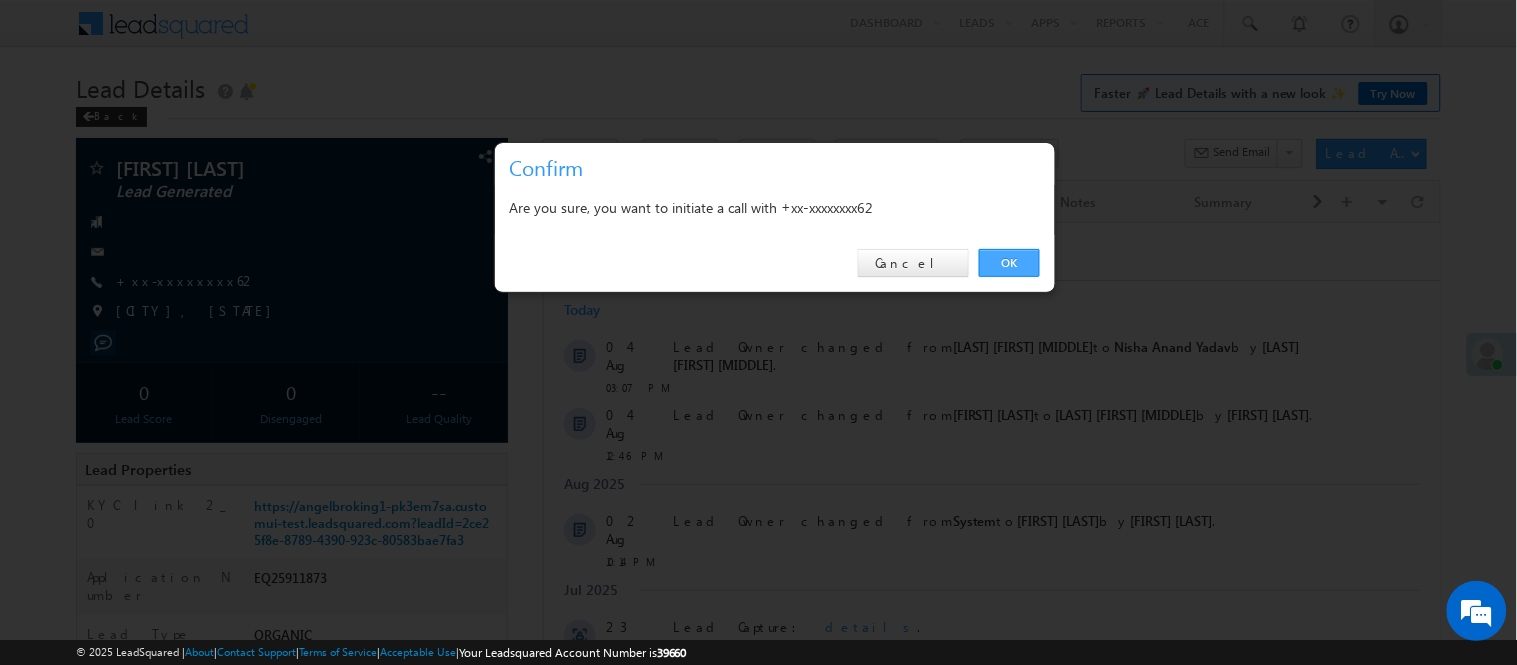 click on "OK" at bounding box center (1009, 263) 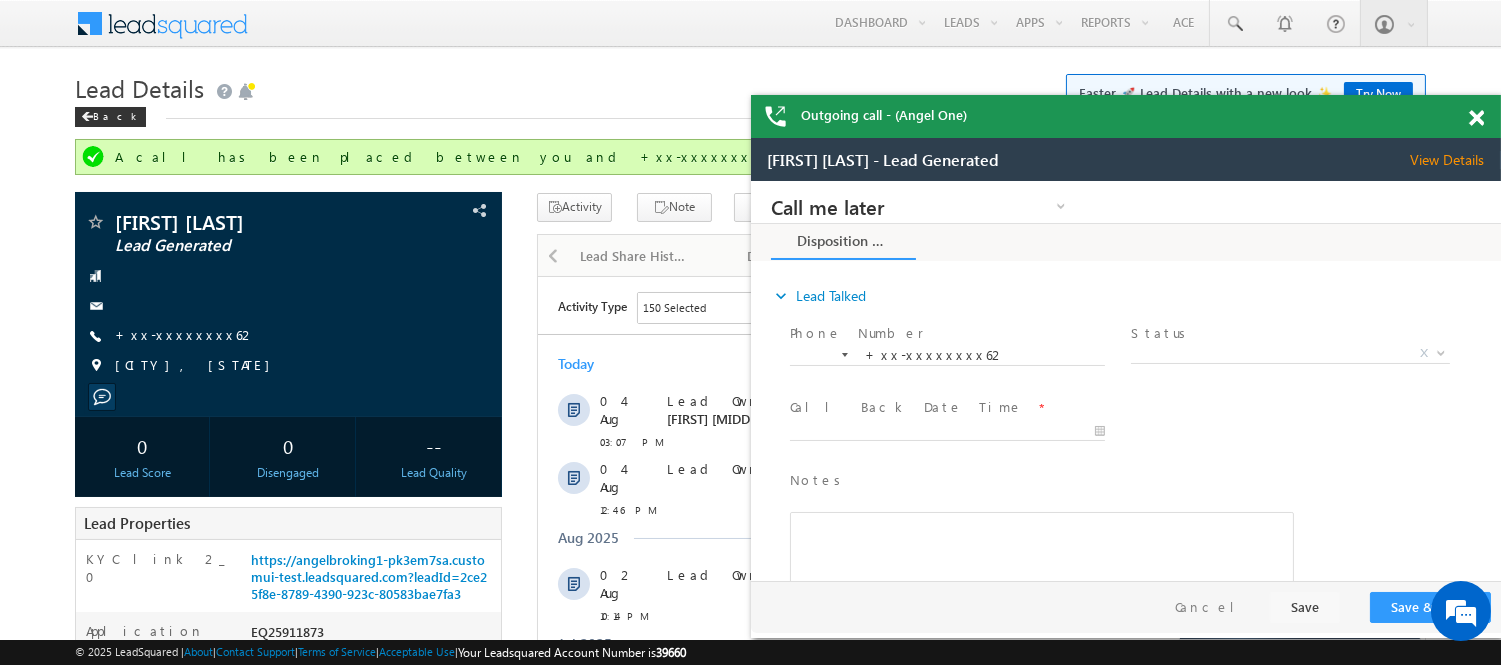 scroll, scrollTop: 0, scrollLeft: 0, axis: both 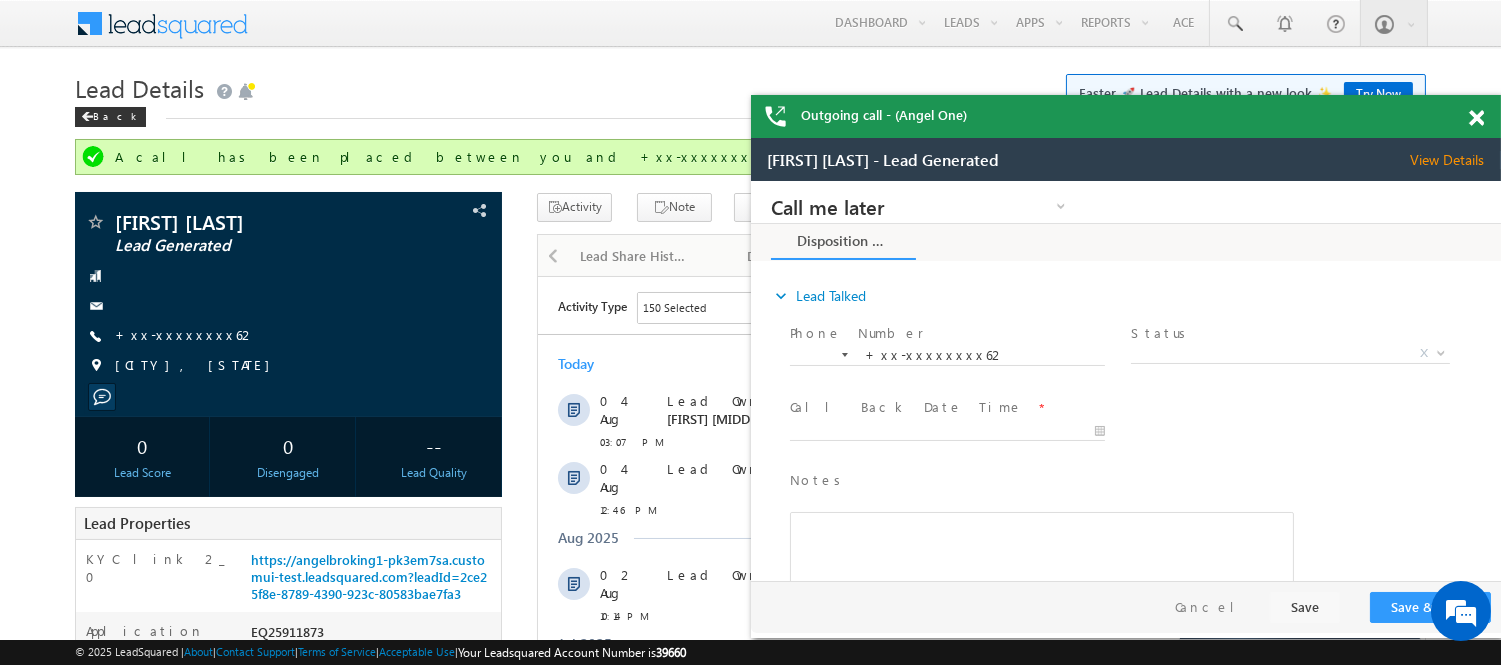 click at bounding box center [1476, 118] 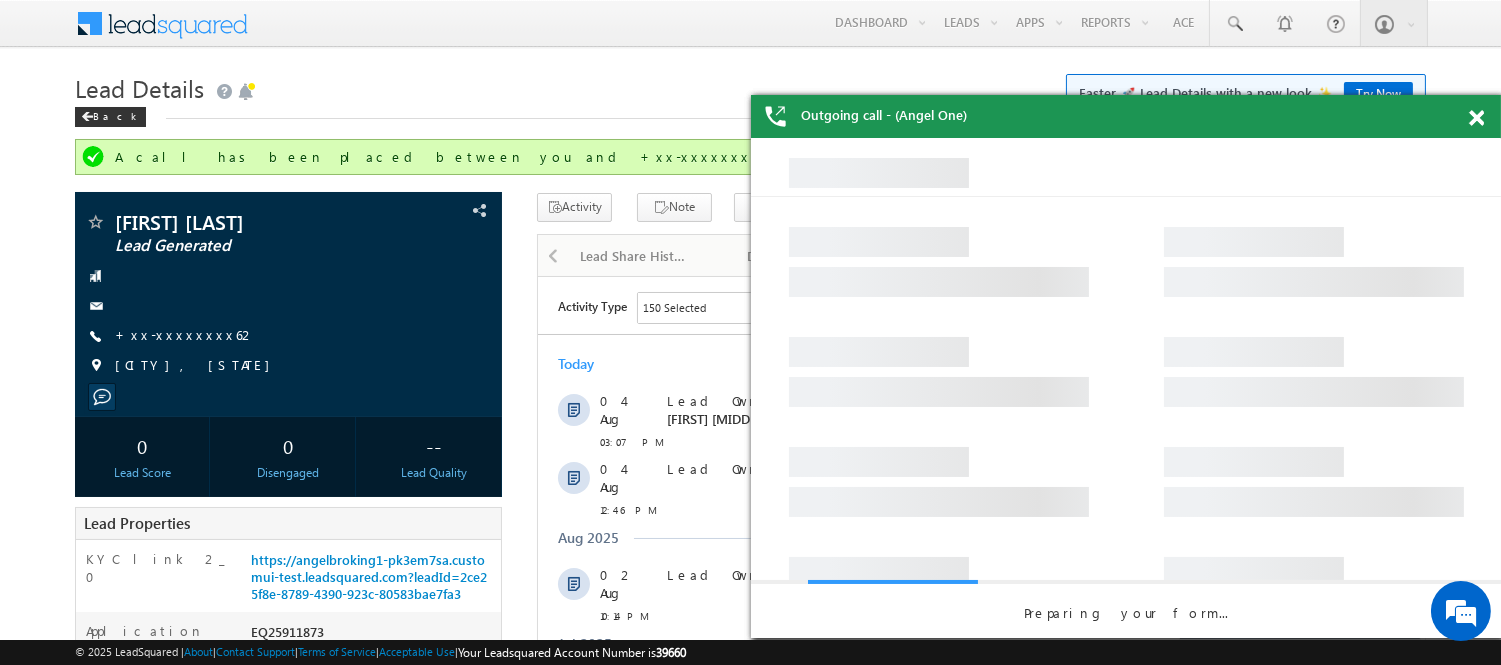 scroll, scrollTop: 0, scrollLeft: 0, axis: both 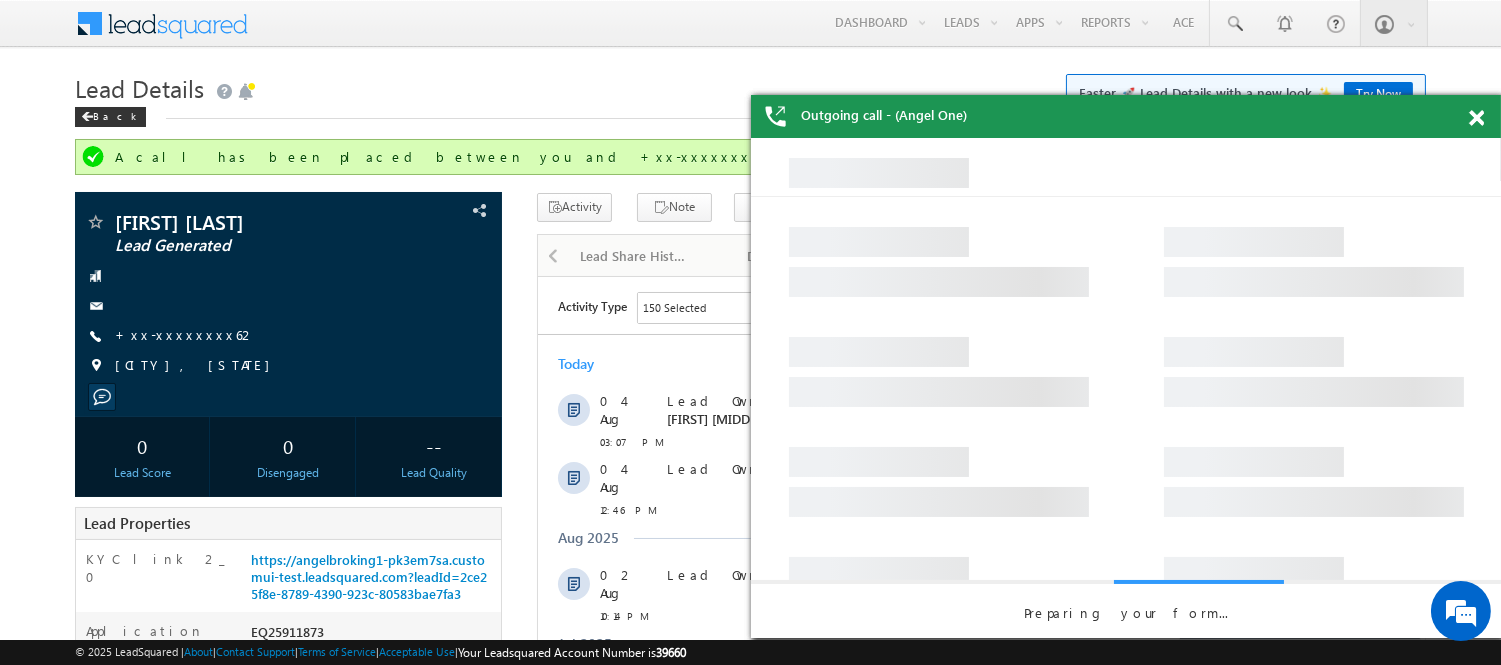 click at bounding box center (1476, 118) 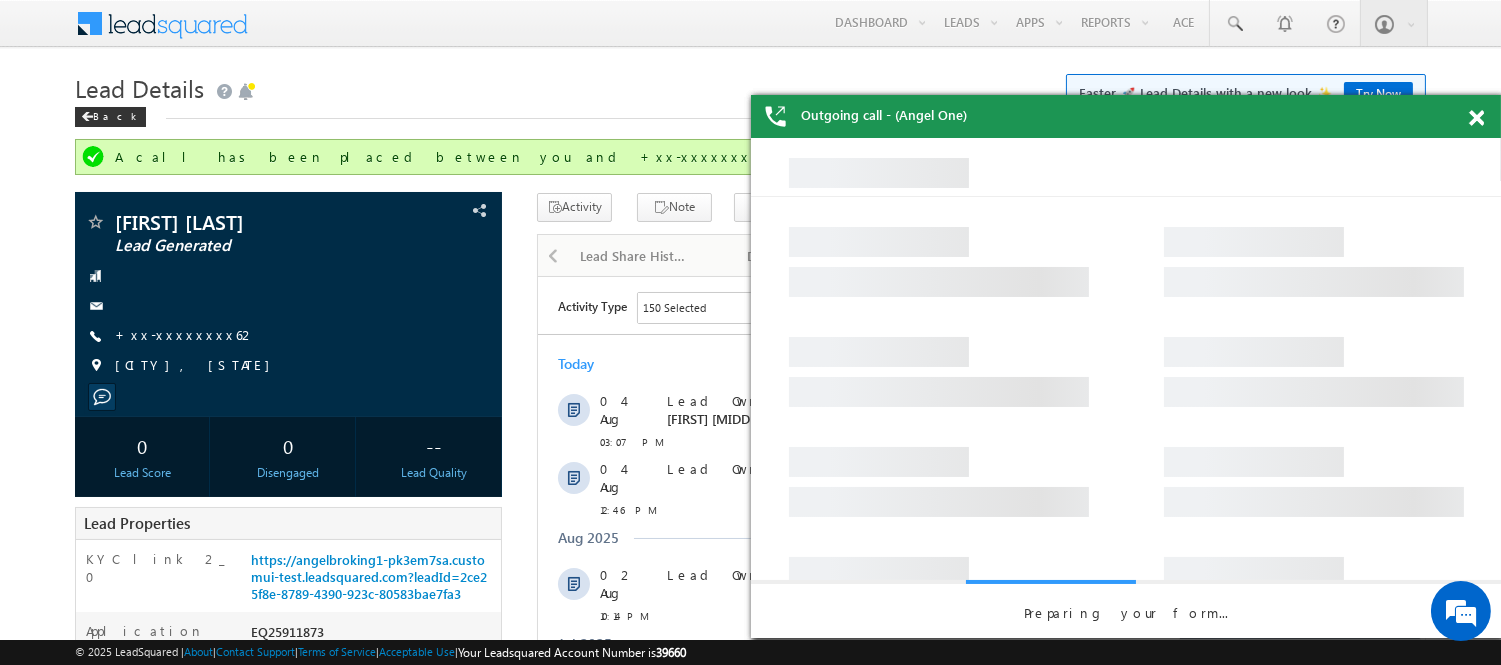 click at bounding box center (1476, 118) 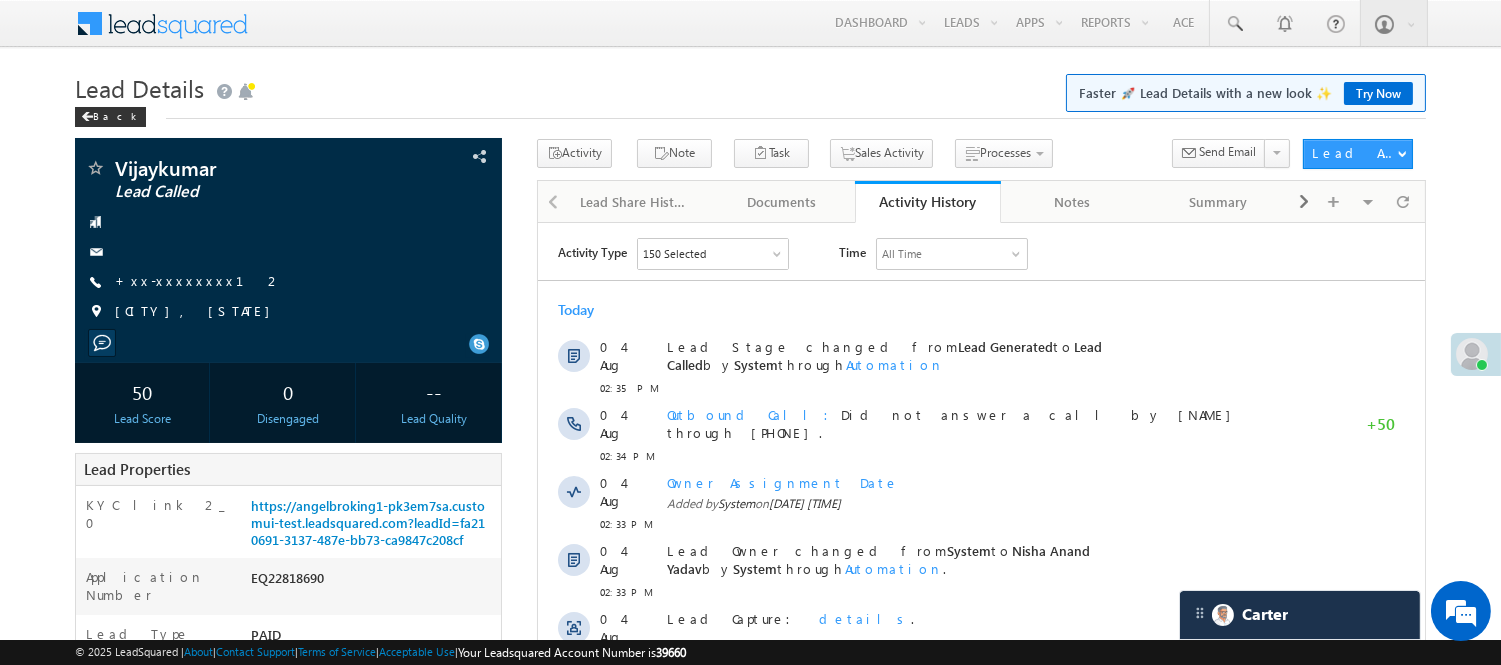 scroll, scrollTop: 0, scrollLeft: 0, axis: both 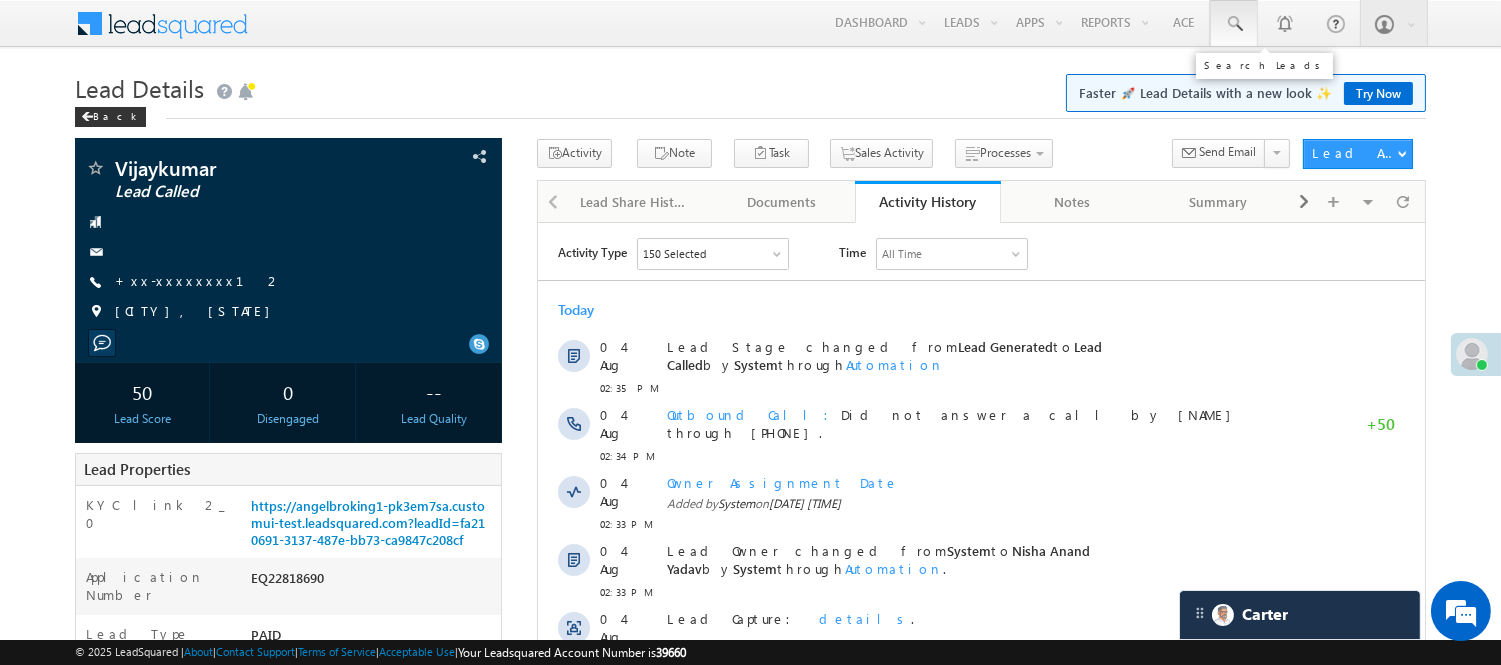click at bounding box center [1234, 23] 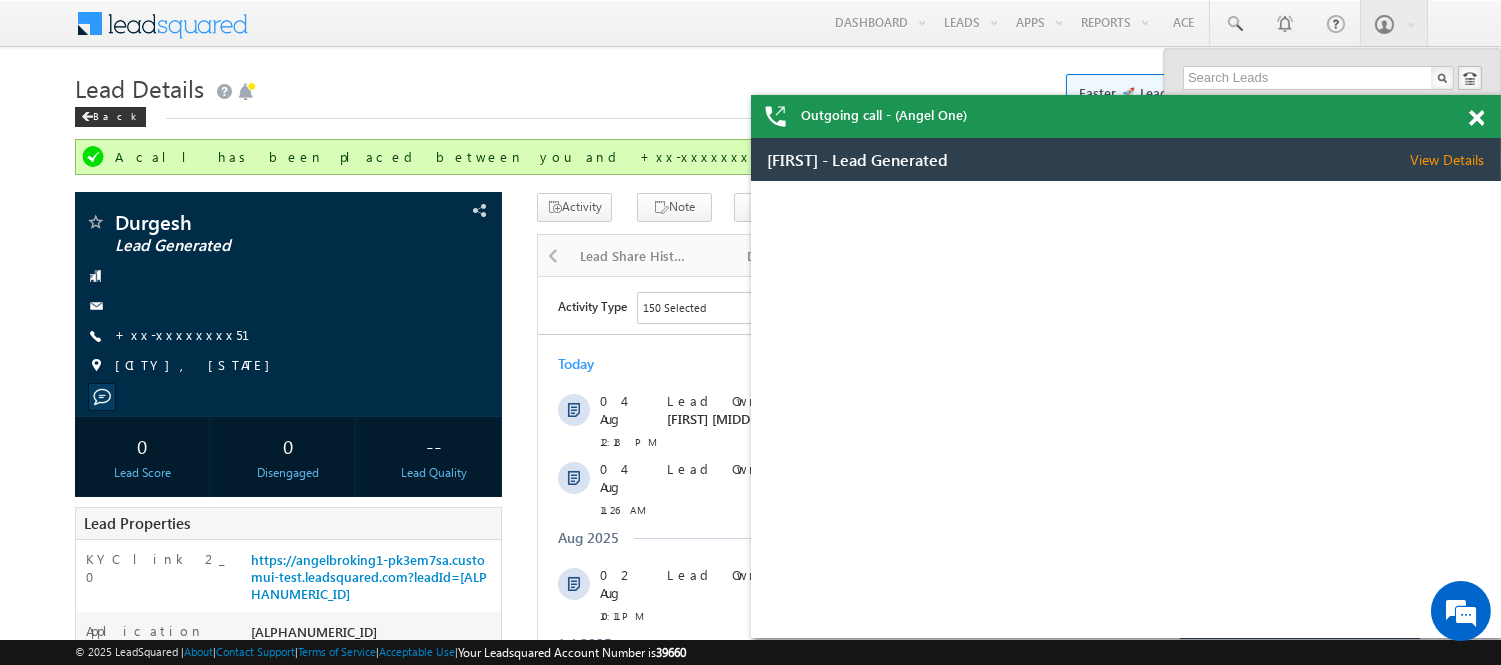scroll, scrollTop: 0, scrollLeft: 0, axis: both 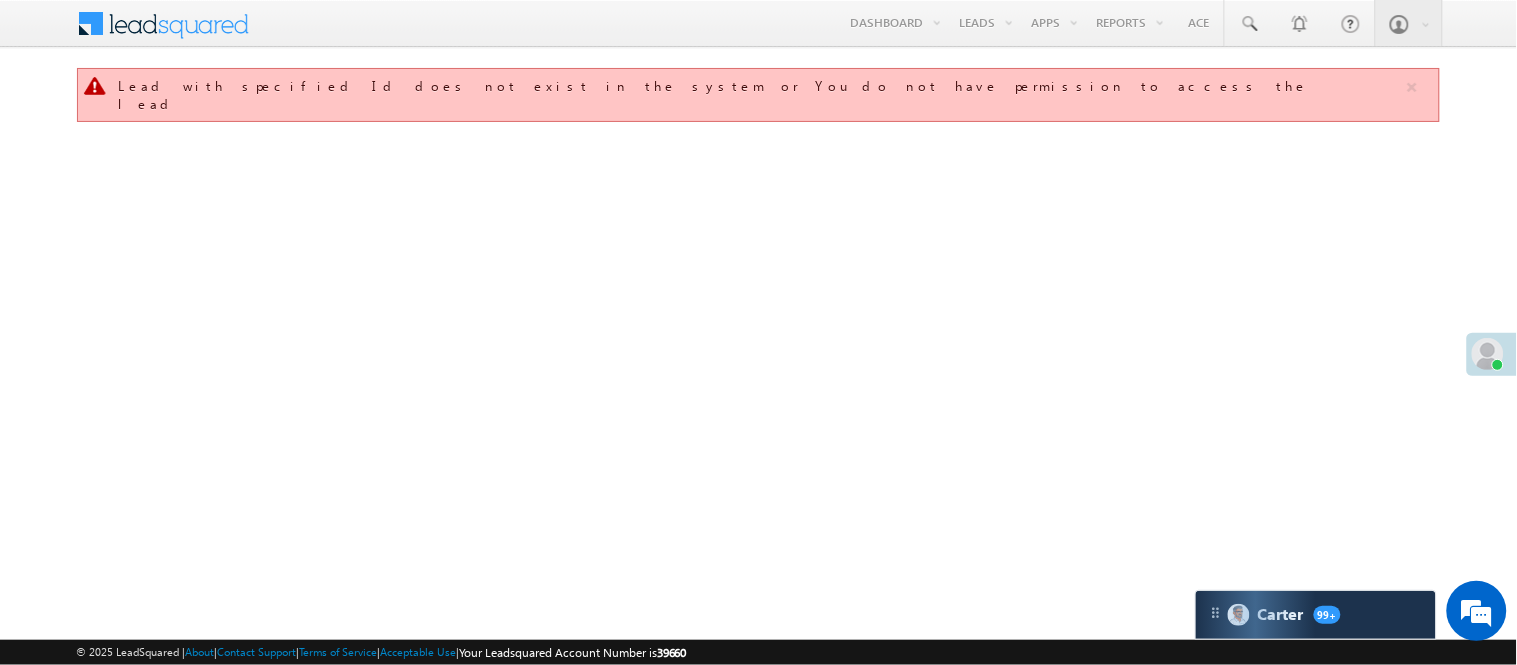 drag, startPoint x: 0, startPoint y: 0, endPoint x: 0, endPoint y: 281, distance: 281 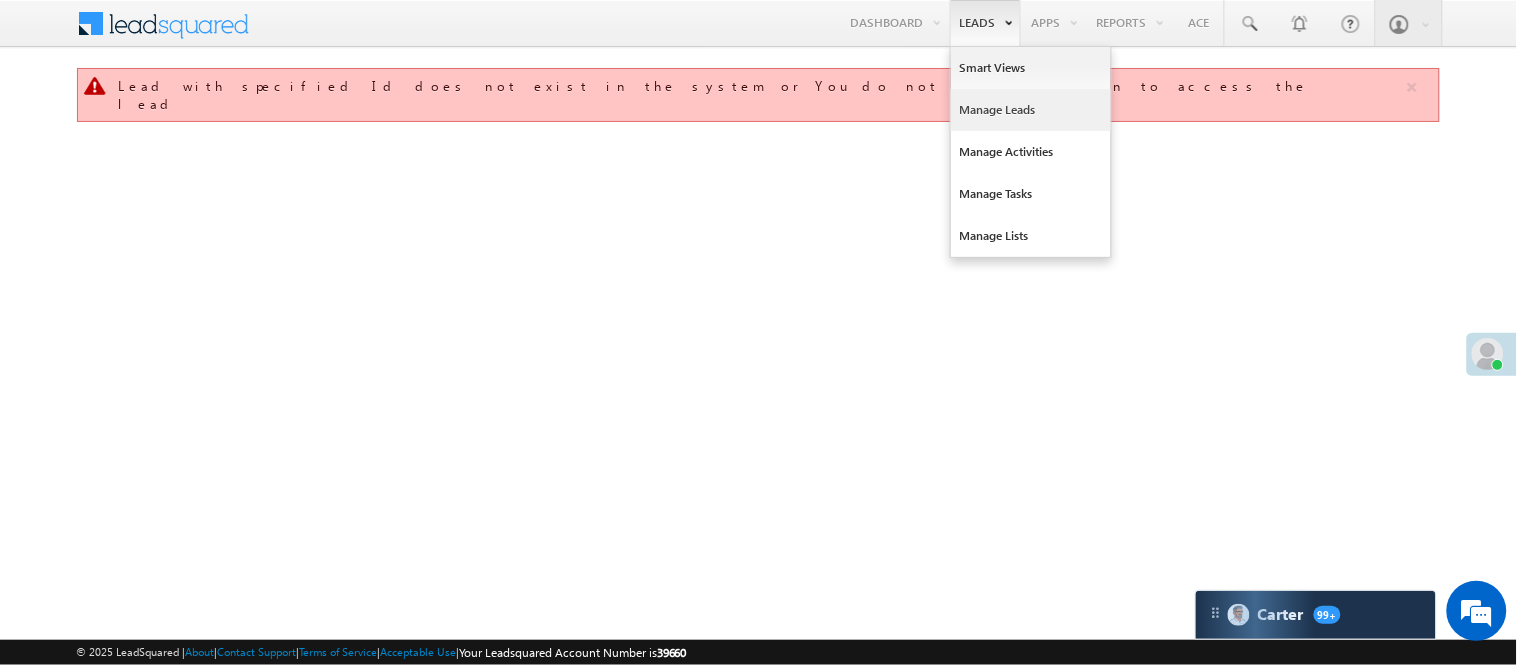 click on "Manage Leads" at bounding box center (1031, 110) 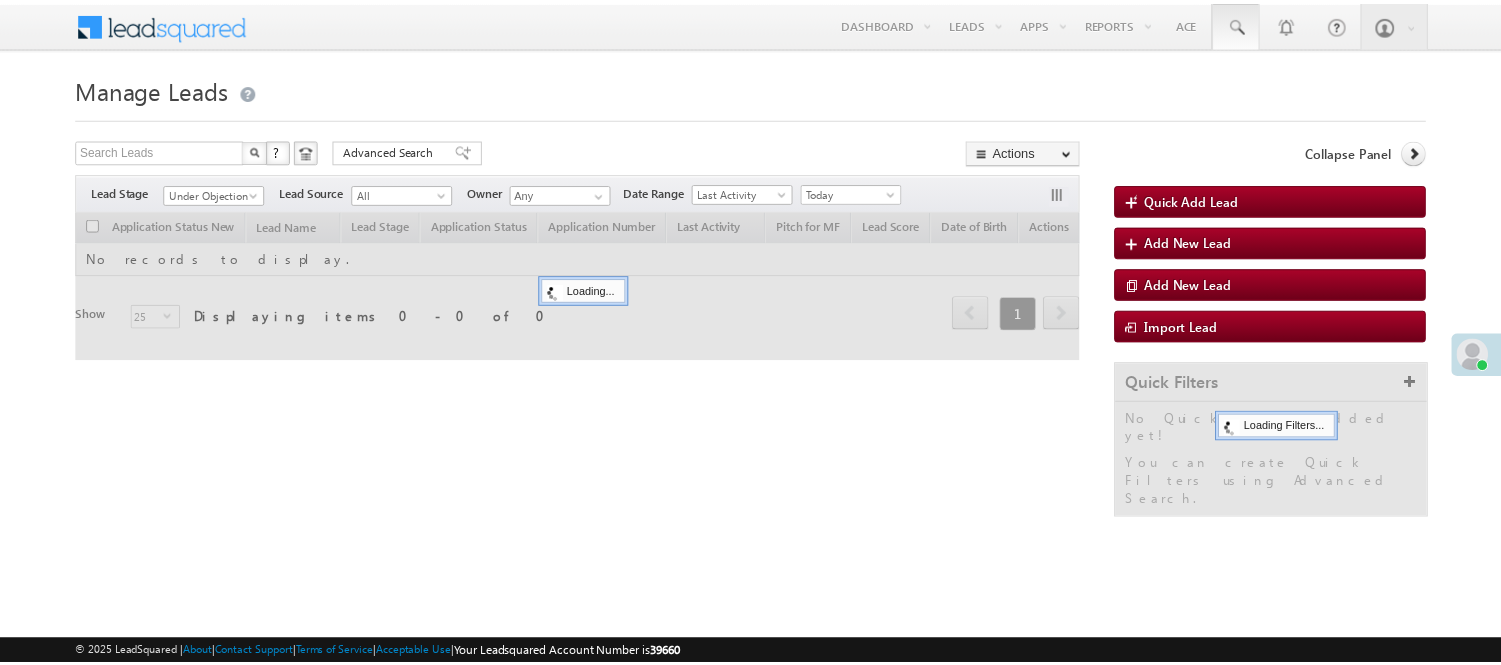 scroll, scrollTop: 0, scrollLeft: 0, axis: both 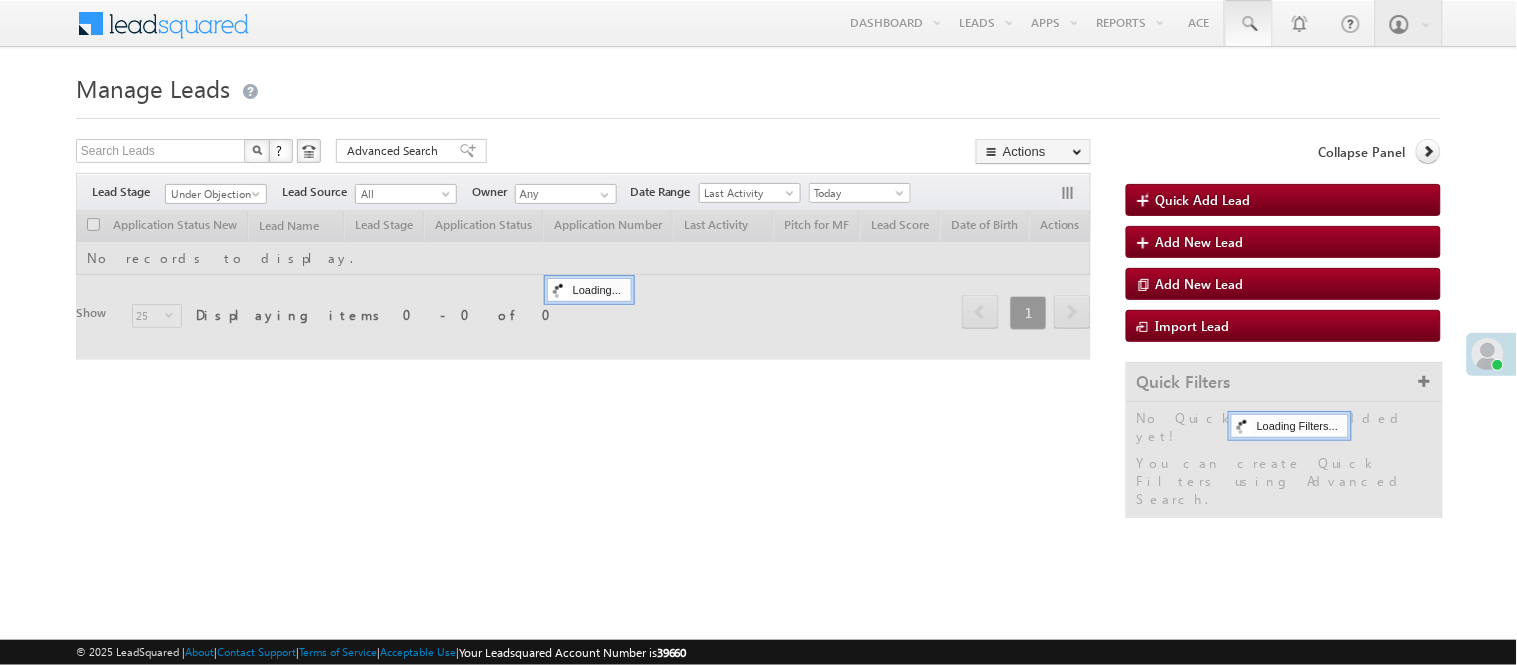 click at bounding box center (1249, 23) 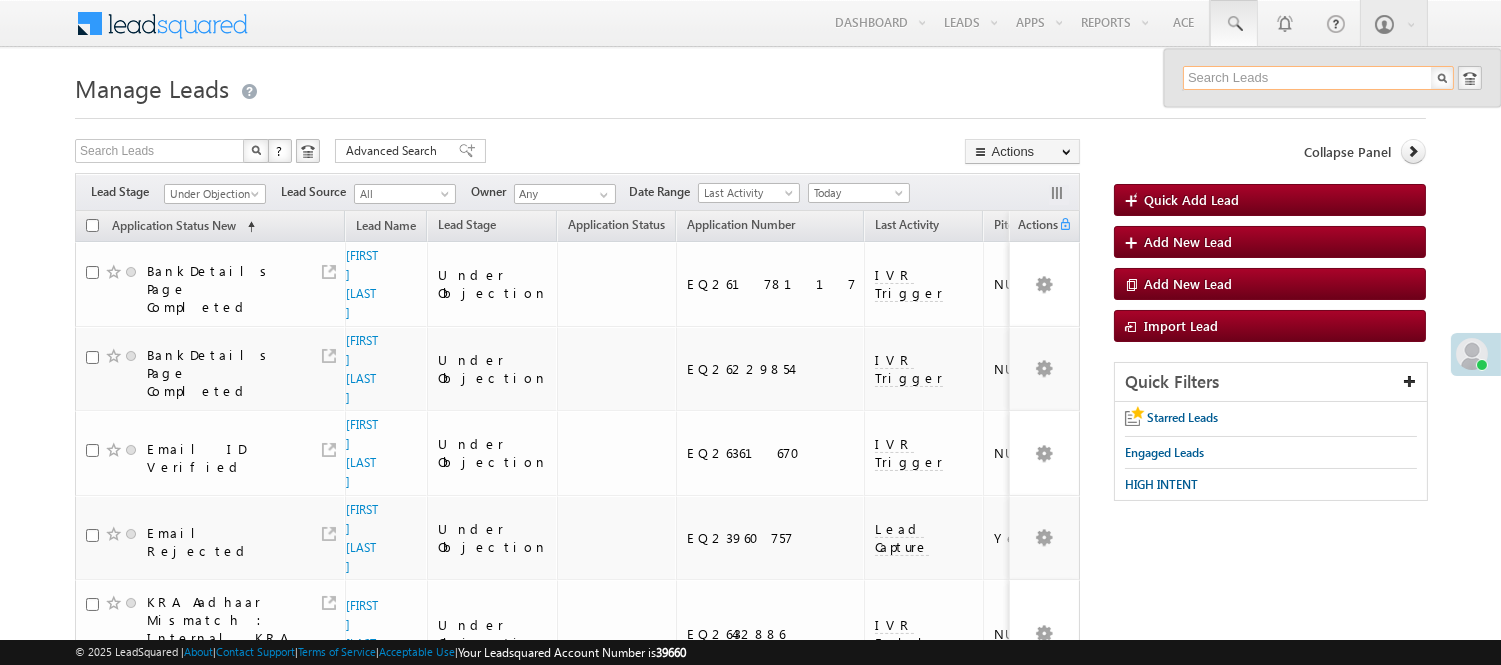 click at bounding box center [1318, 78] 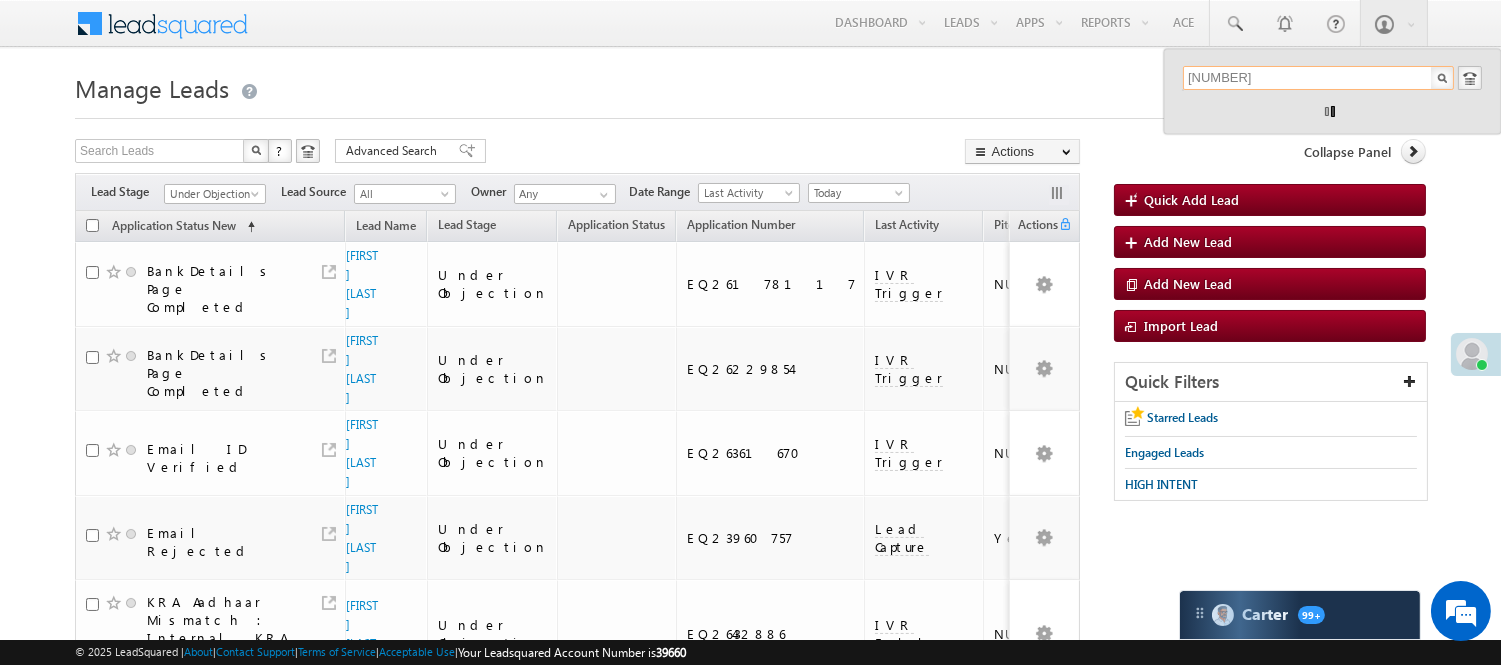 scroll, scrollTop: 0, scrollLeft: 0, axis: both 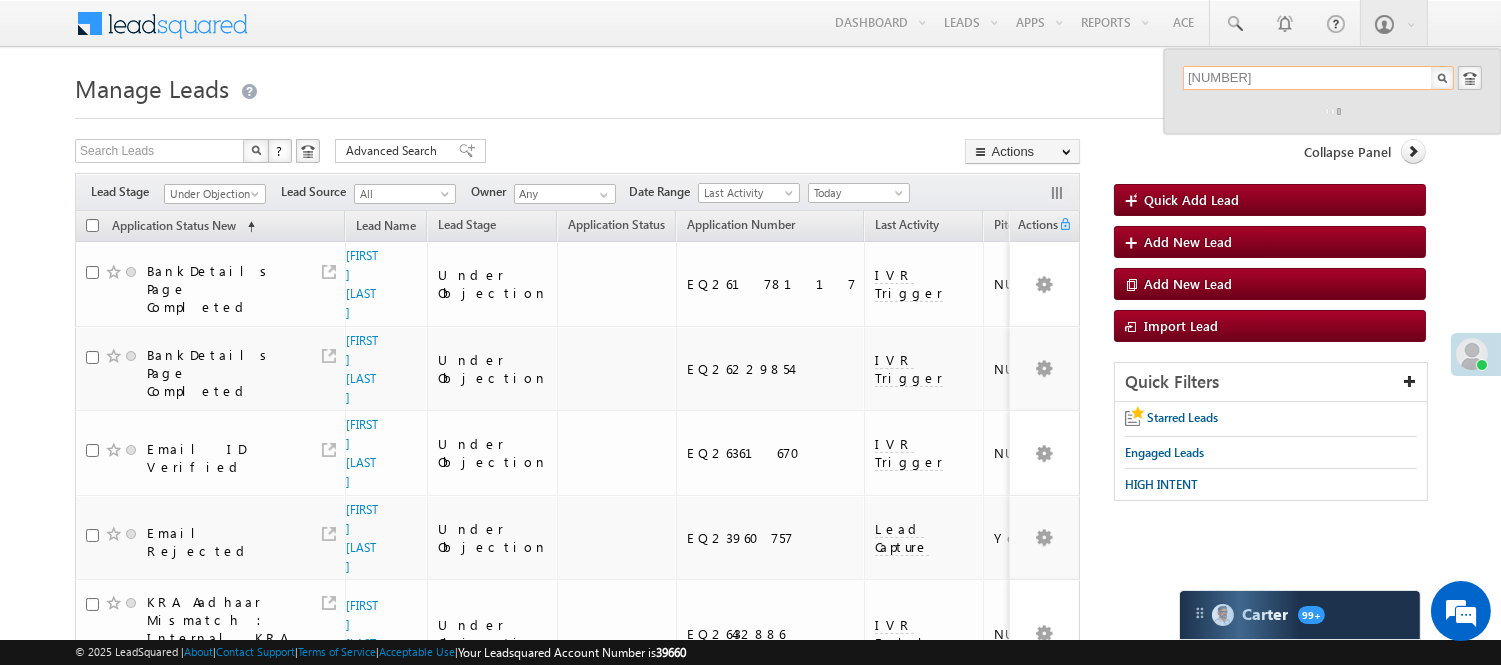 type on "9892589959" 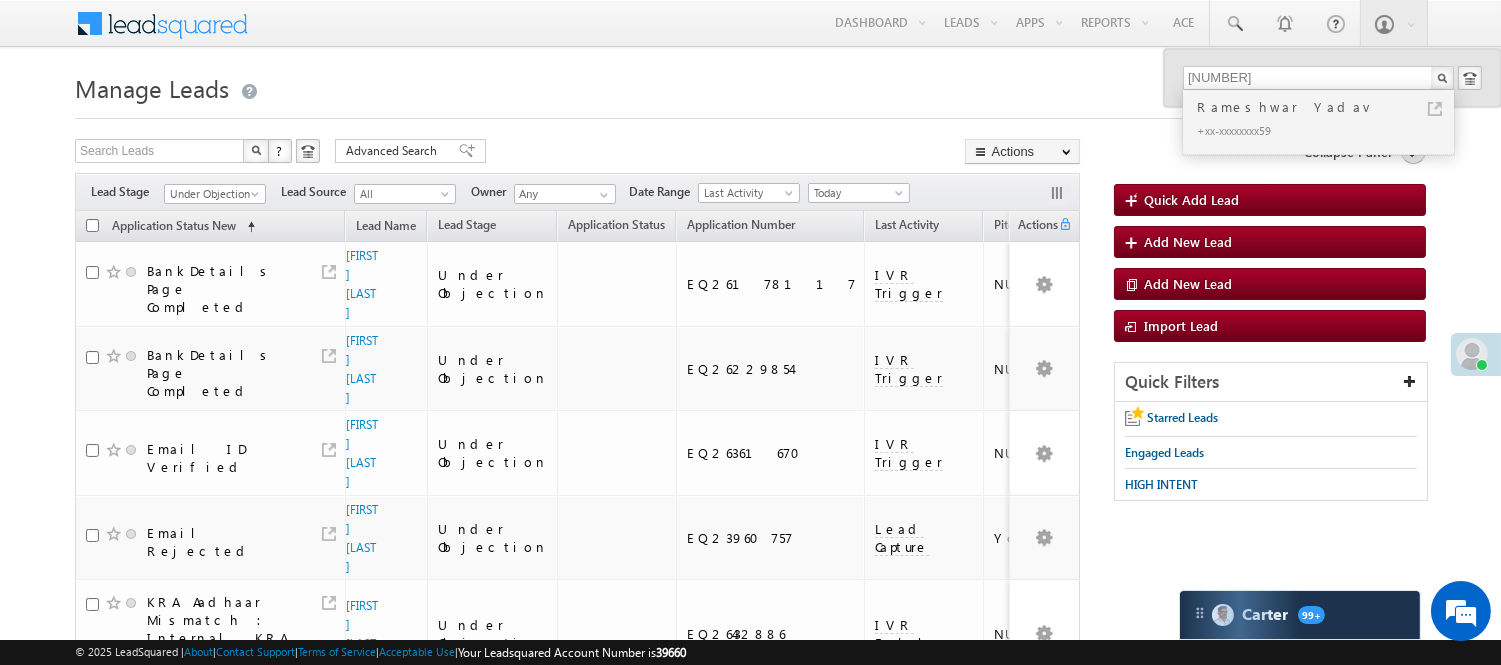 click on "Rameshwar Yadav" at bounding box center (1327, 107) 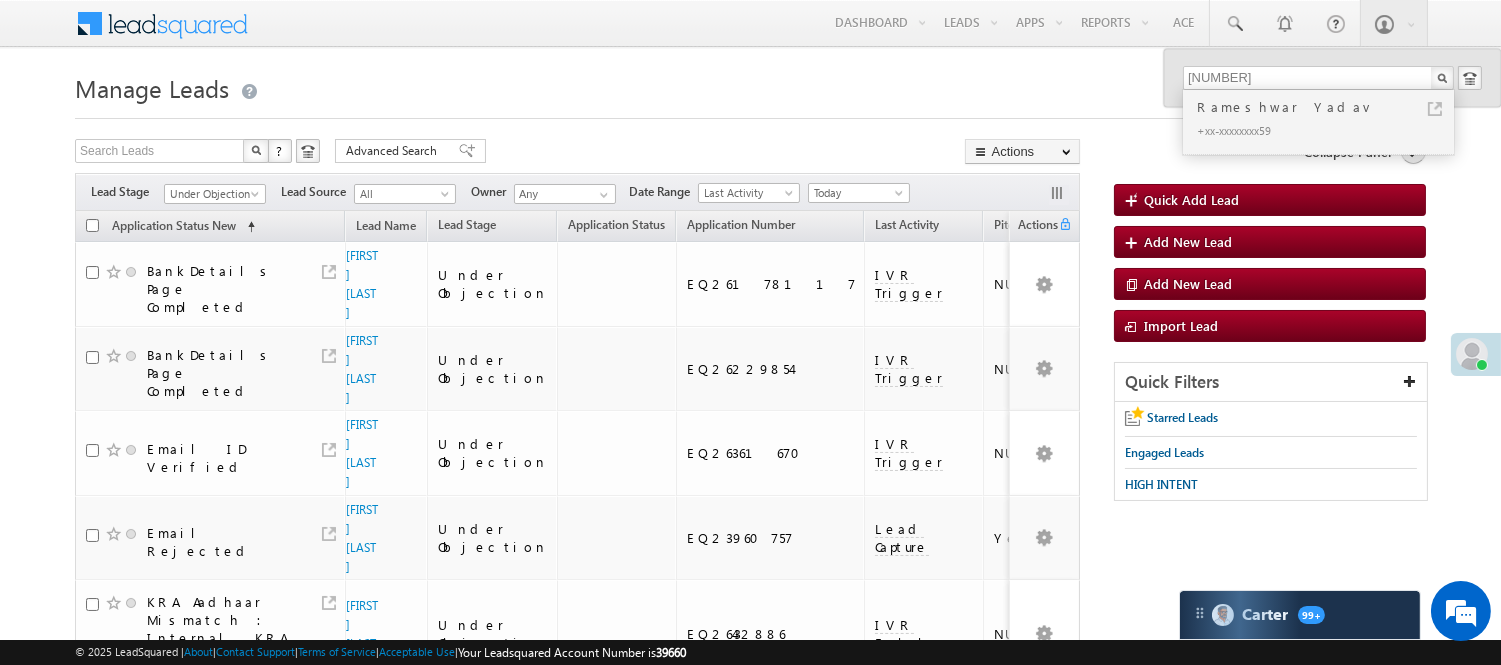 click on "Rameshwar Yadav" at bounding box center [1327, 107] 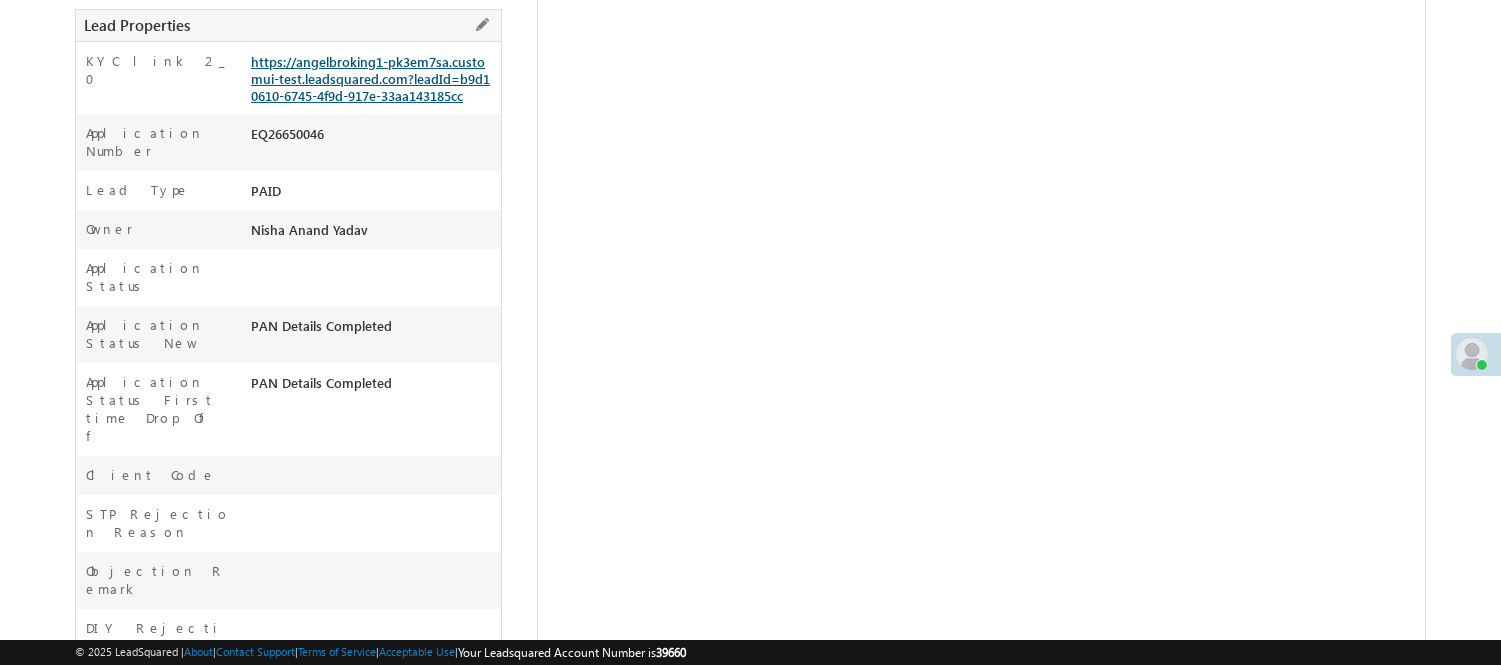 scroll, scrollTop: 446, scrollLeft: 0, axis: vertical 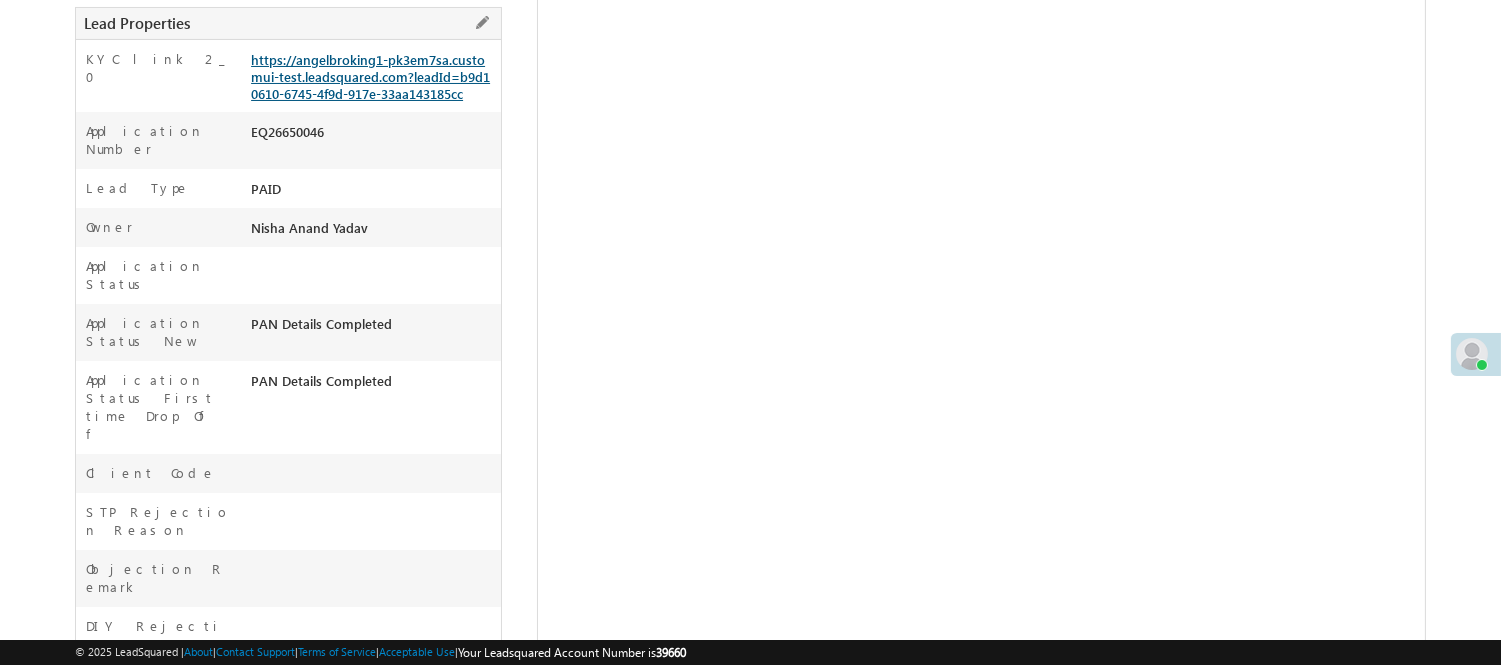 click on "https://angelbroking1-pk3em7sa.customui-test.leadsquared.com?leadId=b9d10610-6745-4f9d-917e-33aa143185cc" at bounding box center (370, 76) 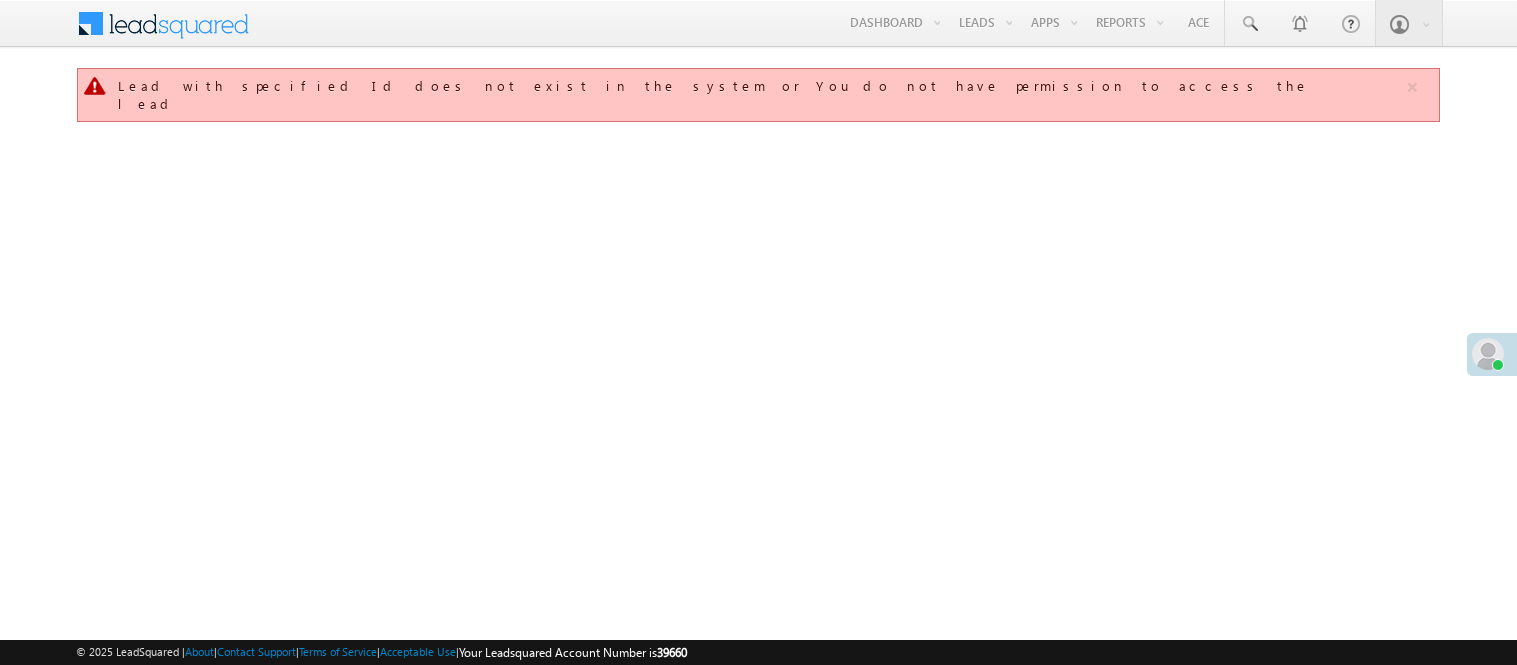 scroll, scrollTop: 0, scrollLeft: 0, axis: both 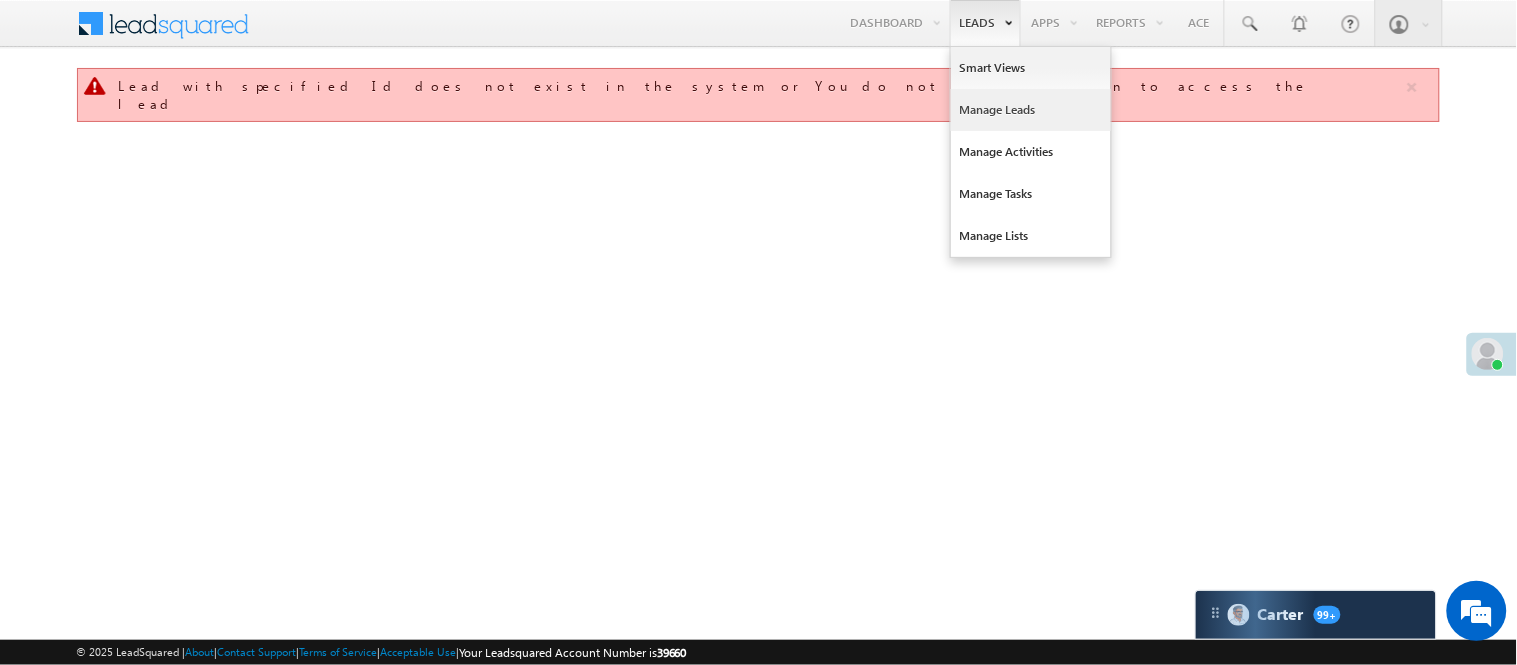 click on "Manage Leads" at bounding box center (1031, 110) 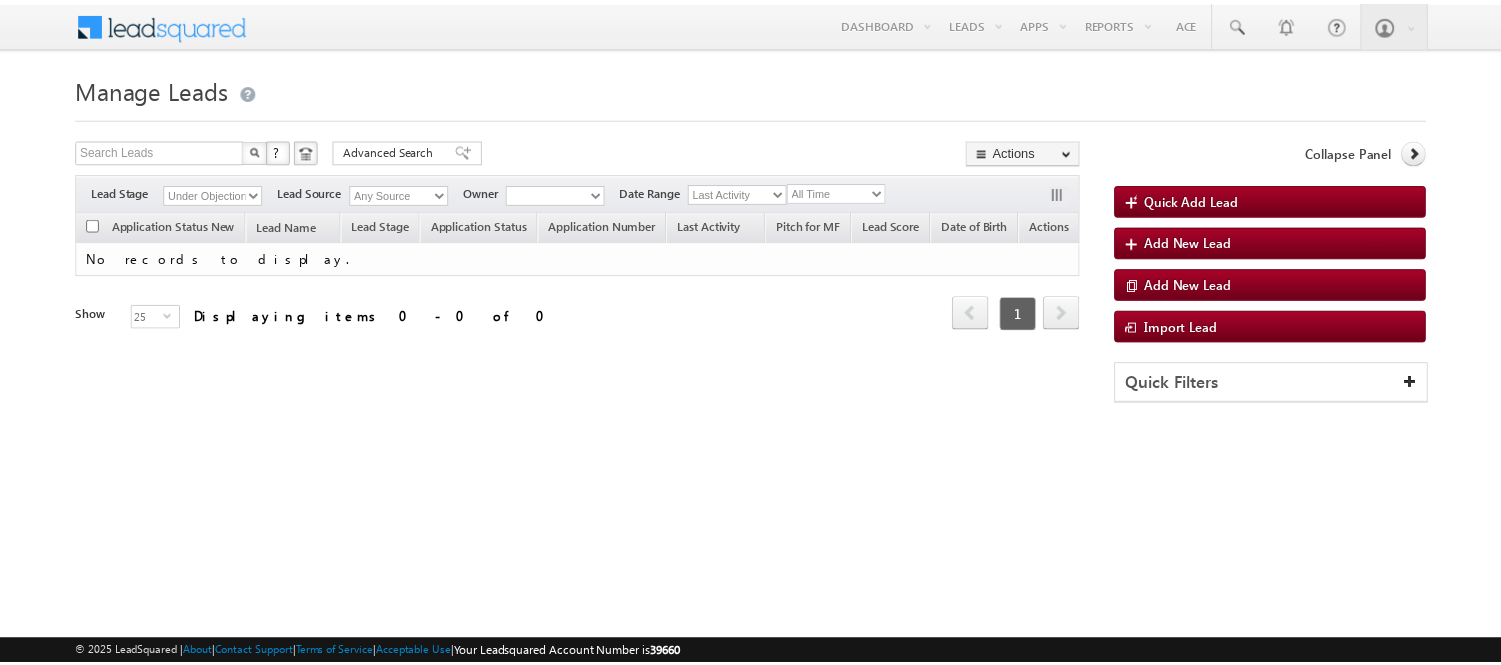 scroll, scrollTop: 0, scrollLeft: 0, axis: both 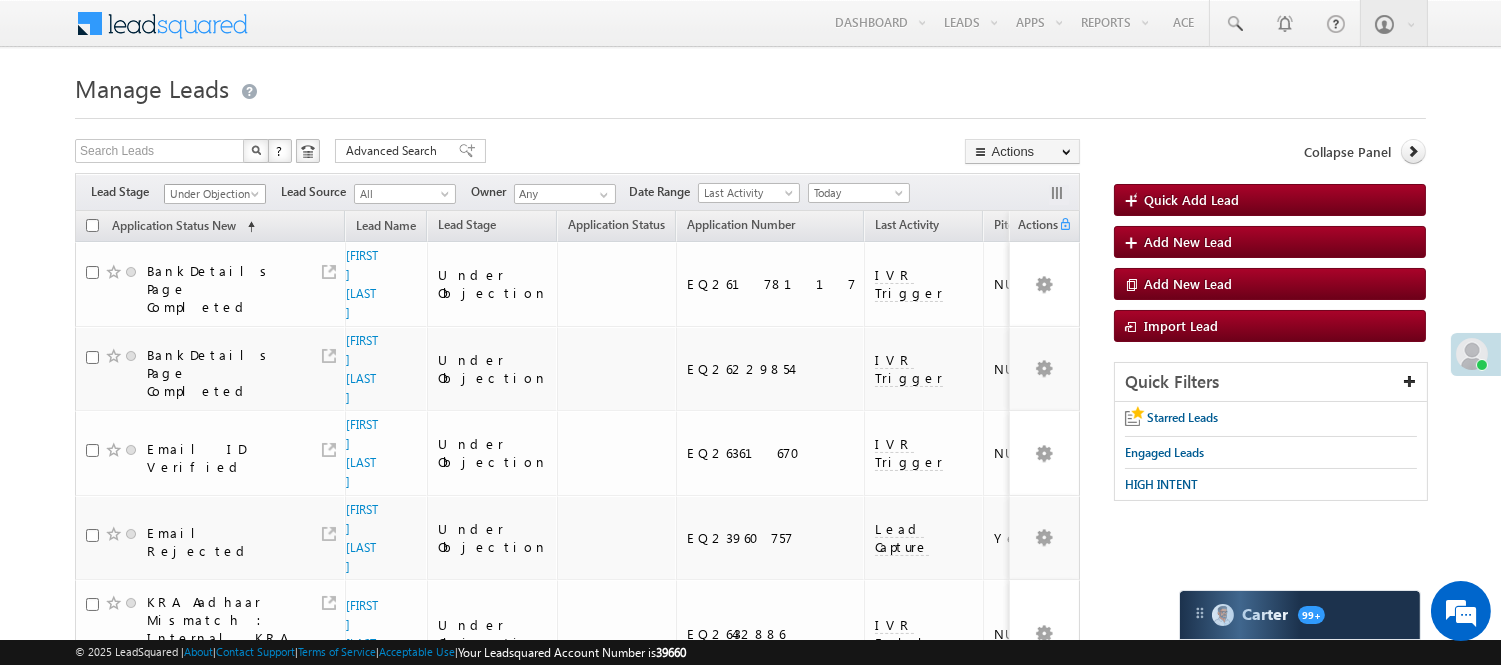 click on "Under Objection" at bounding box center [212, 194] 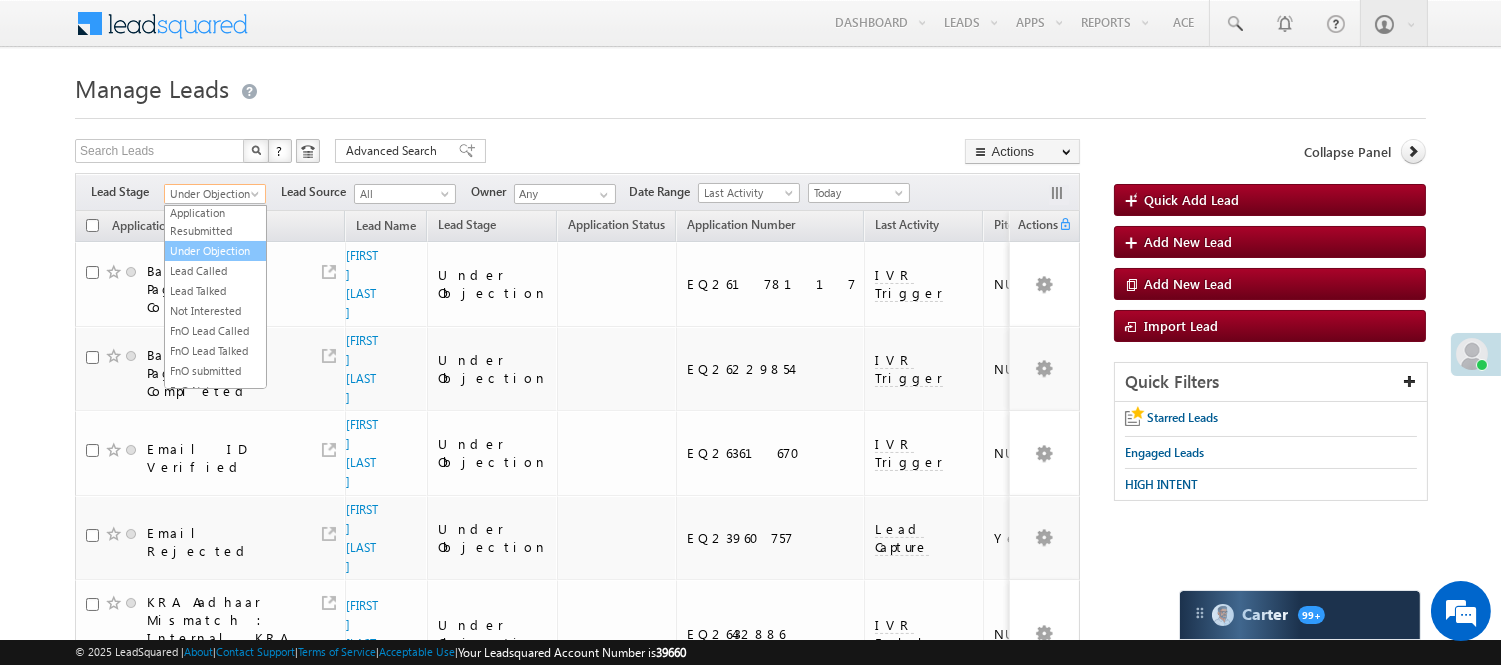 scroll, scrollTop: 326, scrollLeft: 0, axis: vertical 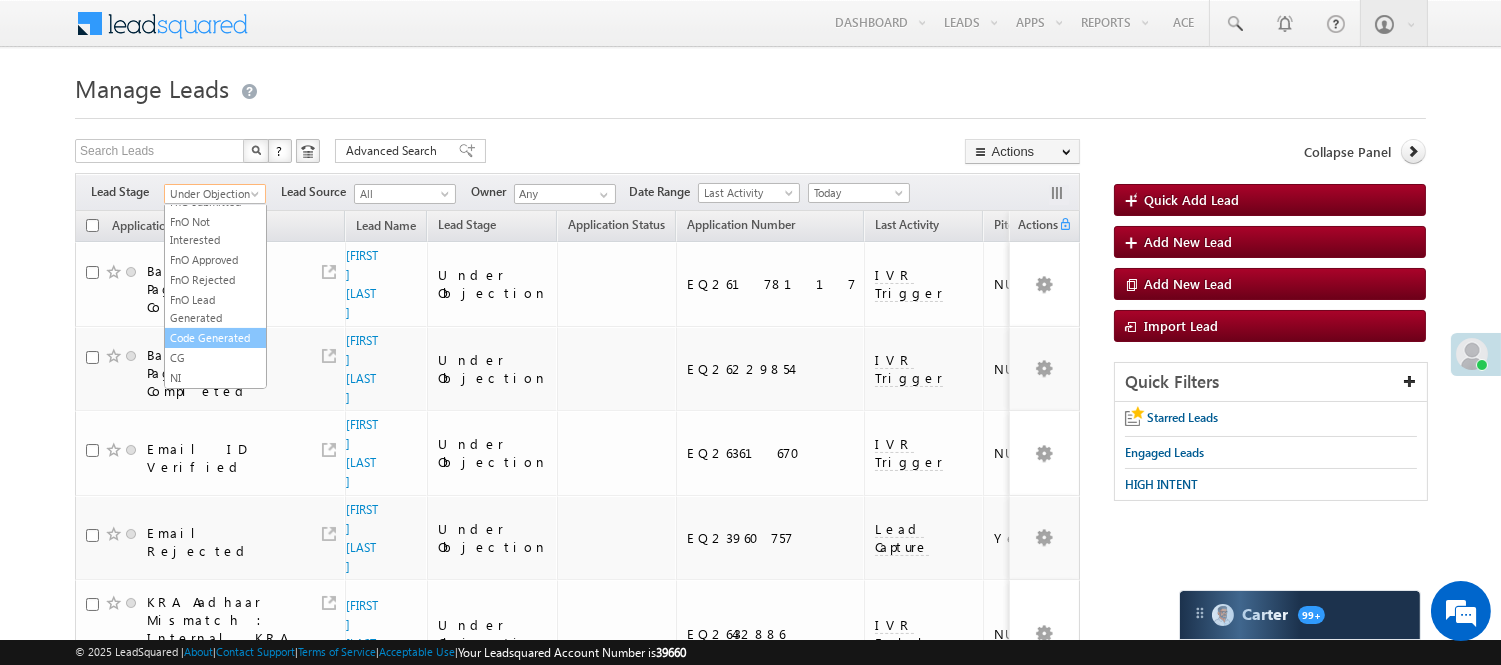 click on "Code Generated" at bounding box center [215, 338] 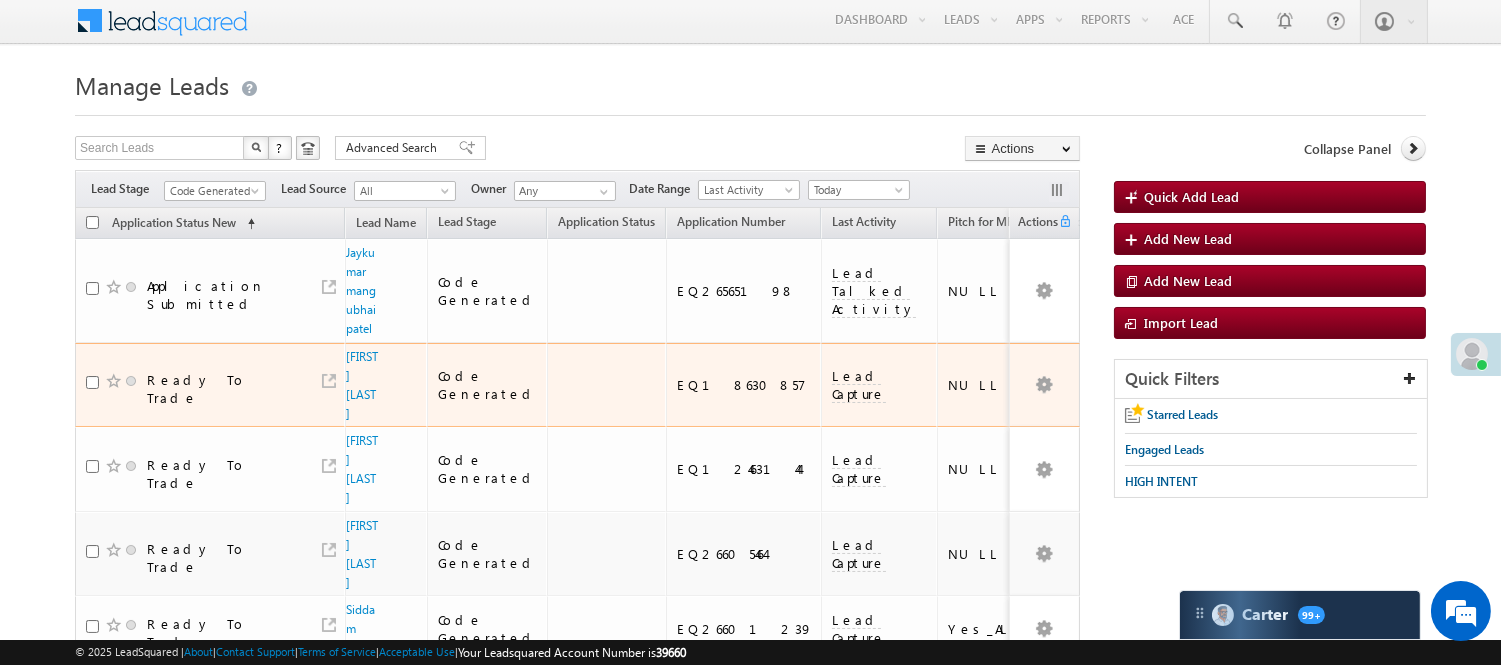 scroll, scrollTop: 0, scrollLeft: 0, axis: both 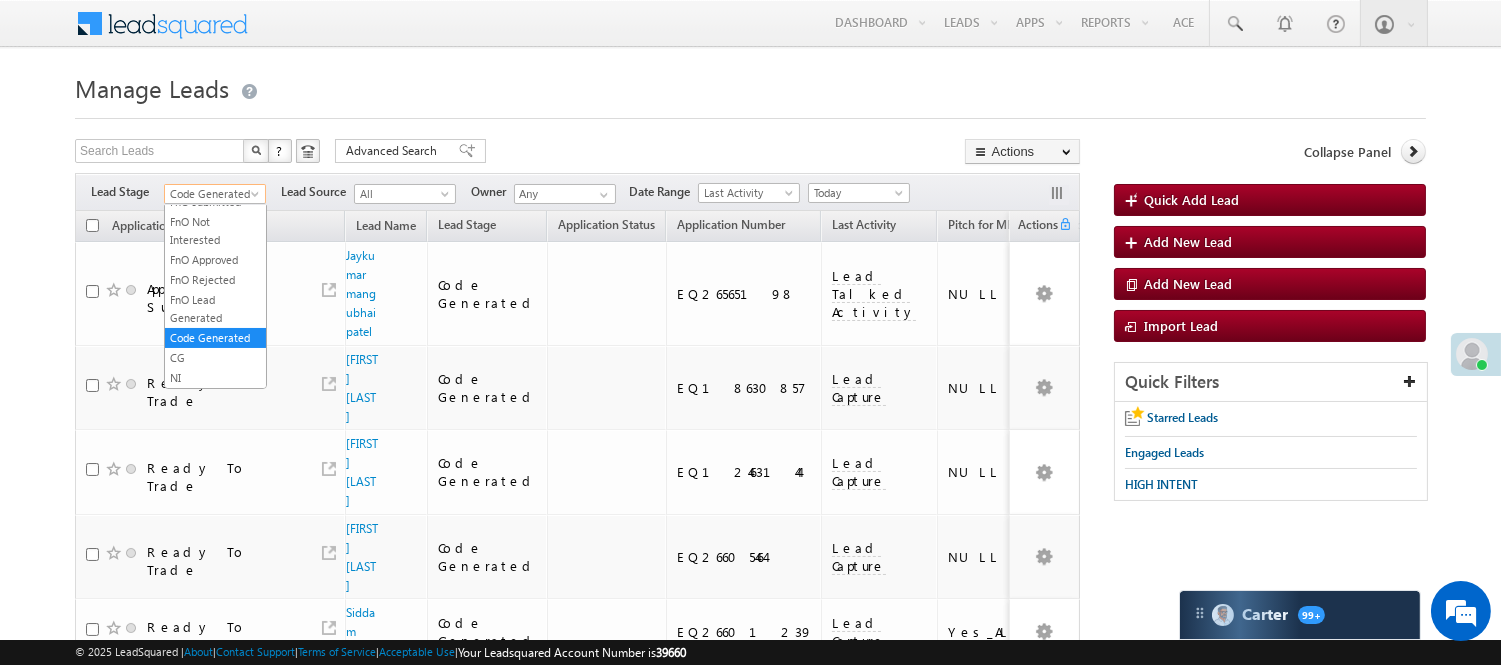 click on "Code Generated" at bounding box center [212, 194] 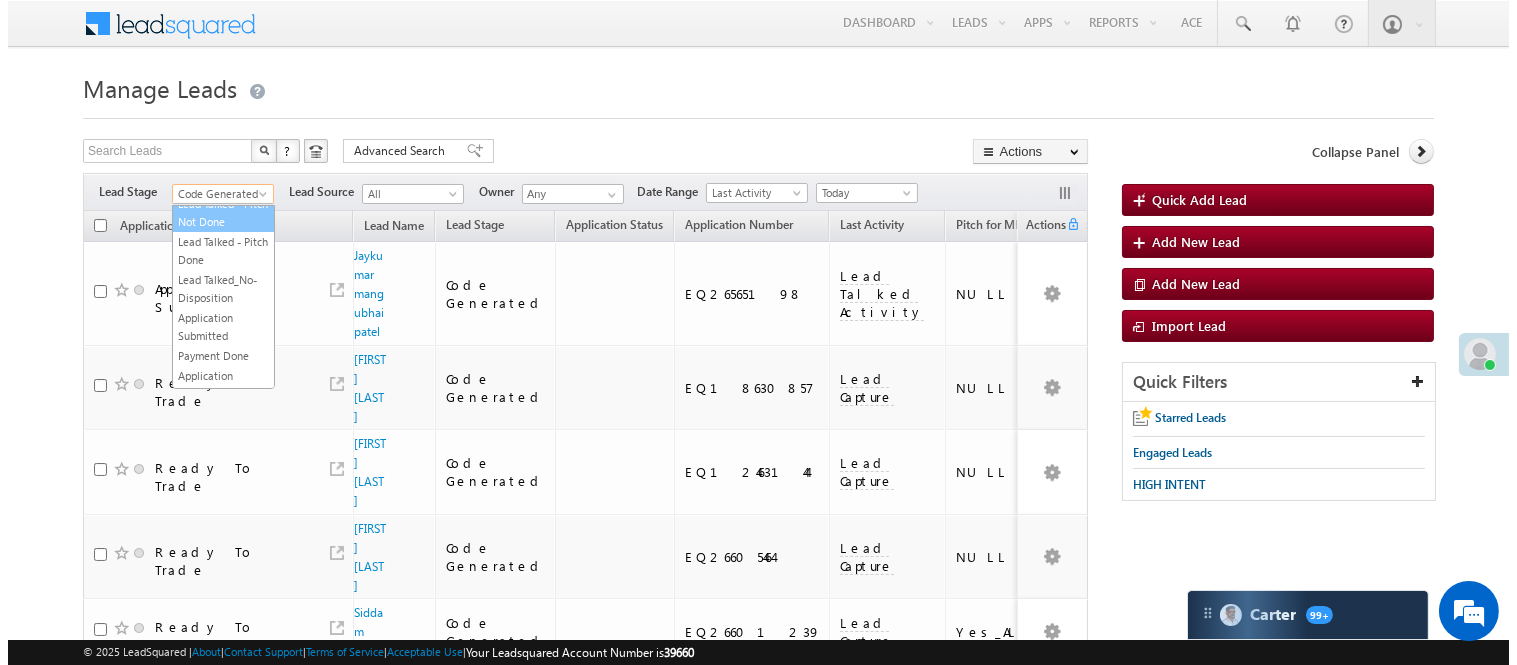scroll, scrollTop: 0, scrollLeft: 0, axis: both 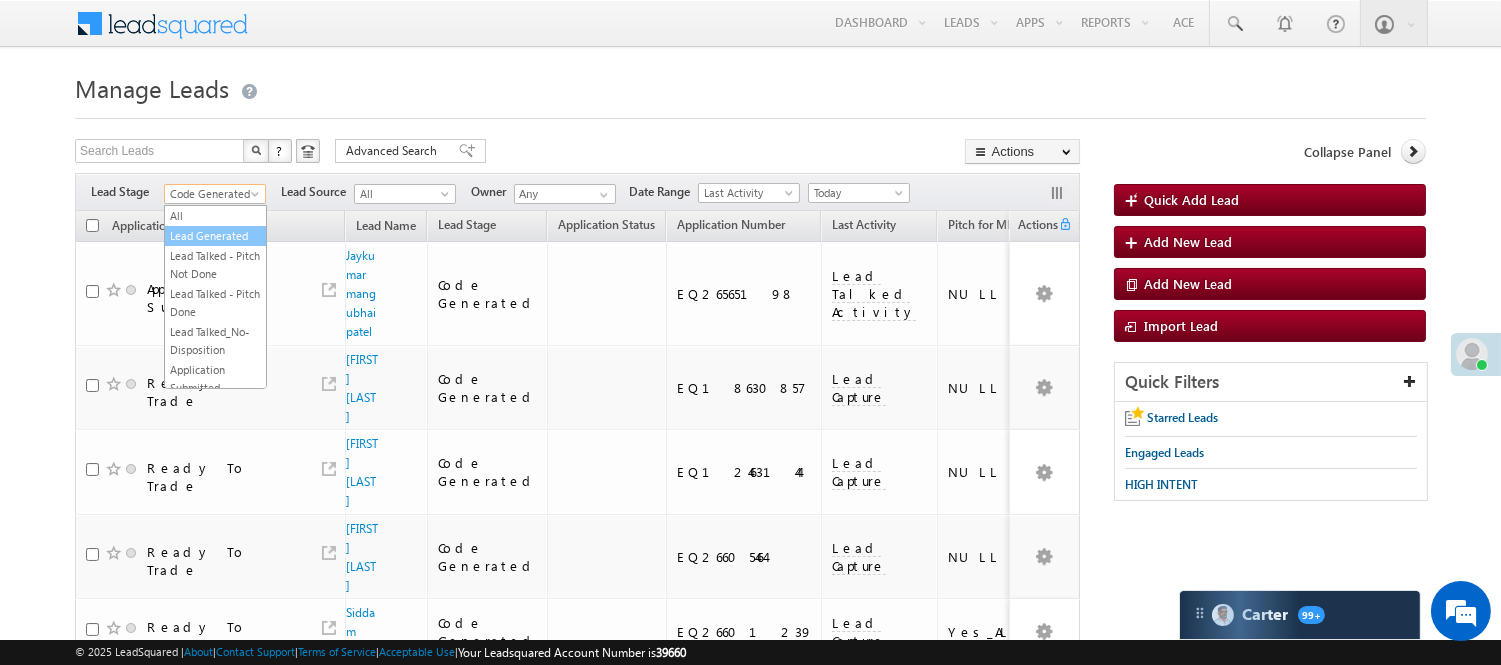click on "Lead Generated" at bounding box center (215, 236) 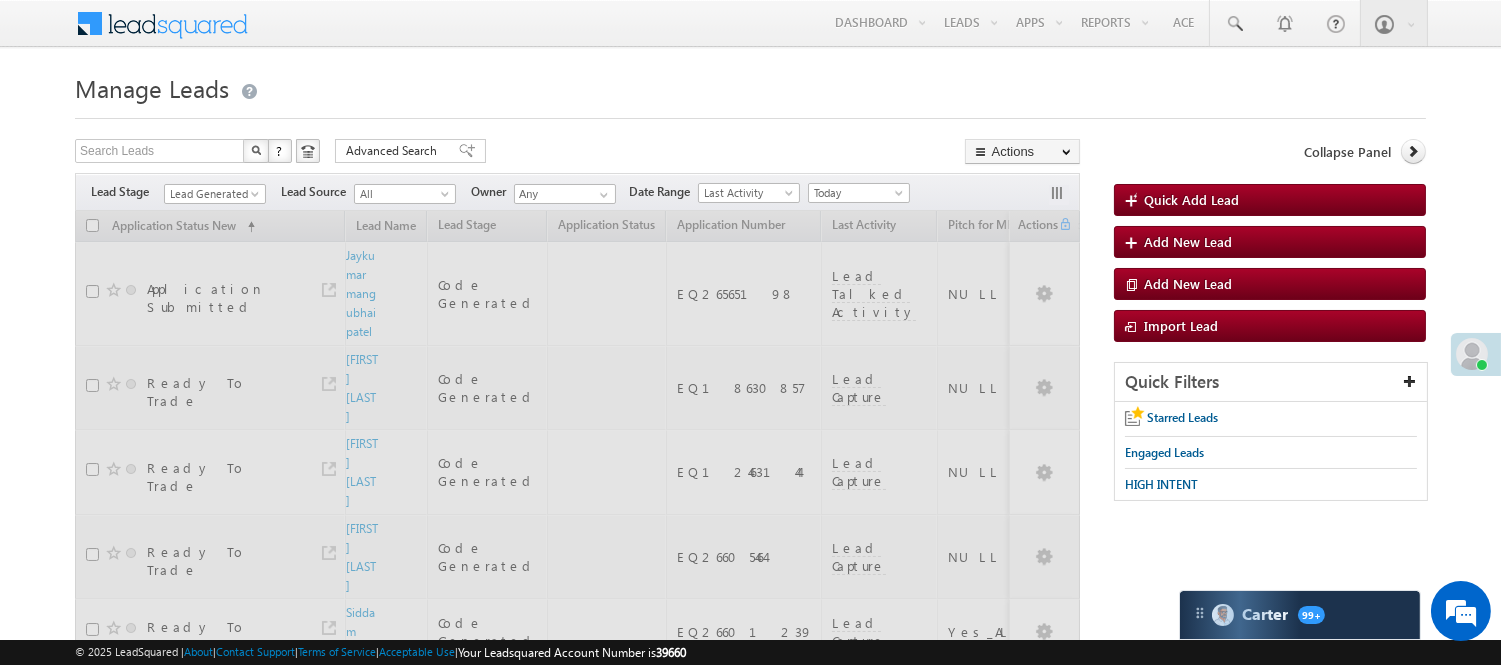 click on "Manage Leads" at bounding box center (750, 86) 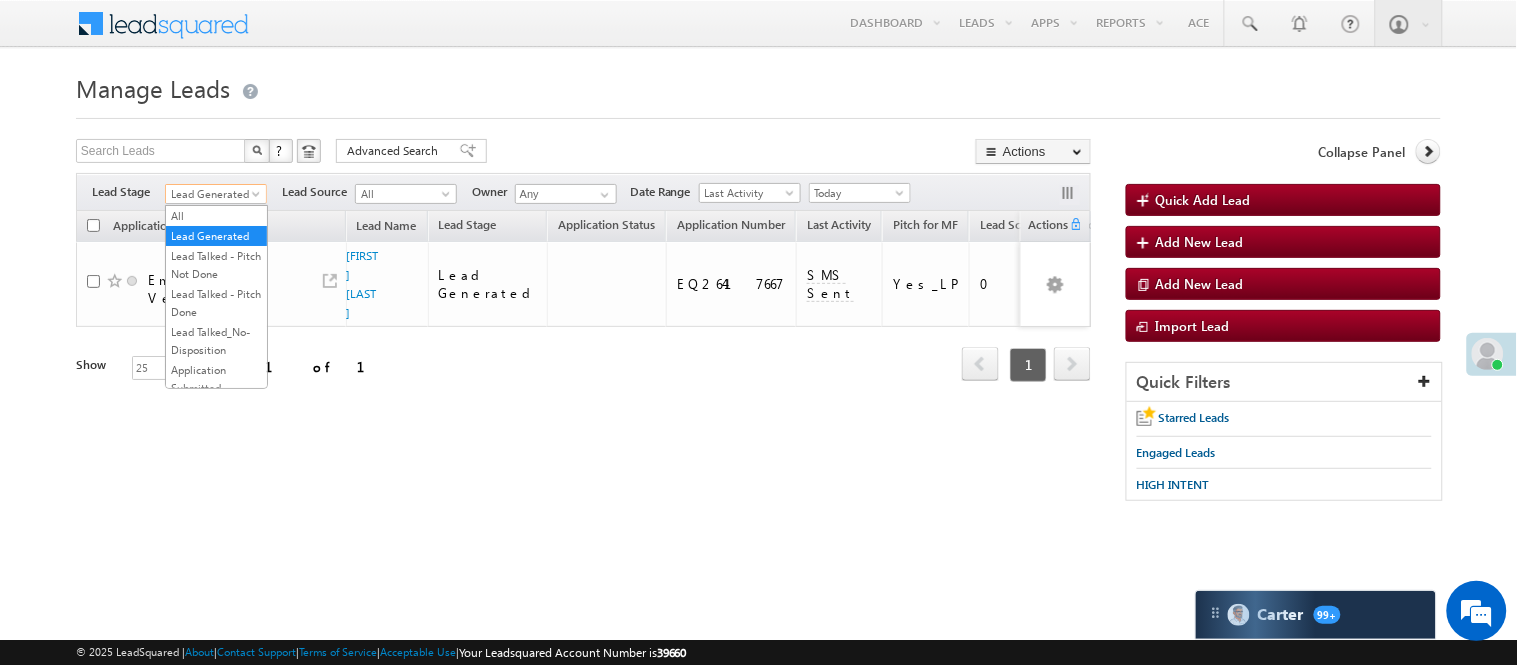click on "Lead Generated" at bounding box center [213, 194] 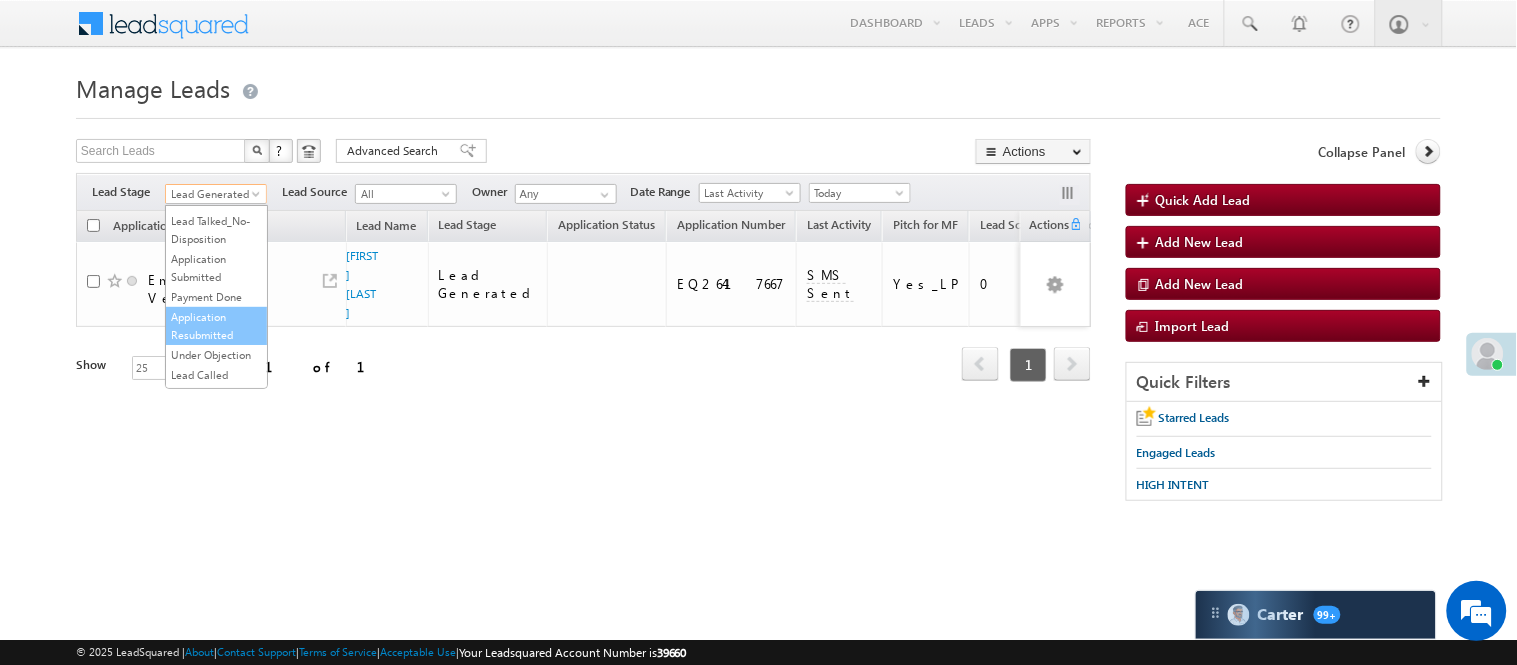 scroll, scrollTop: 0, scrollLeft: 0, axis: both 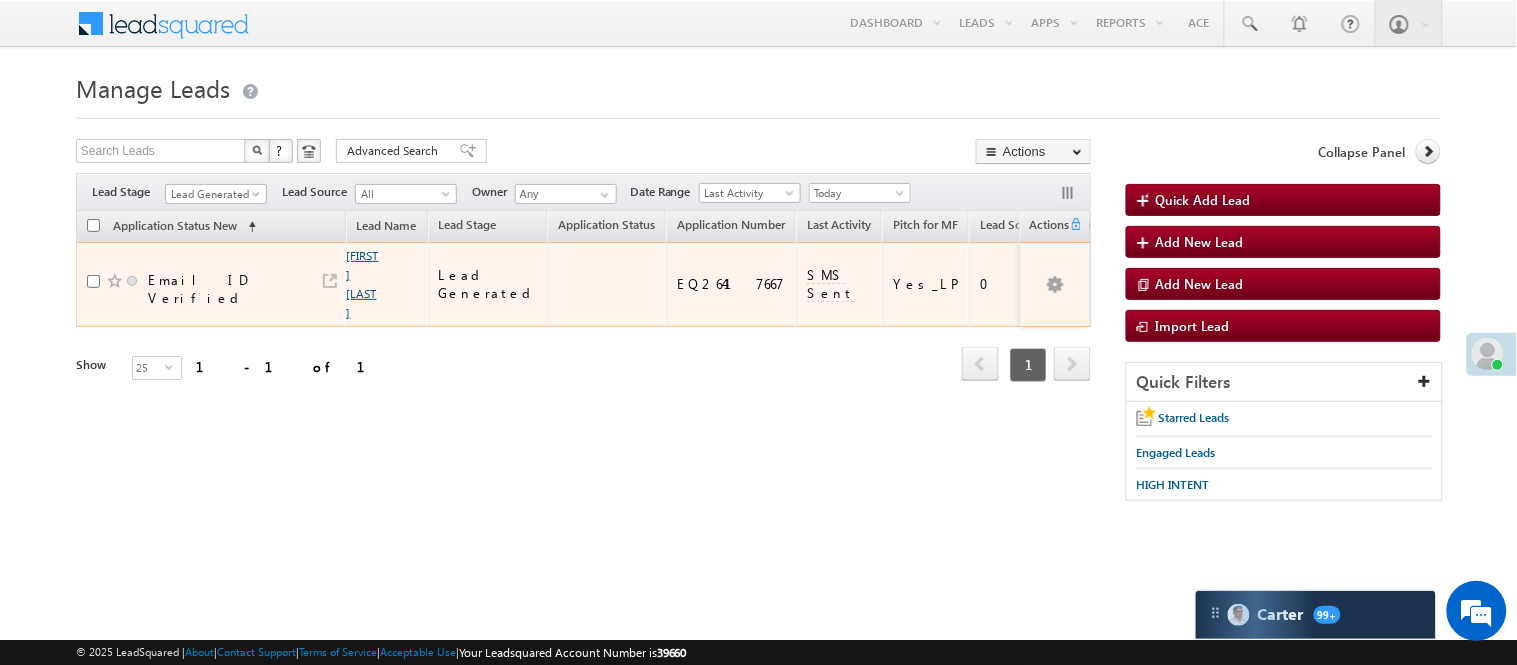 click on "AMAR MUKHIYA" at bounding box center [363, 284] 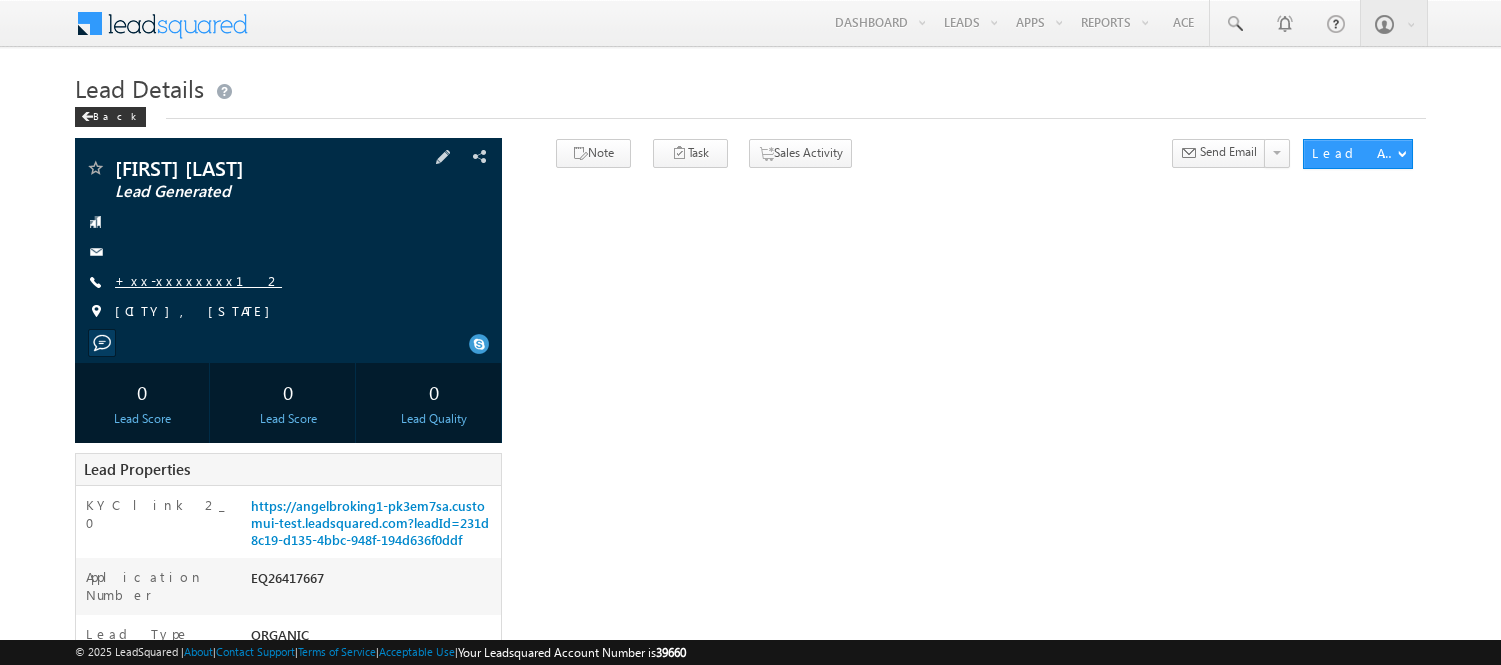 click on "+xx-xxxxxxxx12" at bounding box center [198, 280] 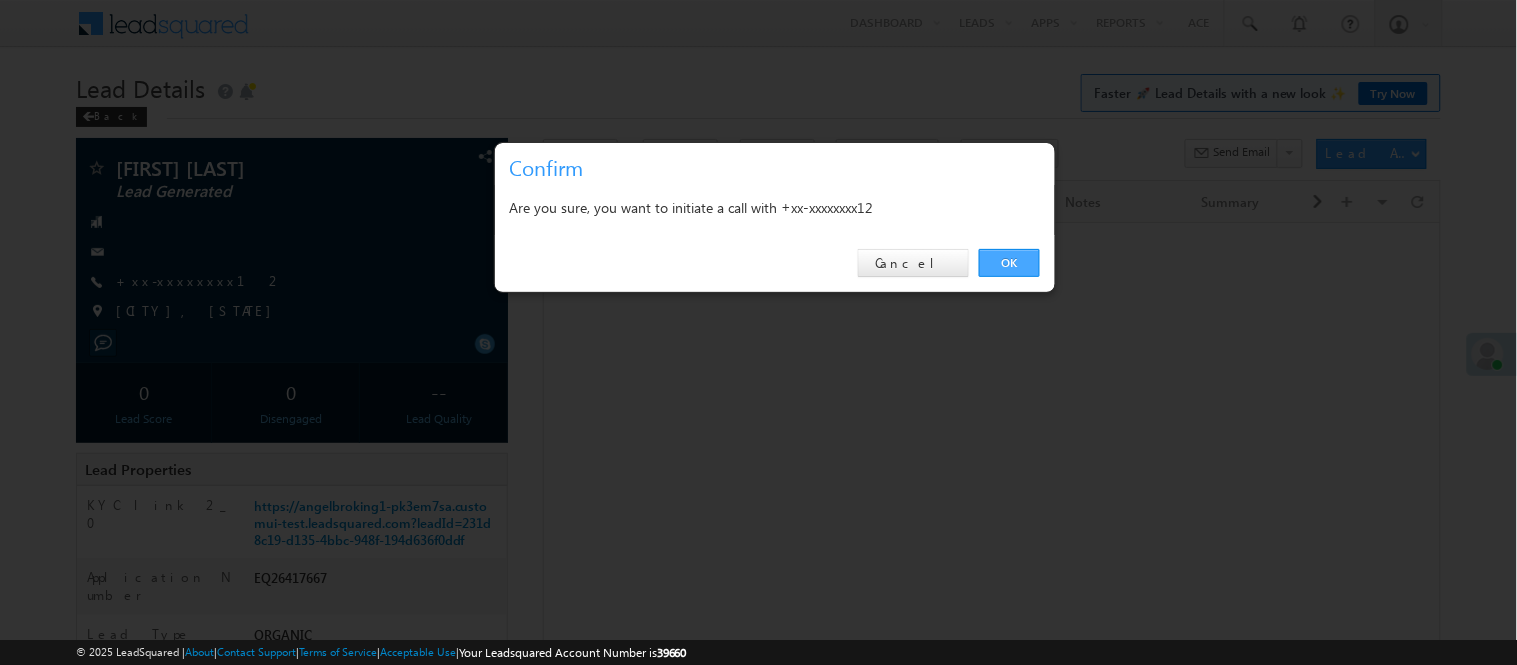 click on "OK" at bounding box center (1009, 263) 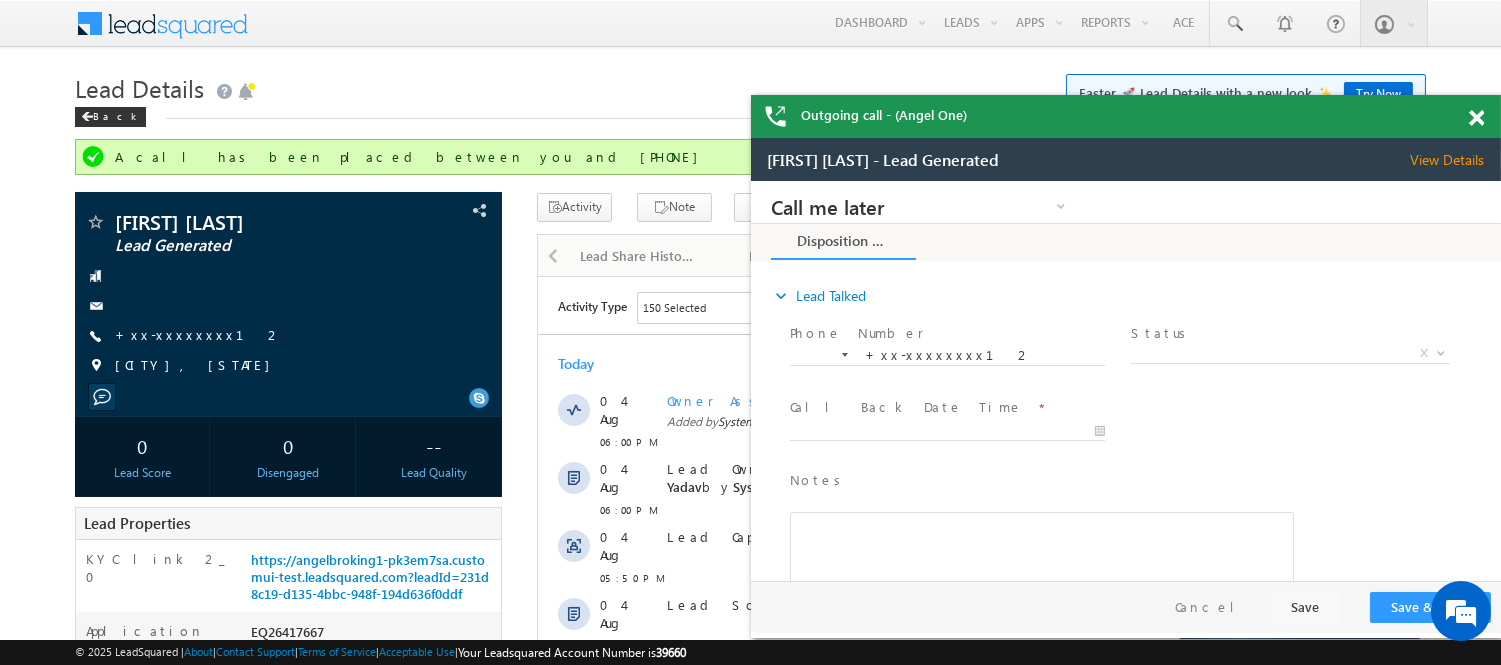 scroll, scrollTop: 0, scrollLeft: 0, axis: both 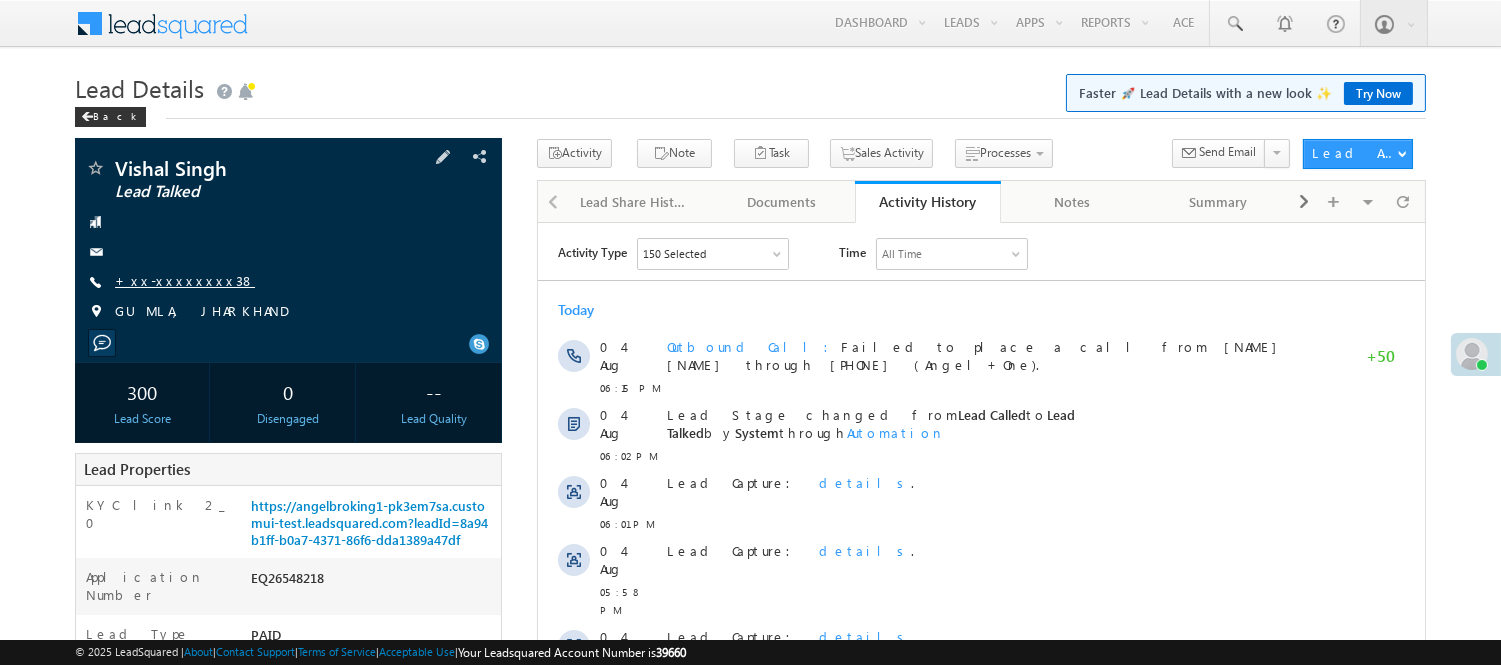 click on "+xx-xxxxxxxx38" at bounding box center (185, 280) 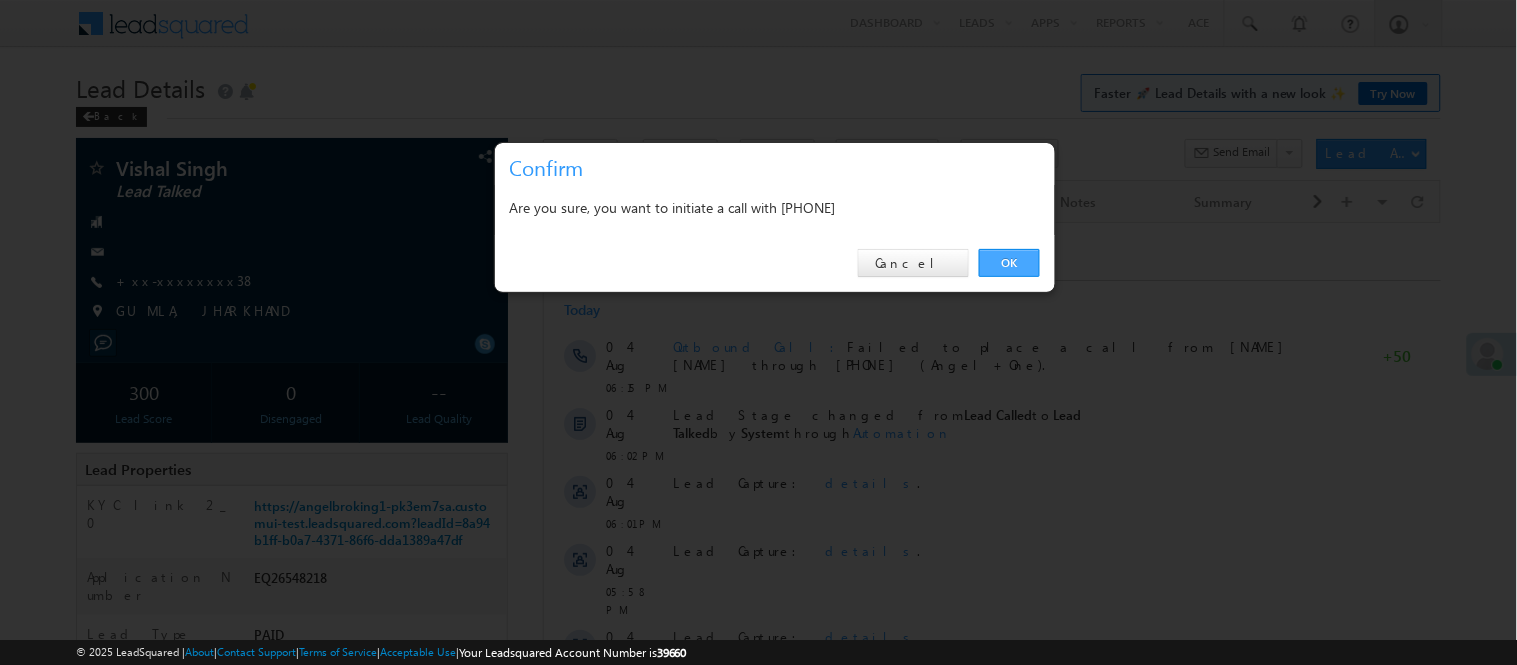 click on "OK" at bounding box center [1009, 263] 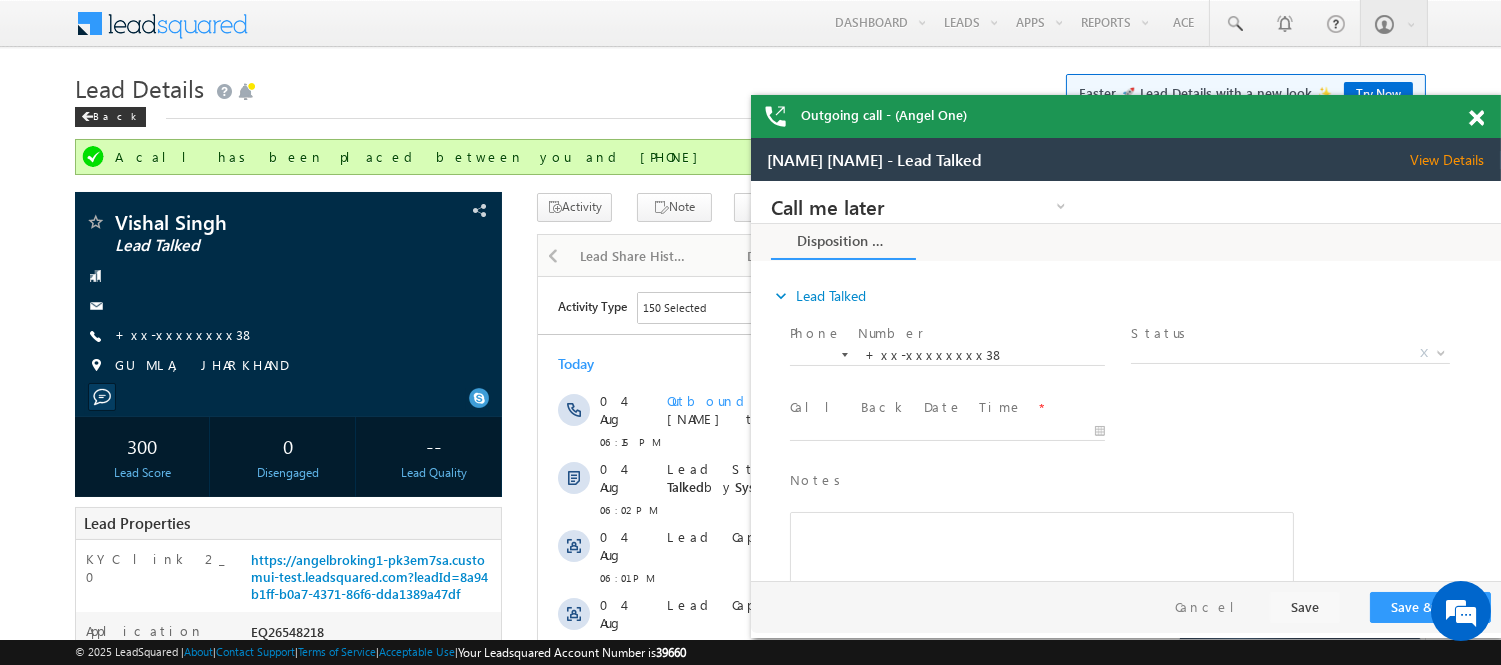 scroll, scrollTop: 0, scrollLeft: 0, axis: both 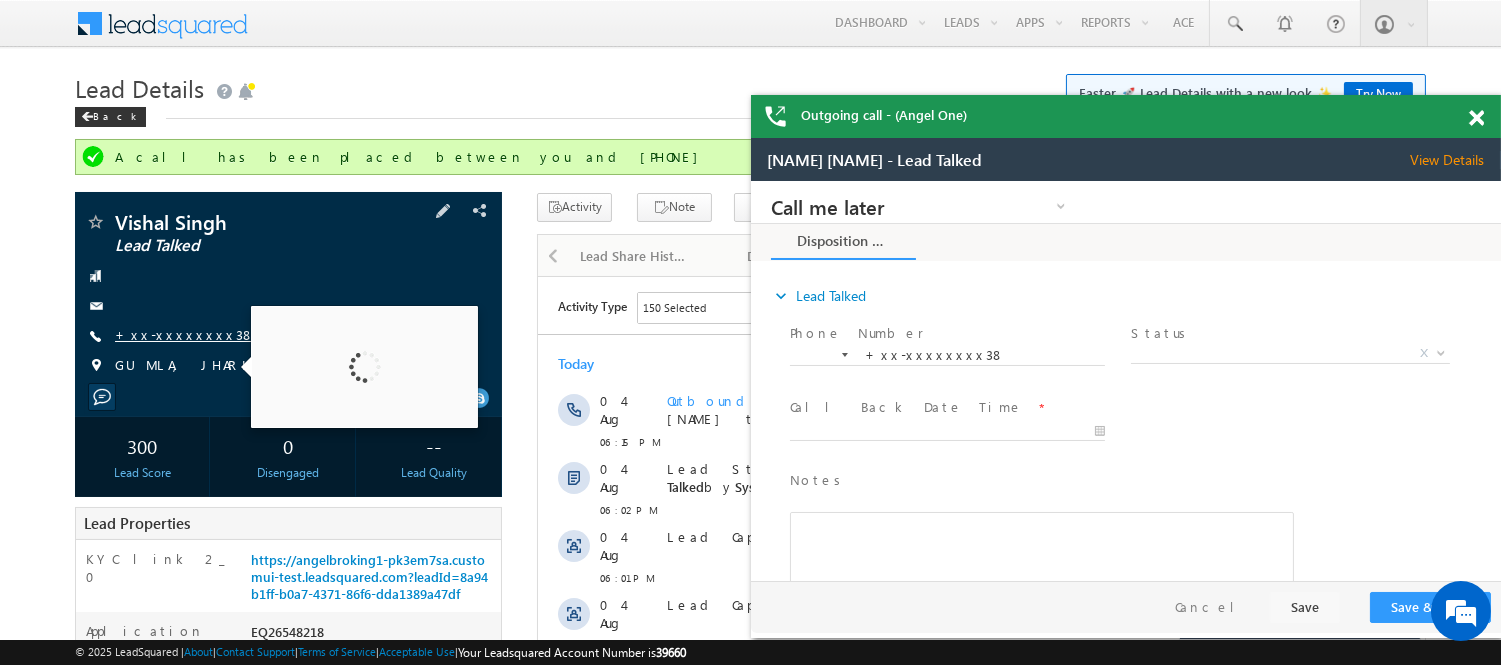 click on "+xx-xxxxxxxx38" at bounding box center (185, 334) 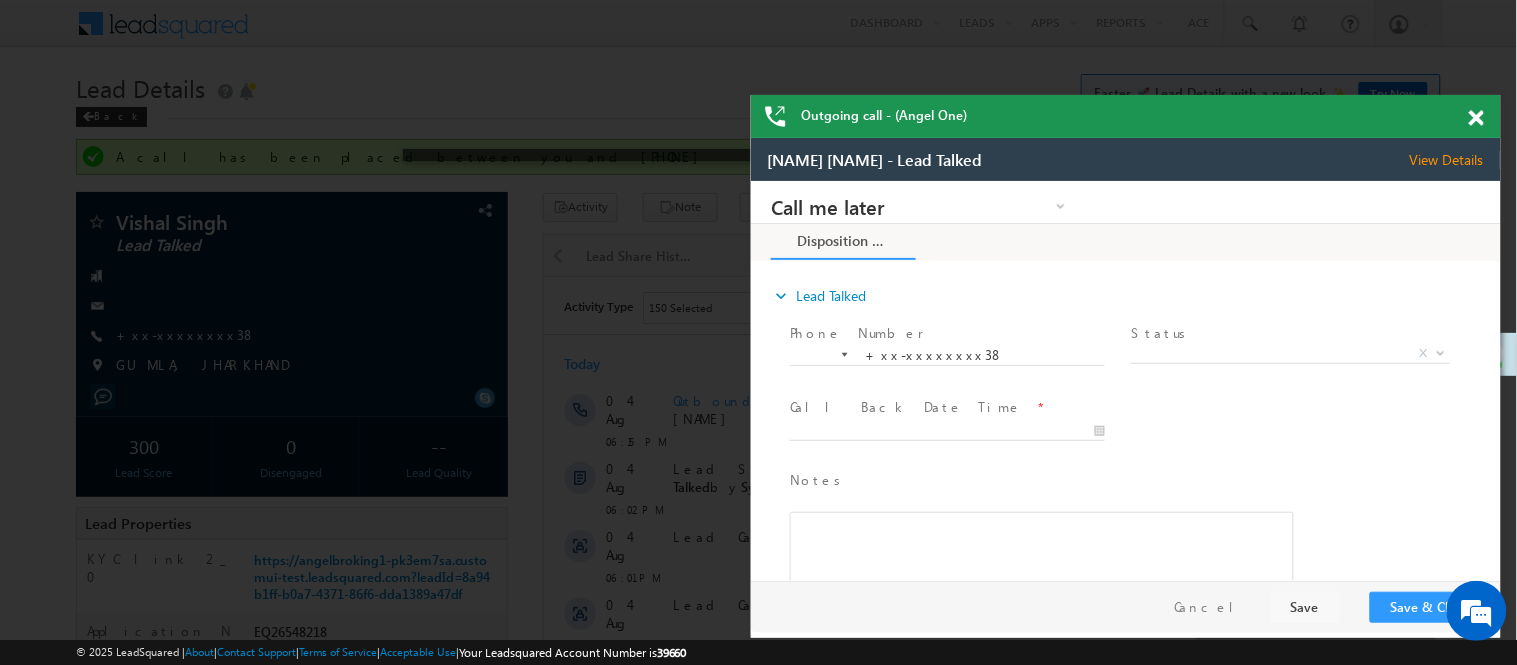 click at bounding box center [1476, 118] 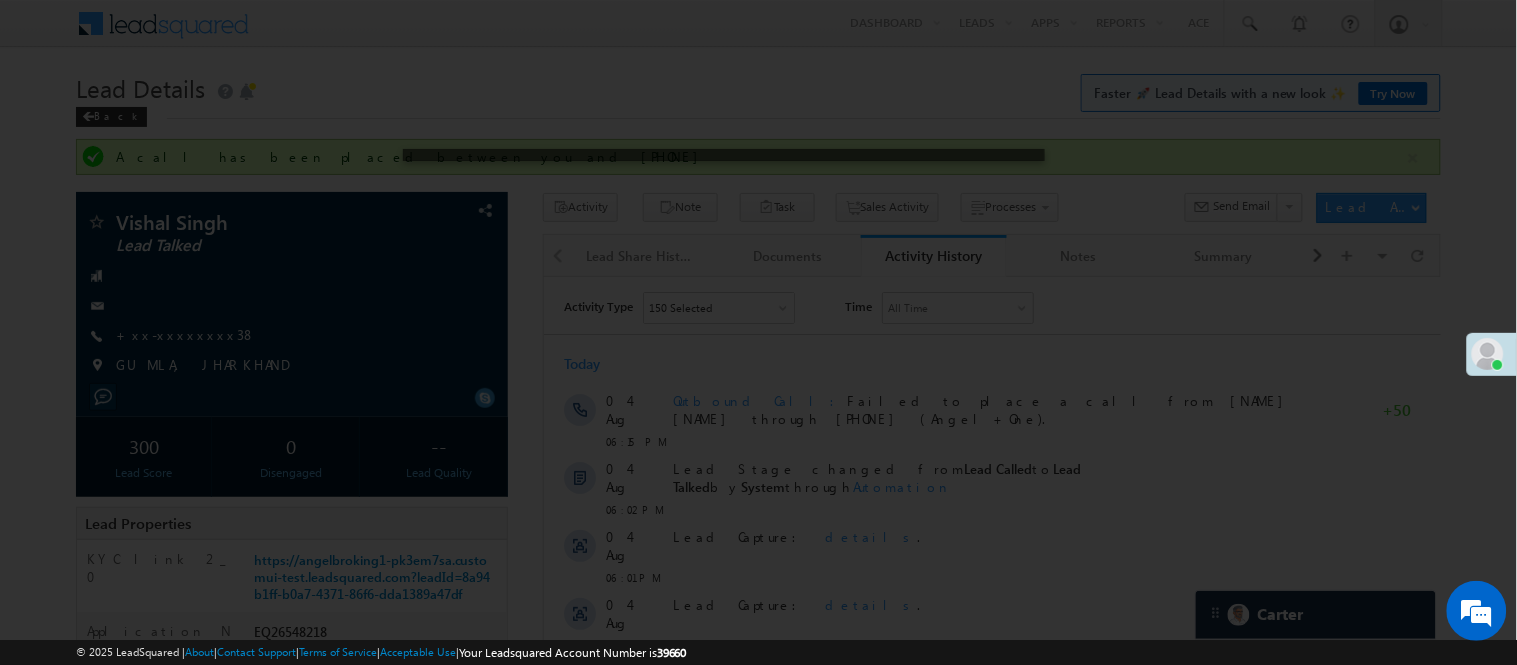 click at bounding box center [758, 332] 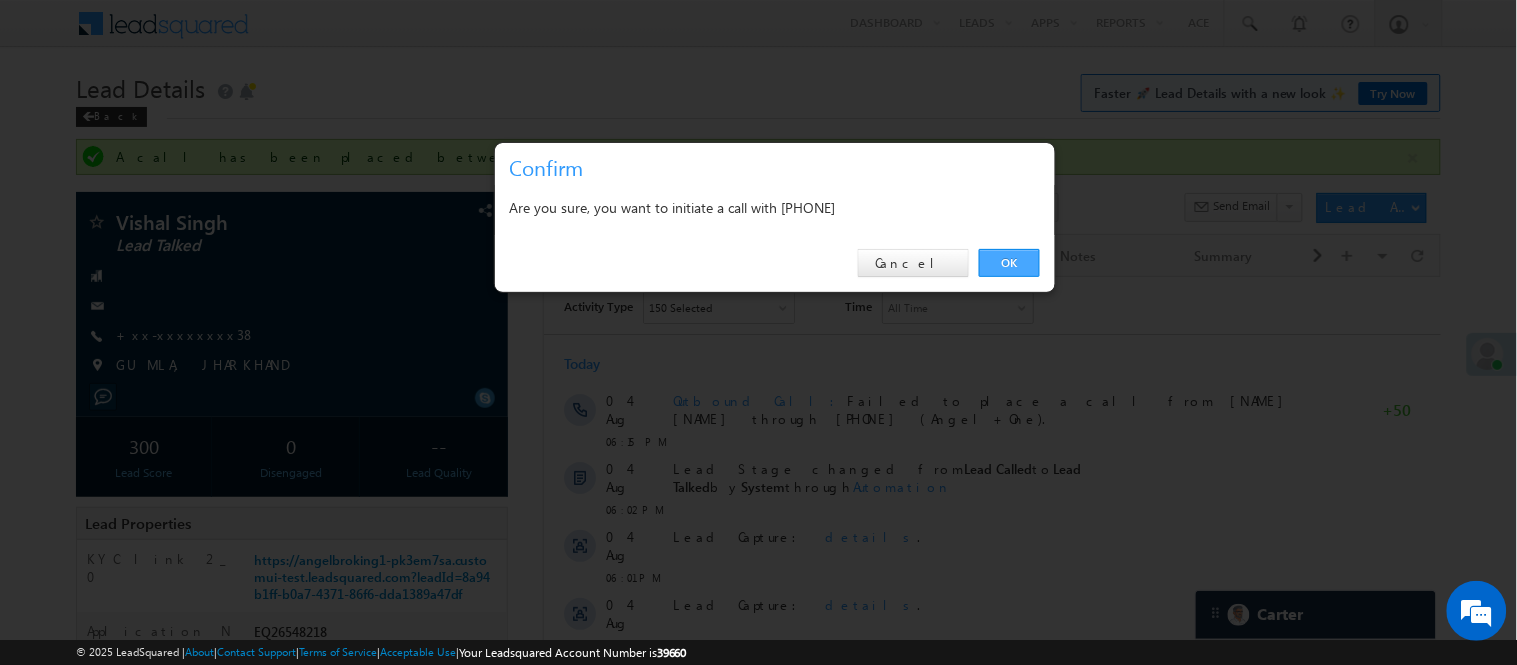 click on "OK" at bounding box center [1009, 263] 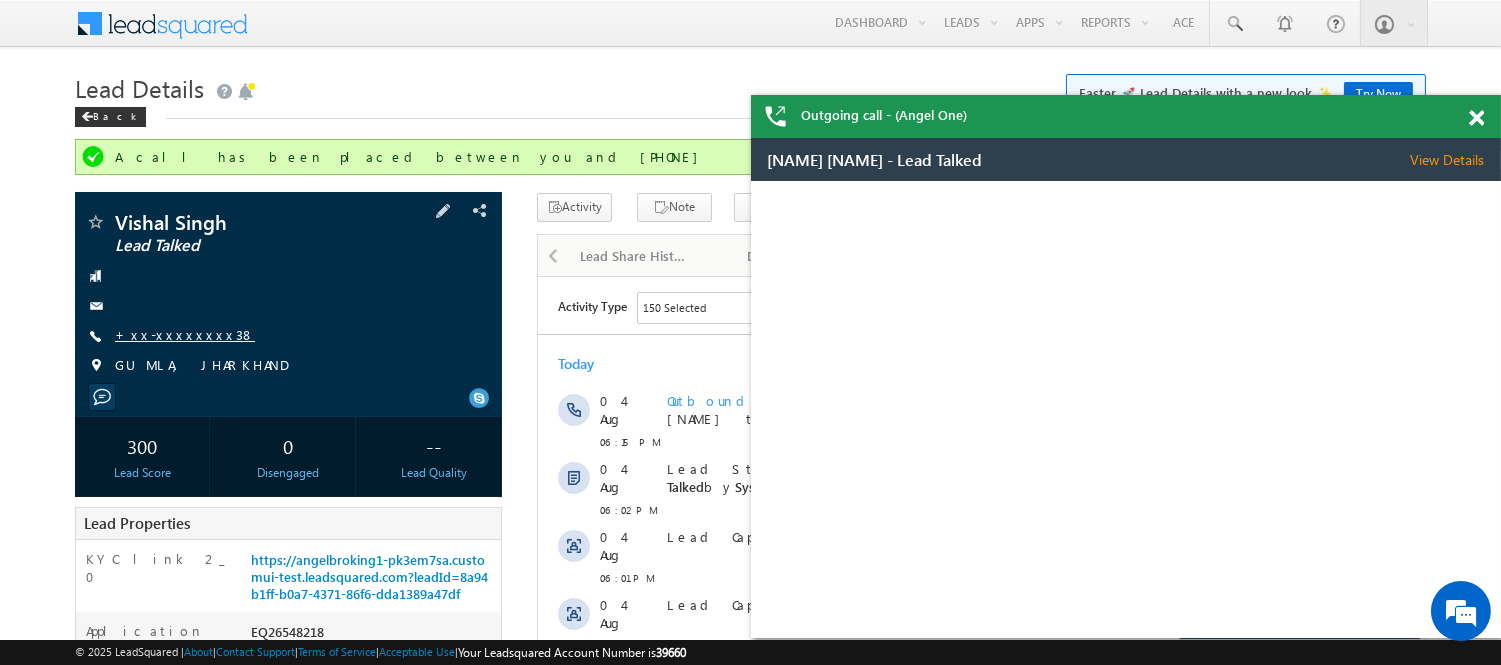 click on "+xx-xxxxxxxx38" at bounding box center [185, 334] 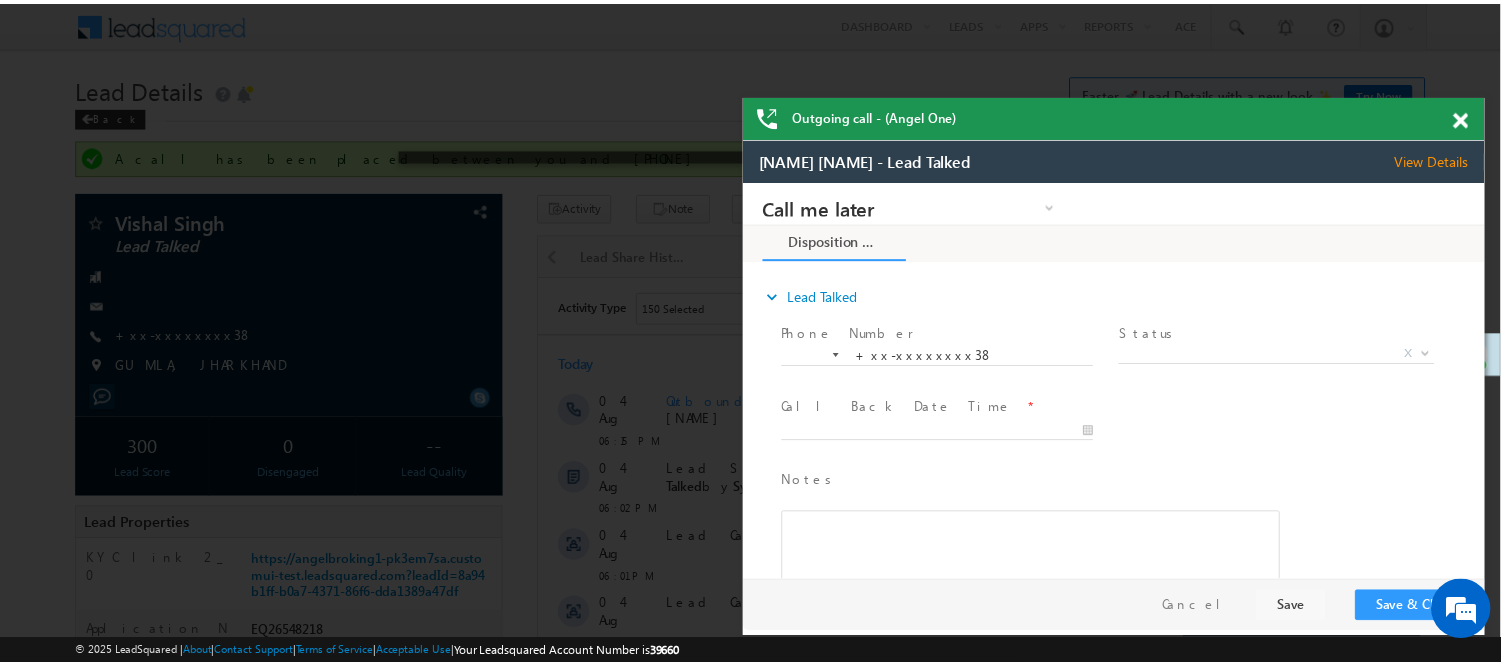 scroll, scrollTop: 0, scrollLeft: 0, axis: both 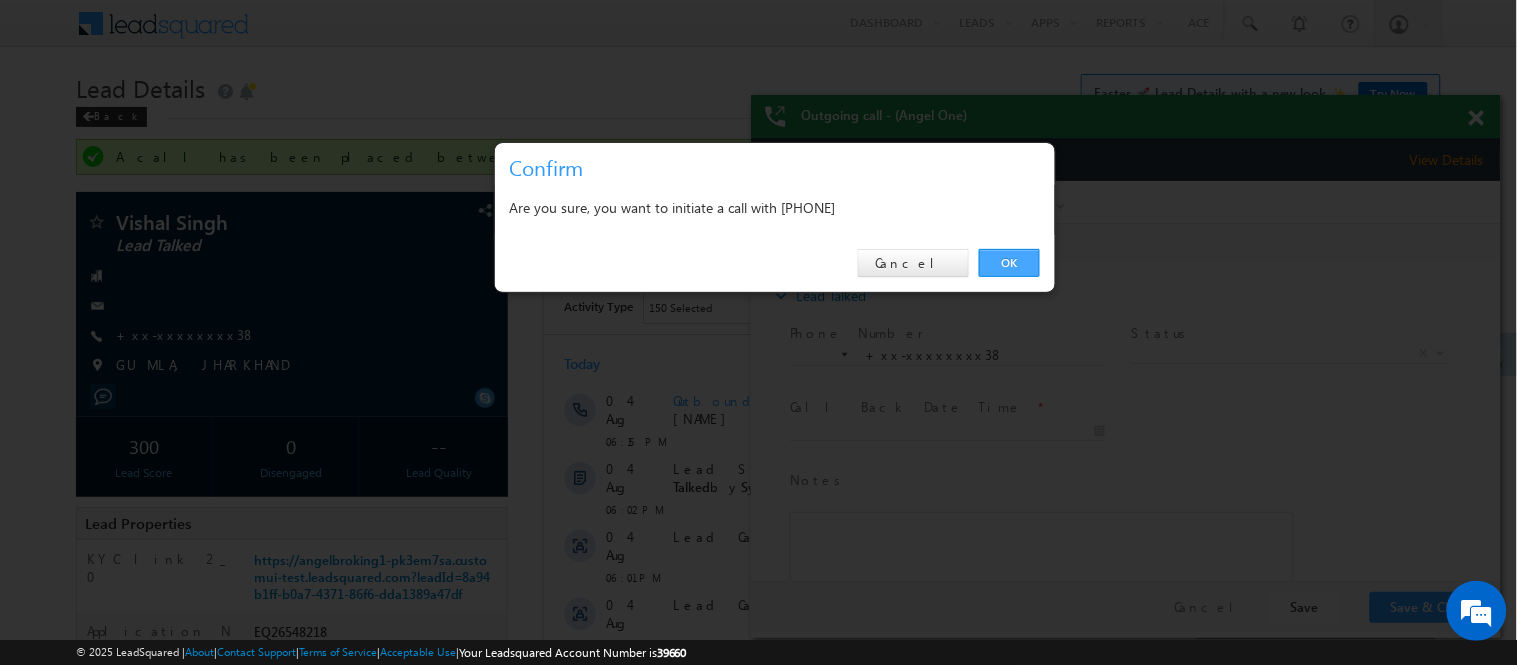 click on "OK" at bounding box center (1009, 263) 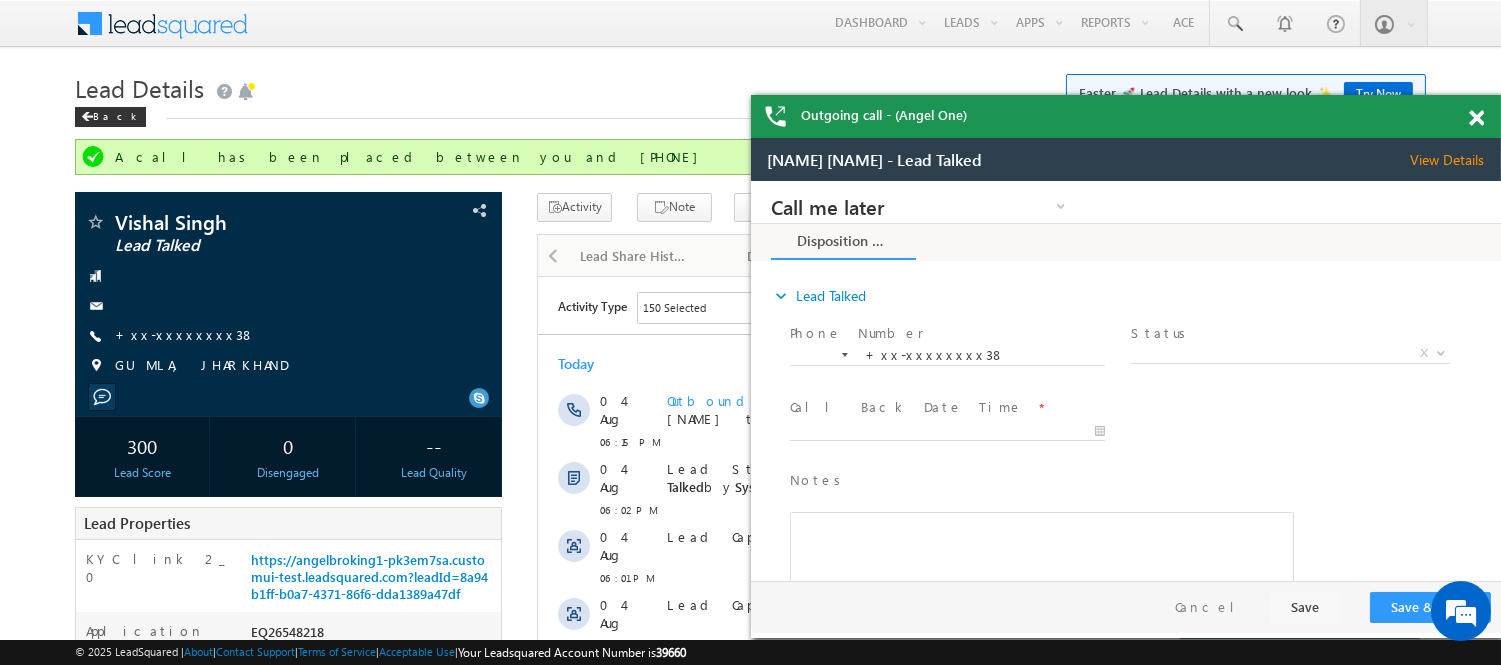 scroll, scrollTop: 0, scrollLeft: 0, axis: both 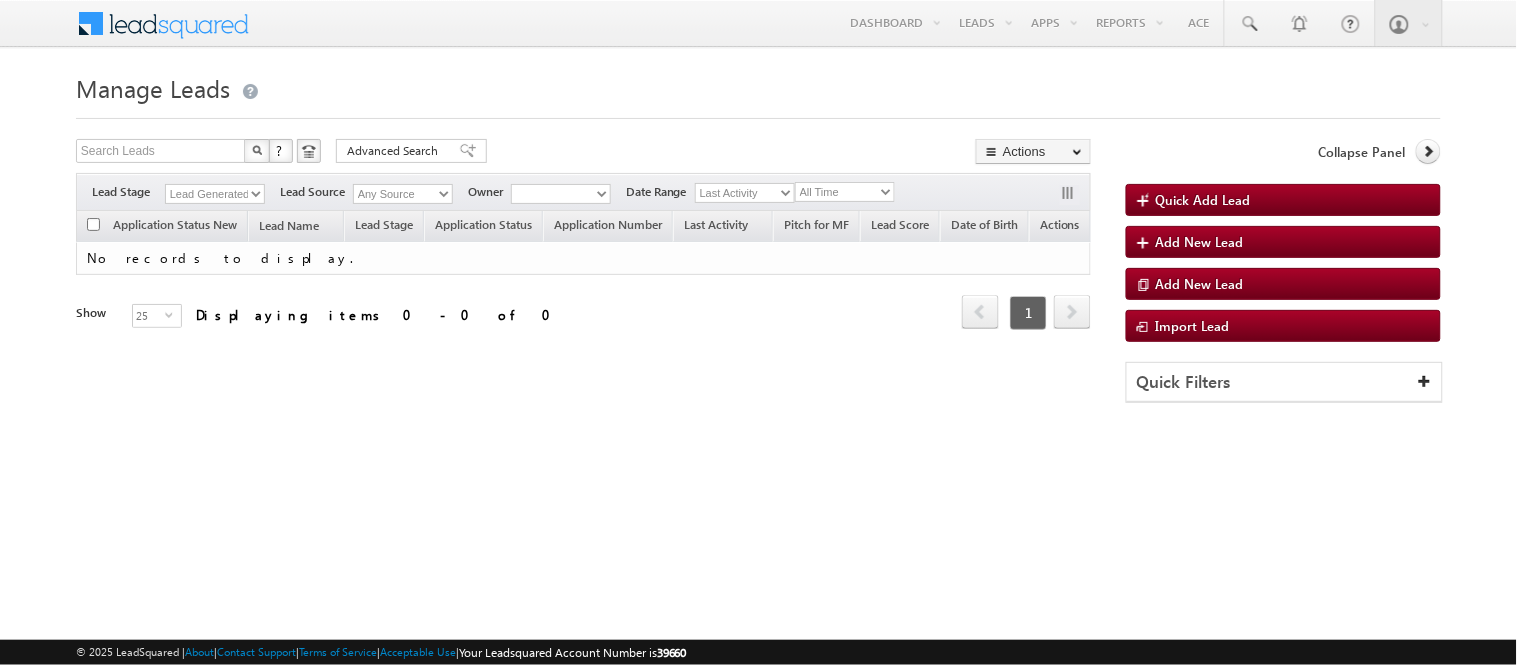 click on "Lead Generated" at bounding box center [215, 194] 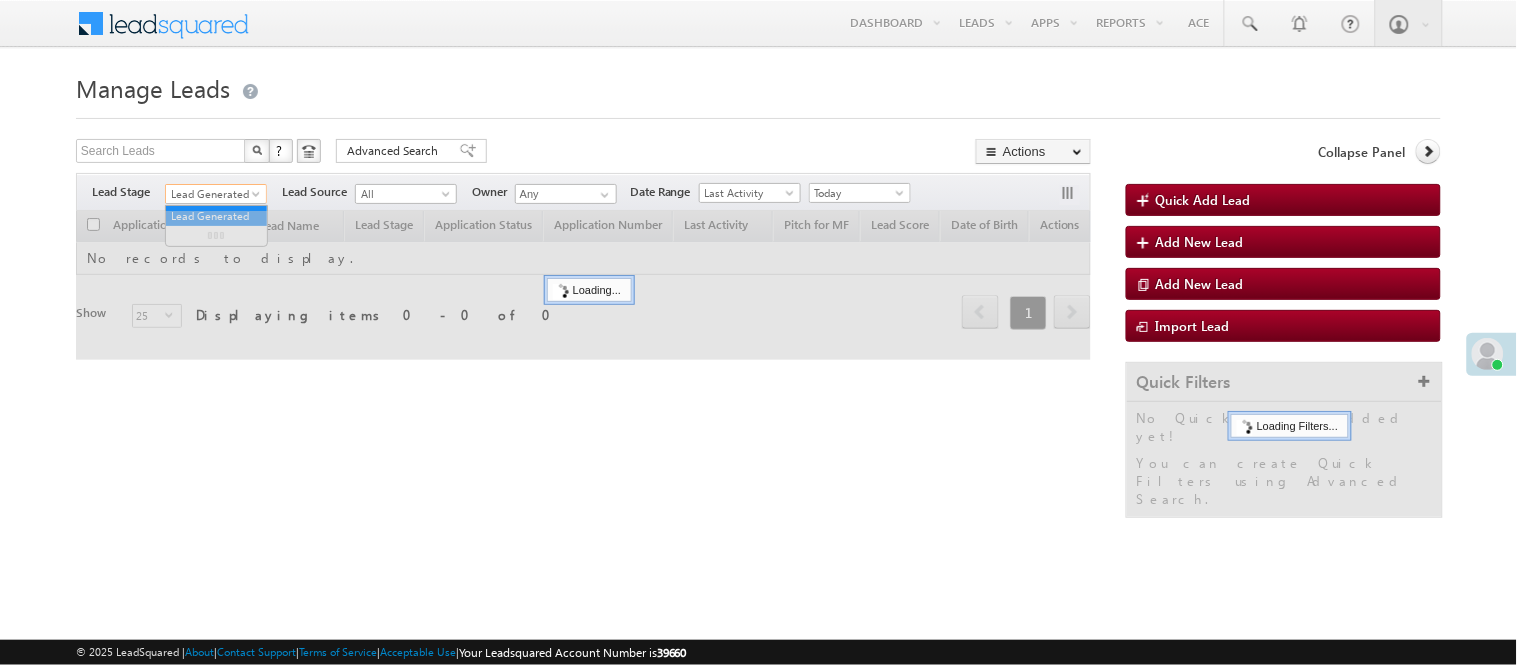 click on "Lead Generated" at bounding box center [213, 194] 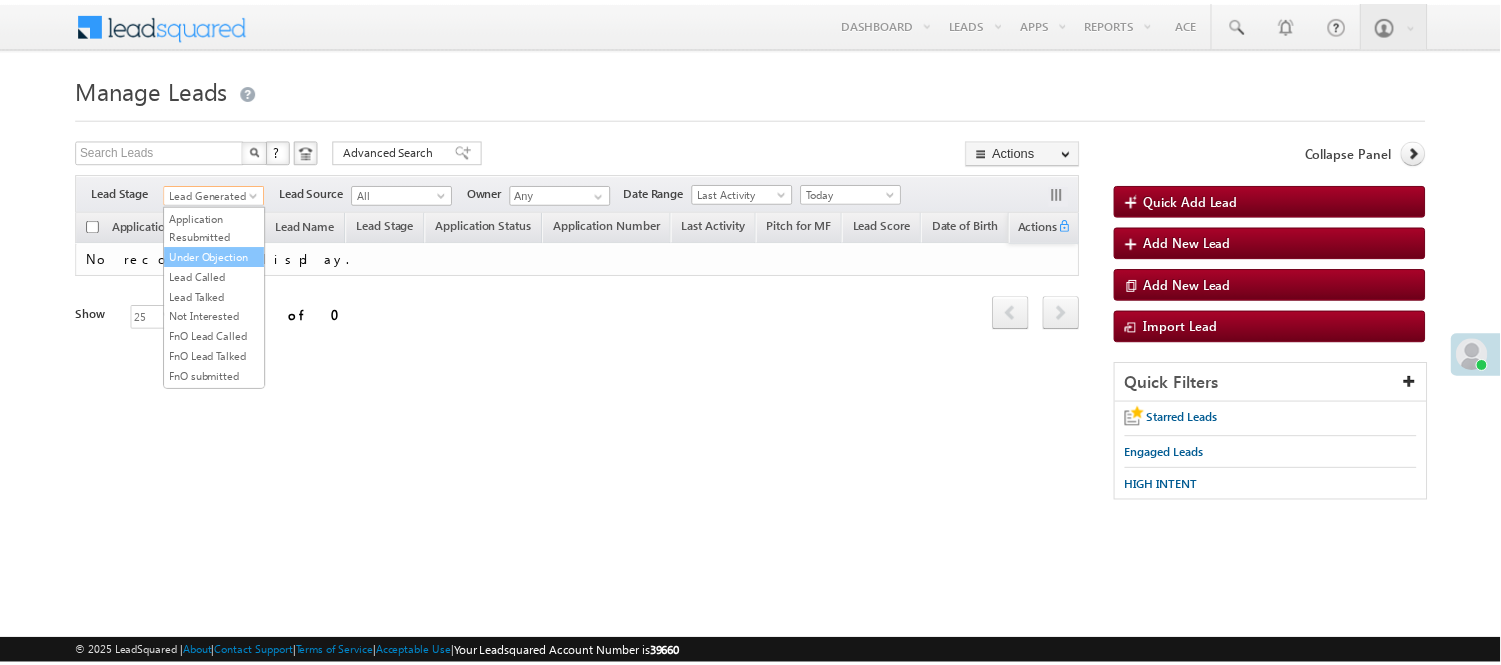scroll, scrollTop: 496, scrollLeft: 0, axis: vertical 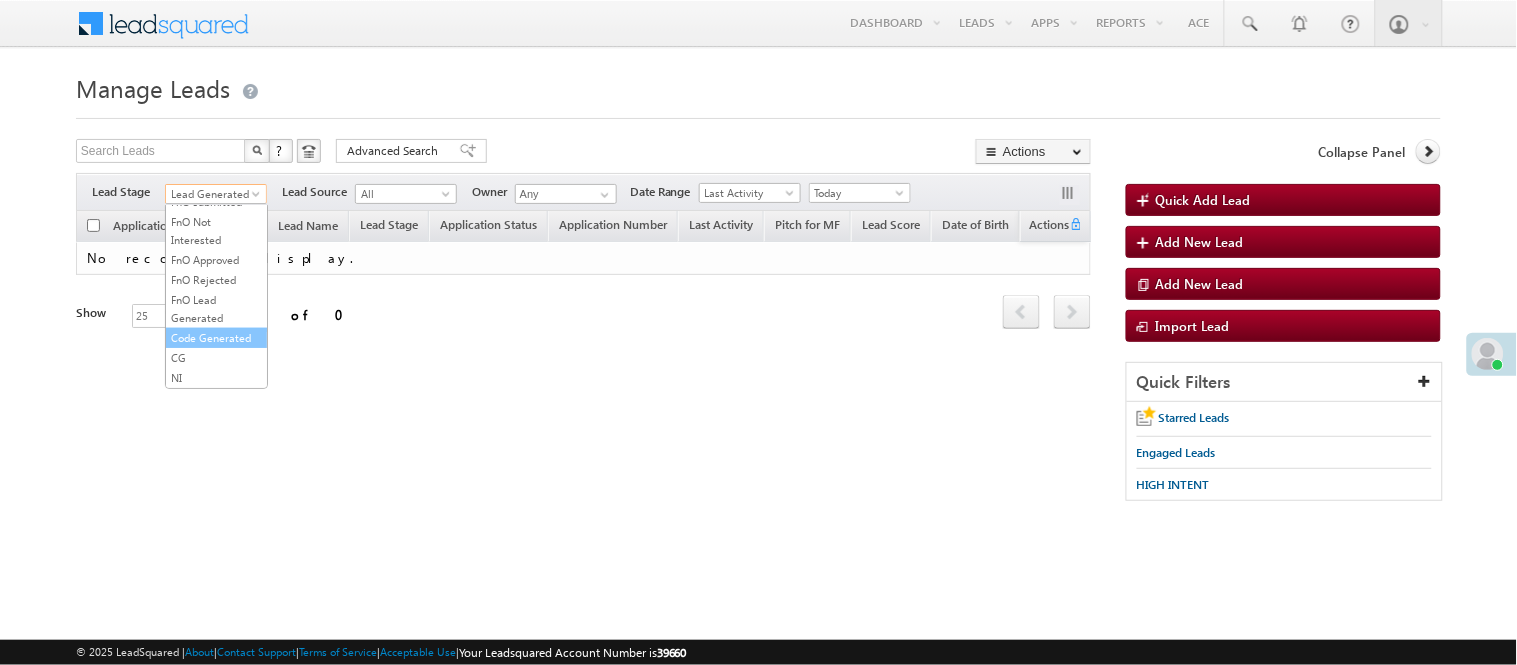 click on "Code Generated" at bounding box center (216, 338) 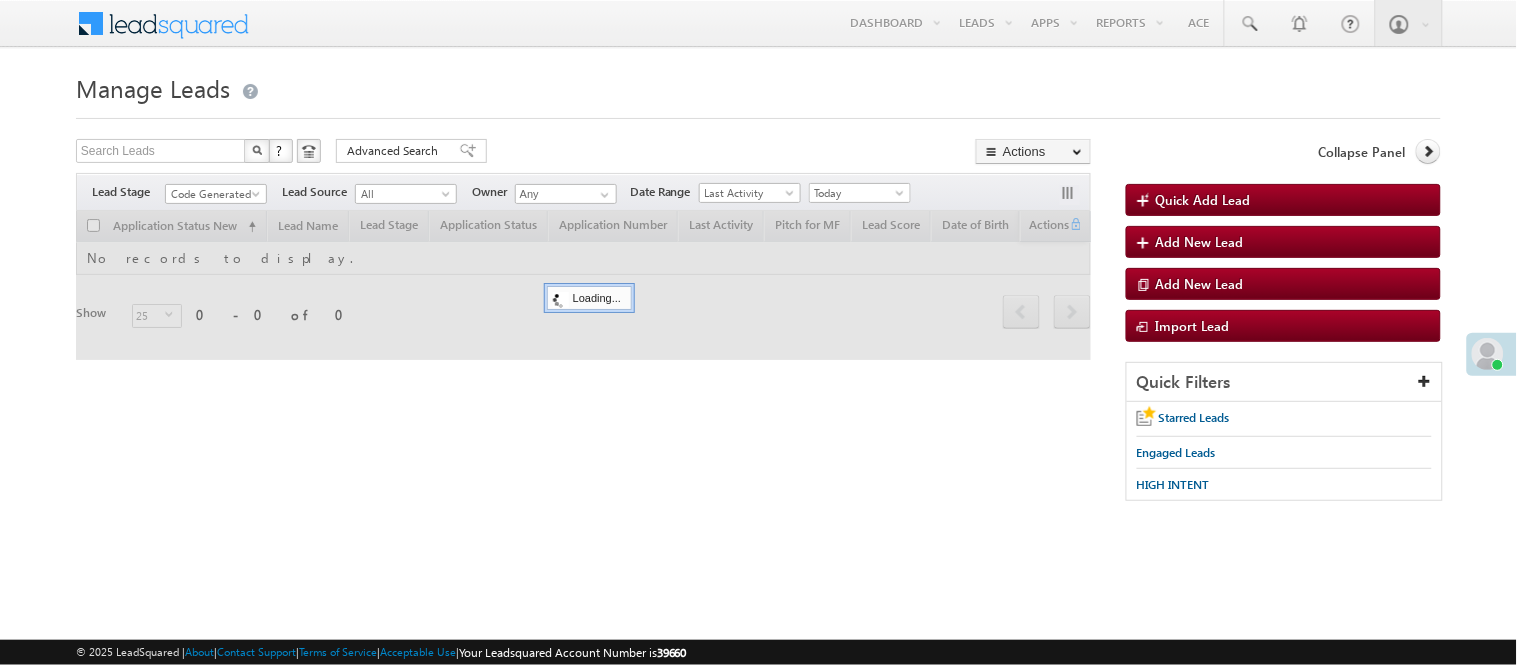 click on "Manage Leads" at bounding box center [758, 86] 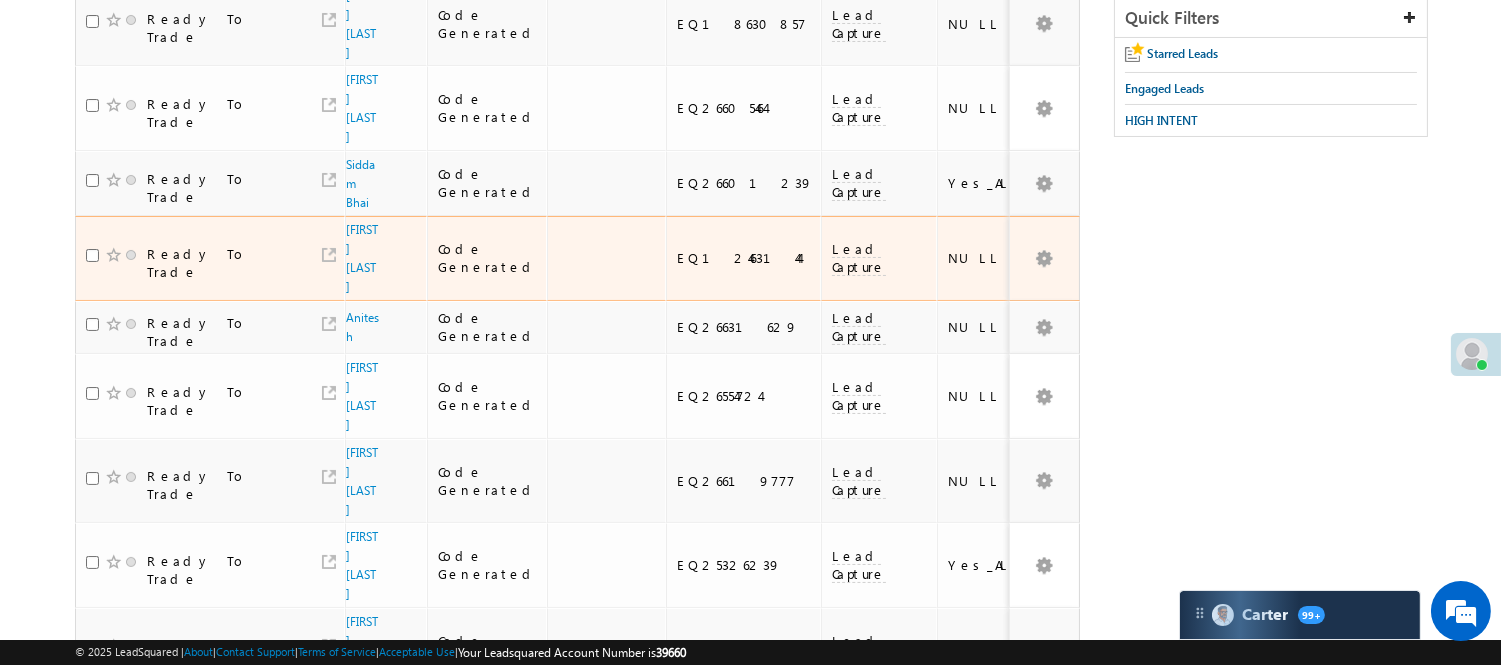 scroll, scrollTop: 0, scrollLeft: 0, axis: both 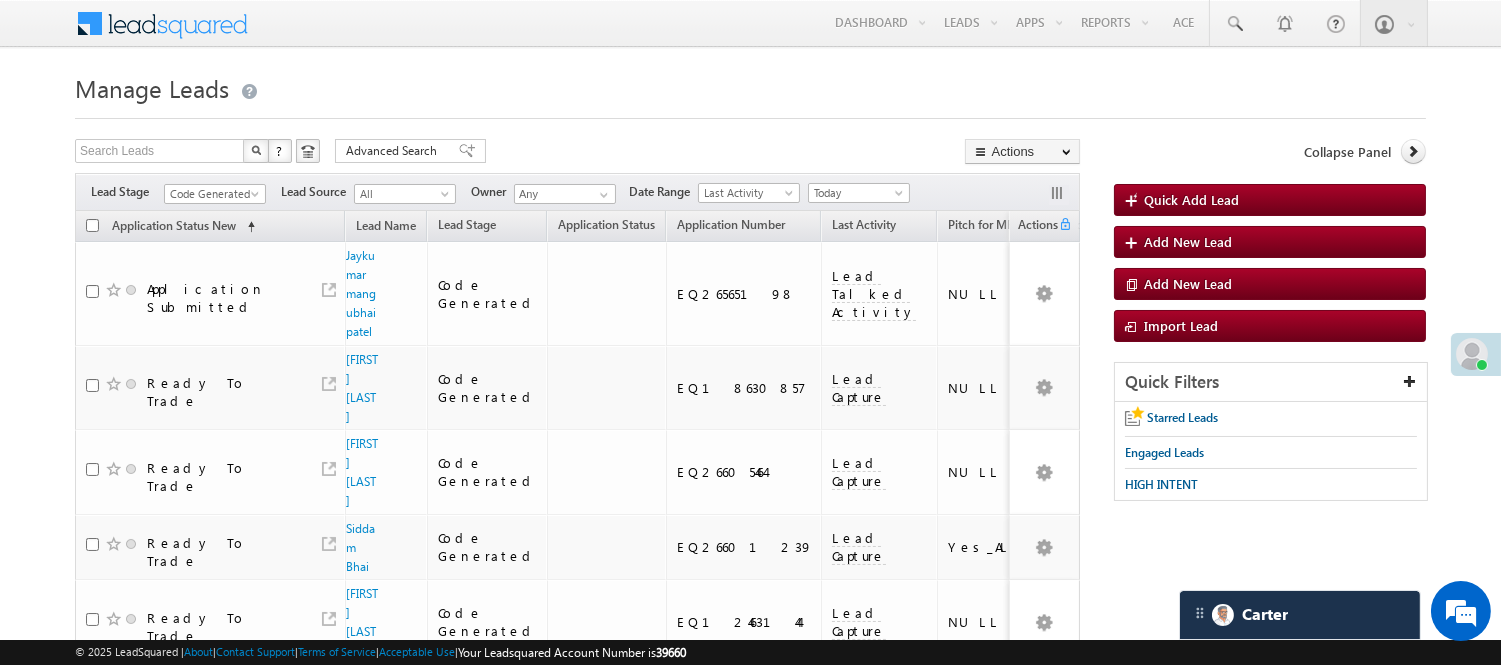 drag, startPoint x: 200, startPoint y: 186, endPoint x: 190, endPoint y: 258, distance: 72.691124 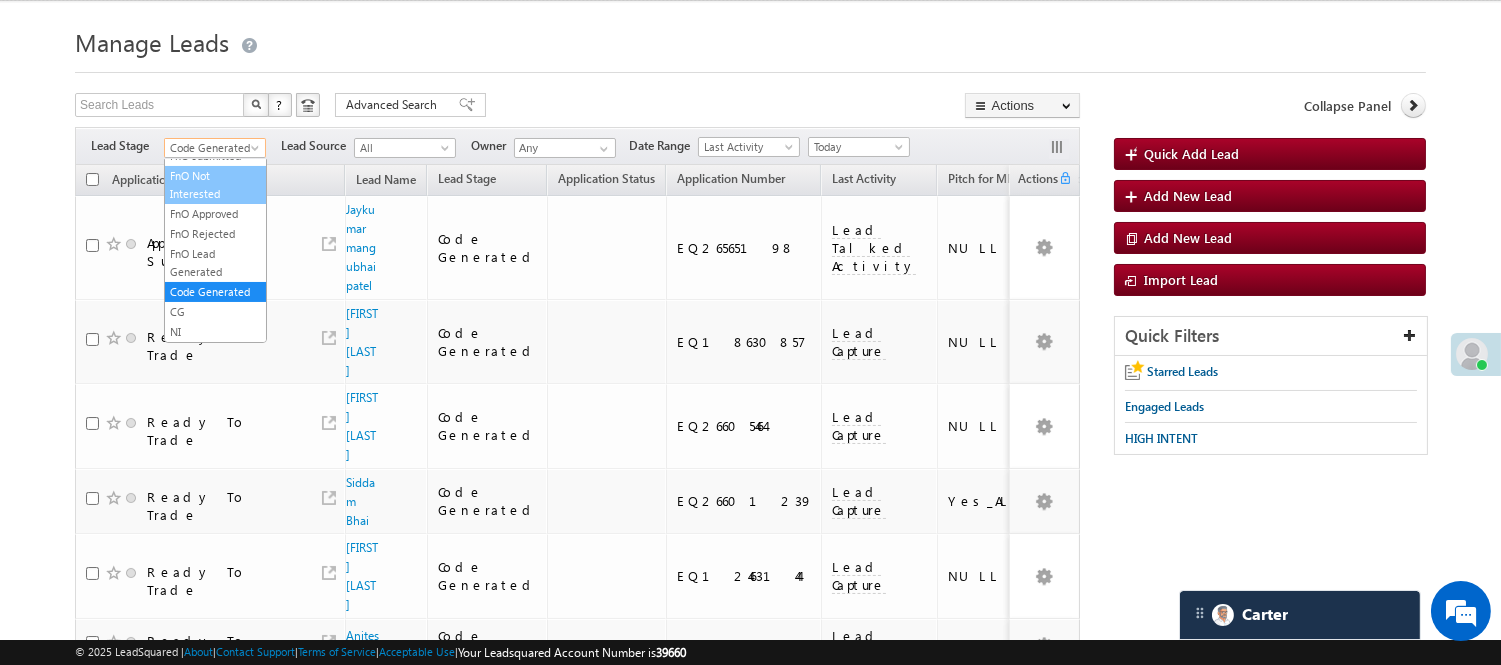 scroll, scrollTop: 0, scrollLeft: 0, axis: both 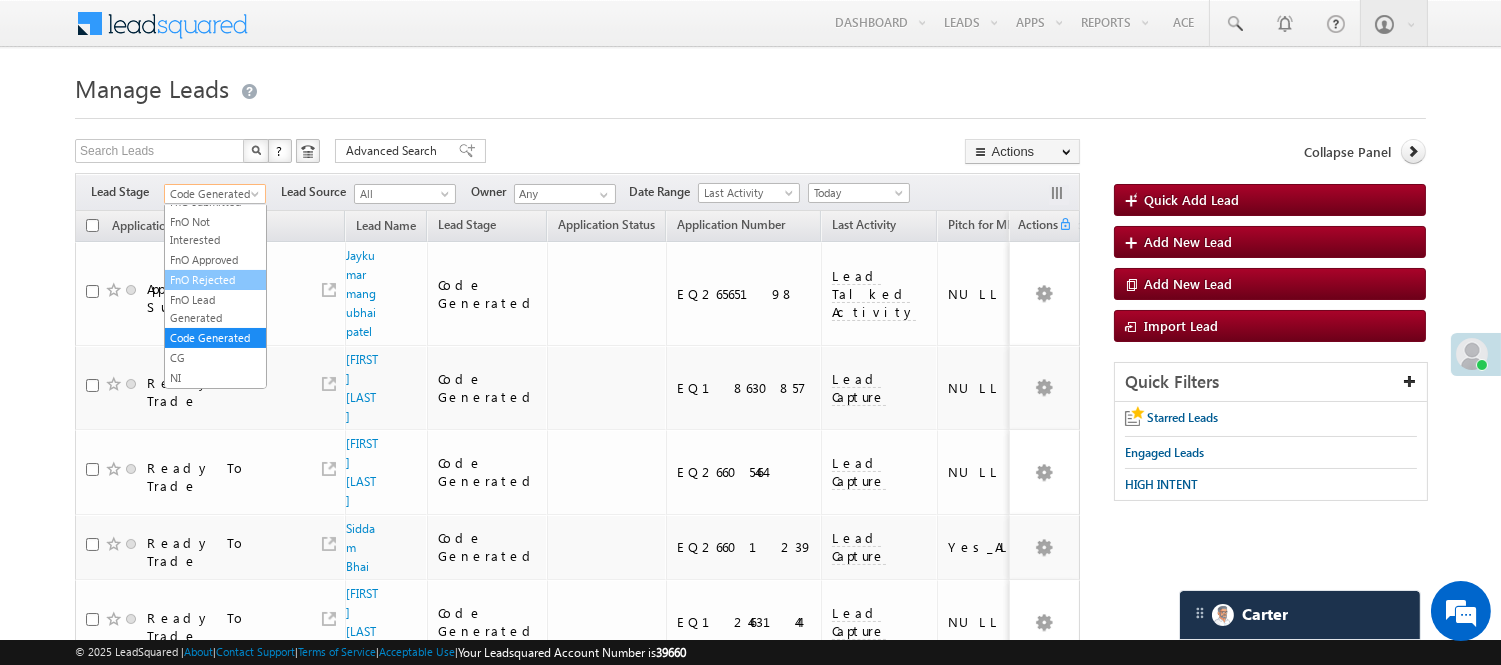 click on "FnO Lead Talked" at bounding box center [215, 182] 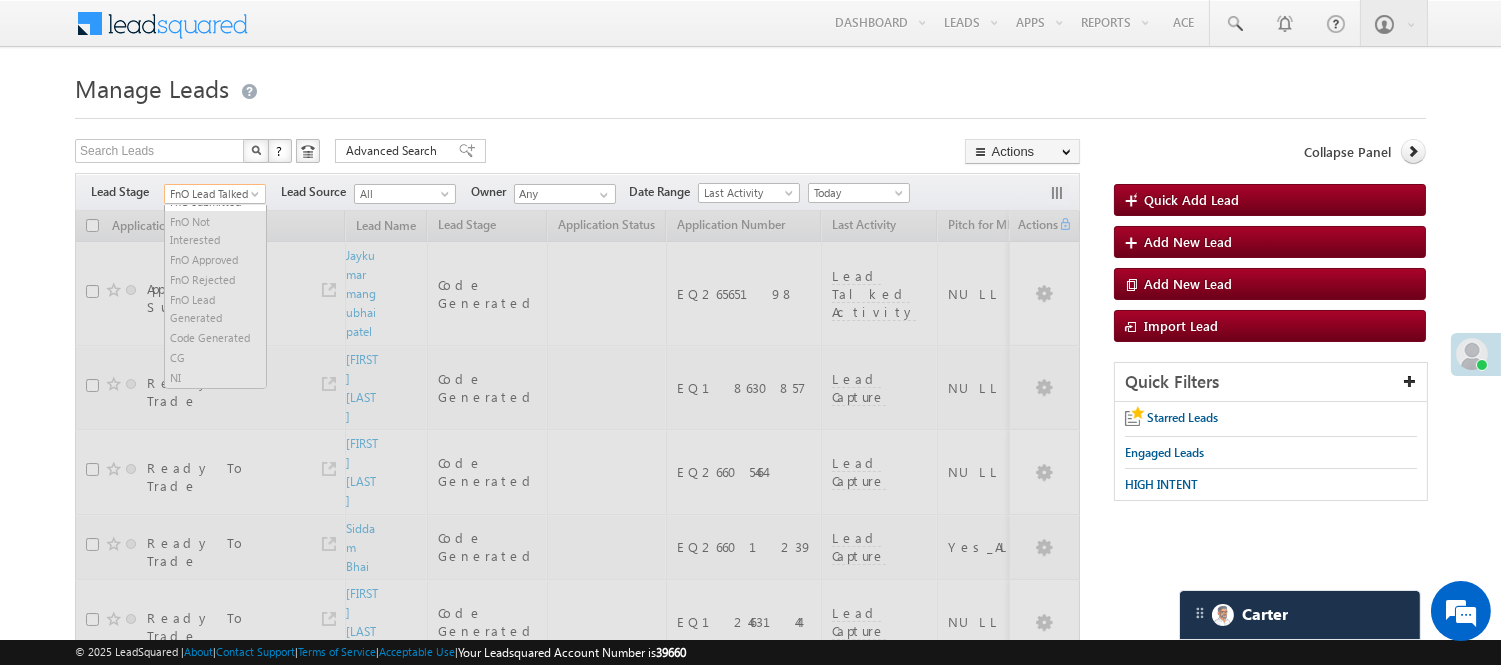 click on "FnO Lead Talked" at bounding box center [212, 194] 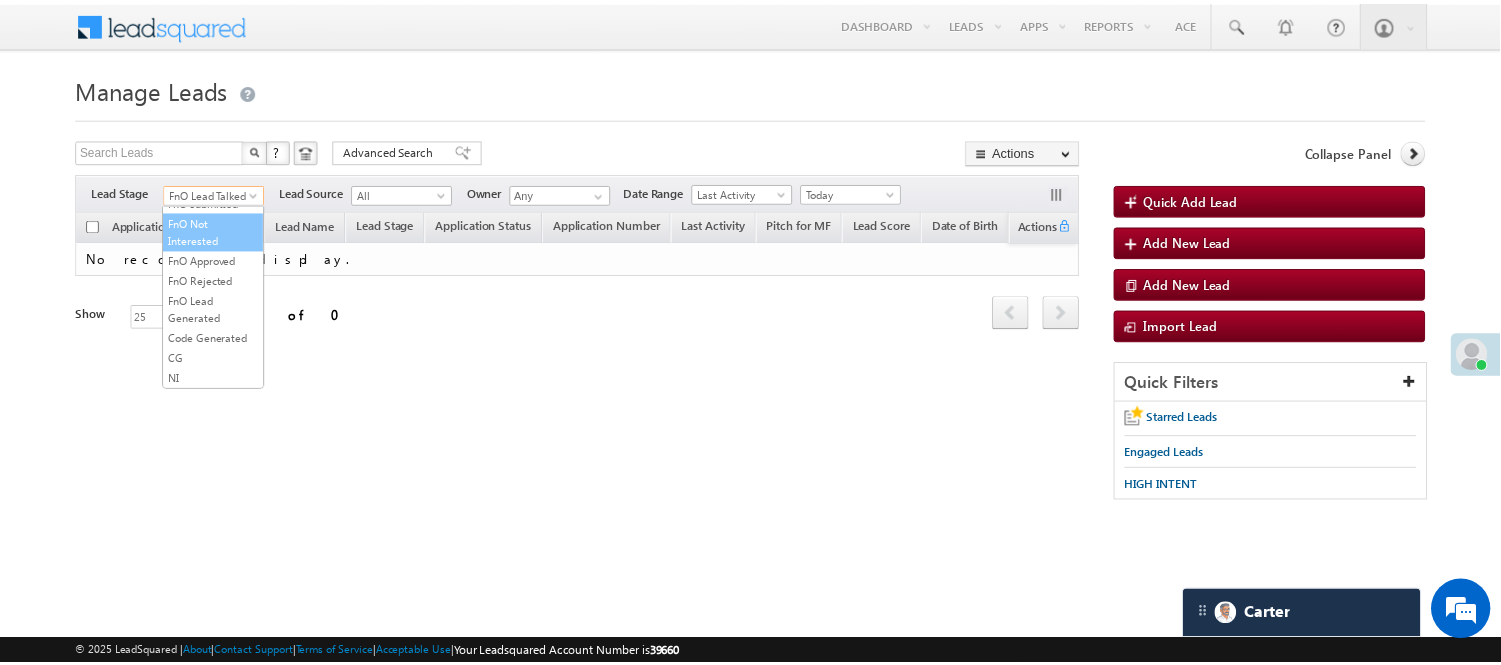 scroll, scrollTop: 496, scrollLeft: 0, axis: vertical 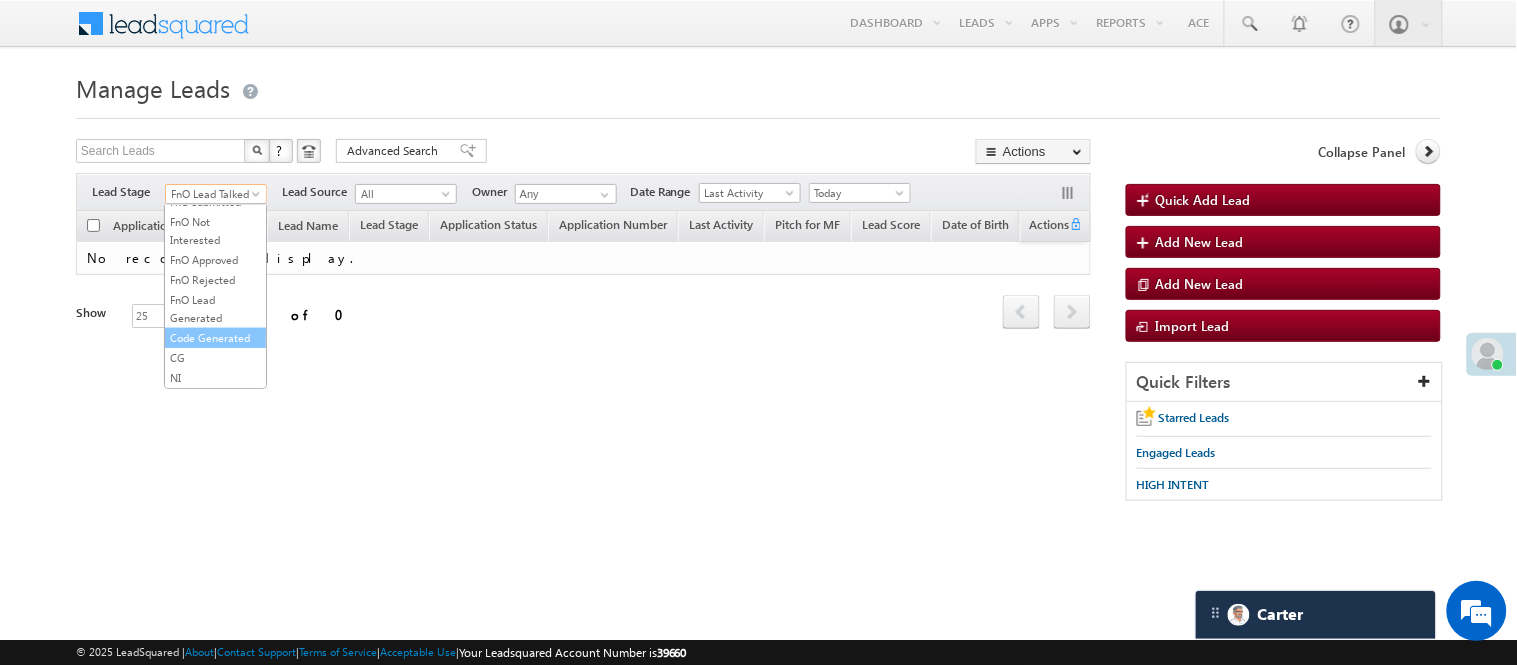 click on "Code Generated" at bounding box center (215, 338) 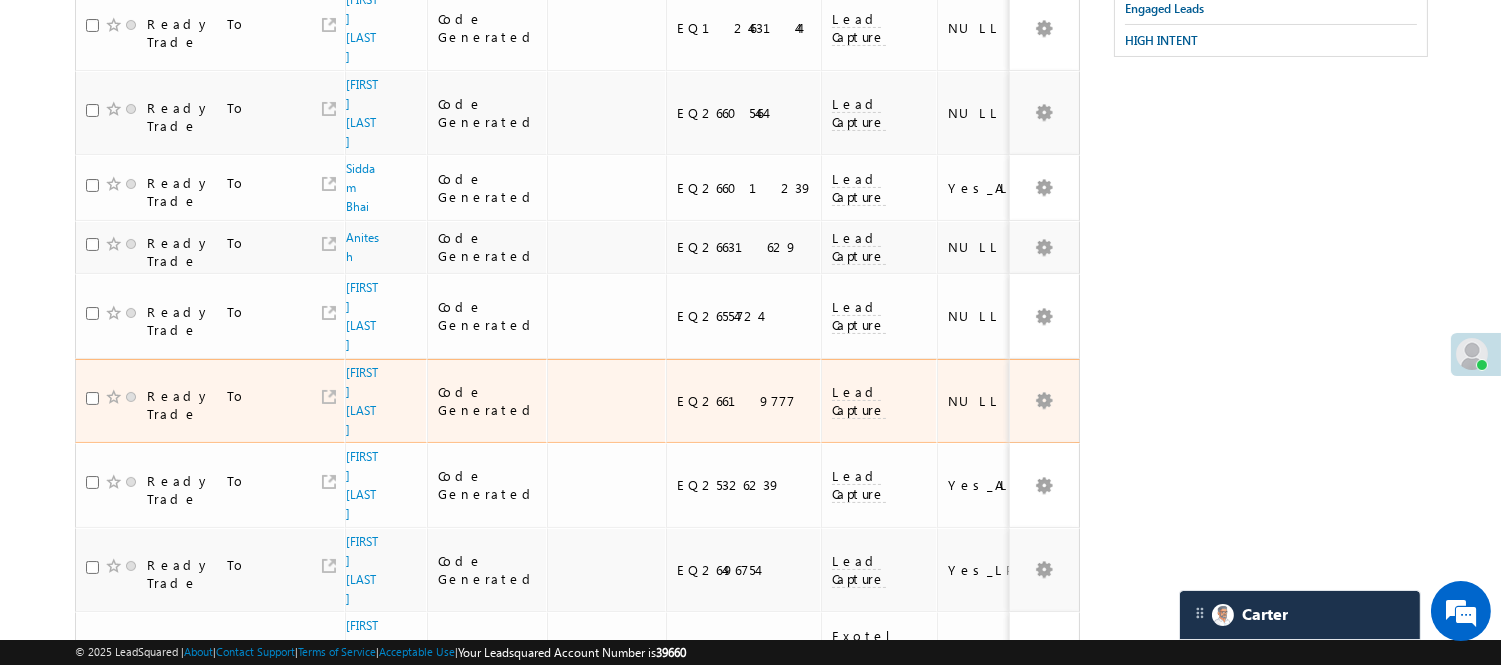 scroll, scrollTop: 0, scrollLeft: 0, axis: both 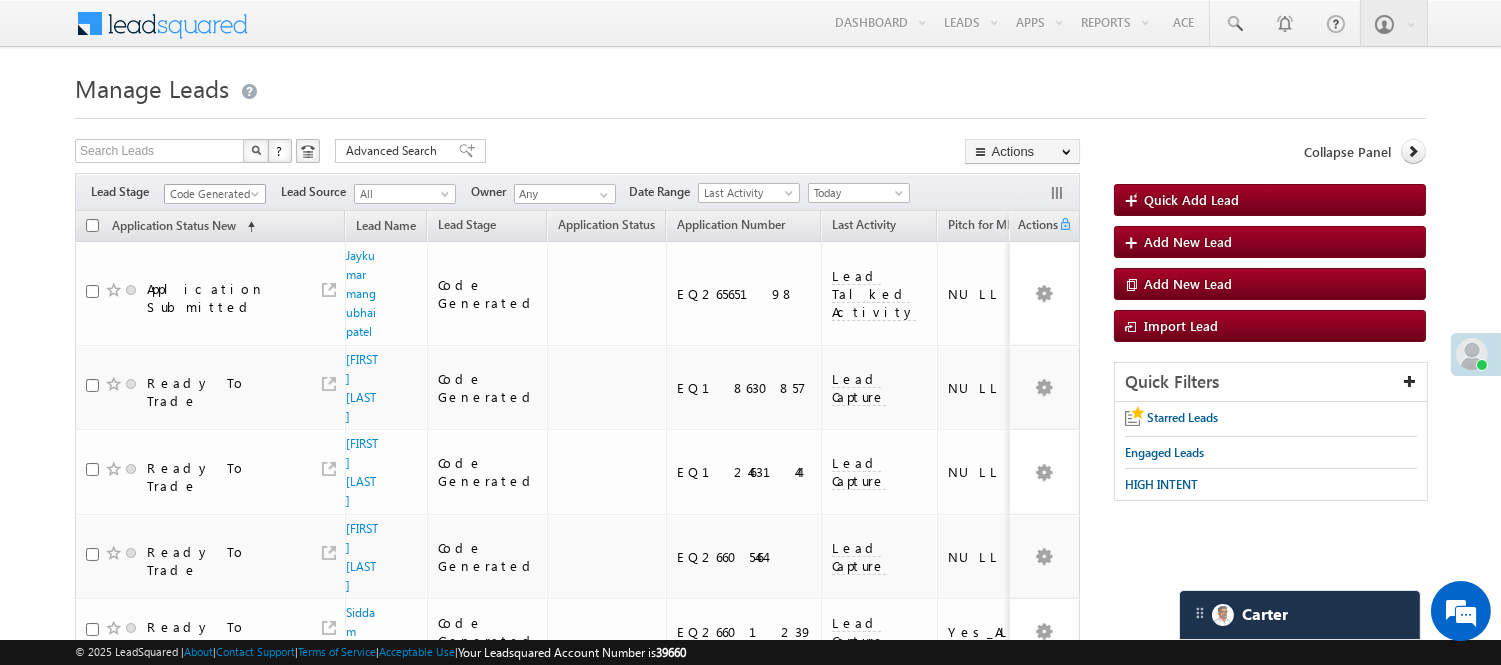 click on "Code Generated" at bounding box center [212, 194] 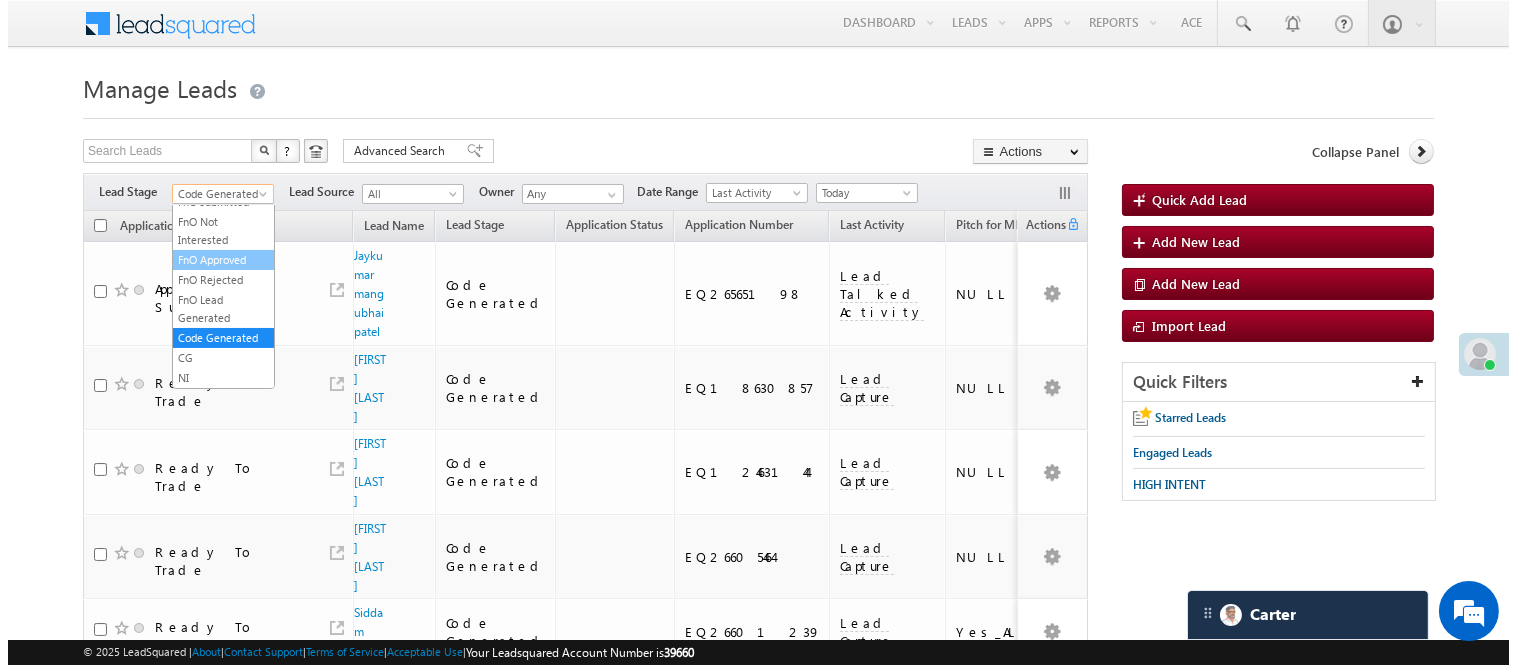 scroll, scrollTop: 0, scrollLeft: 0, axis: both 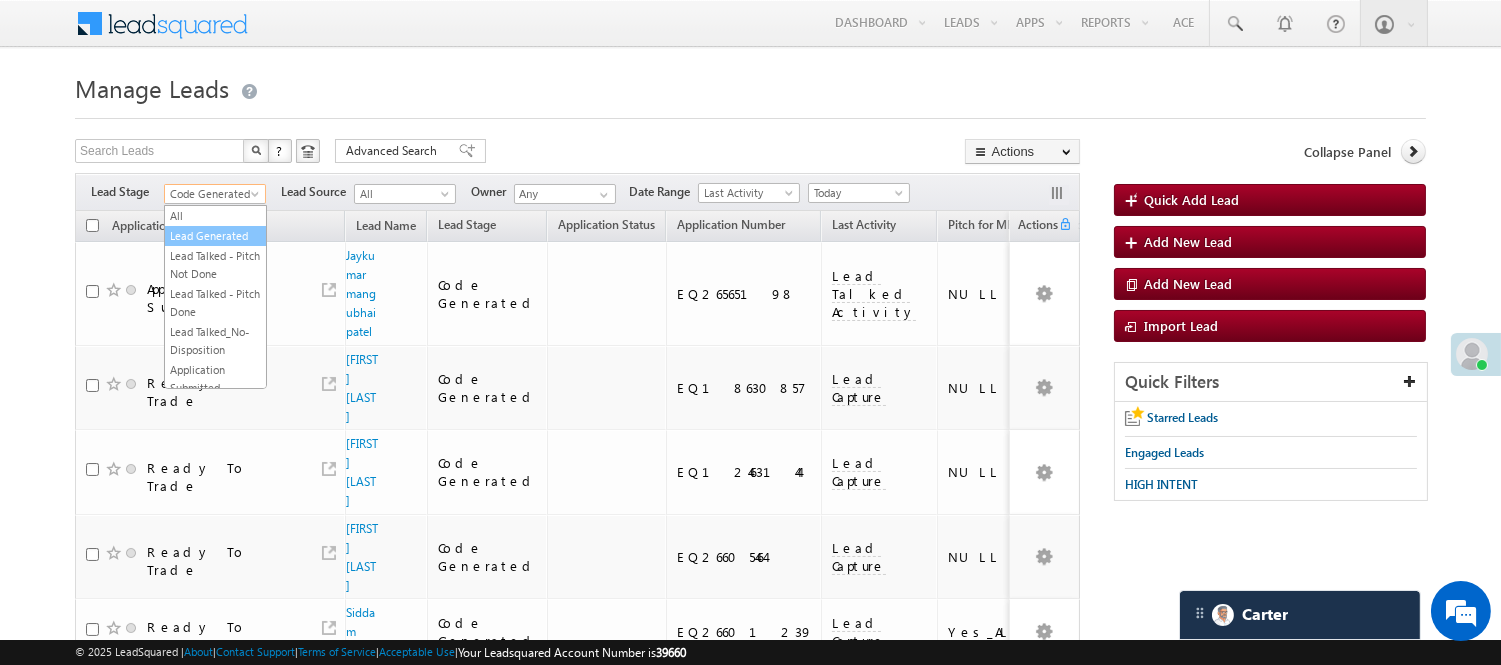 click on "Lead Generated" at bounding box center (215, 236) 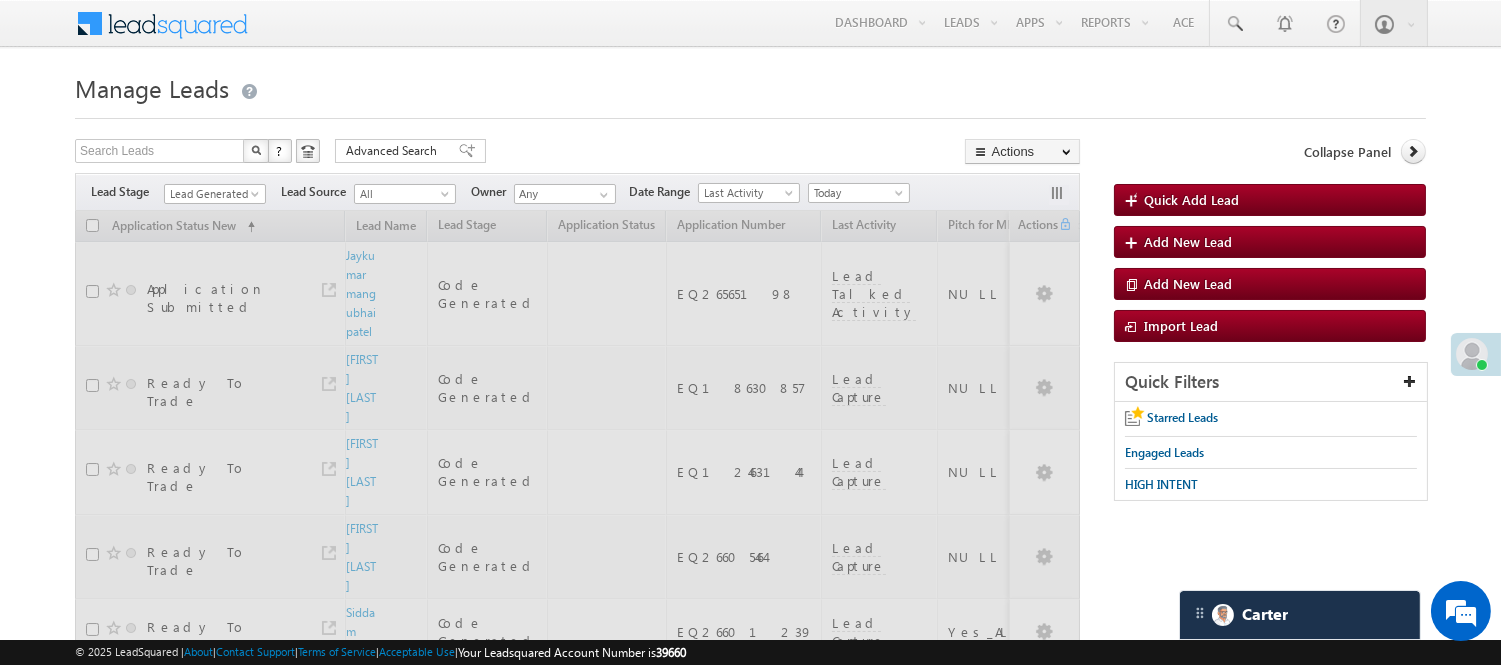 click on "Manage Leads
Quick Add Lead
Search Leads X ?   11 results found
Advanced Search
Advanced Search
Actions Actions" at bounding box center (750, 659) 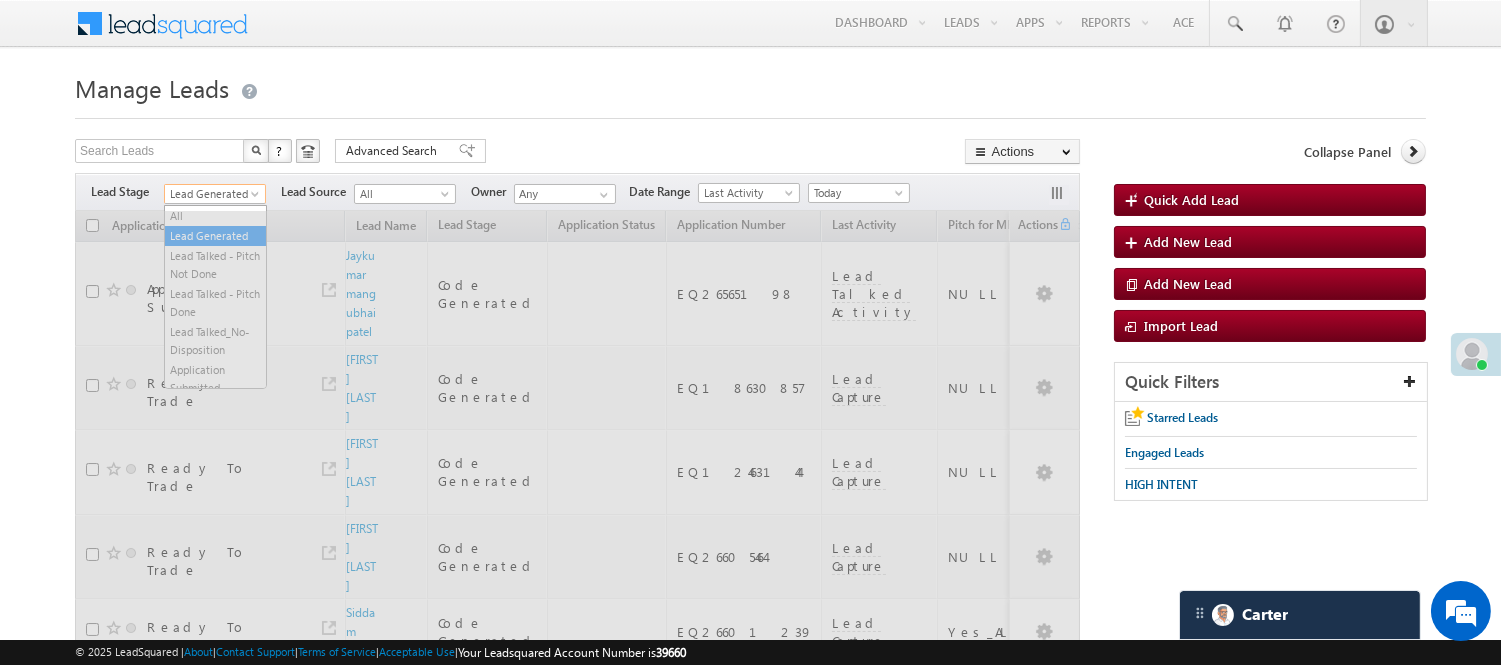 click on "Lead Generated" at bounding box center [212, 194] 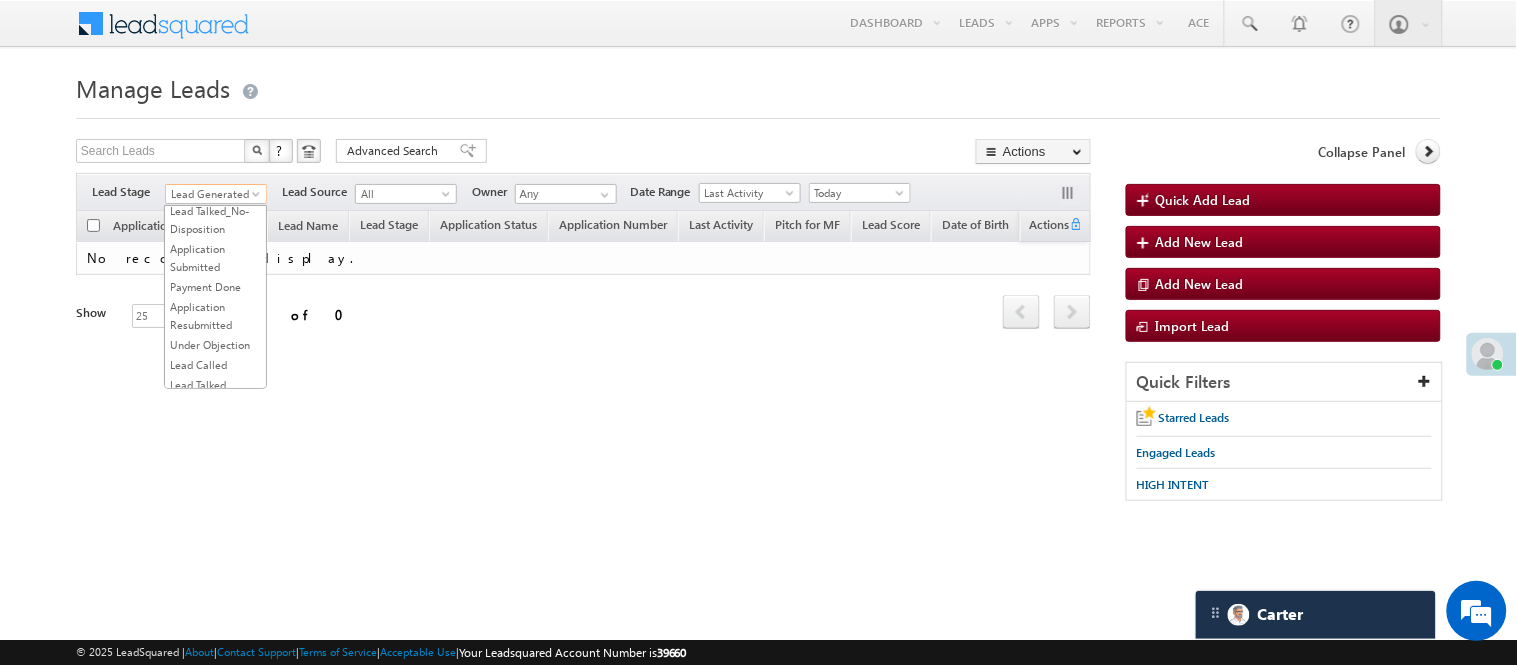 scroll, scrollTop: 444, scrollLeft: 0, axis: vertical 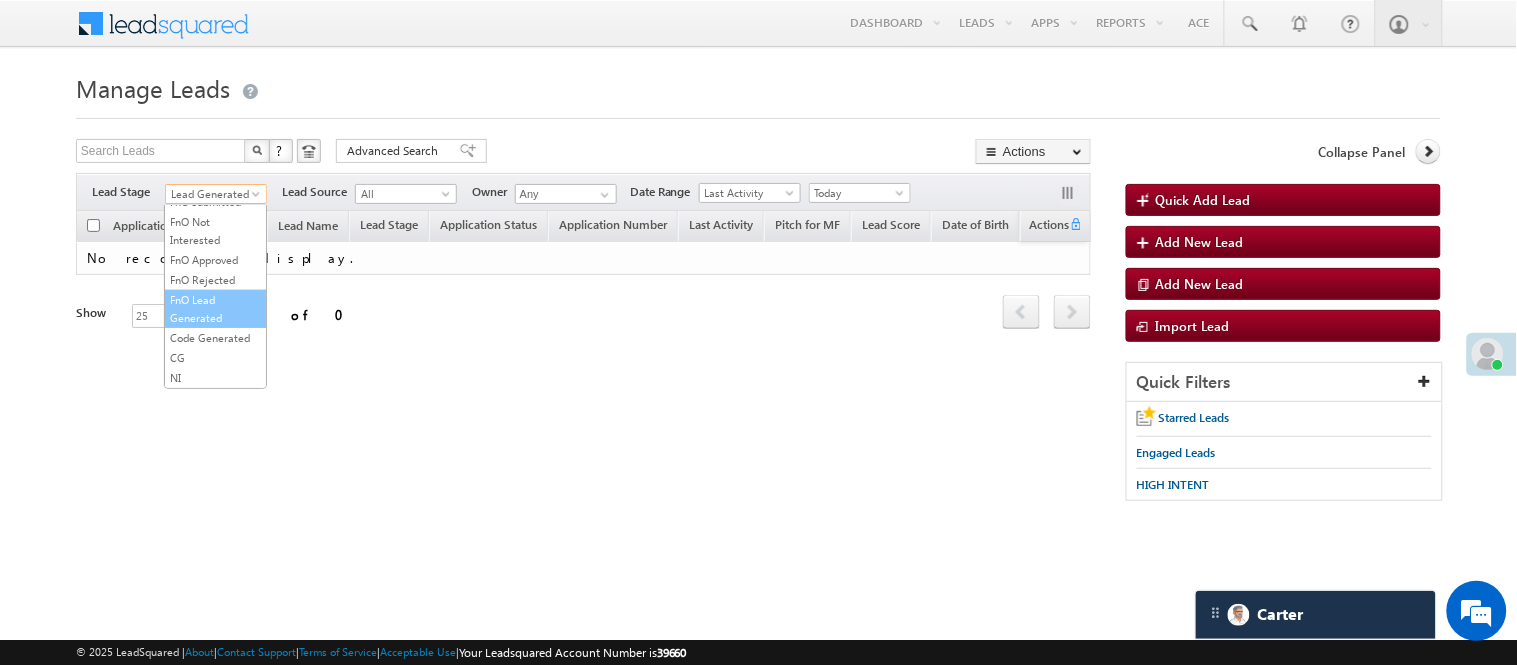 click on "FnO Lead Generated" at bounding box center (215, 309) 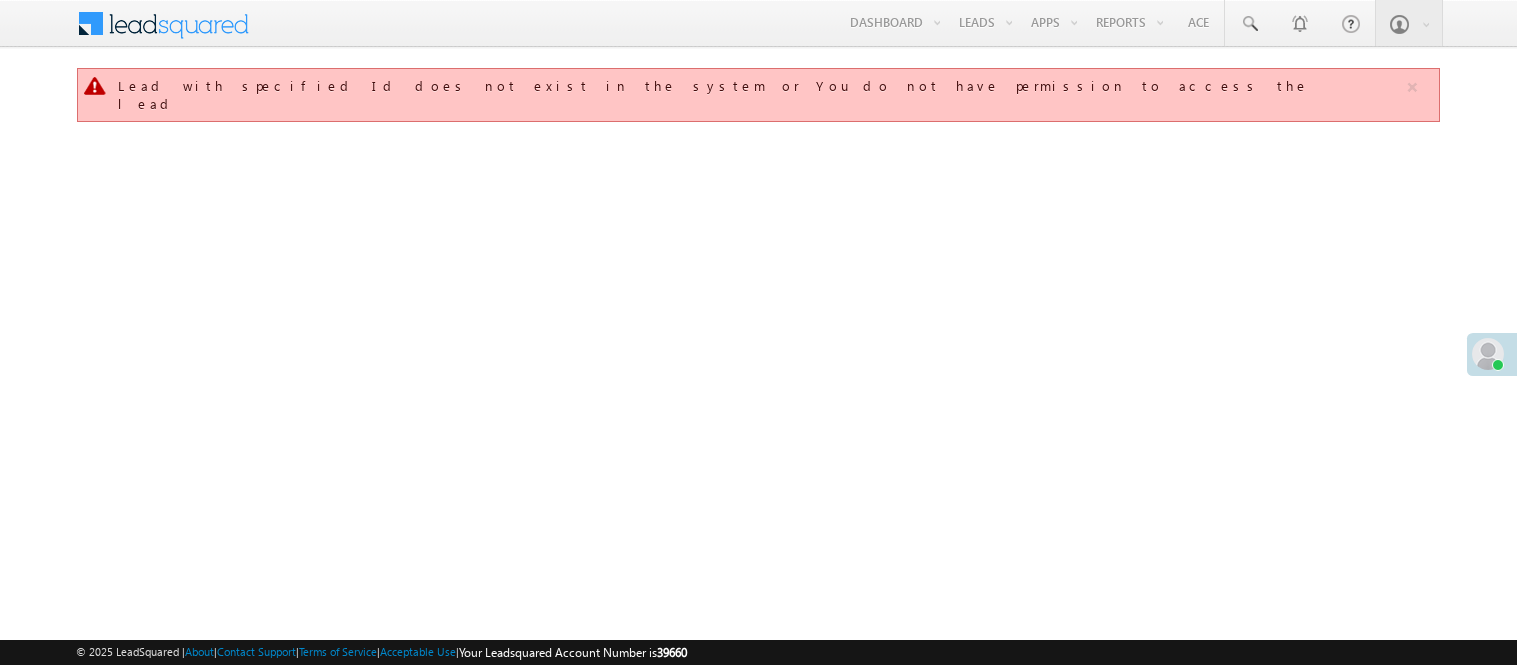 scroll, scrollTop: 0, scrollLeft: 0, axis: both 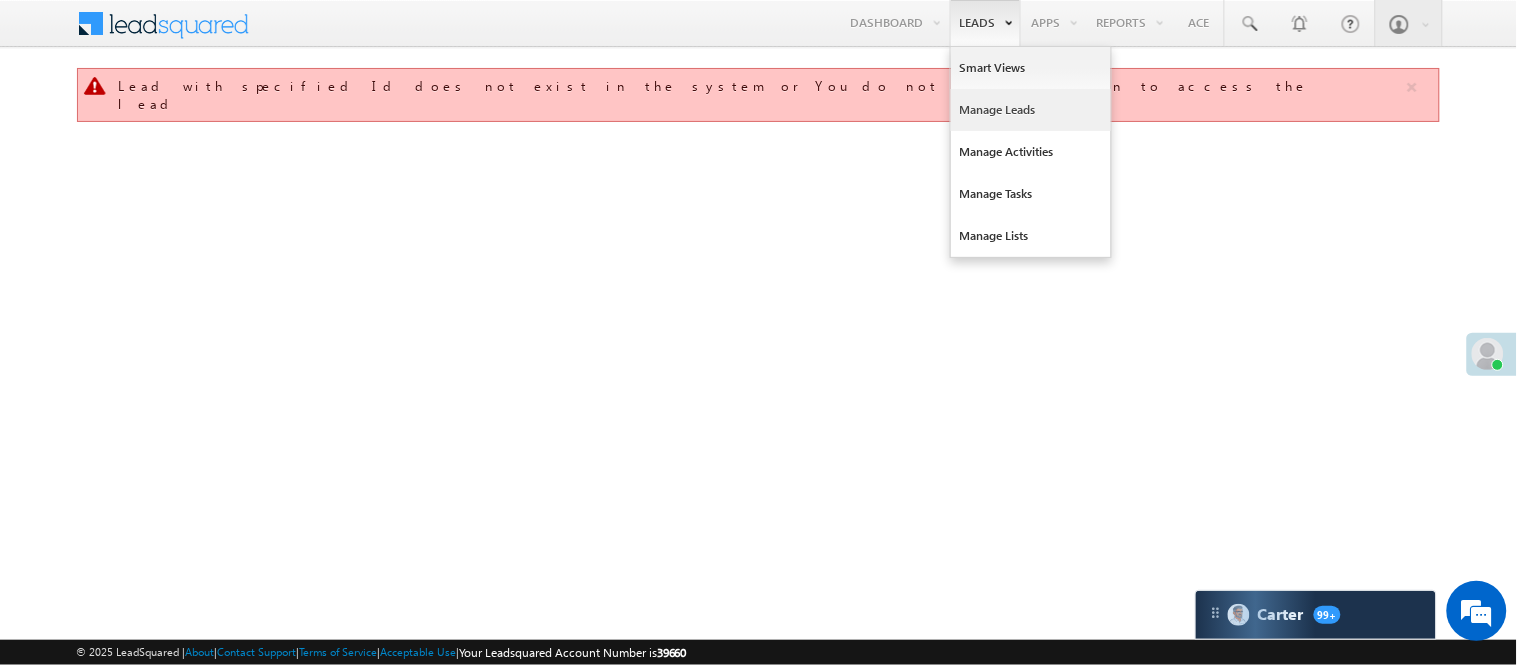 click on "Manage Leads" at bounding box center (1031, 110) 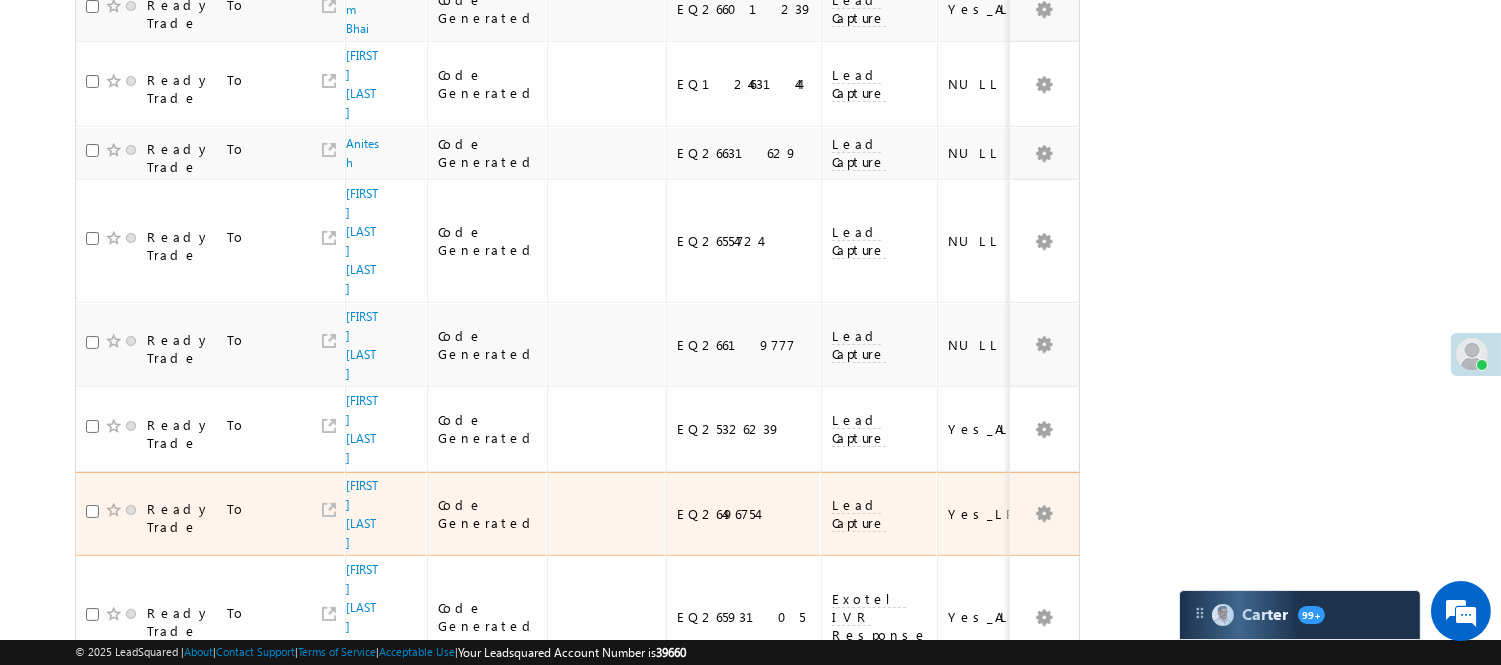scroll, scrollTop: 0, scrollLeft: 0, axis: both 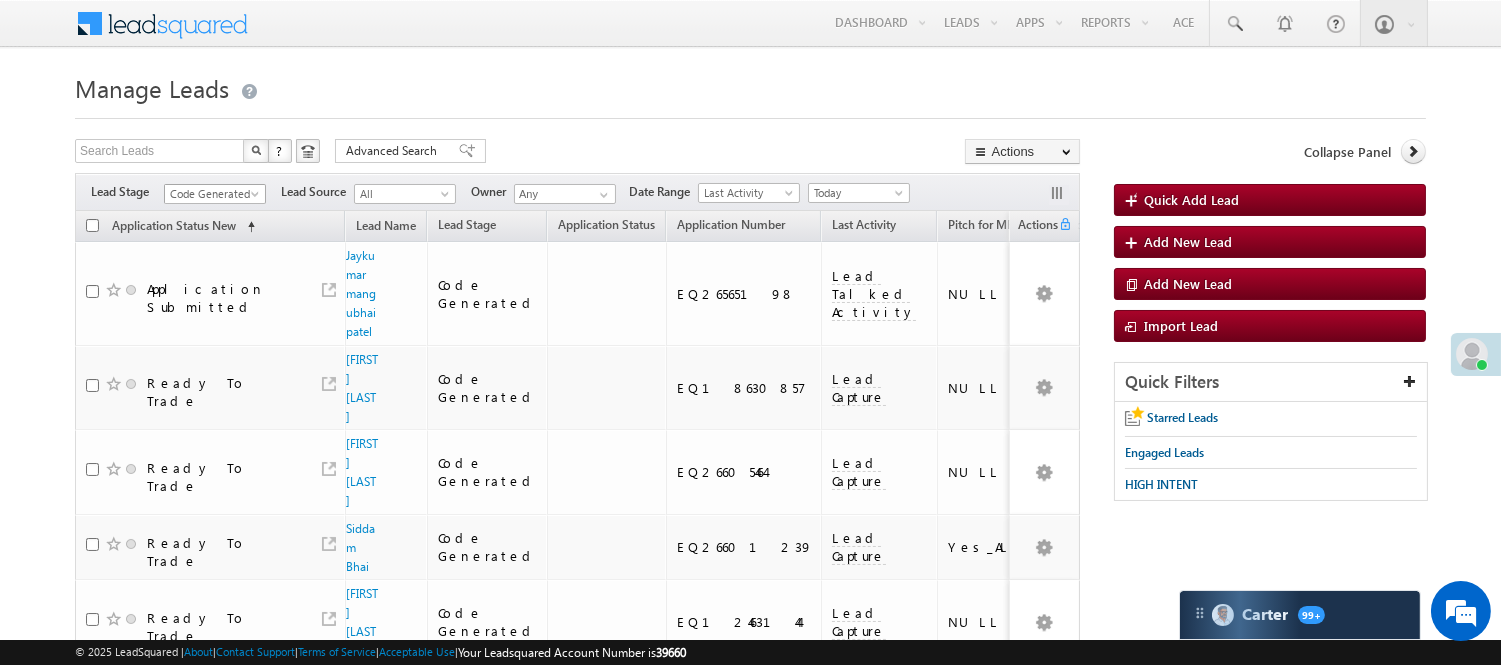 click on "Code Generated" at bounding box center [212, 194] 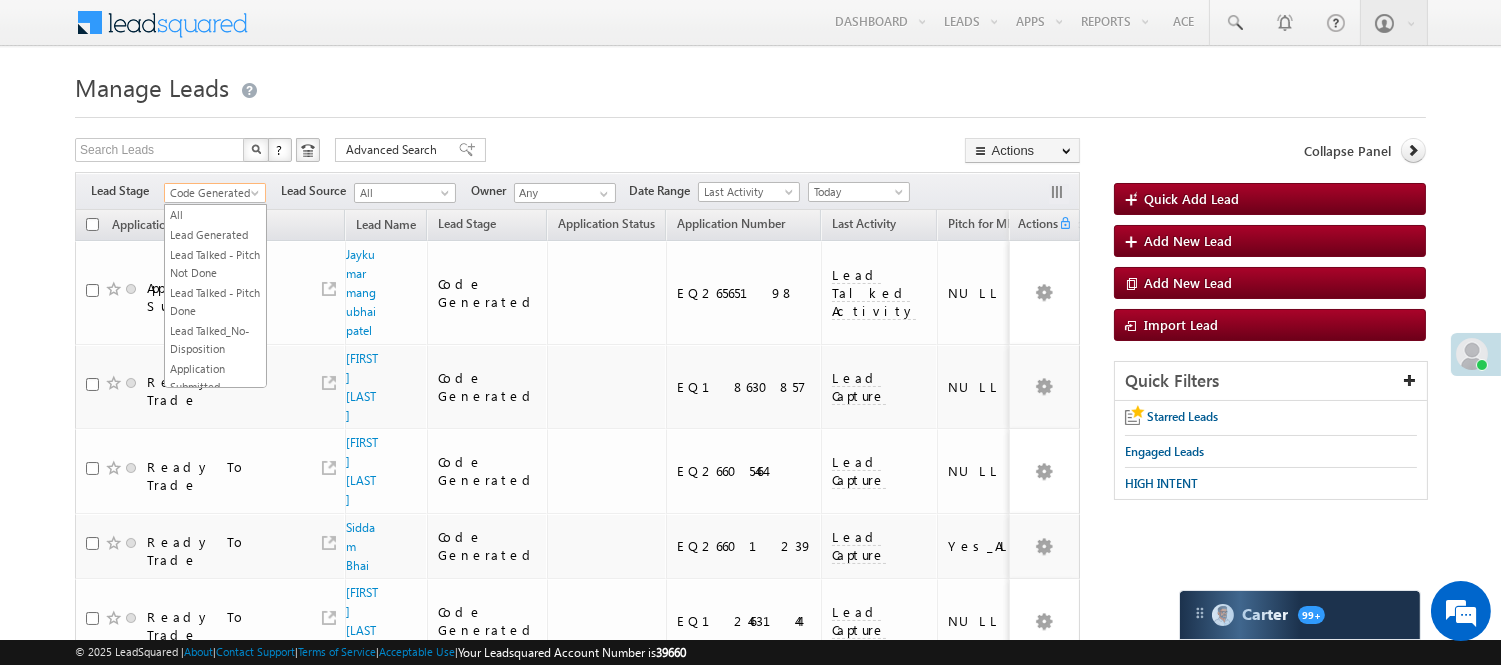 scroll, scrollTop: 0, scrollLeft: 0, axis: both 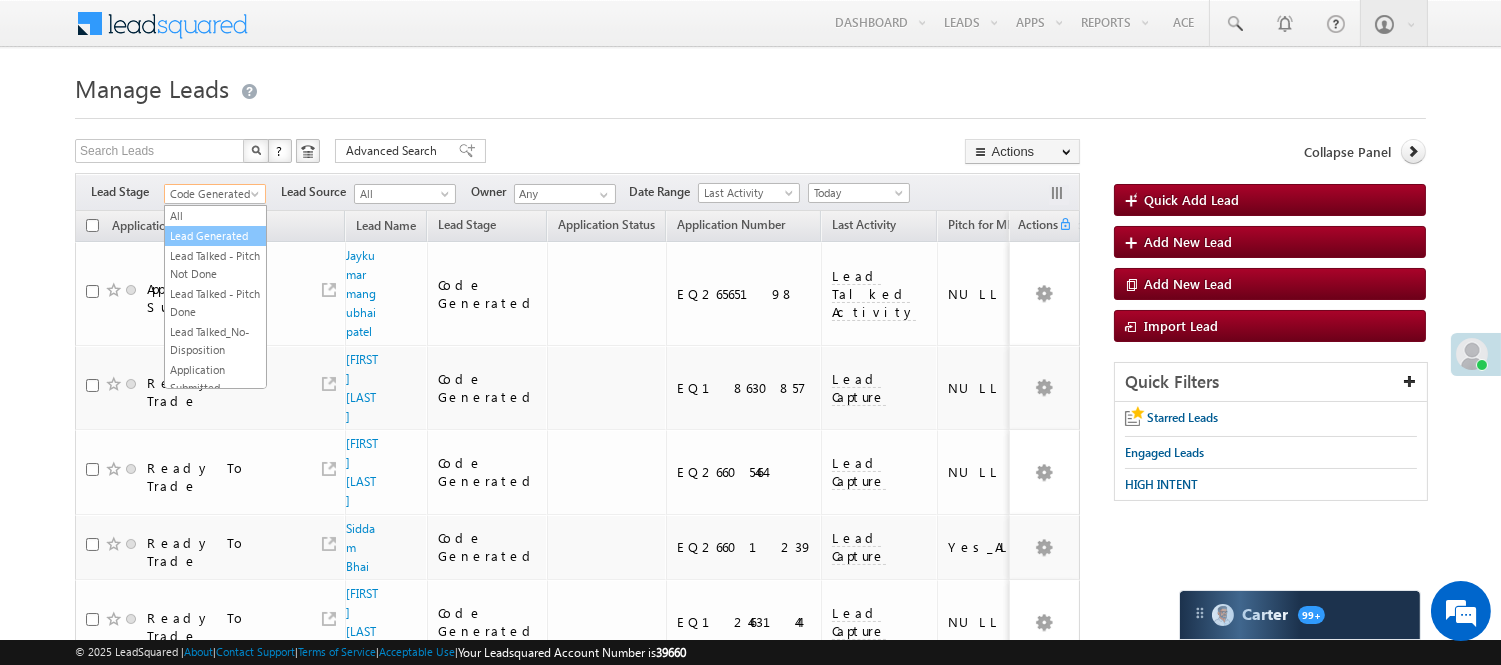 click on "Lead Generated" at bounding box center (215, 236) 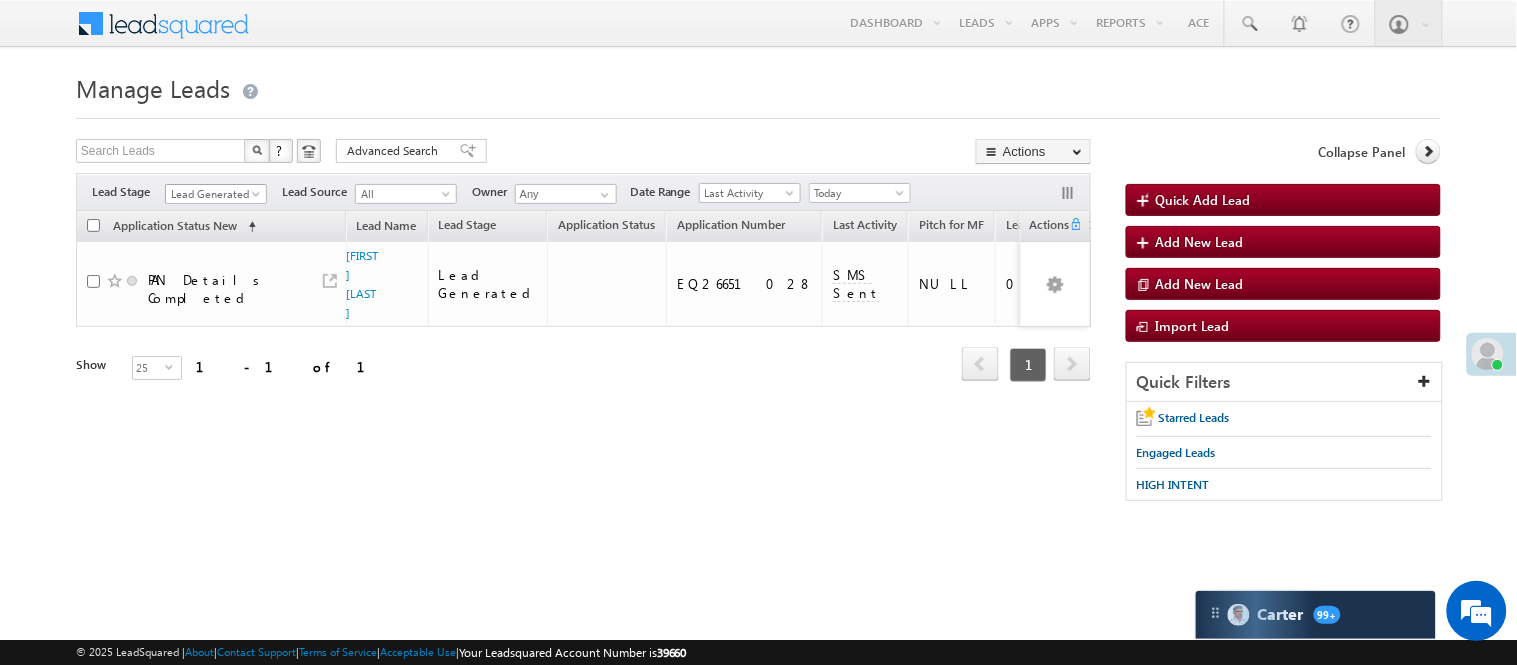 click on "Lead Generated" at bounding box center (213, 194) 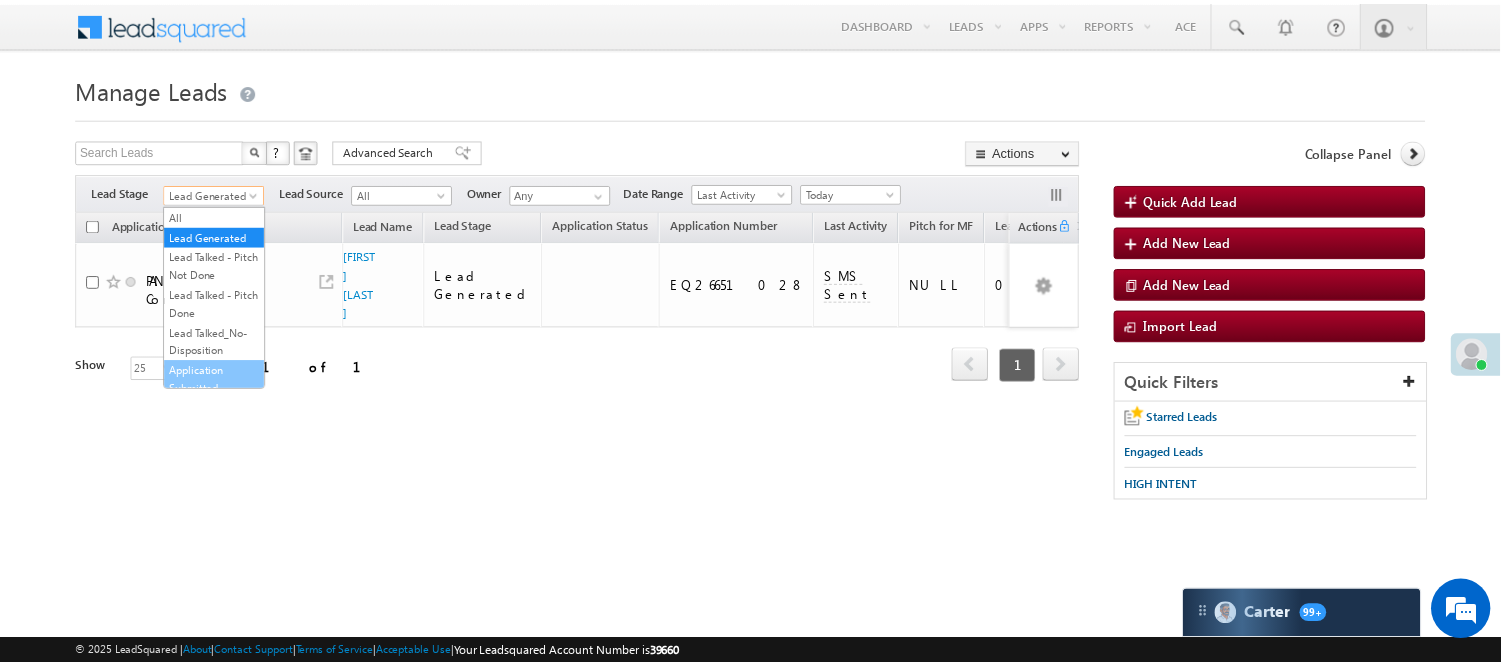 scroll, scrollTop: 496, scrollLeft: 0, axis: vertical 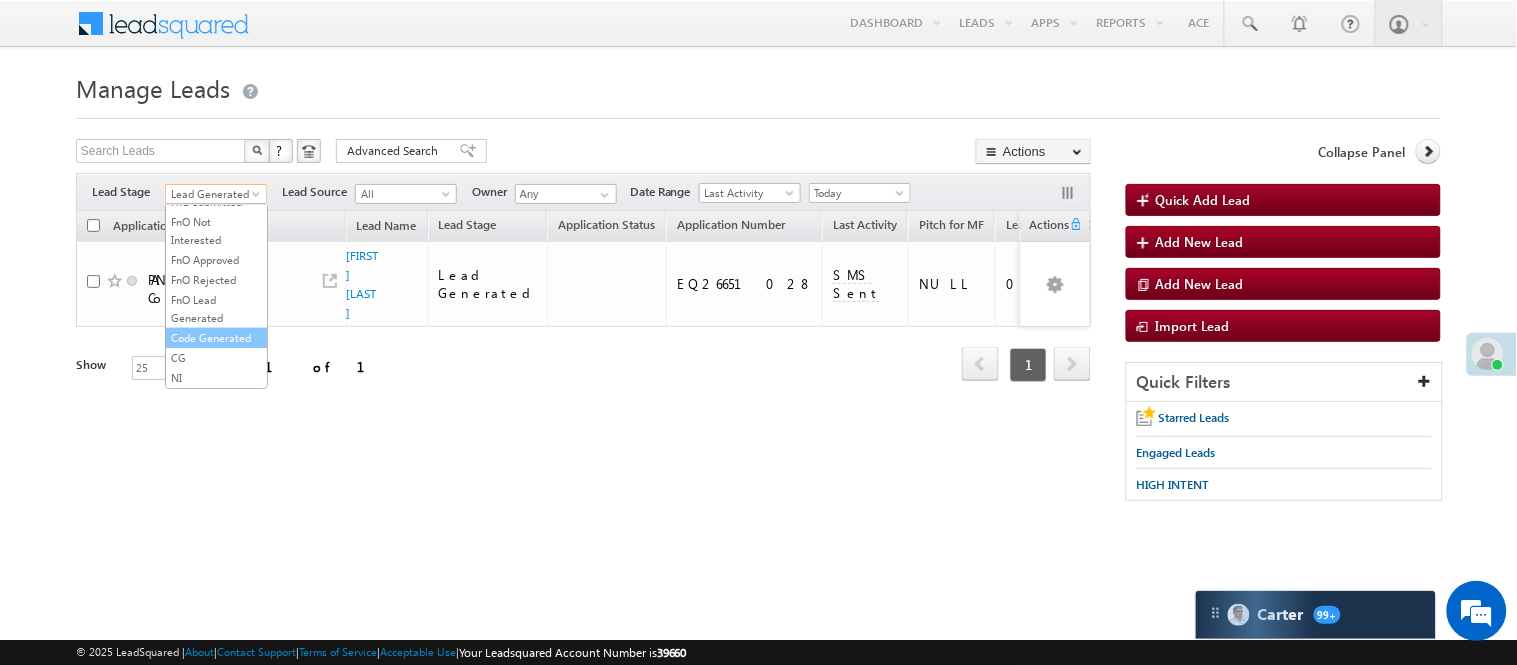 click on "Code Generated" at bounding box center (216, 338) 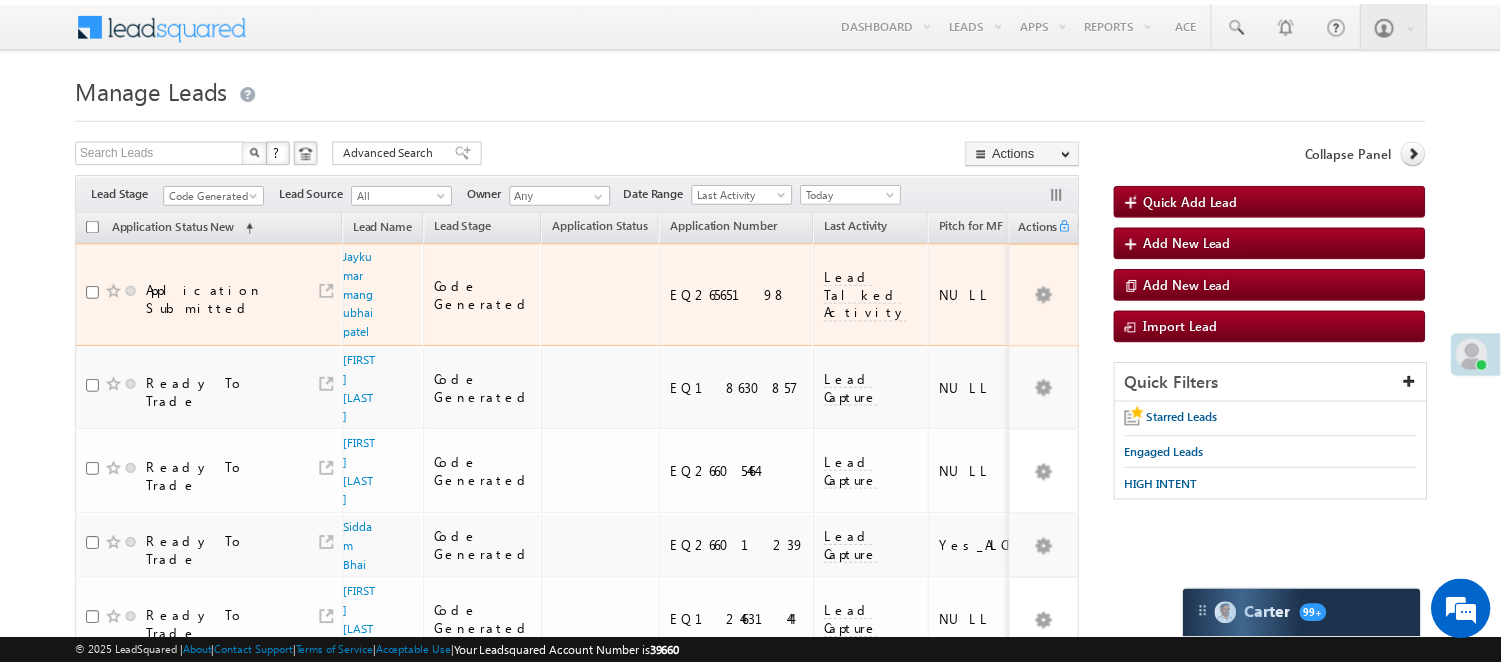 scroll, scrollTop: 0, scrollLeft: 0, axis: both 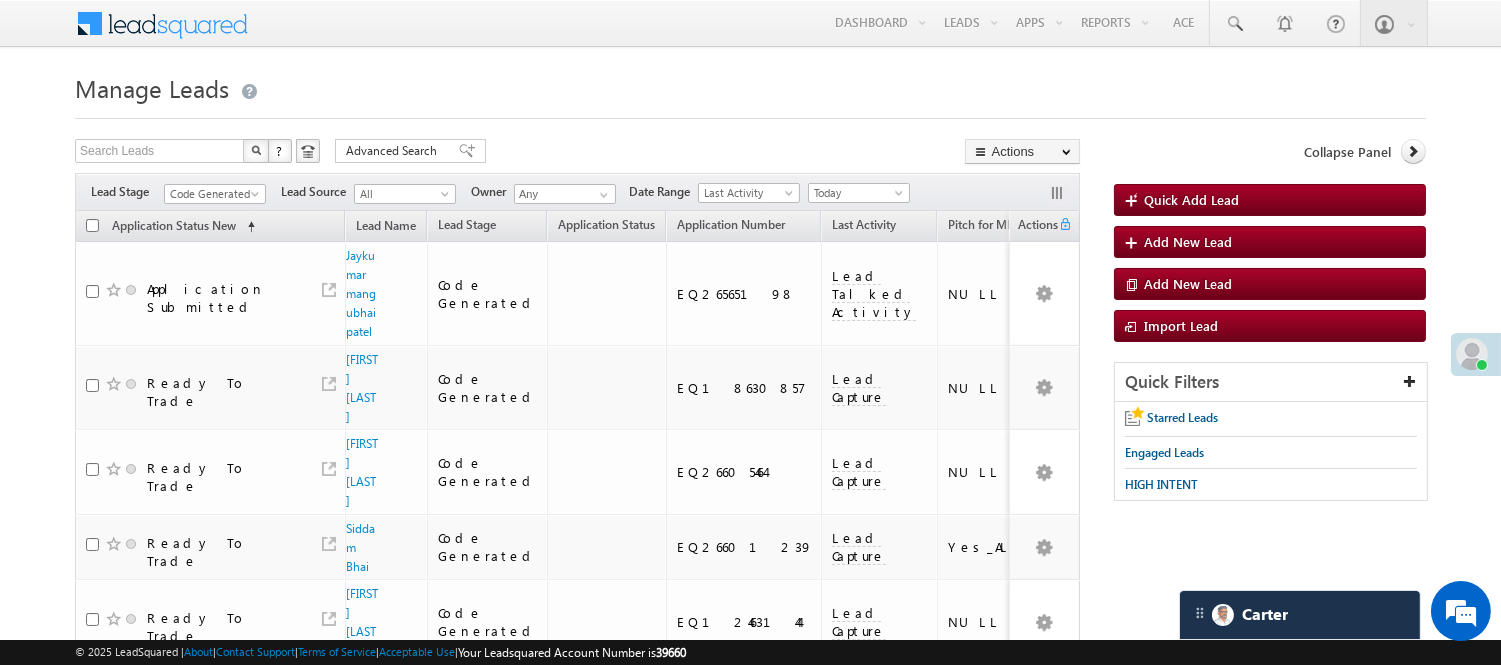 click on "Menu
[FIRST] [LAST] [LAST]
[FIRST] .[LAST]@example.com" at bounding box center (750, 663) 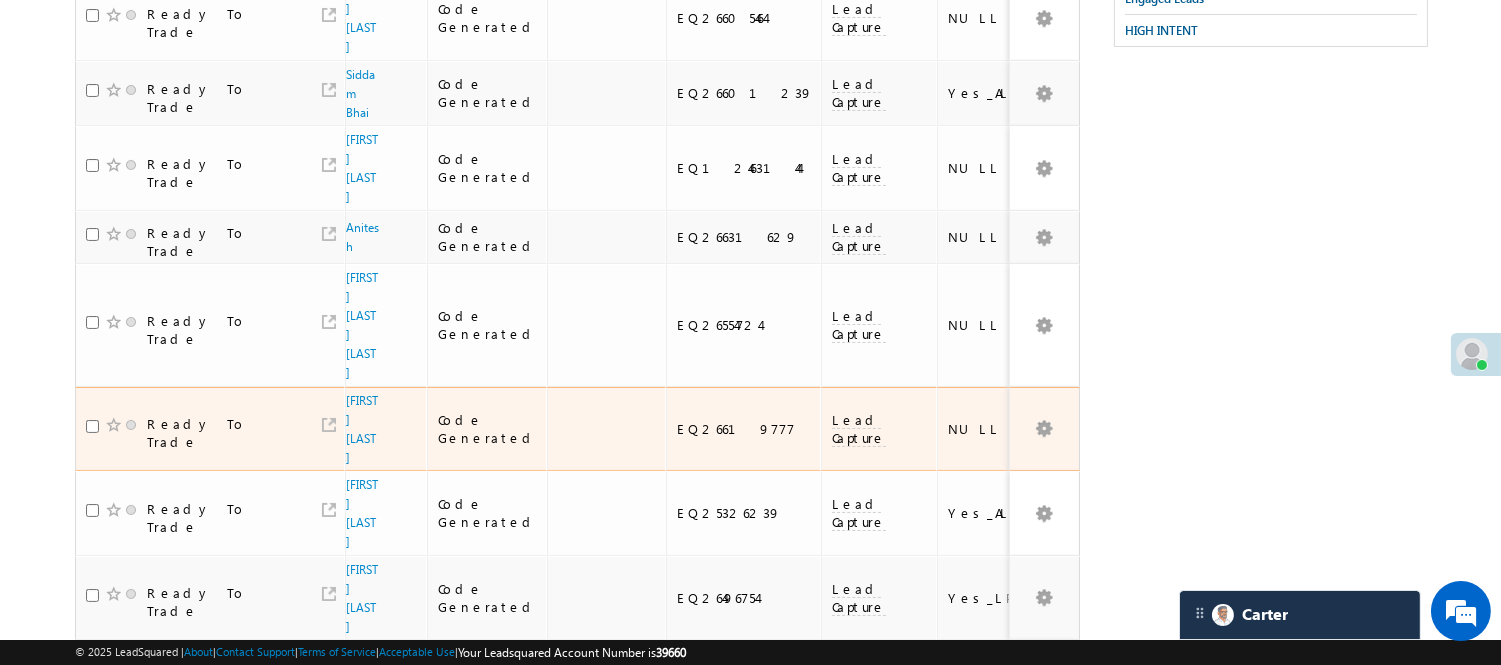 scroll, scrollTop: 0, scrollLeft: 0, axis: both 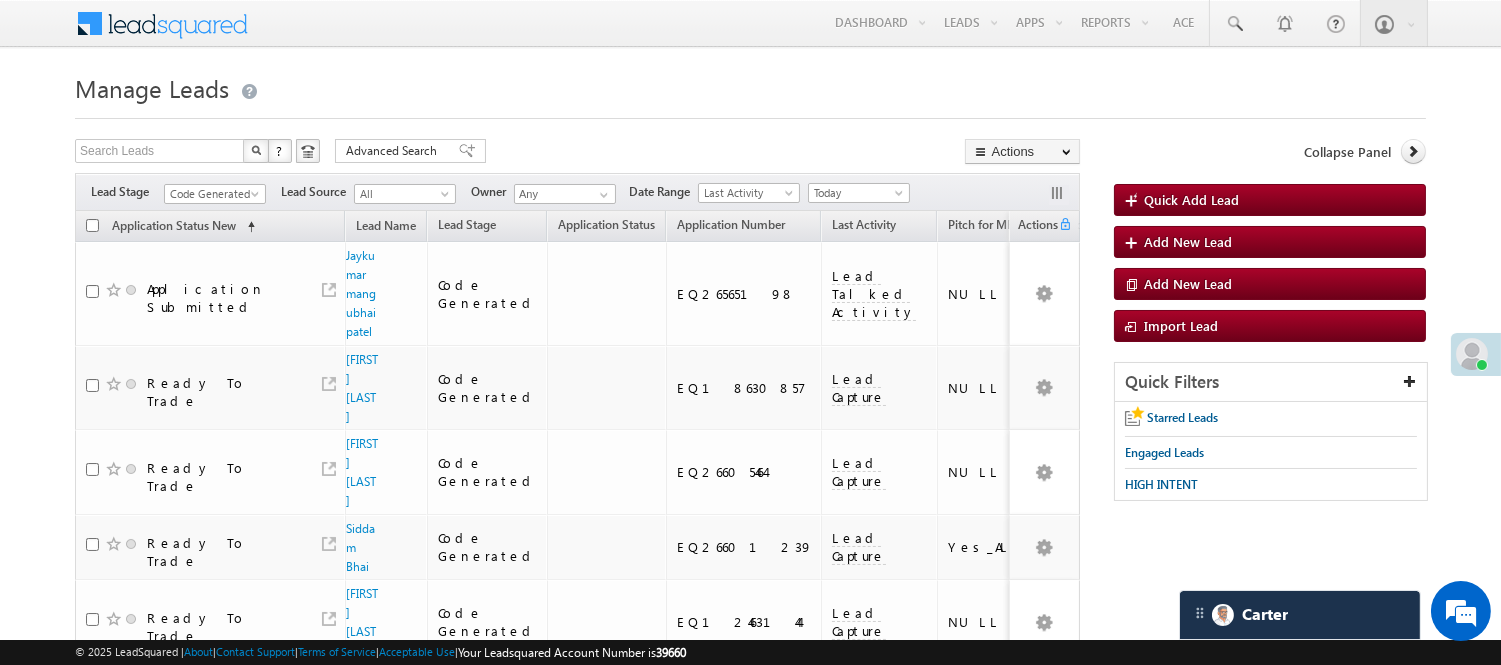 click on "Code Generated" at bounding box center [212, 194] 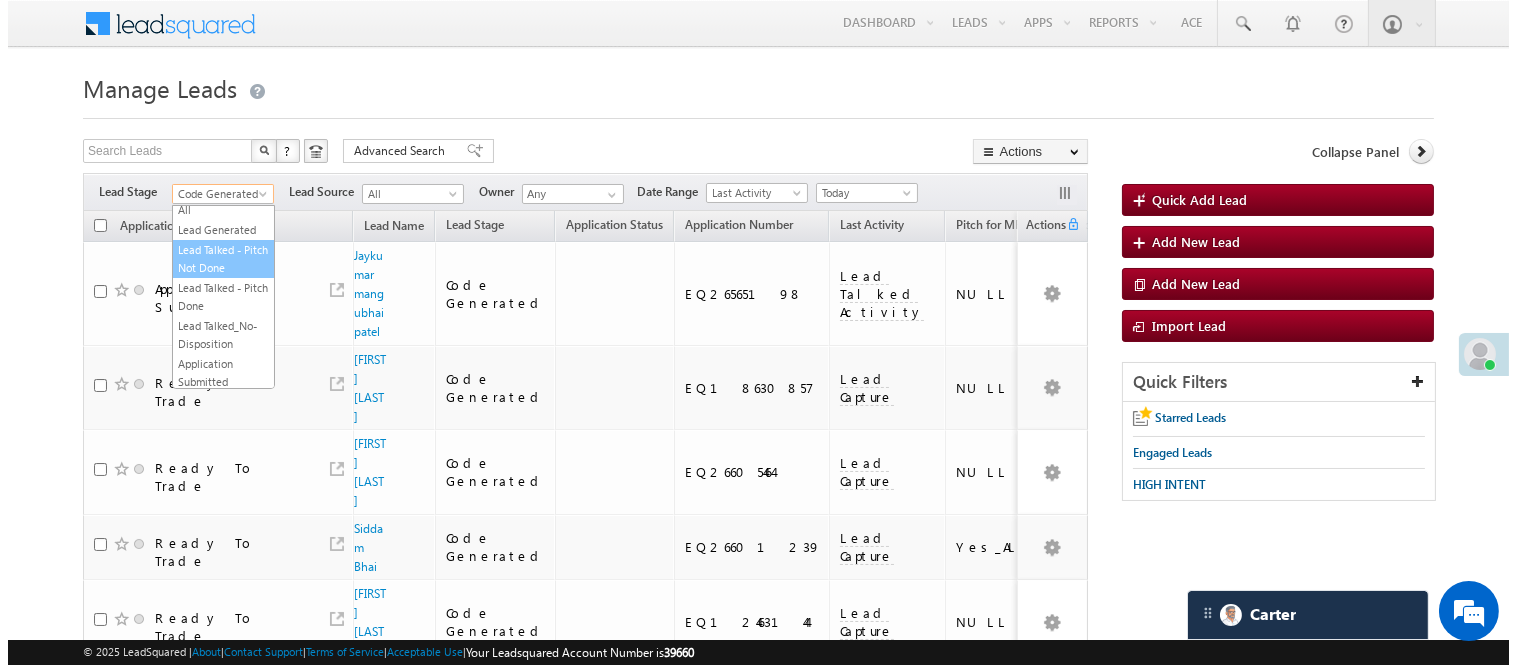scroll, scrollTop: 0, scrollLeft: 0, axis: both 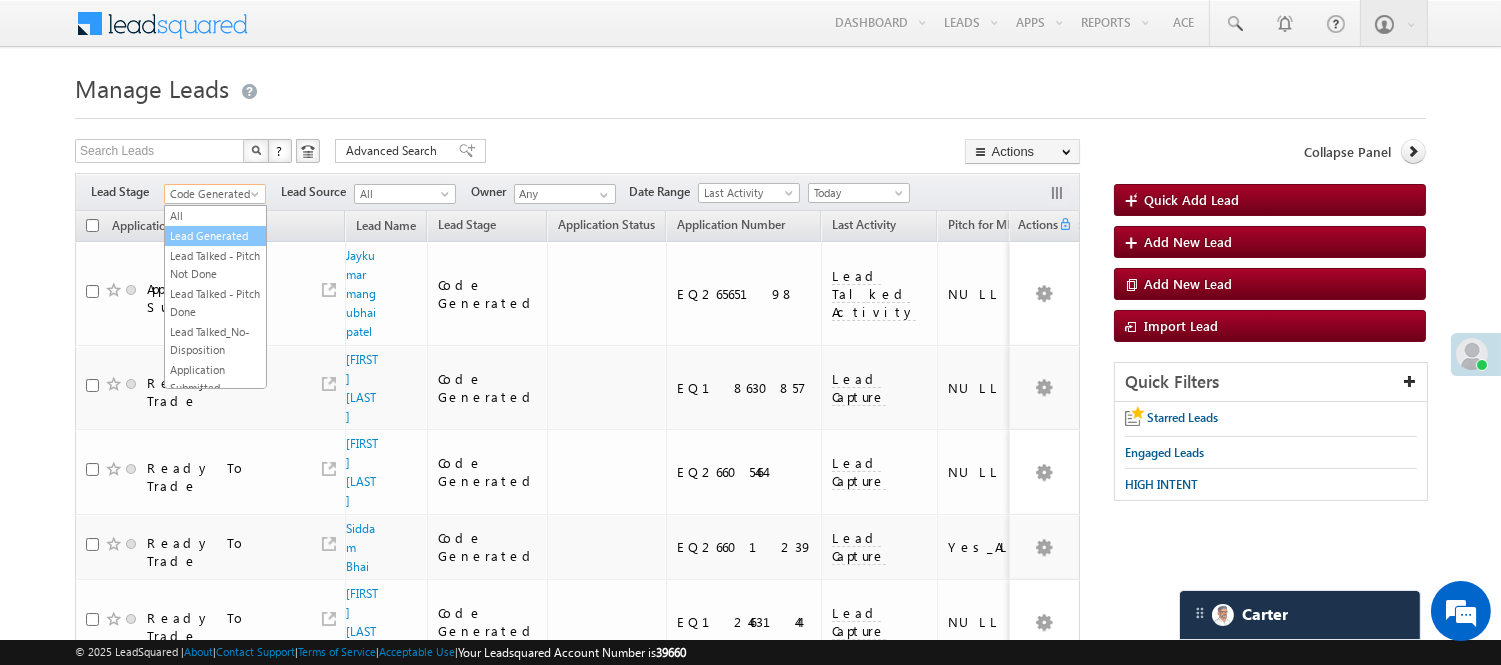 click on "Lead Generated" at bounding box center (215, 236) 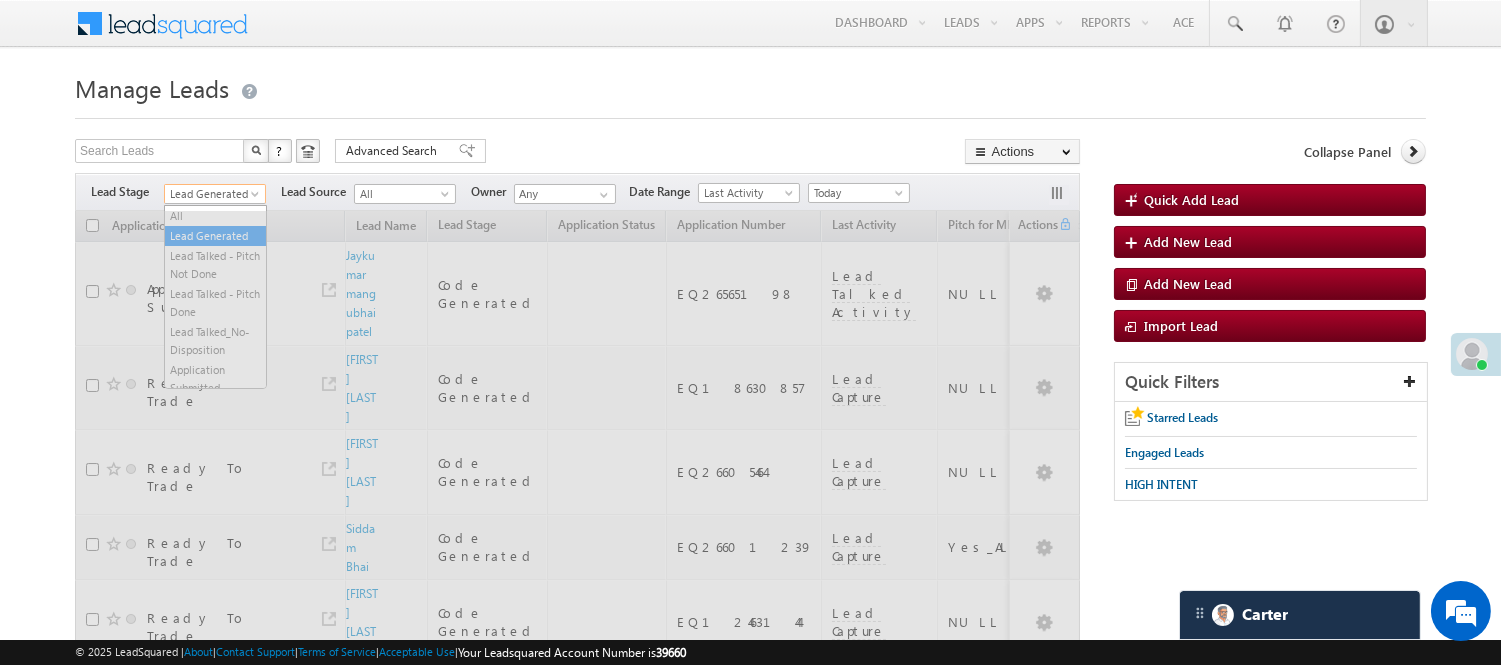 click on "Lead Generated" at bounding box center (212, 194) 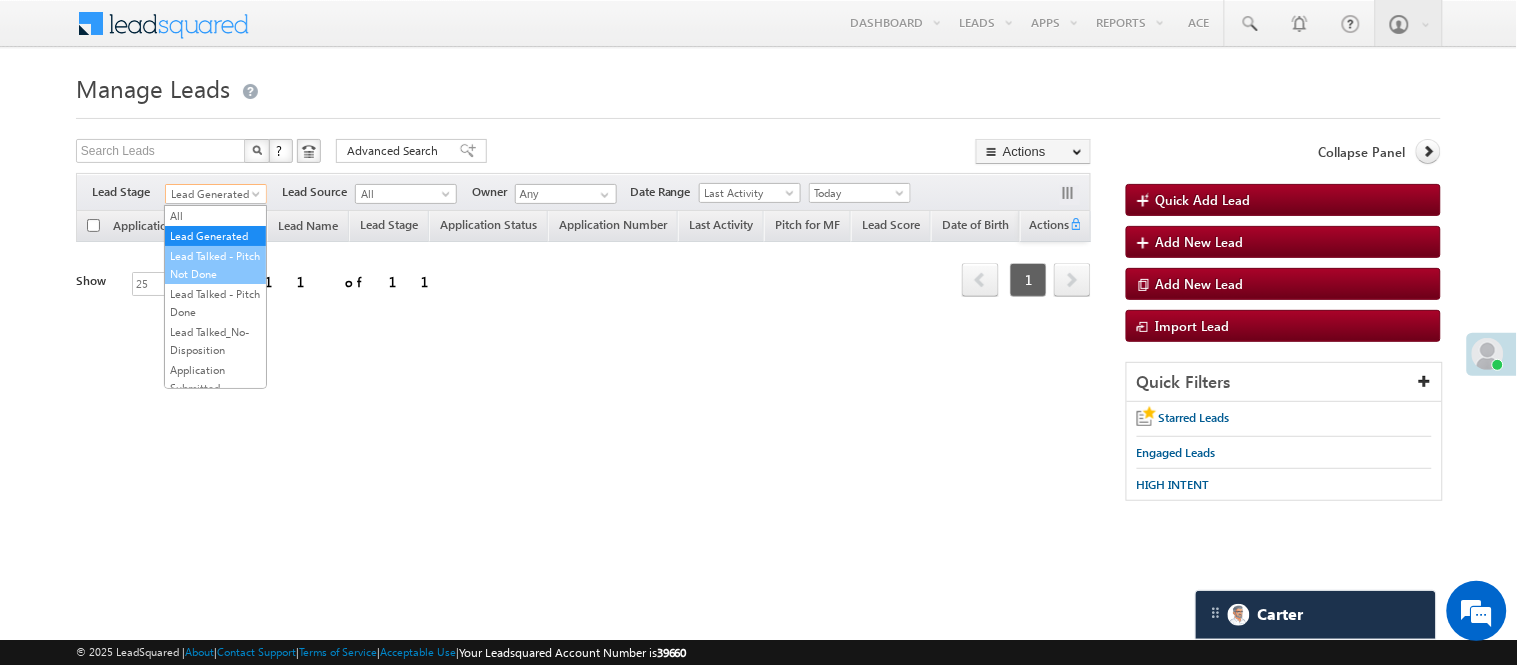 click on "Lead Talked - Pitch Not Done" at bounding box center (215, 265) 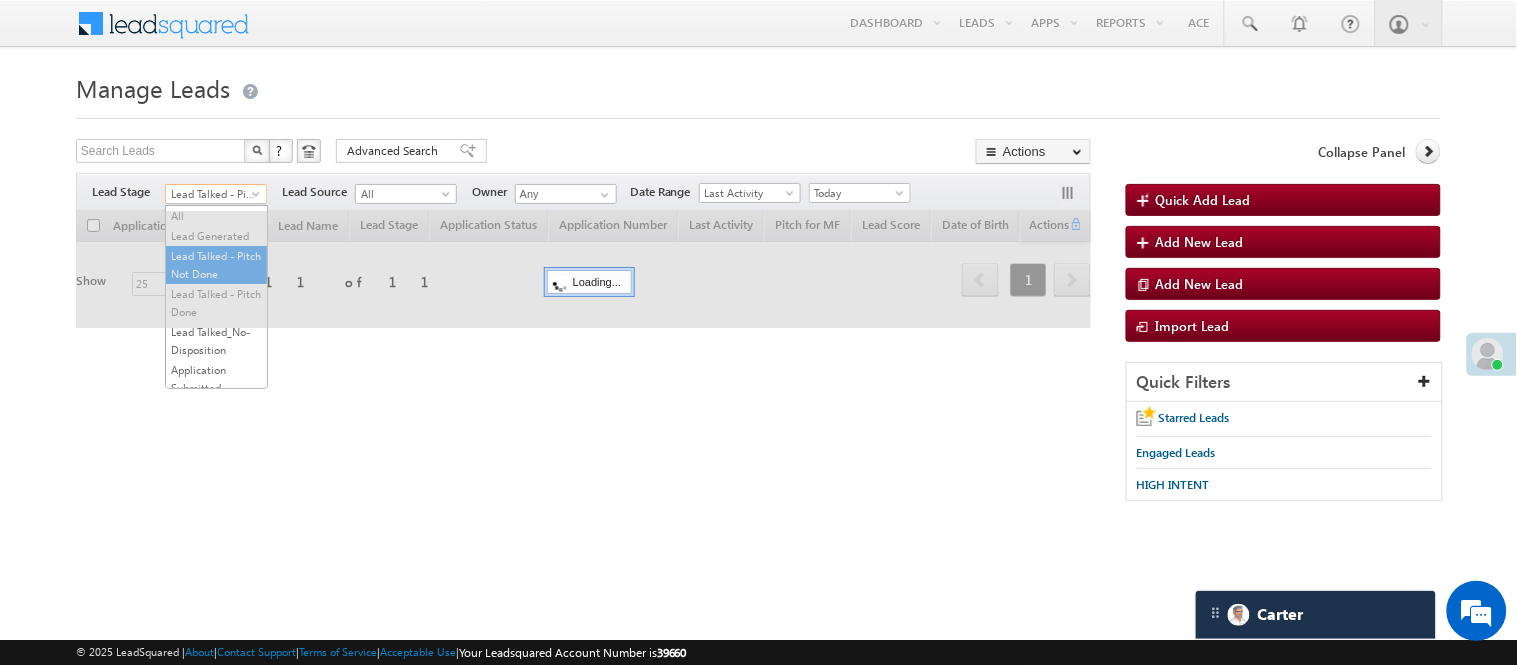 click on "Lead Talked - Pitch Not Done" at bounding box center [213, 194] 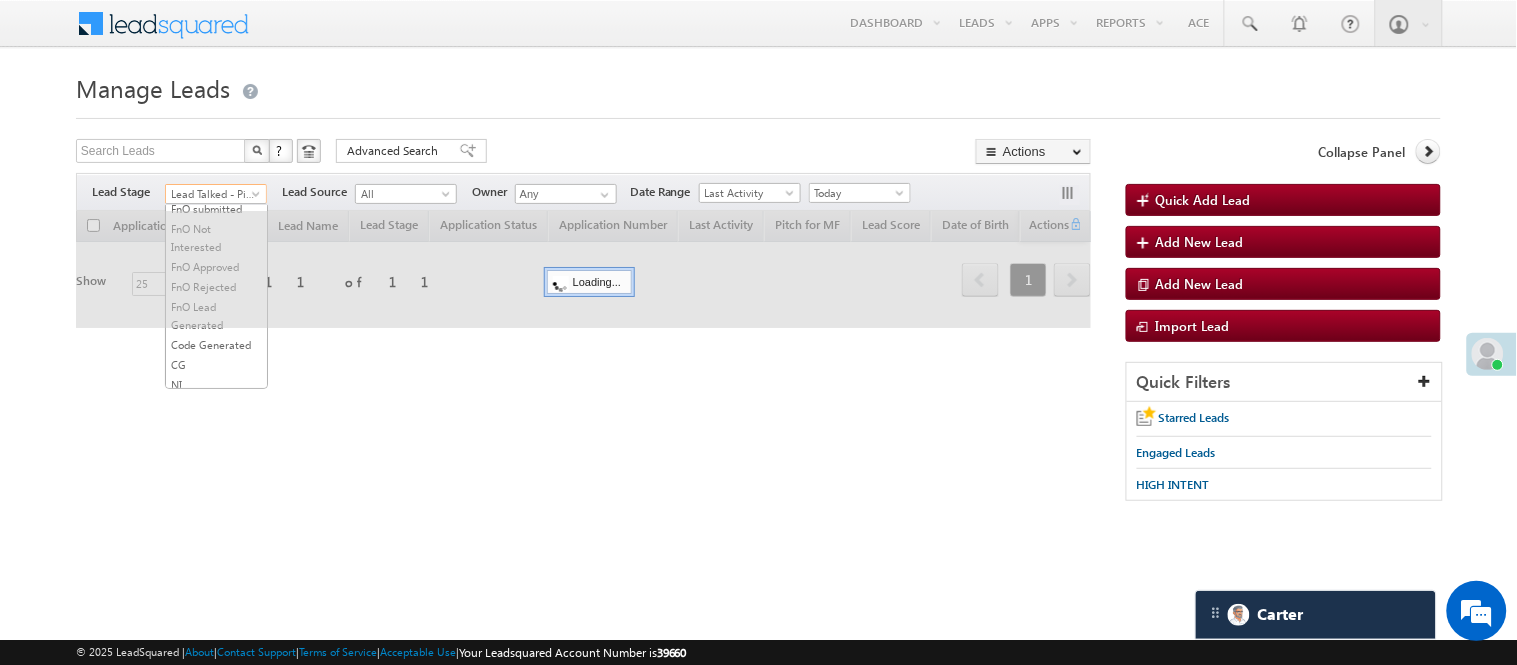 scroll, scrollTop: 496, scrollLeft: 0, axis: vertical 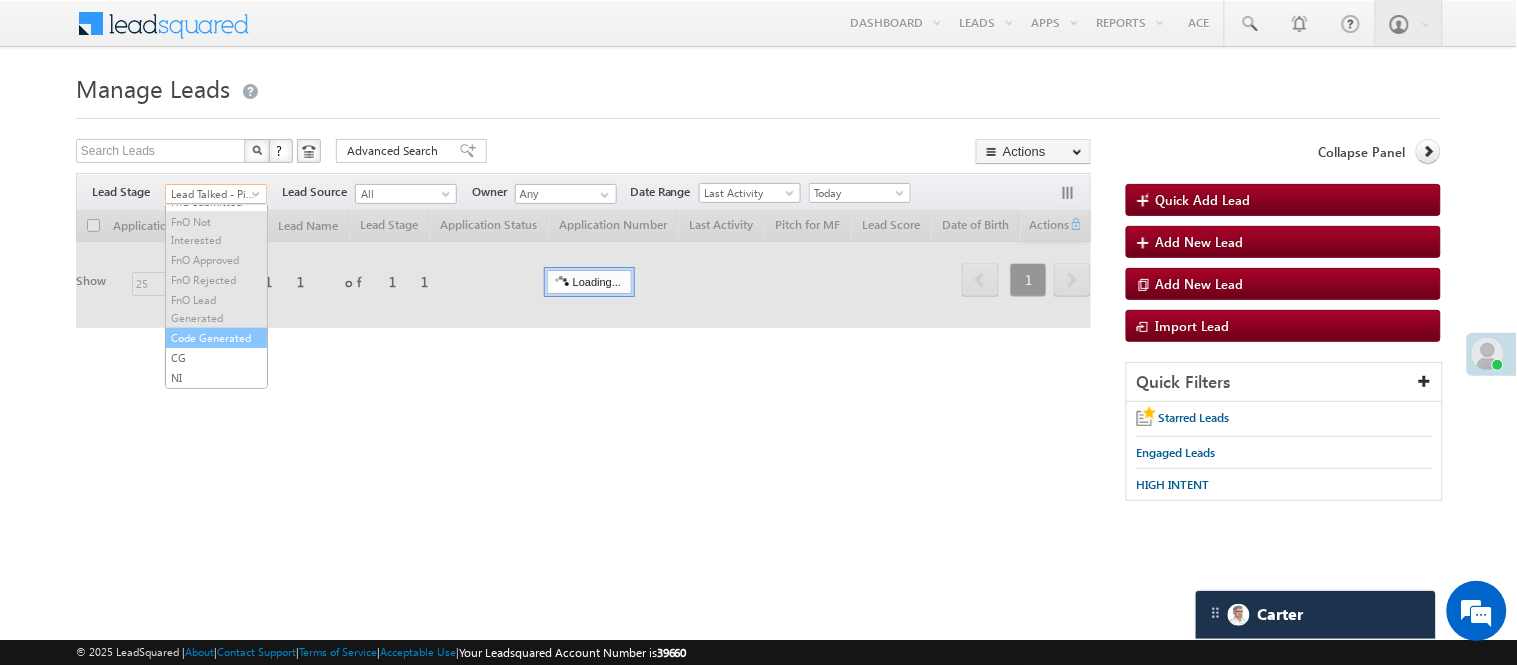 click on "Code Generated" at bounding box center [216, 338] 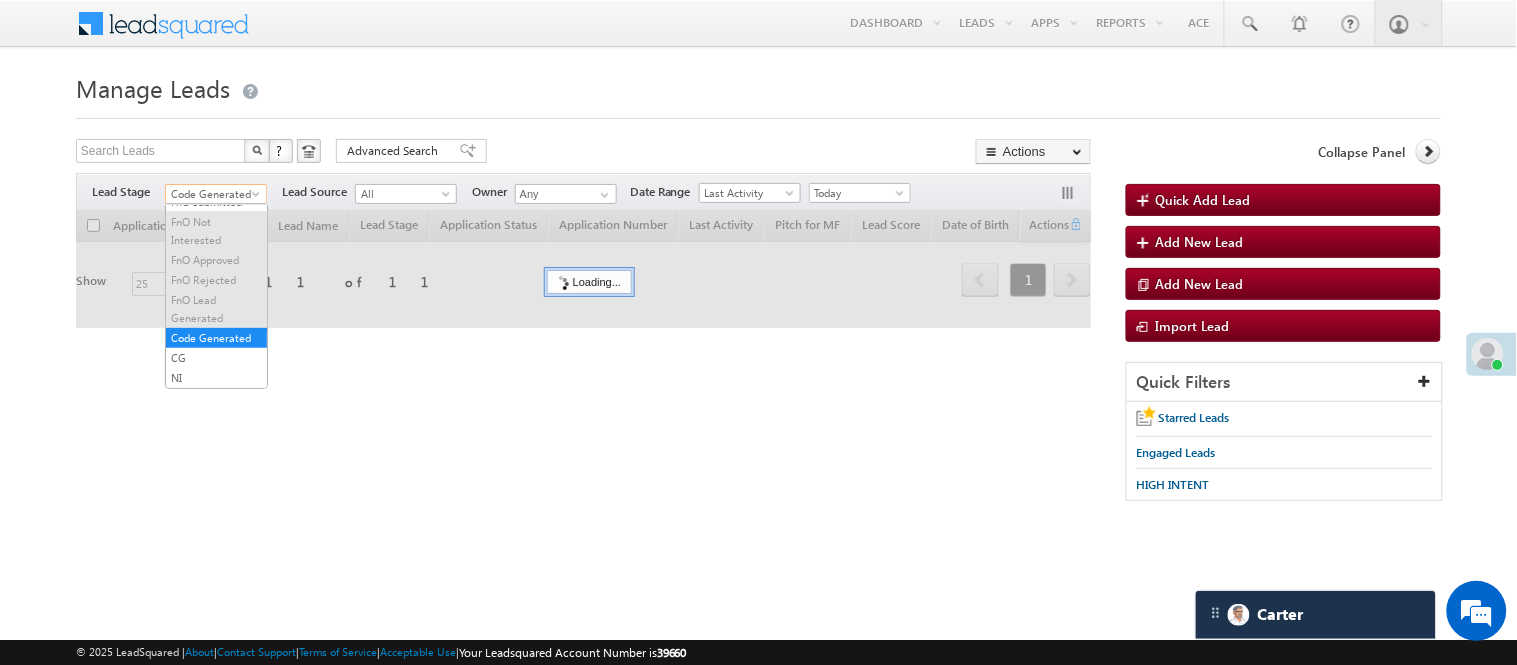 click on "Code Generated" at bounding box center (213, 194) 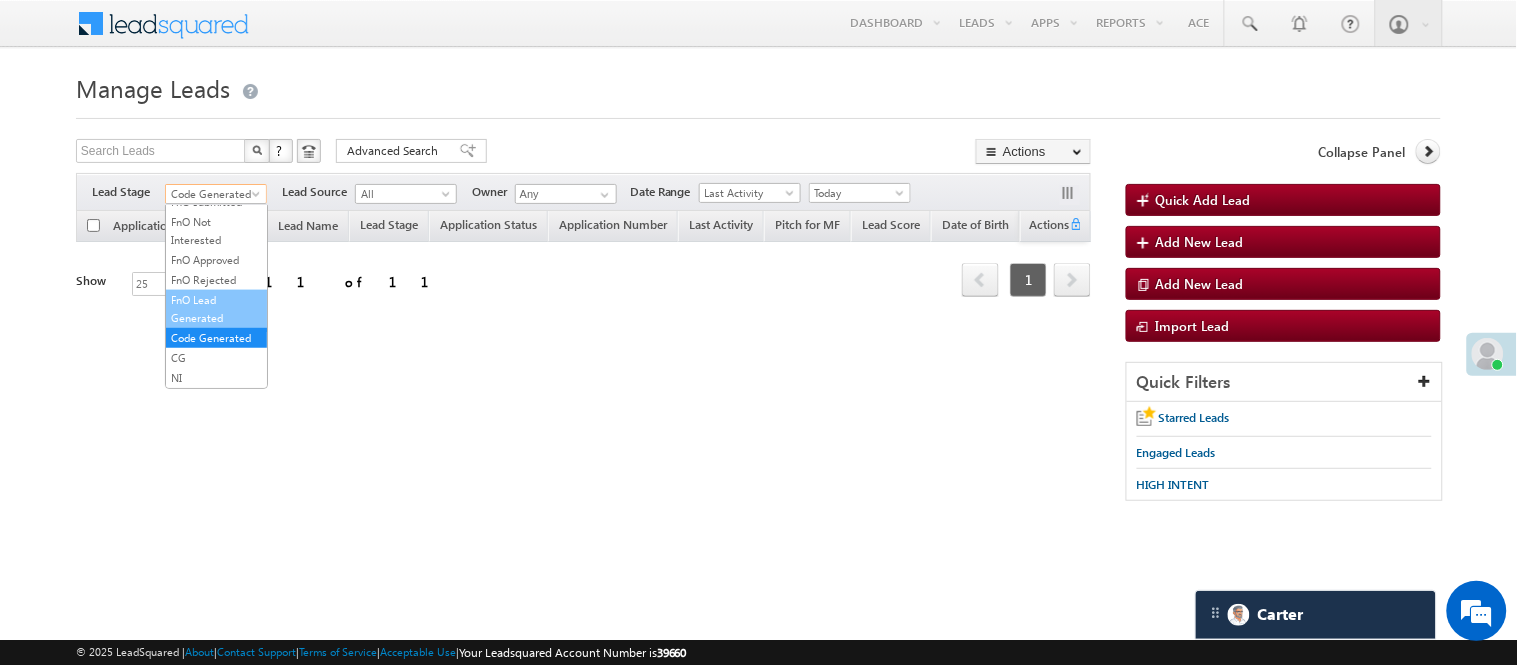 scroll, scrollTop: 0, scrollLeft: 0, axis: both 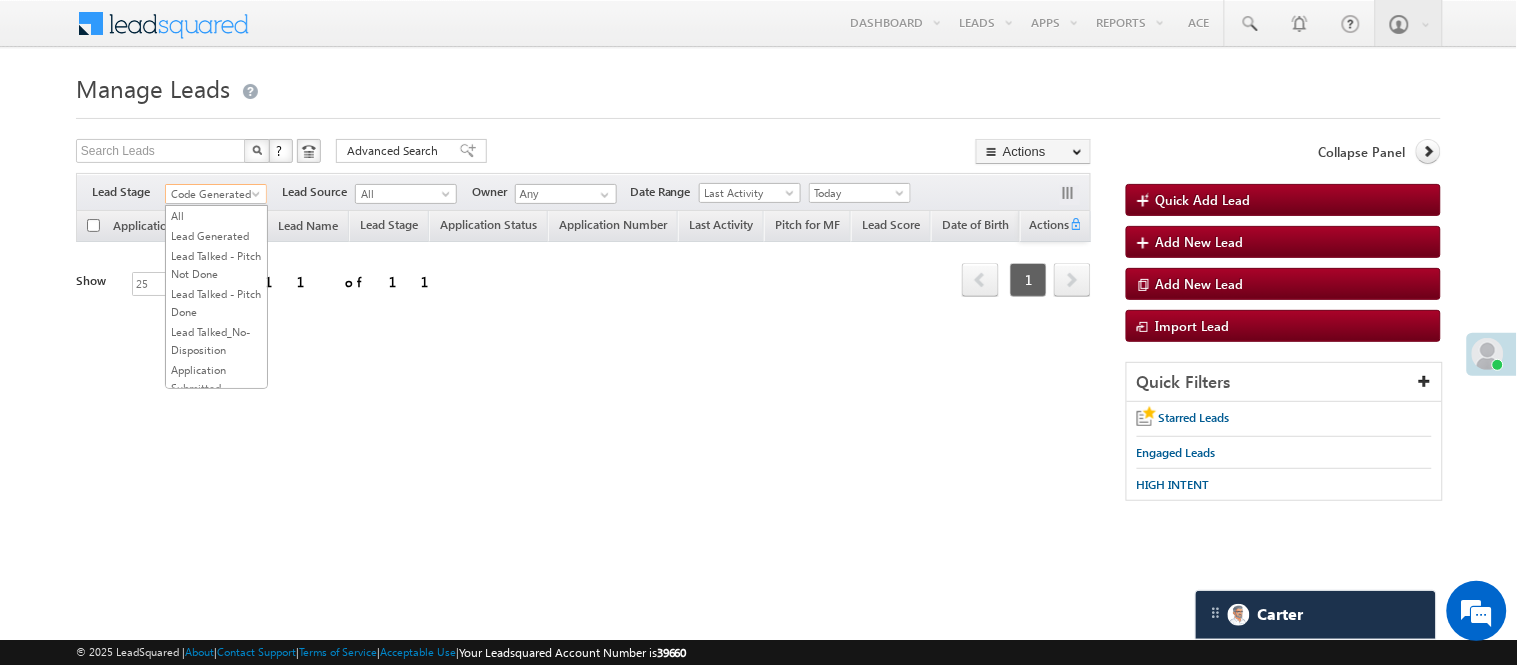 click on "Lead Generated" at bounding box center [216, 236] 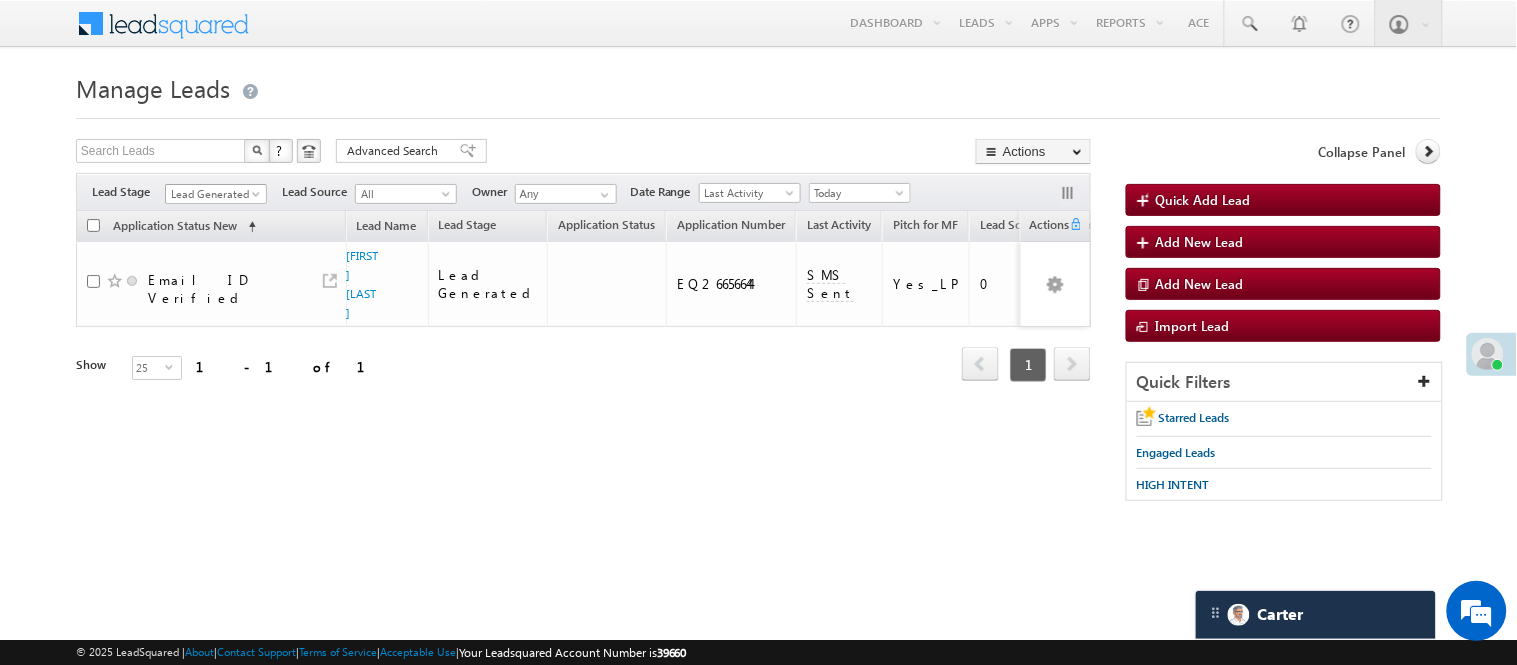 click on "Lead Generated" at bounding box center [213, 194] 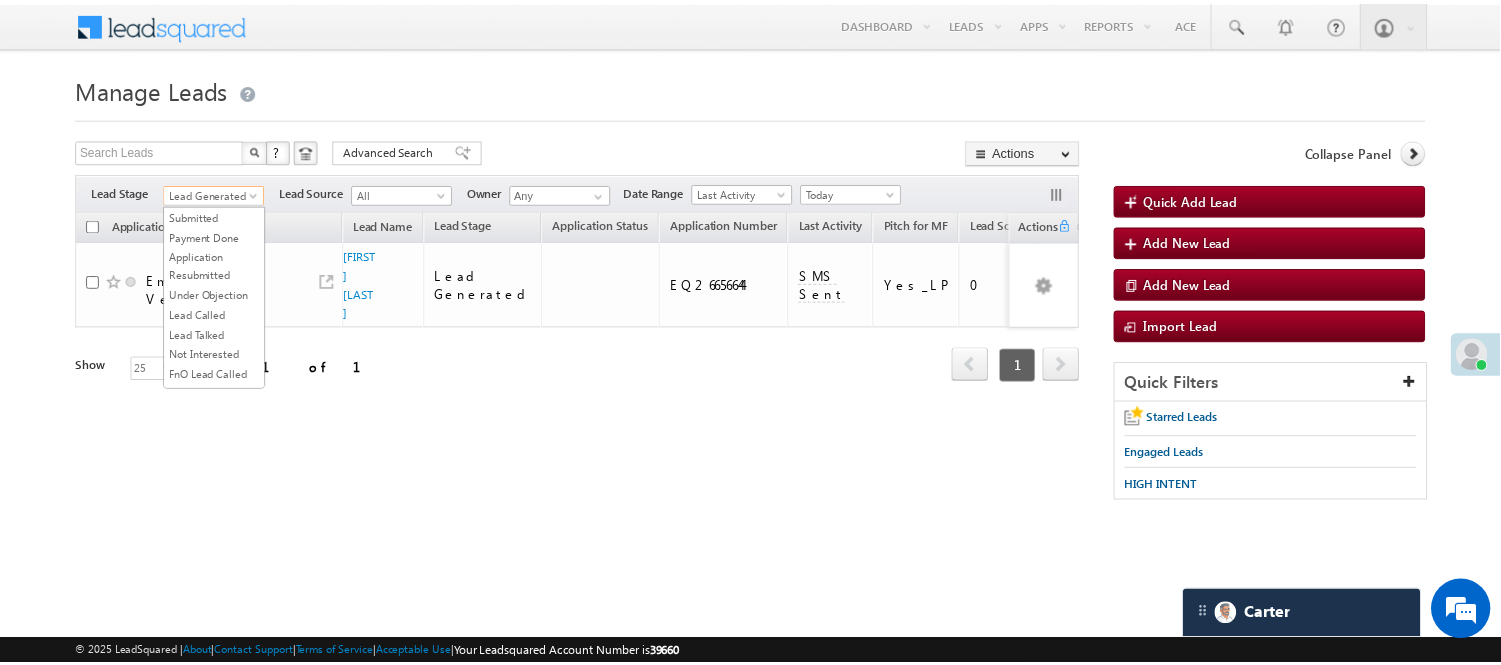 scroll, scrollTop: 444, scrollLeft: 0, axis: vertical 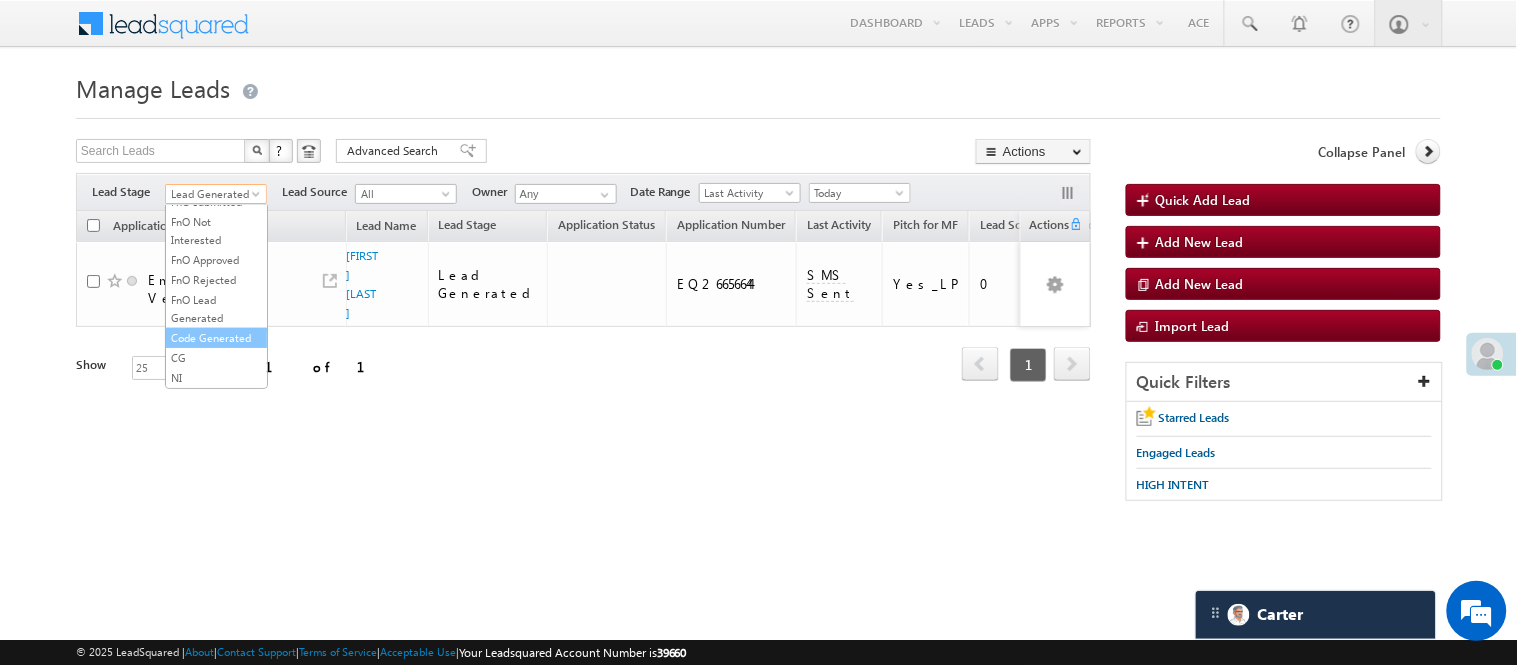 click on "Code Generated" at bounding box center (216, 338) 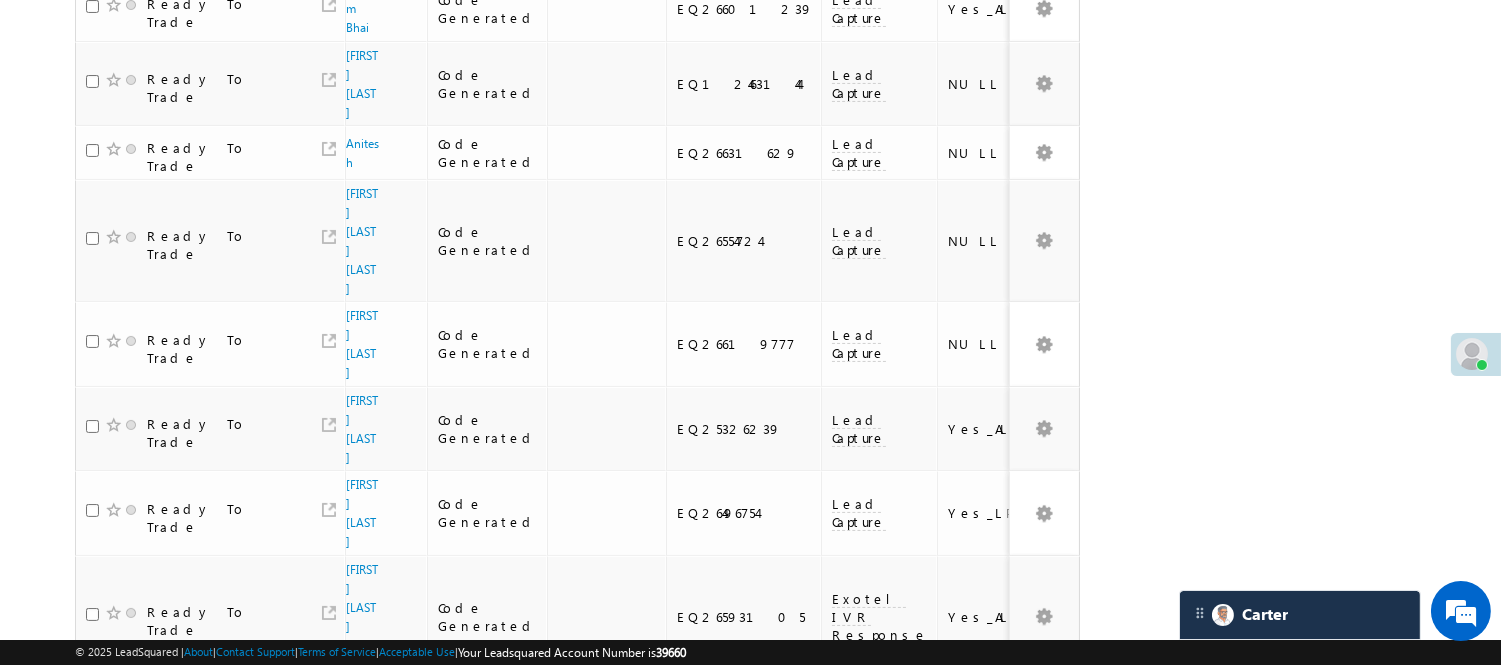 scroll, scrollTop: 160, scrollLeft: 0, axis: vertical 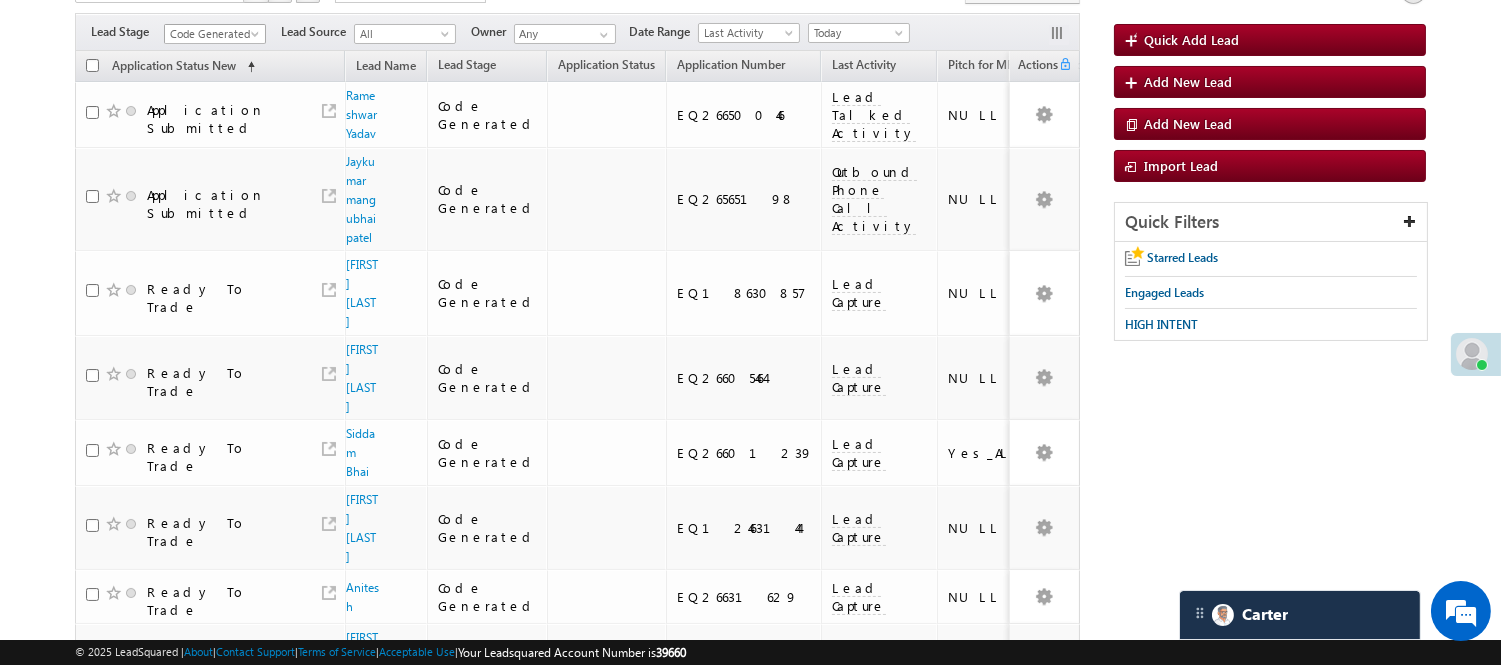 click on "Code Generated" at bounding box center [212, 34] 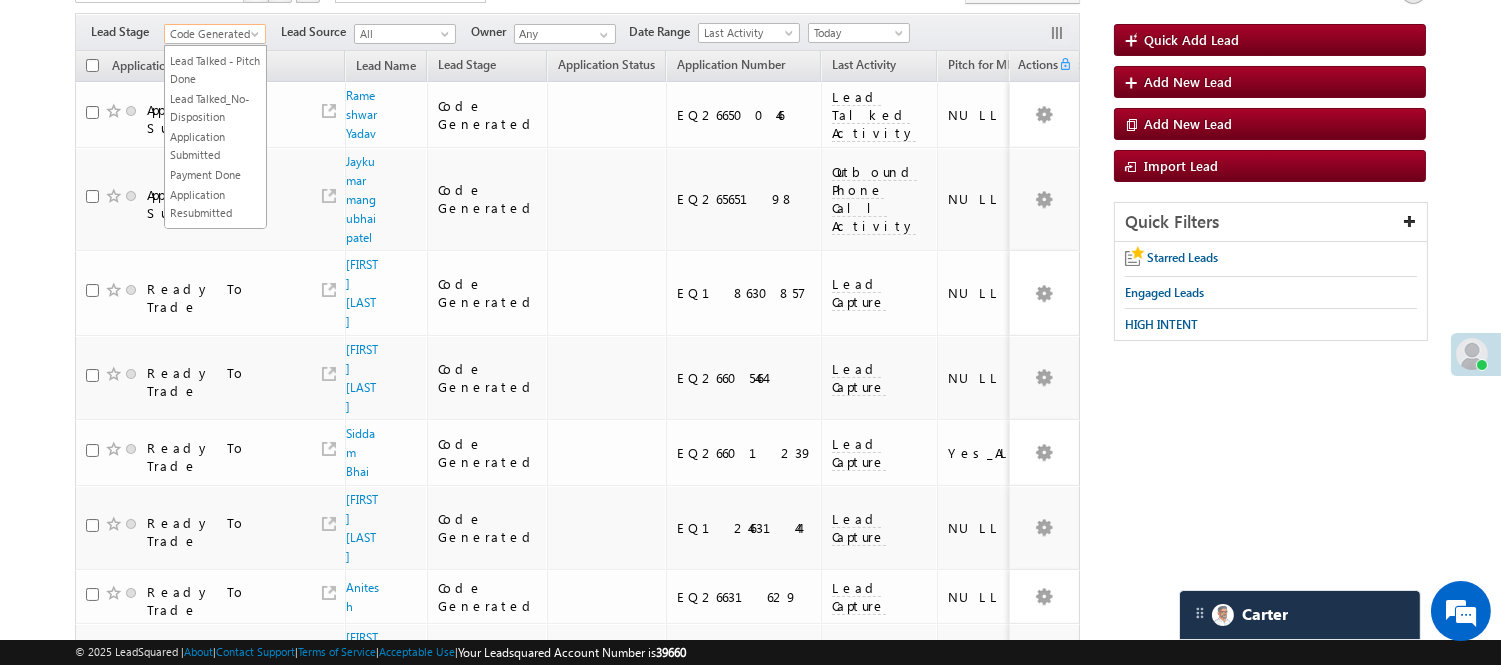 scroll, scrollTop: 0, scrollLeft: 0, axis: both 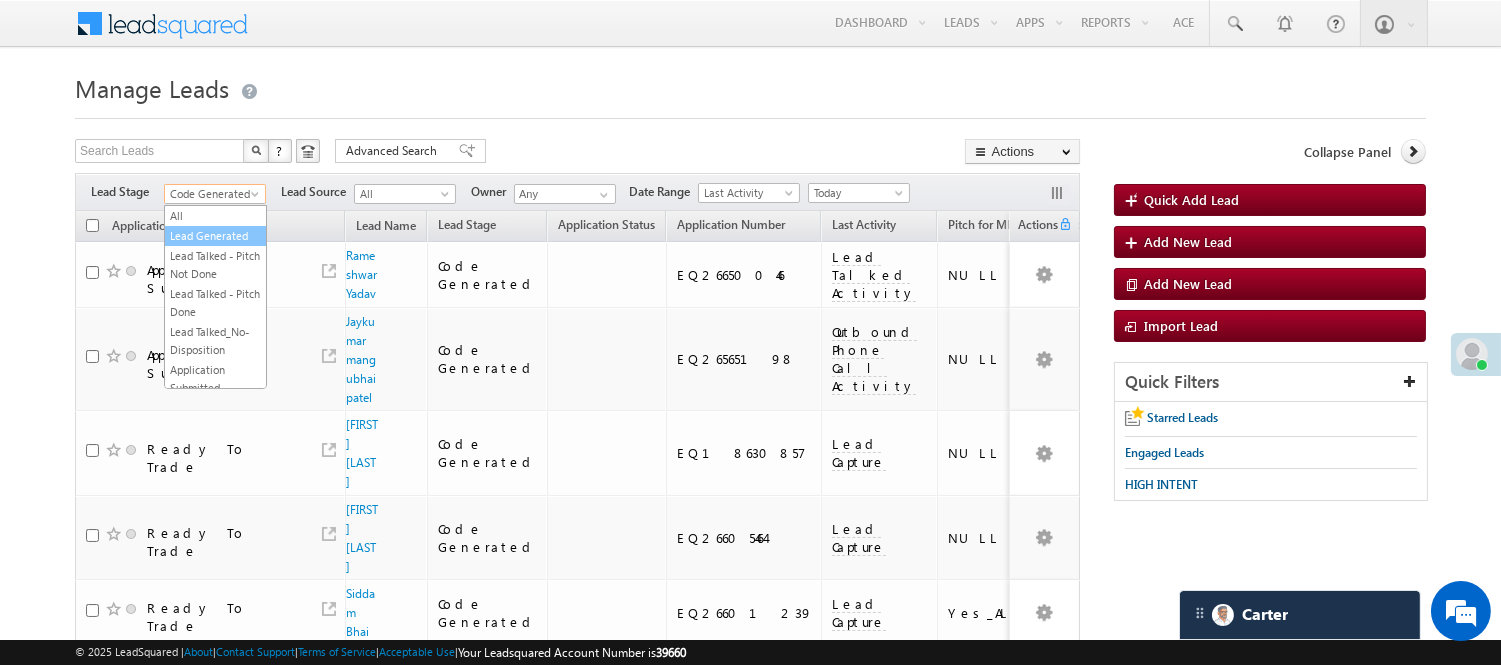 click on "Lead Generated" at bounding box center [215, 236] 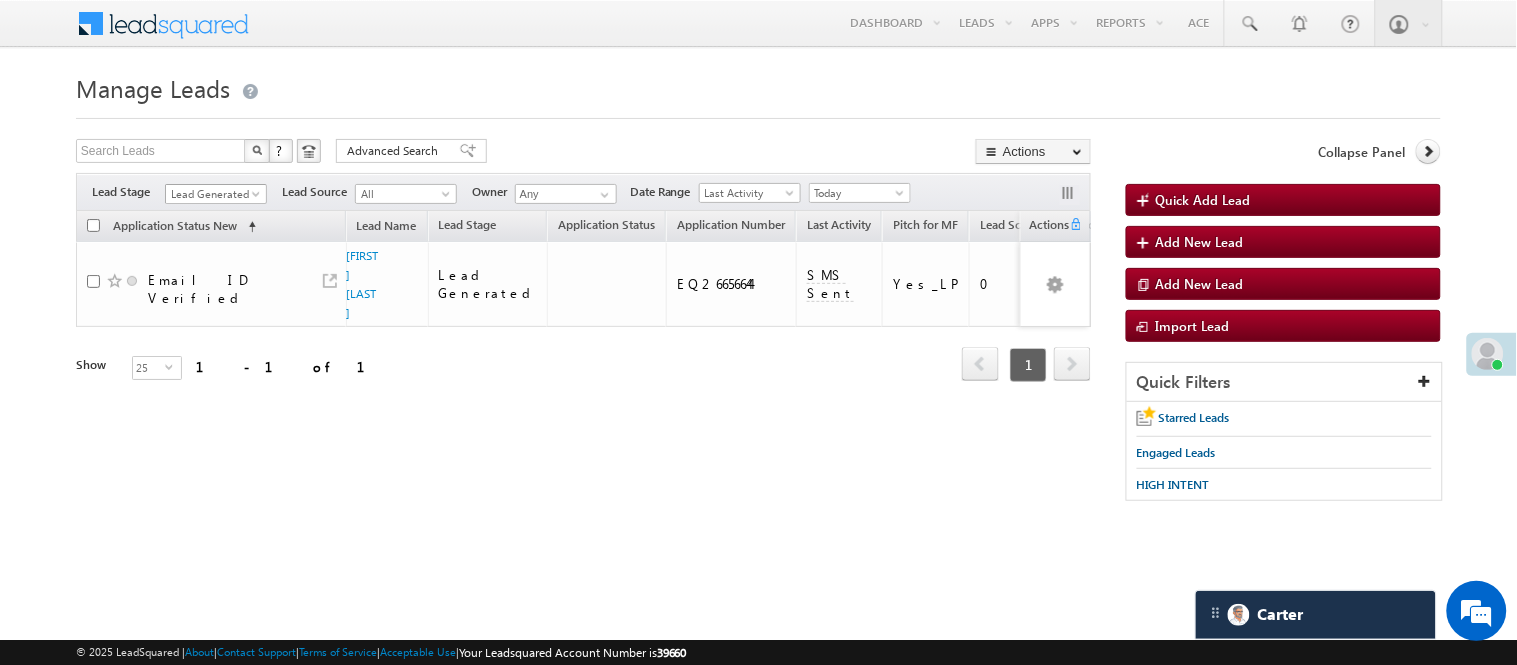click on "Lead Generated" at bounding box center (213, 194) 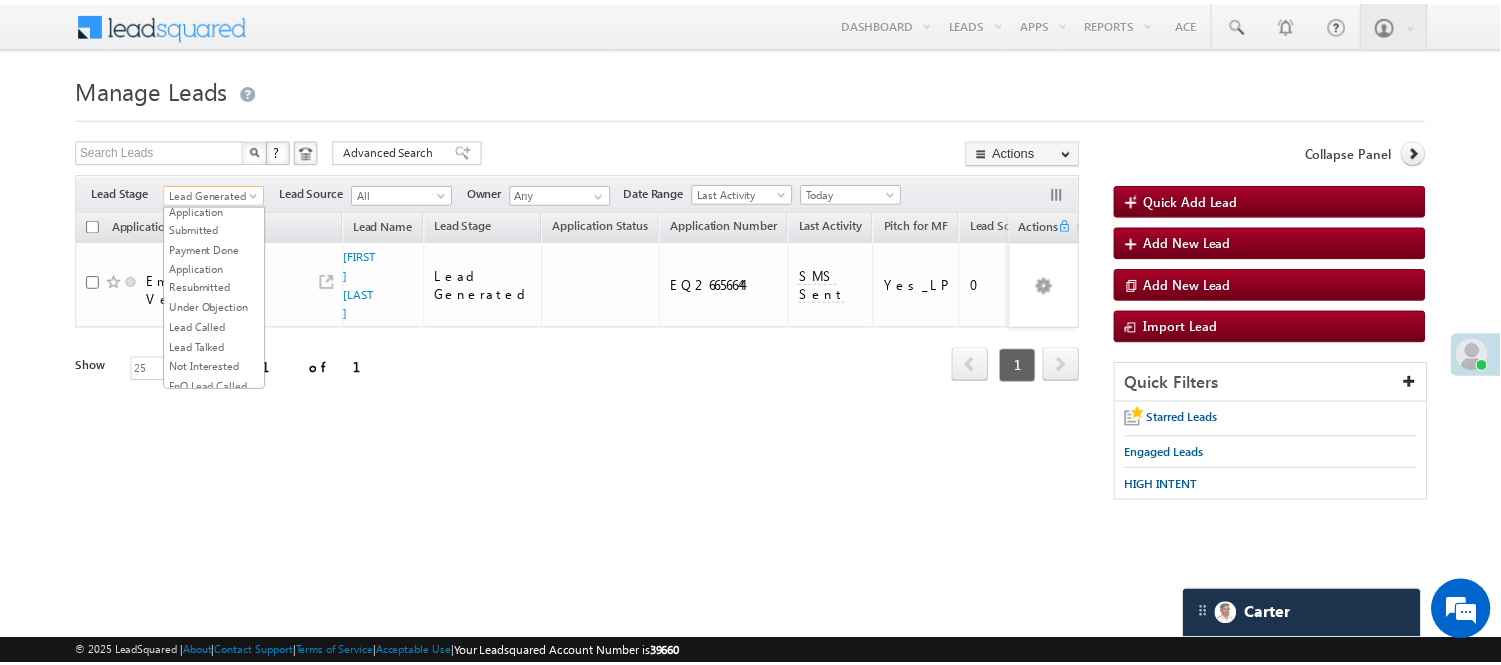 scroll, scrollTop: 496, scrollLeft: 0, axis: vertical 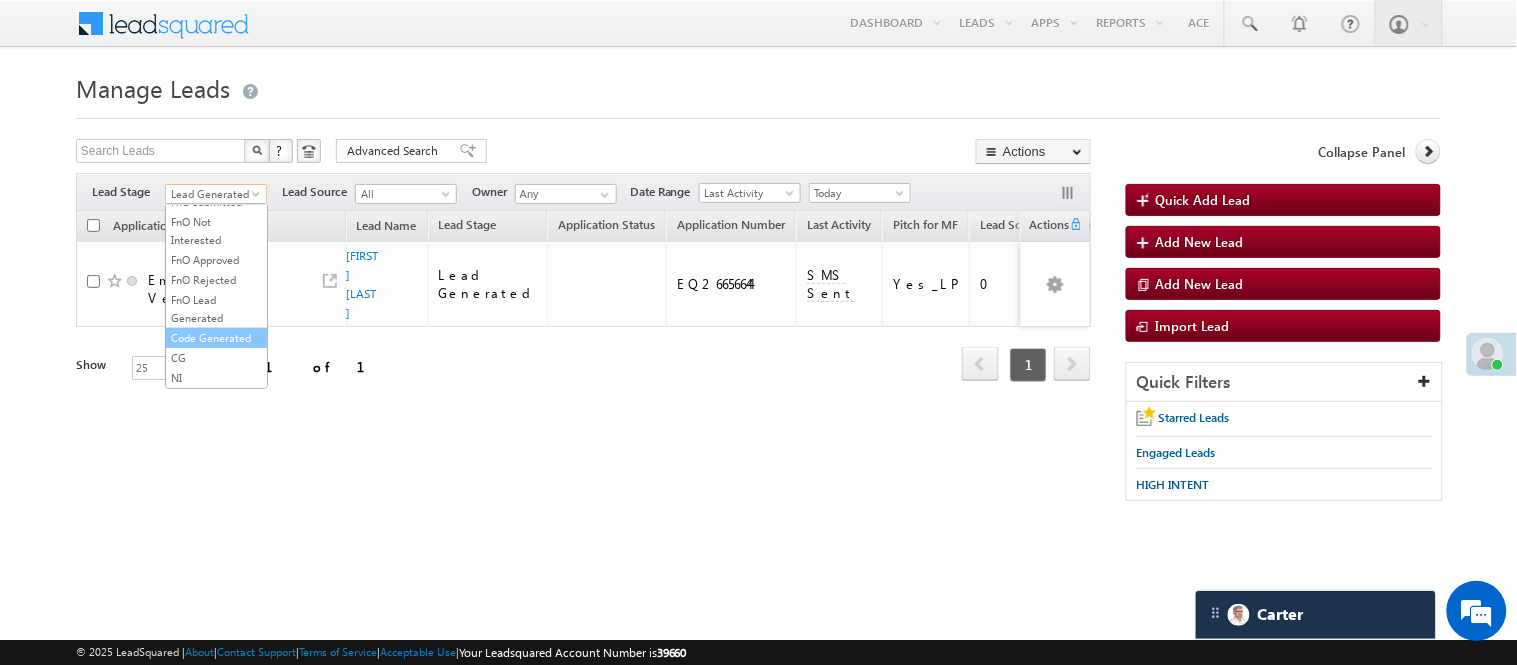 click on "Code Generated" at bounding box center (216, 338) 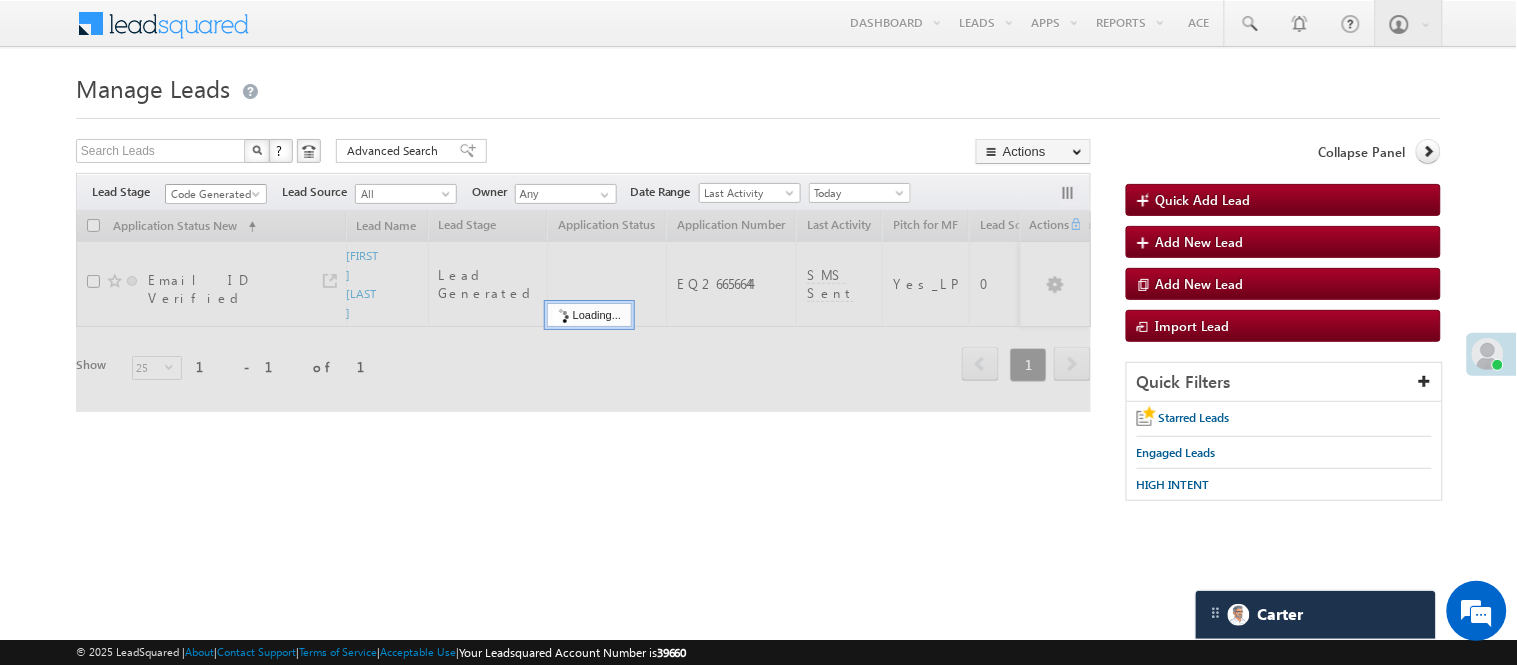 click on "Code Generated" at bounding box center [213, 194] 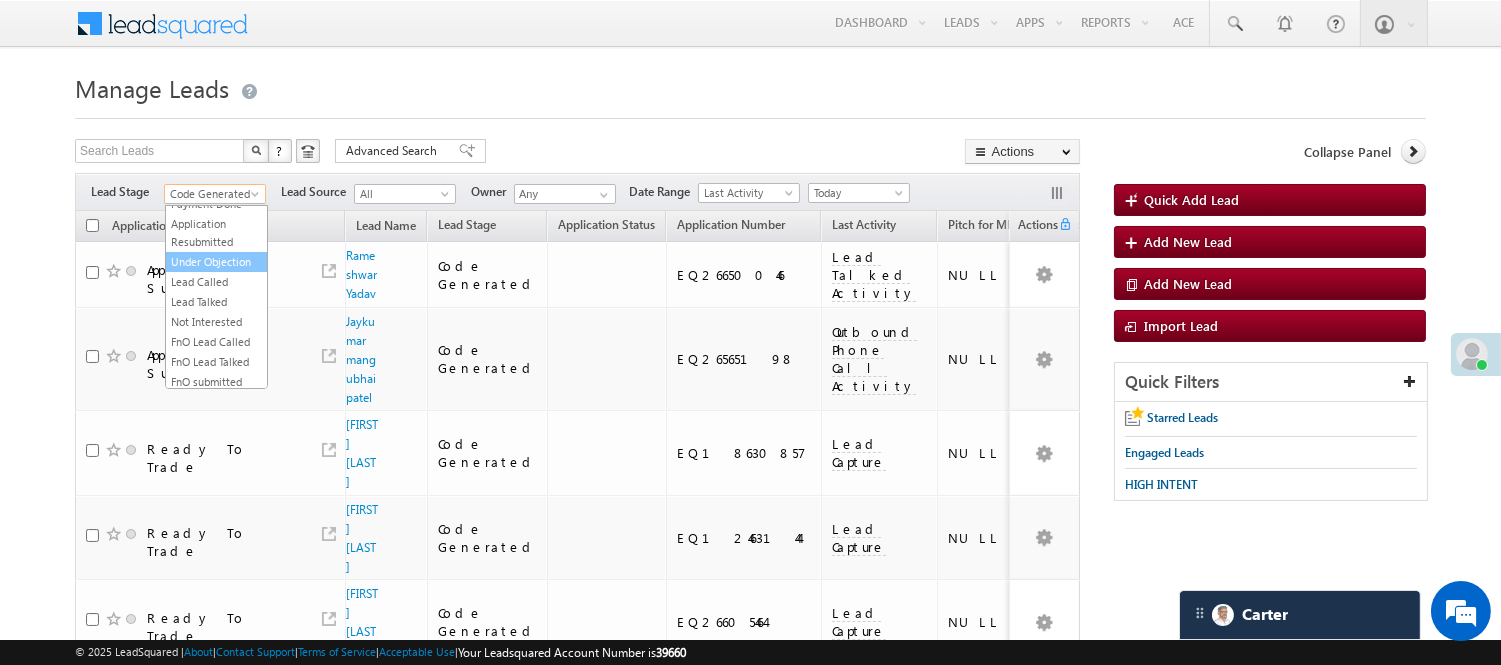 scroll, scrollTop: 274, scrollLeft: 0, axis: vertical 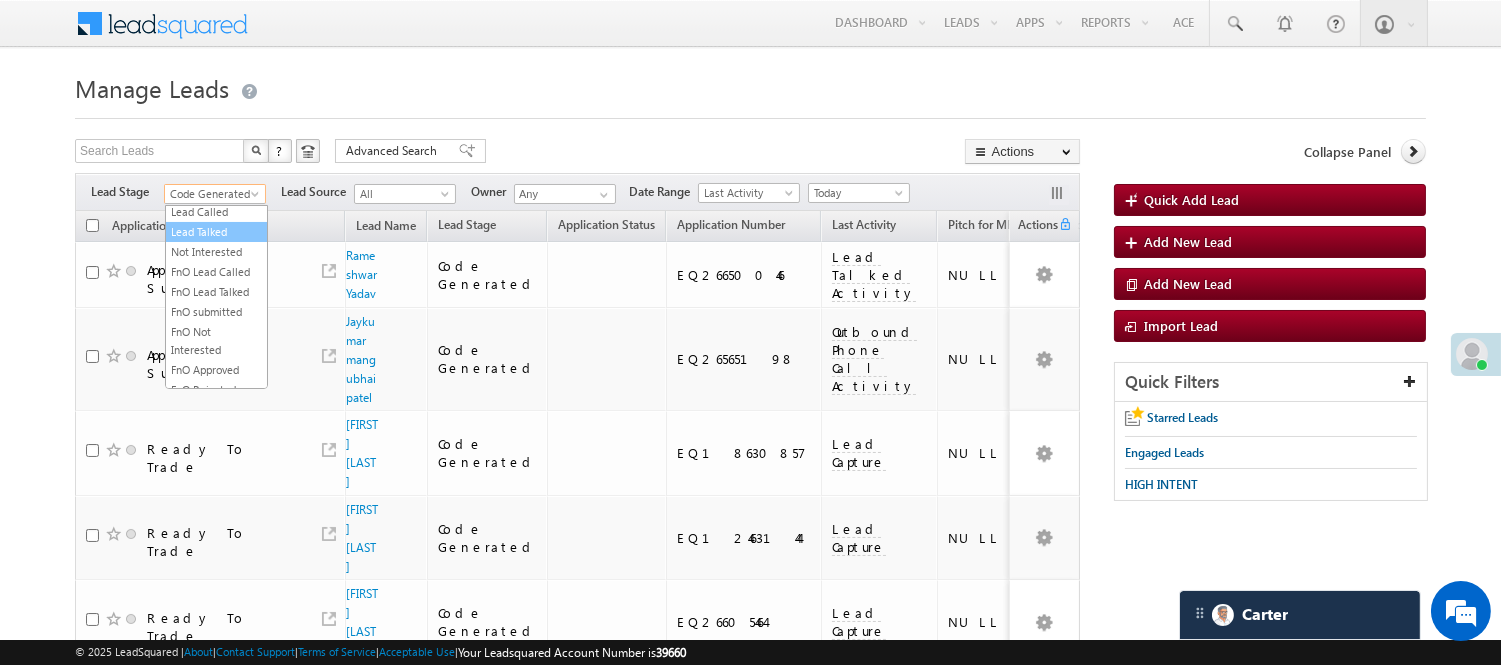 click on "Lead Talked" at bounding box center [216, 232] 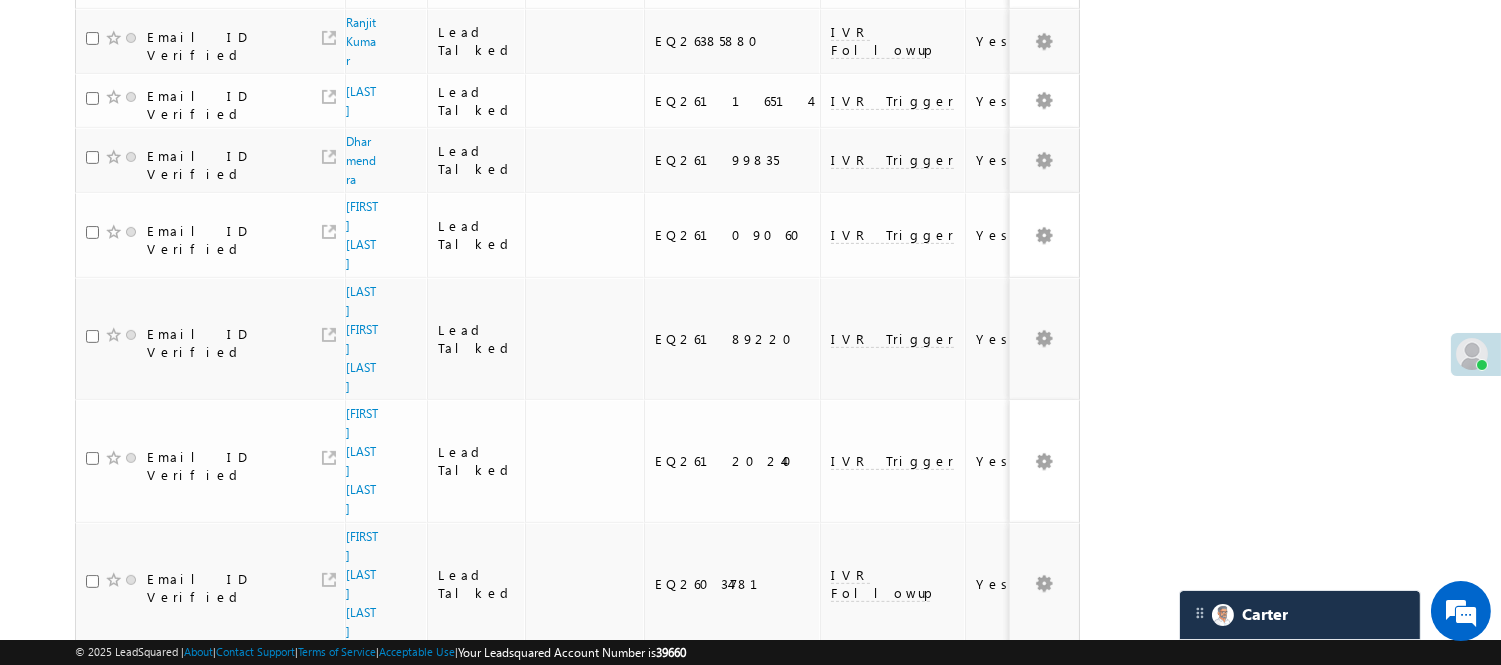 scroll, scrollTop: 1476, scrollLeft: 0, axis: vertical 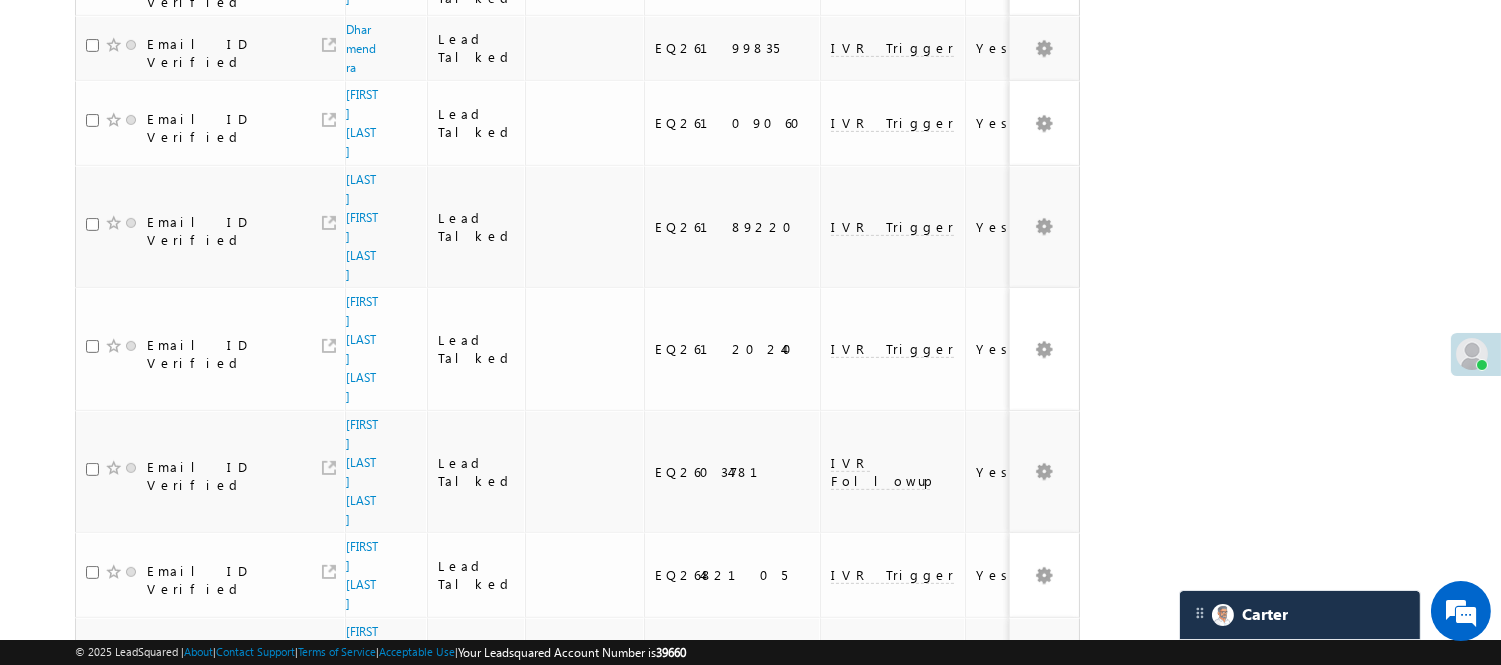 click on "3" at bounding box center [938, 806] 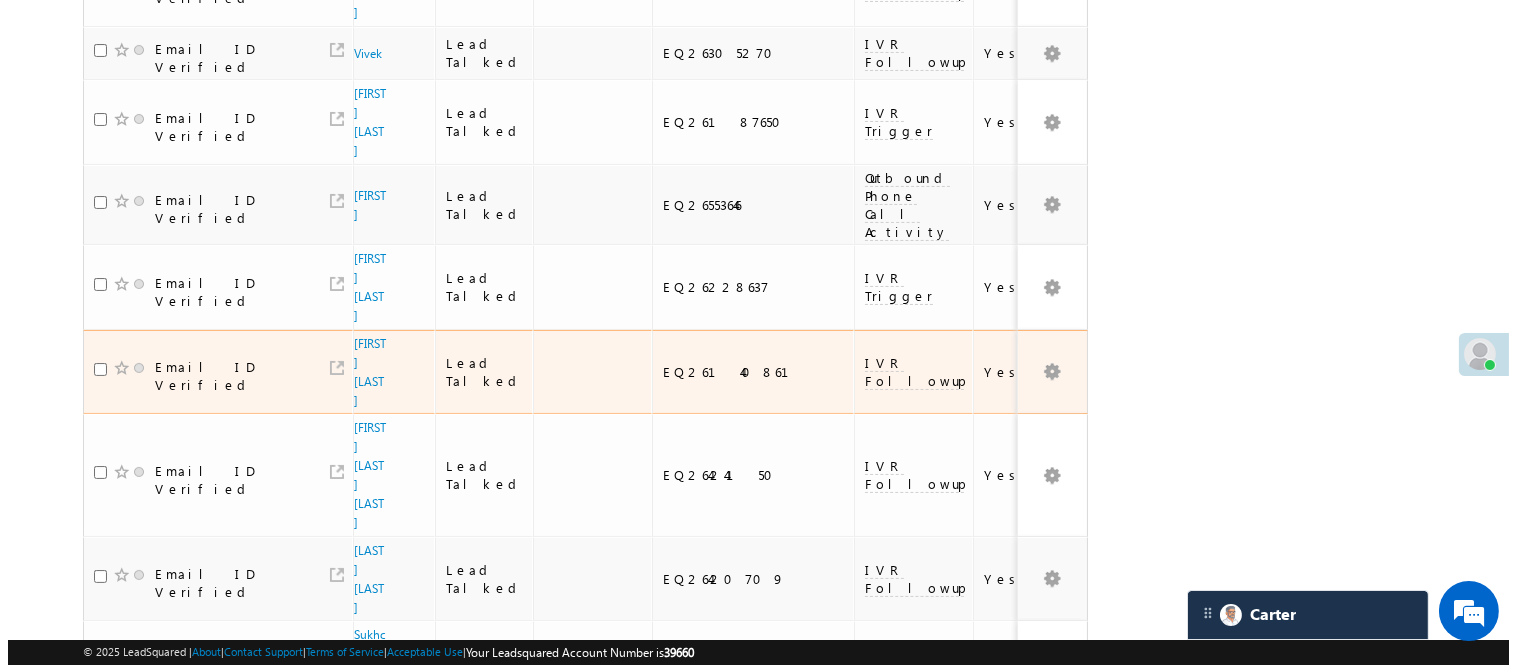 scroll, scrollTop: 0, scrollLeft: 0, axis: both 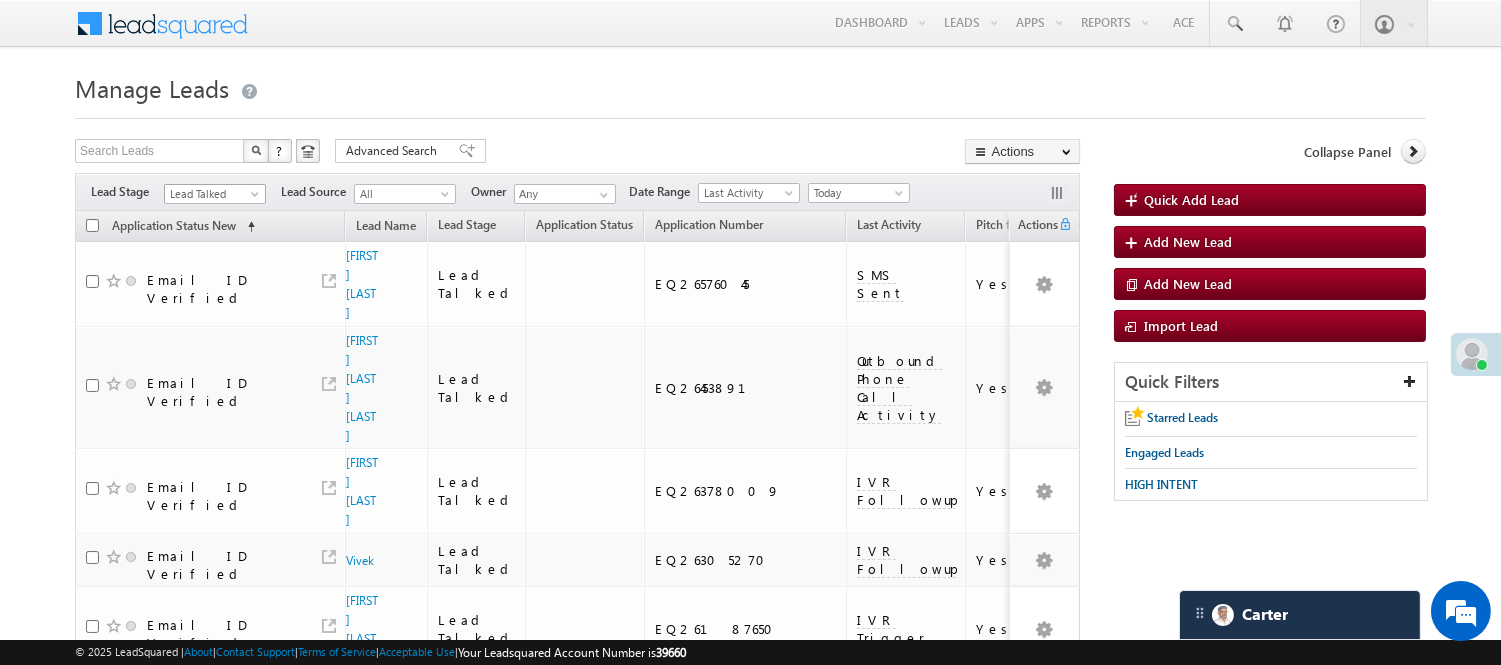 click on "Lead Talked" at bounding box center (212, 194) 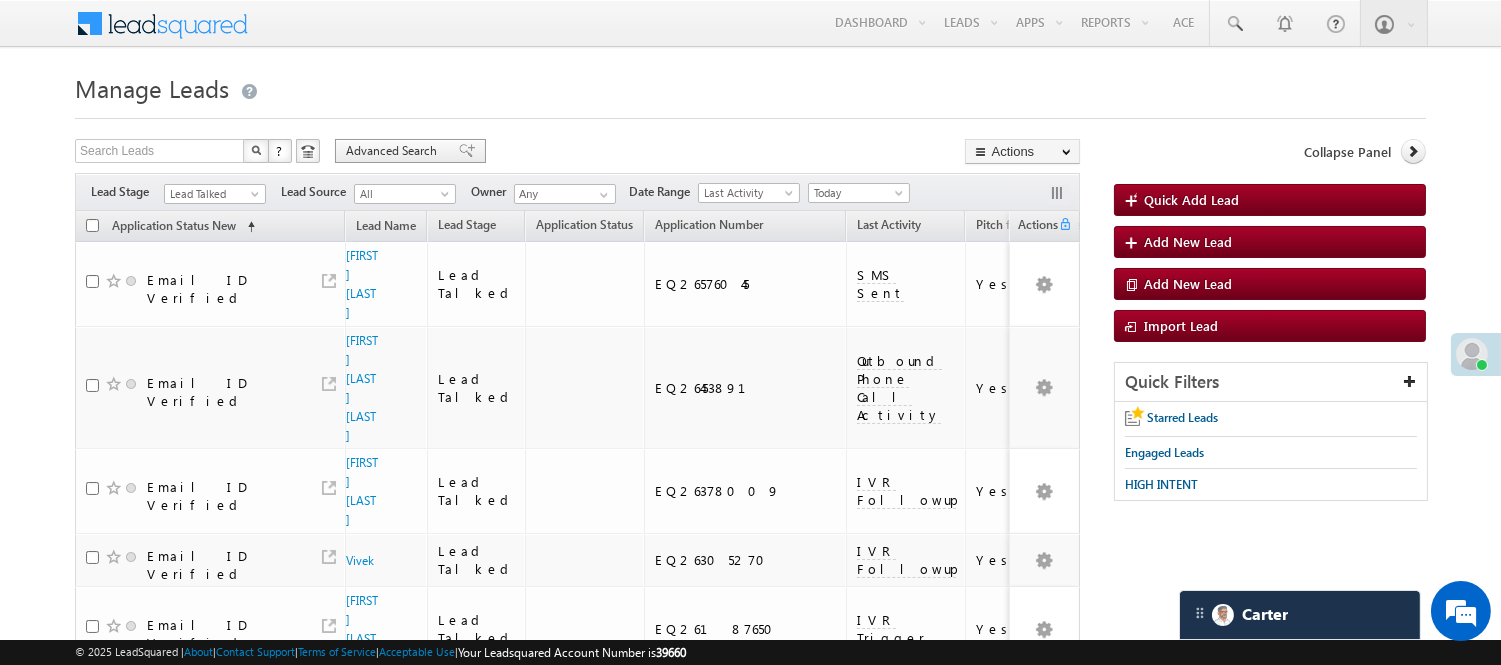 click on "Advanced Search" at bounding box center [394, 151] 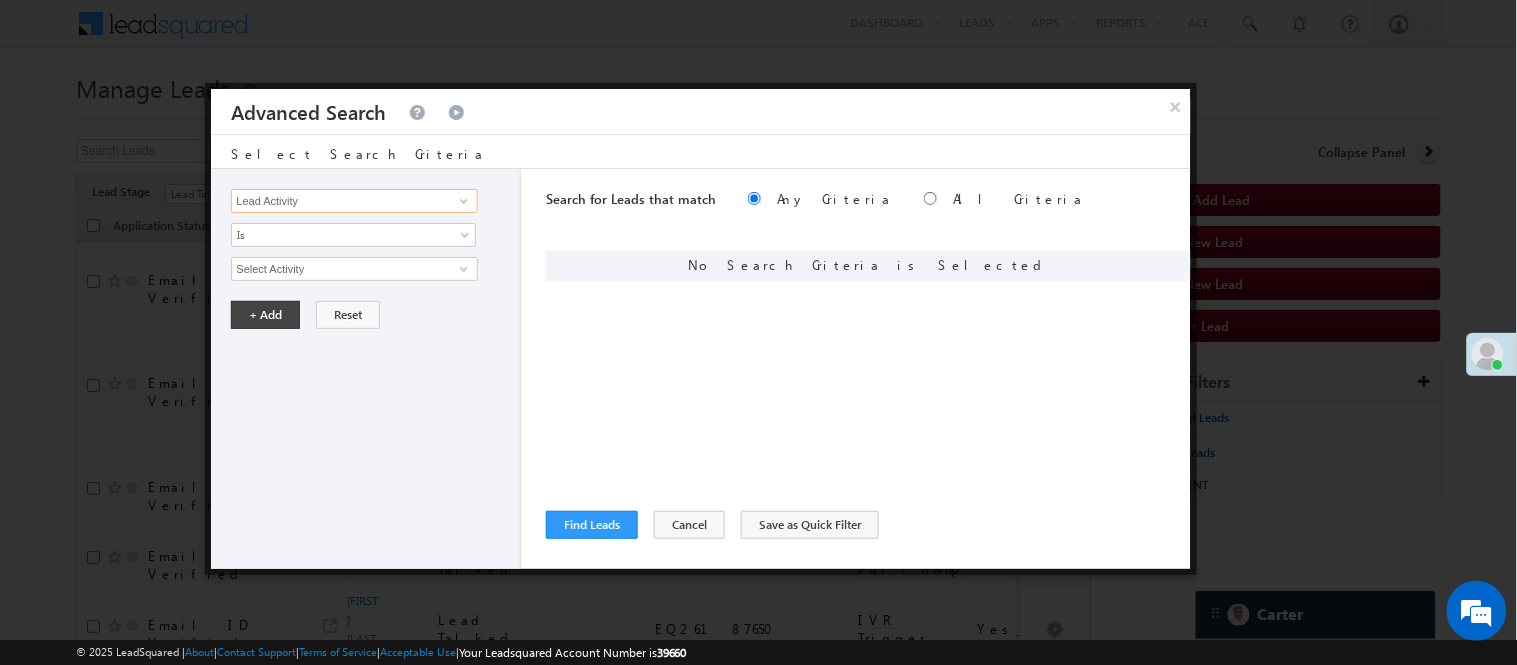 click on "Lead Activity" at bounding box center (354, 201) 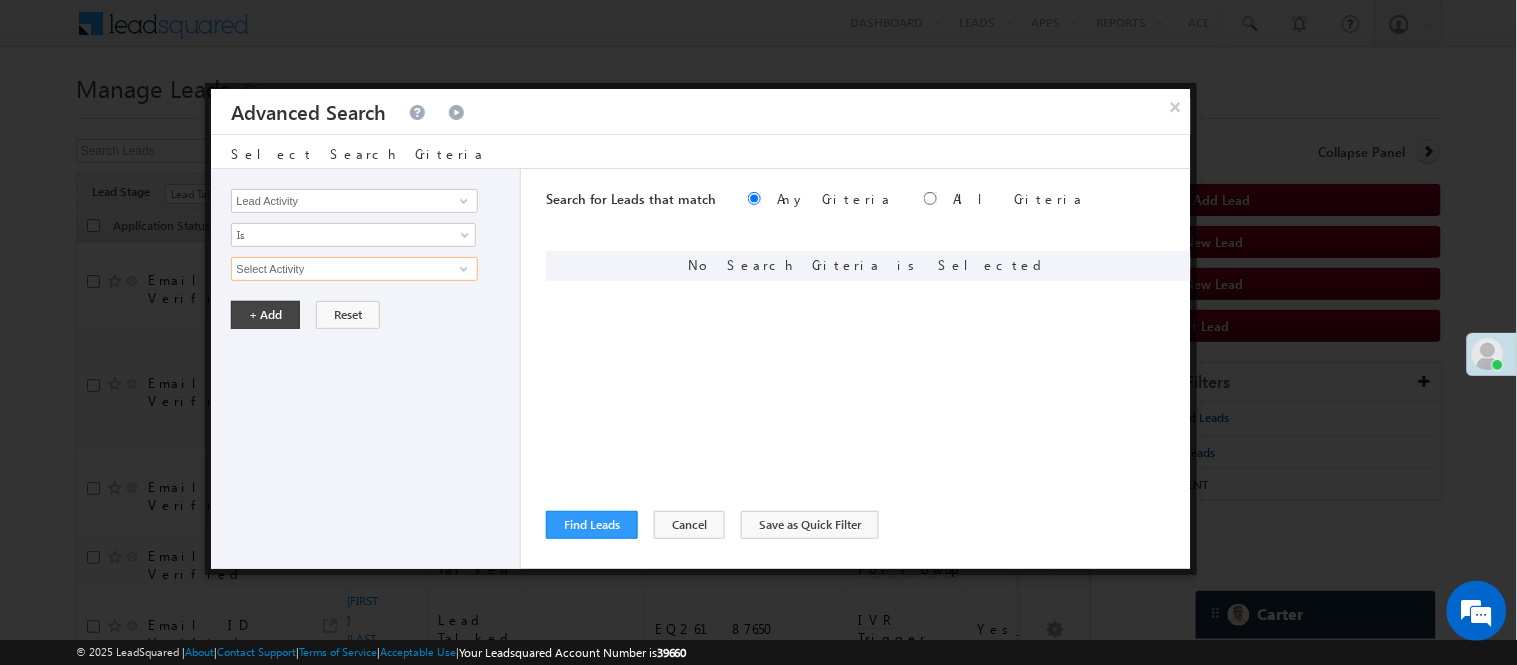 click on "Select Activity" at bounding box center (354, 269) 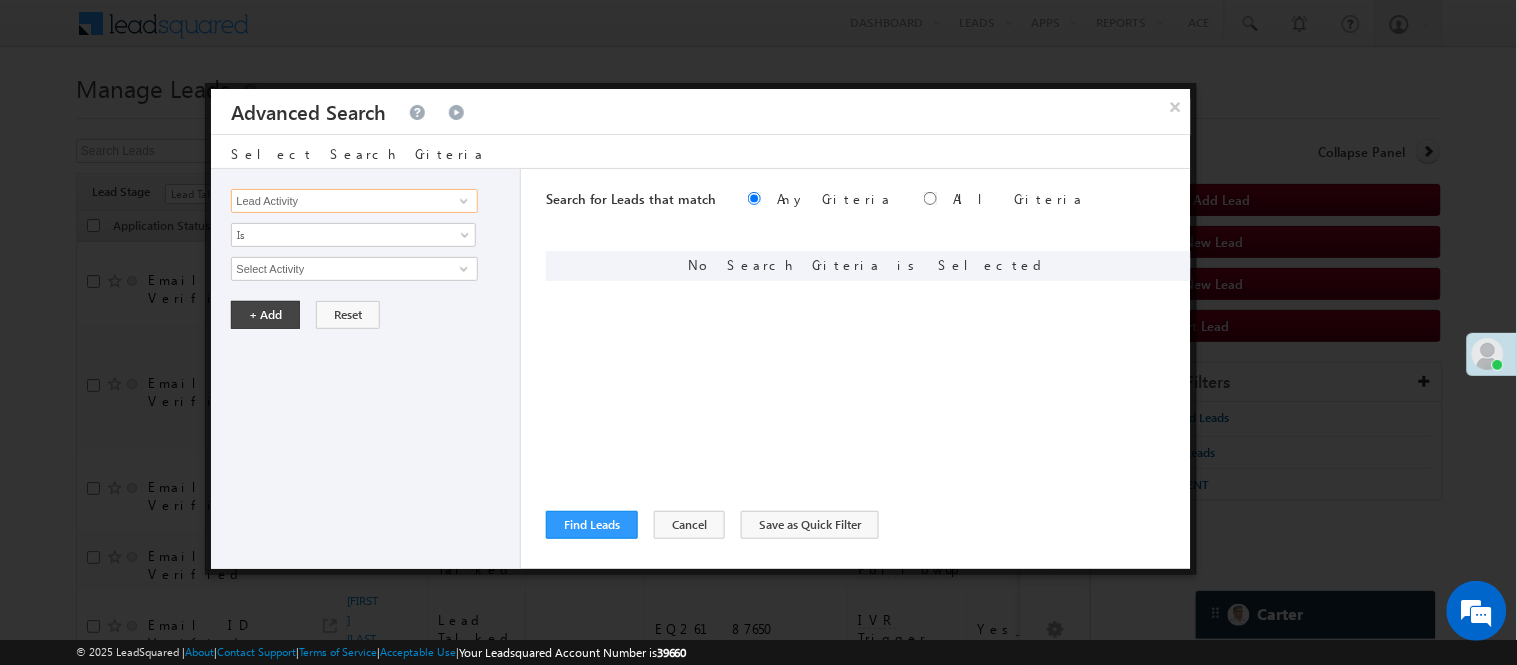 click on "Lead Activity" at bounding box center (354, 201) 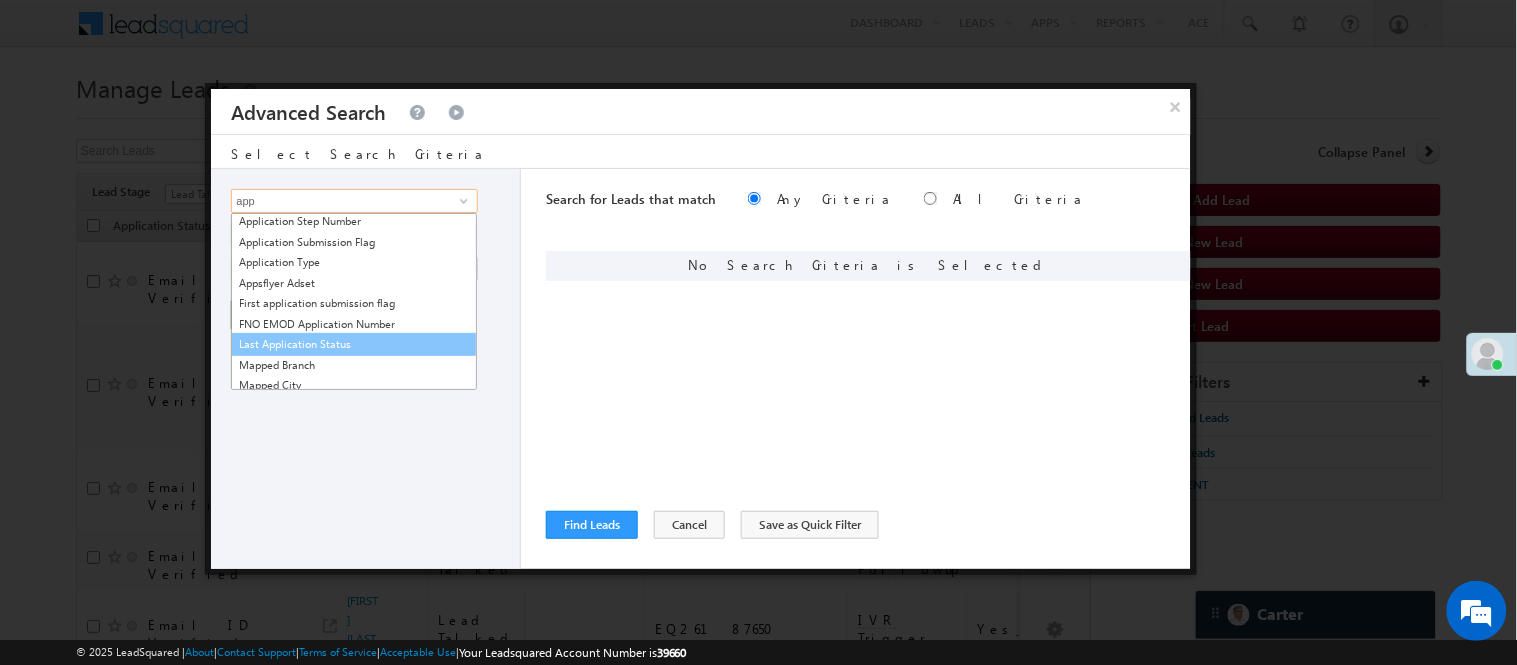 scroll, scrollTop: 222, scrollLeft: 0, axis: vertical 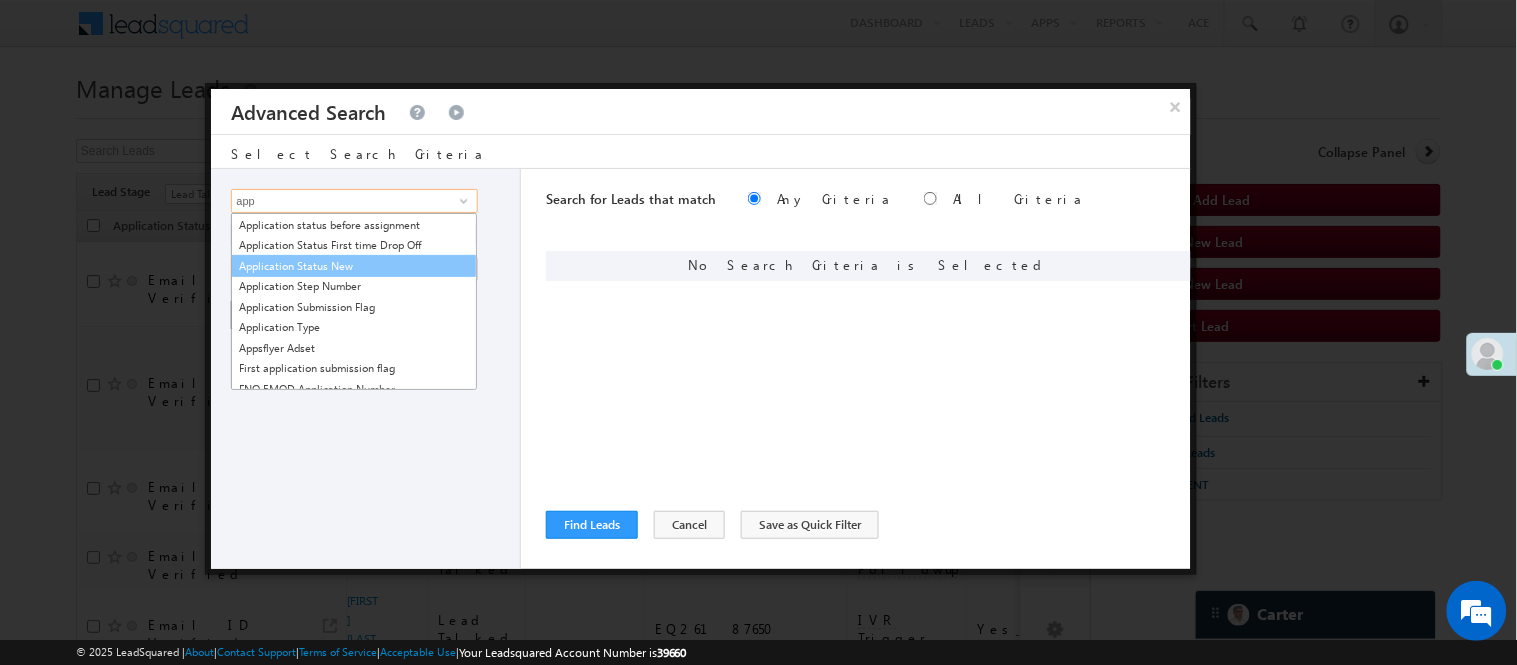 click on "Application Status New" at bounding box center [354, 266] 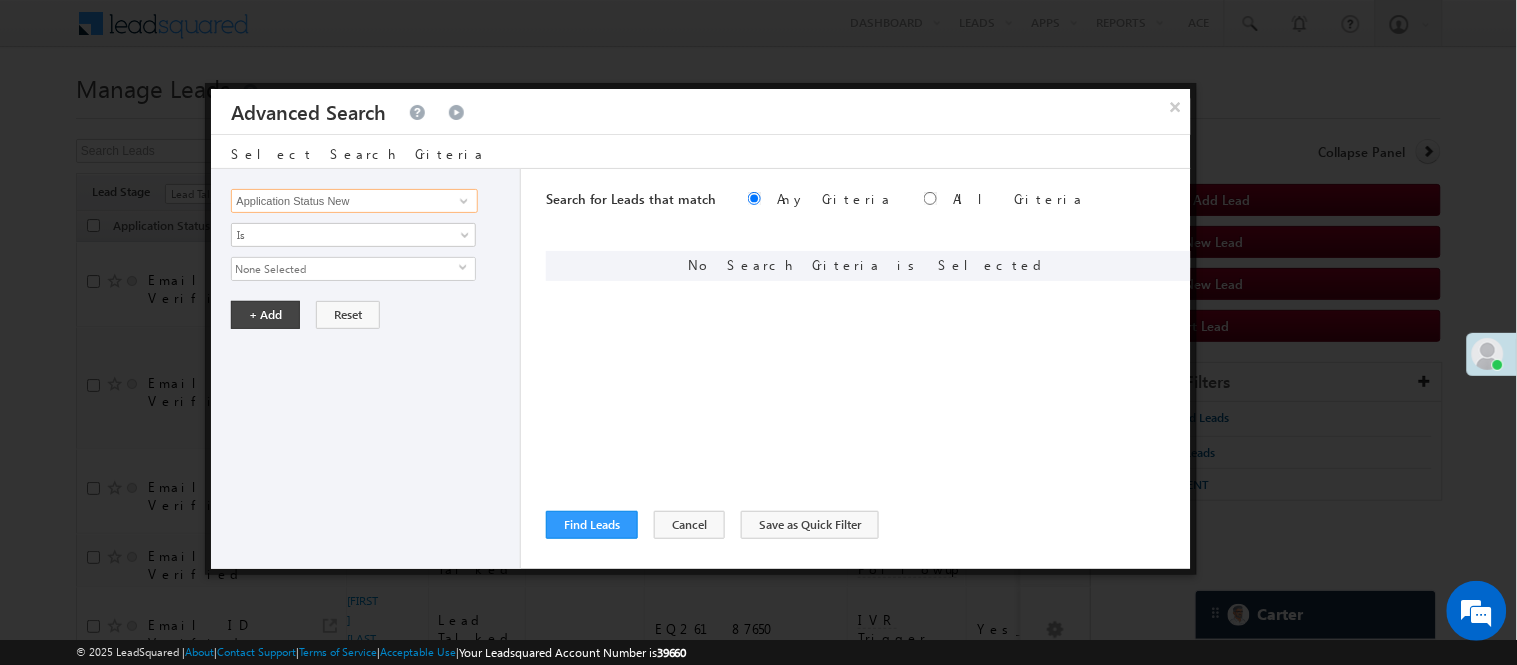 type on "Application Status New" 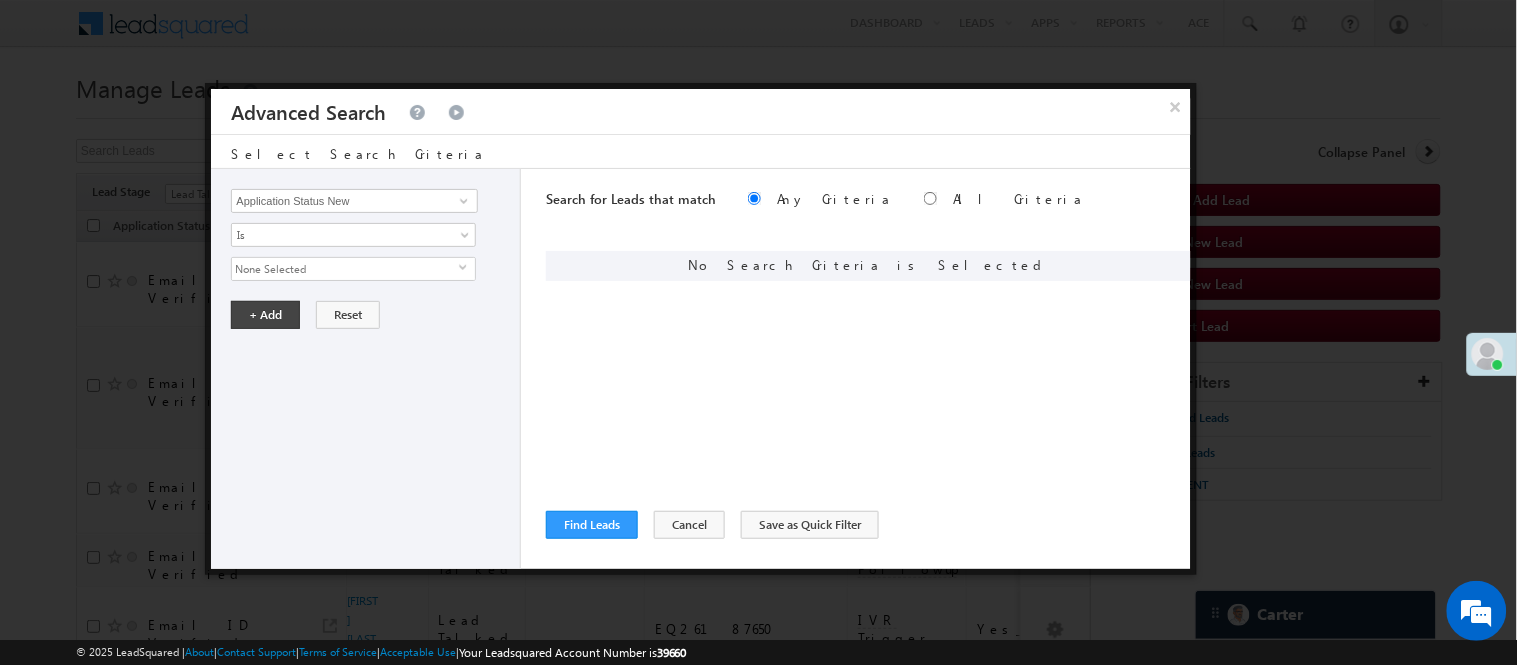 click on "None Selected" at bounding box center (345, 269) 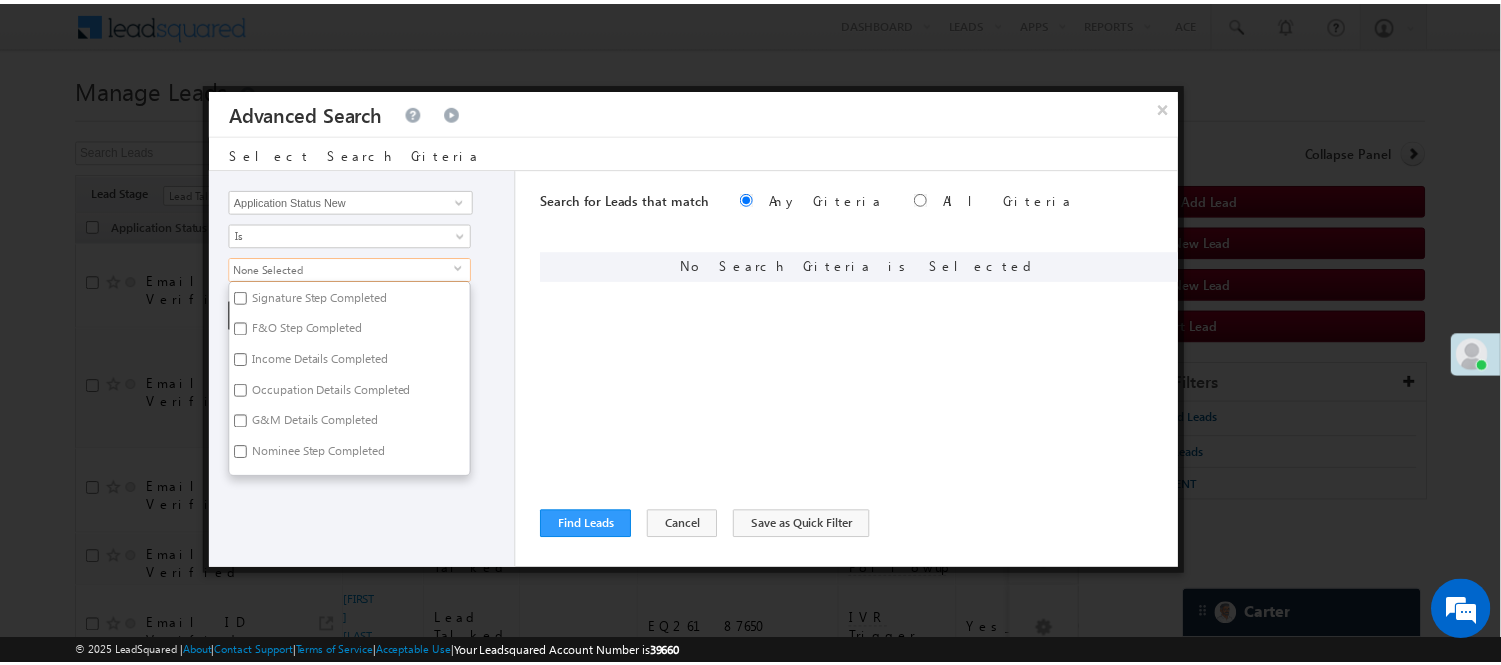 scroll, scrollTop: 222, scrollLeft: 0, axis: vertical 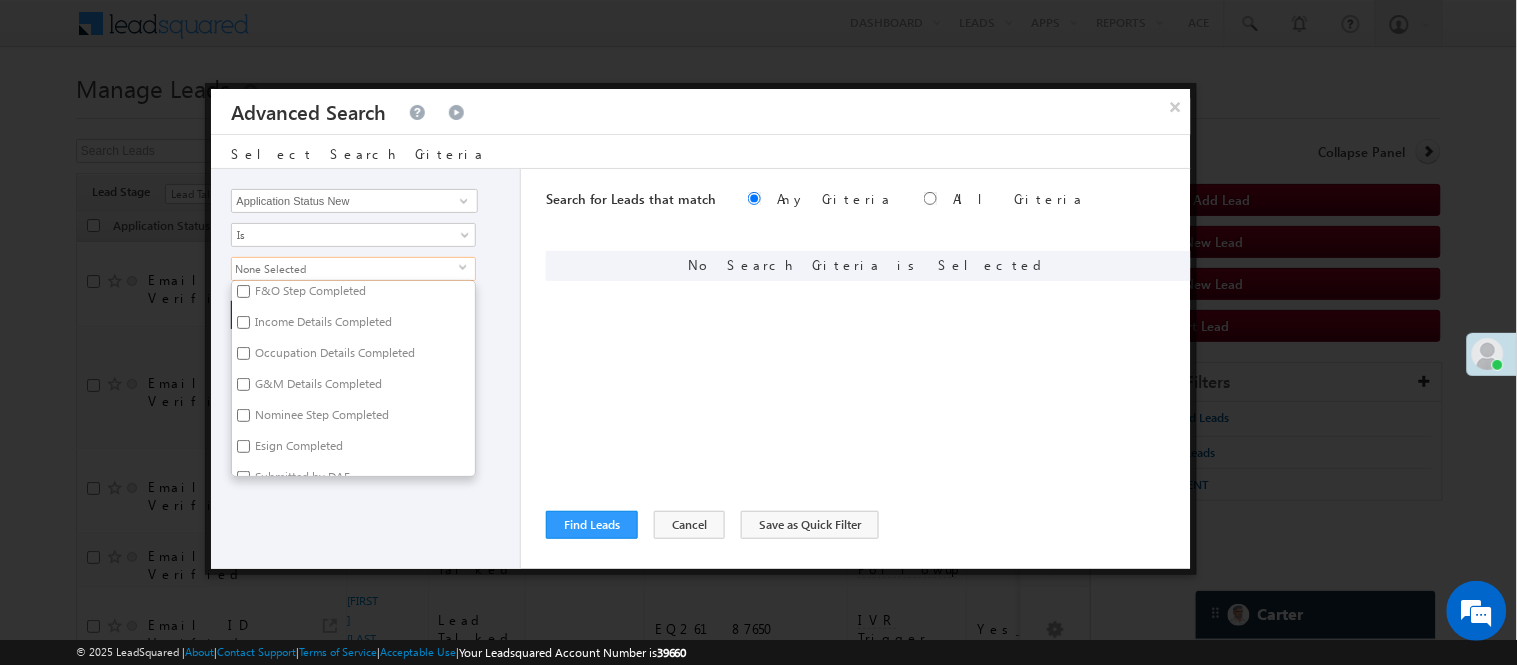 click on "Nominee Step Completed" at bounding box center [320, 418] 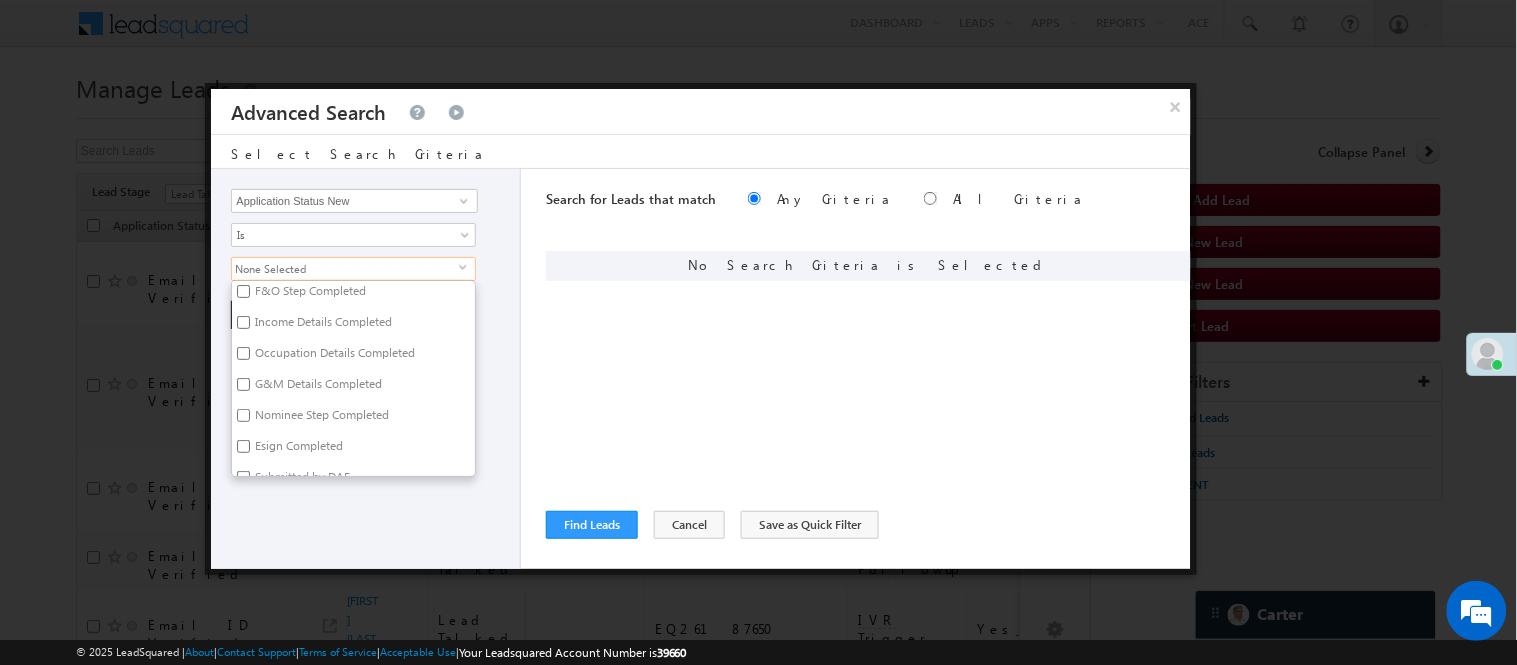 click on "Nominee Step Completed" at bounding box center (243, 415) 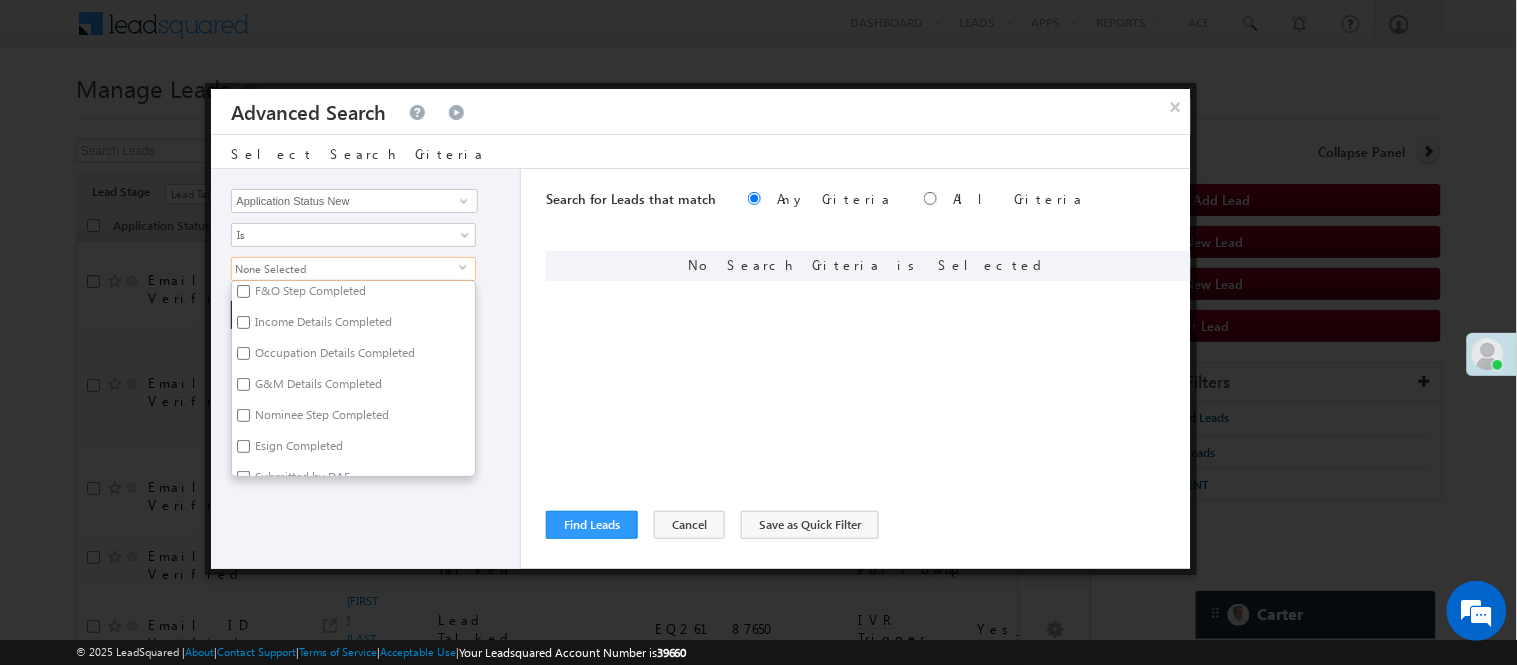 checkbox on "true" 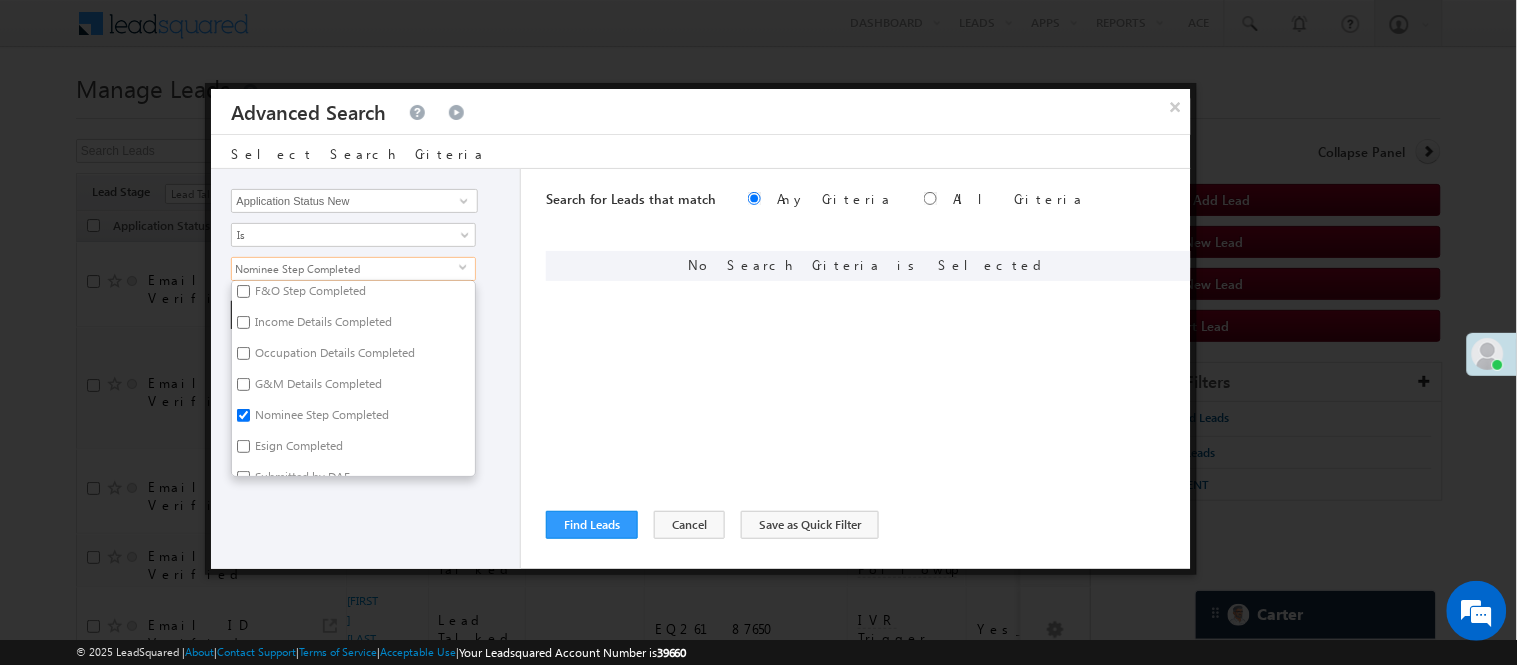 click on "Lead Activity Task Sales Group  Prospect Id  WA Last Message Timestamp 4th Day Disposition Aadhaar_MobileLinked Account Application Status Activation_Score Age Bucket AI_ML AngelCode App Download App Download Date App Status Compare Application Number Application Owner Application Source Application Status  Application Status at Assignment Application Status at Dropoff Application status before assignment  Application Status First time Drop Off  Application Status New Application Step Number Application Submission Flag Application Type Appsflyer Adset Area Manager Name Assignment Date Assignment Quota Assignment Status Attempt counter post coding  BO Branch Browser Call Back Counter Call back Date & Time Call Back Requested Created At Call Back Requested on  Call Back Requested Slot Call Duration Call Later Overall Counter Call Later_Insurance call back date Callid Campaign Call Counter Campaign Date Campaign flag for smart view Campaign Talktime counter Campaign Trade Date Is" at bounding box center (366, 369) 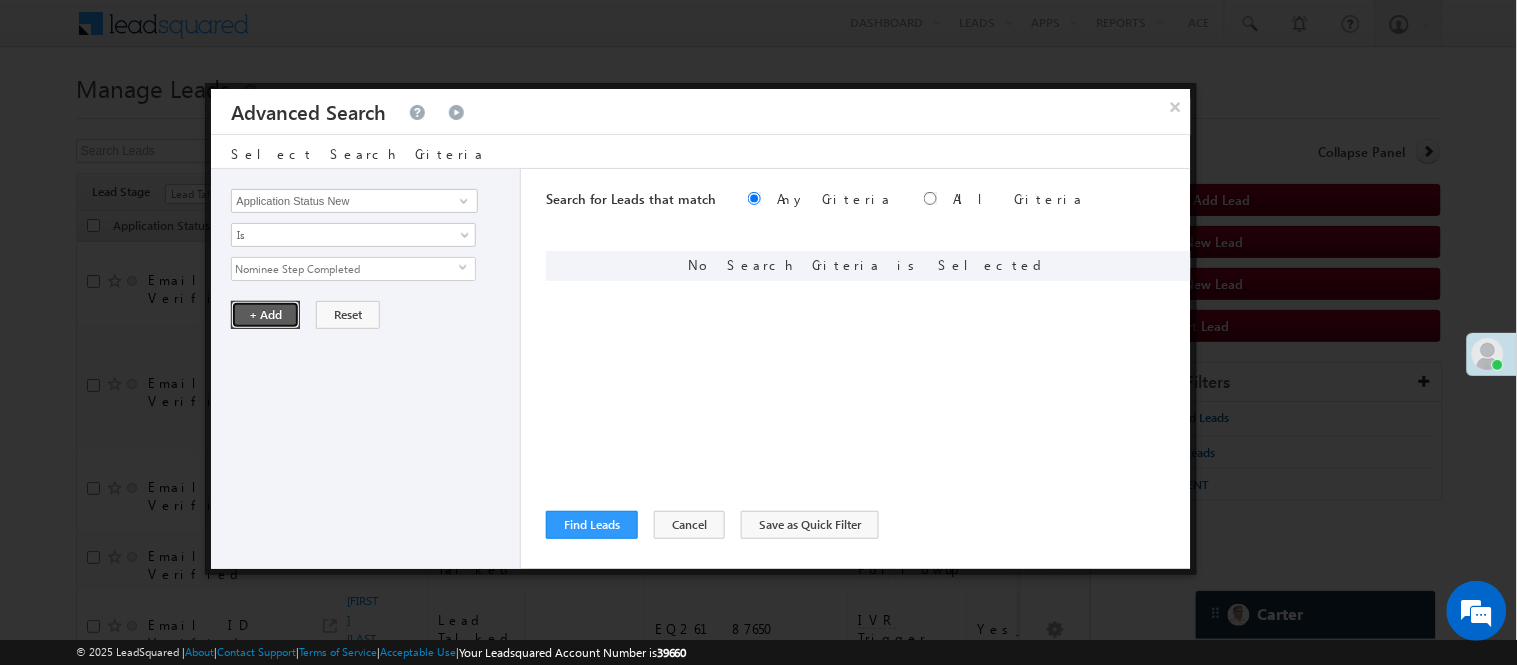 click on "+ Add" at bounding box center [265, 315] 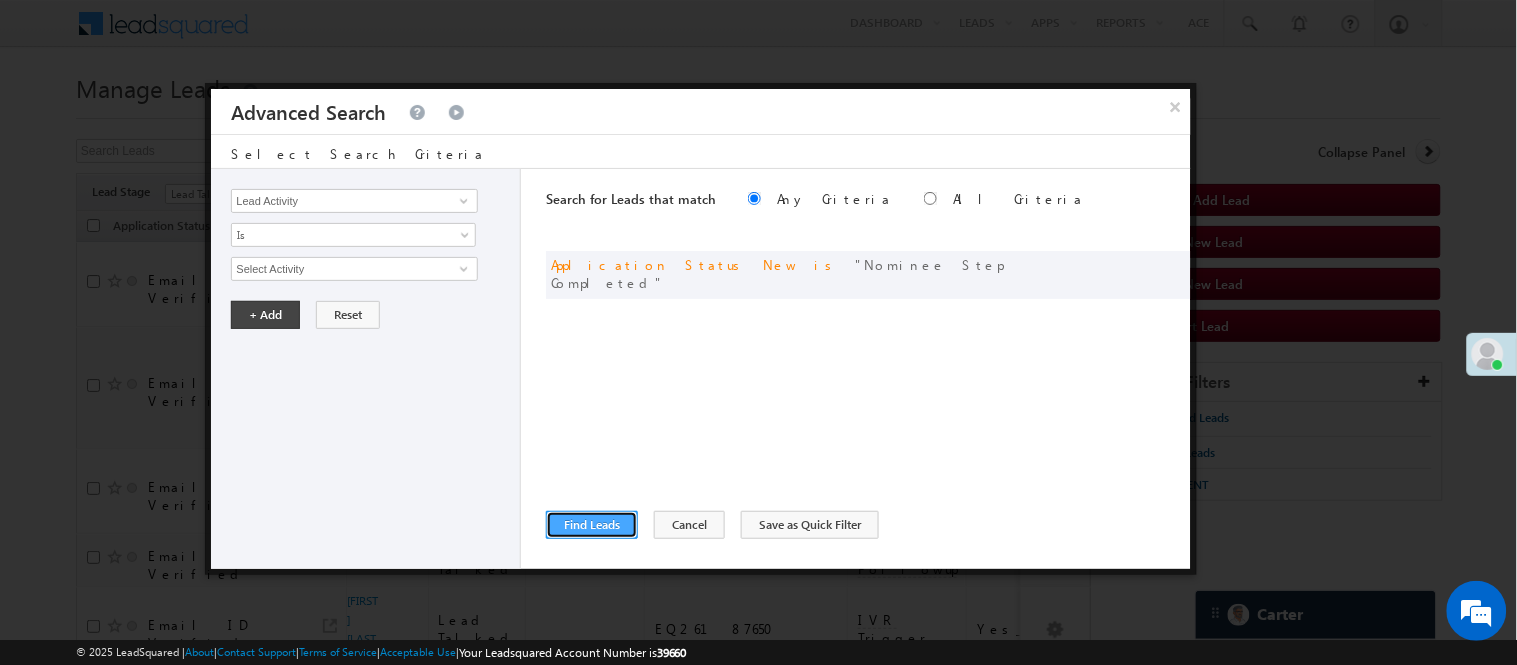 click on "Find Leads" at bounding box center (592, 525) 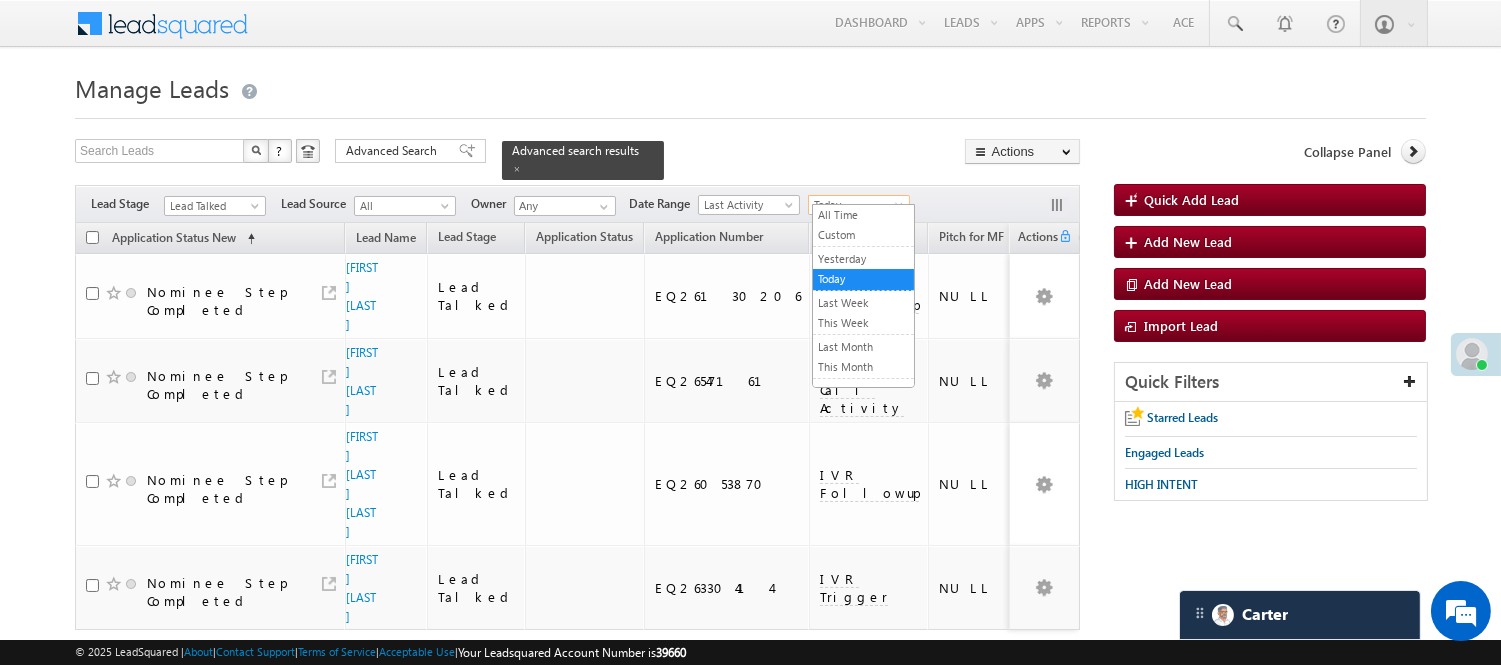 click on "Today" at bounding box center [856, 205] 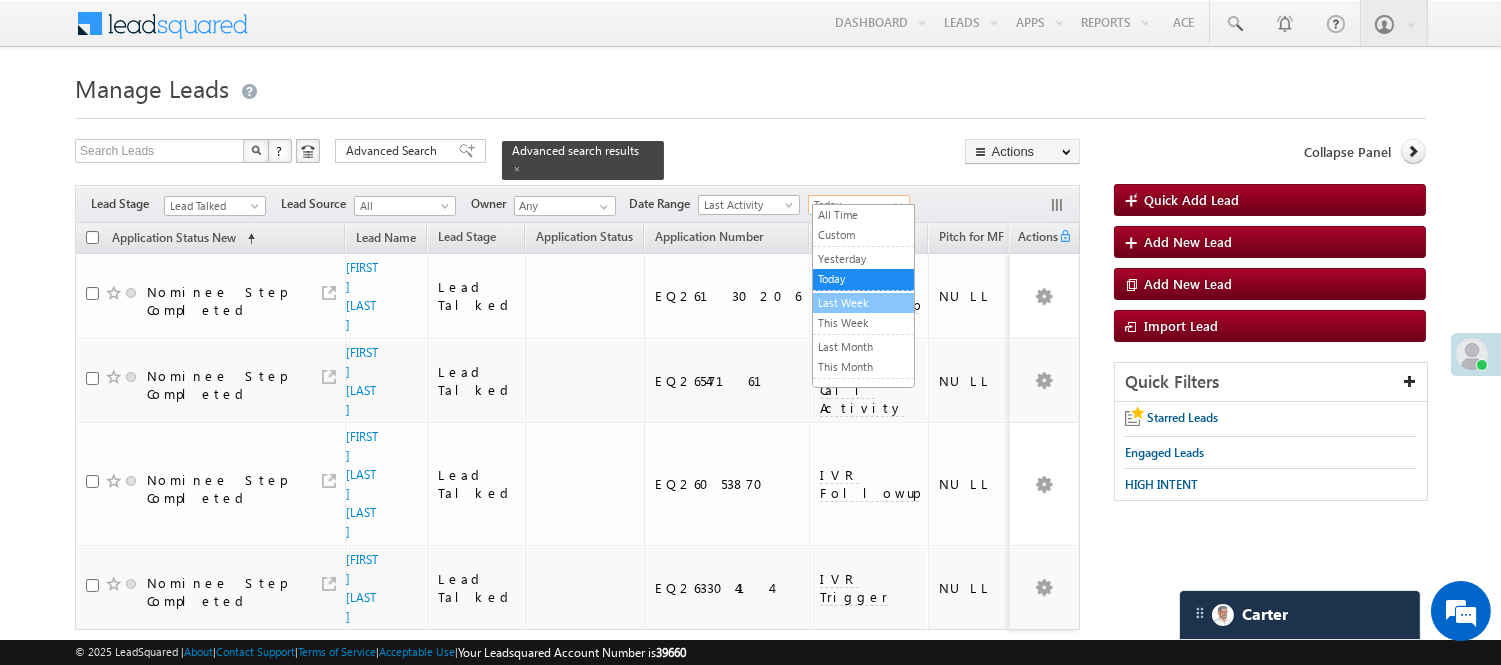 drag, startPoint x: 848, startPoint y: 292, endPoint x: 851, endPoint y: 310, distance: 18.248287 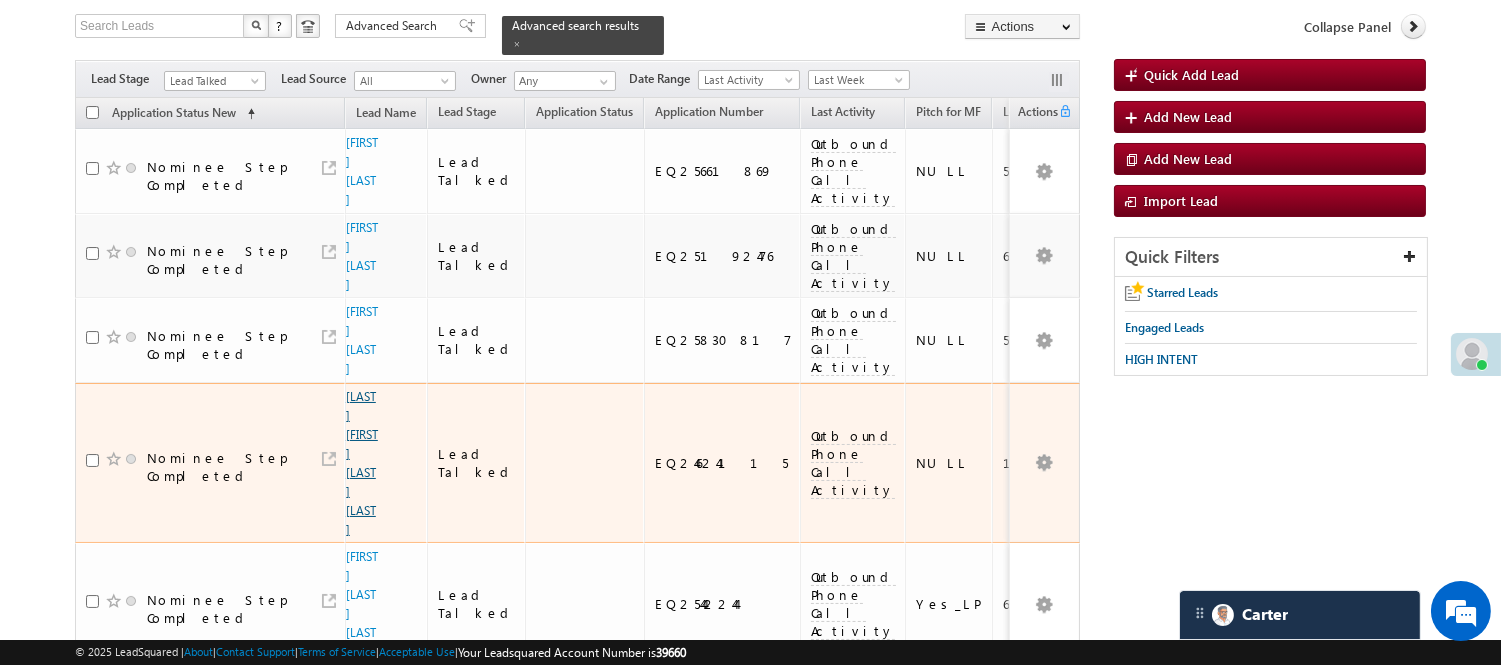 scroll, scrollTop: 0, scrollLeft: 0, axis: both 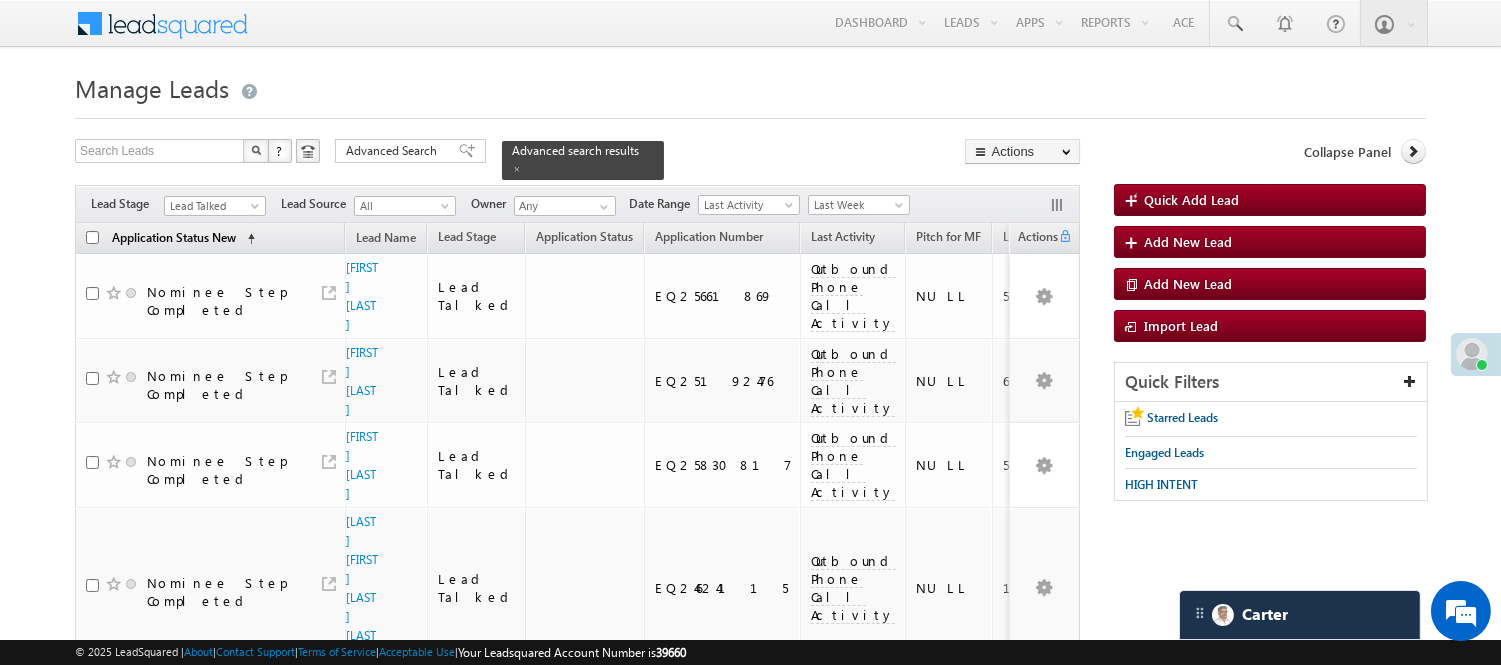 click on "Application Status New" at bounding box center [174, 237] 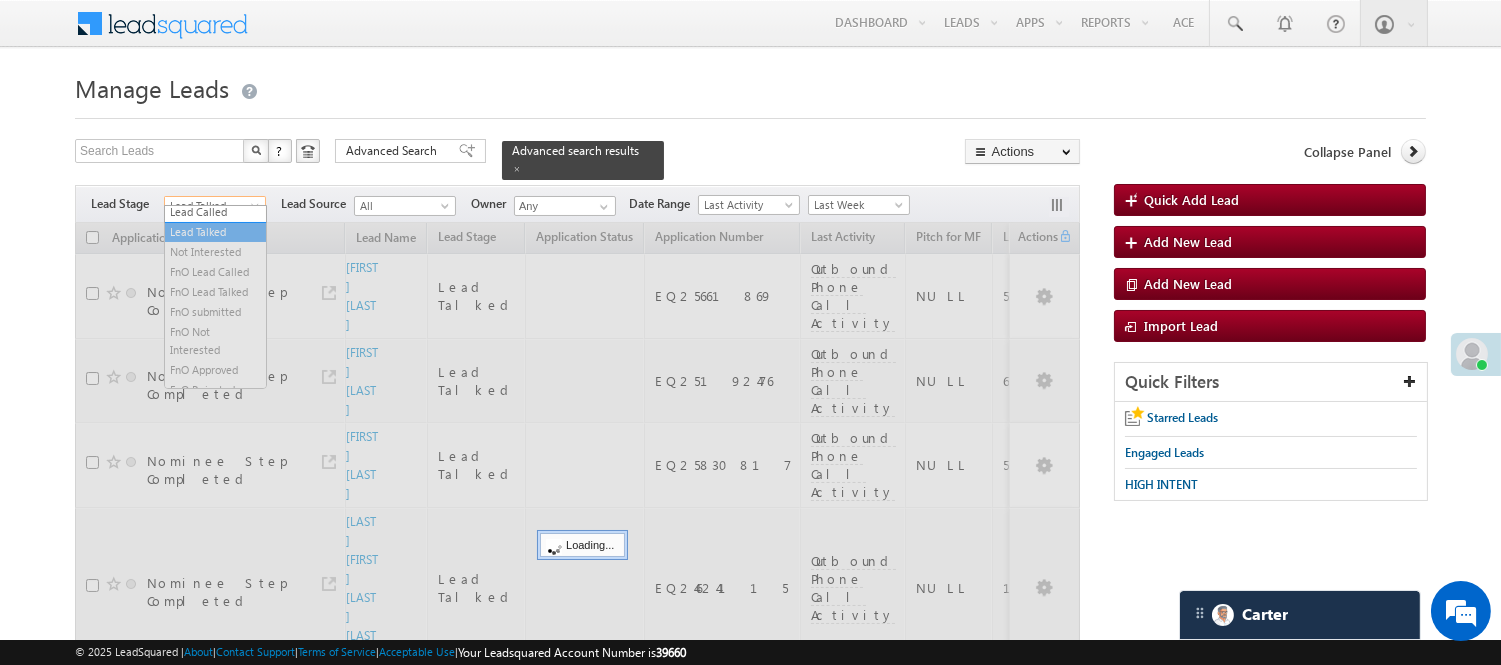 click on "Lead Talked" at bounding box center (212, 206) 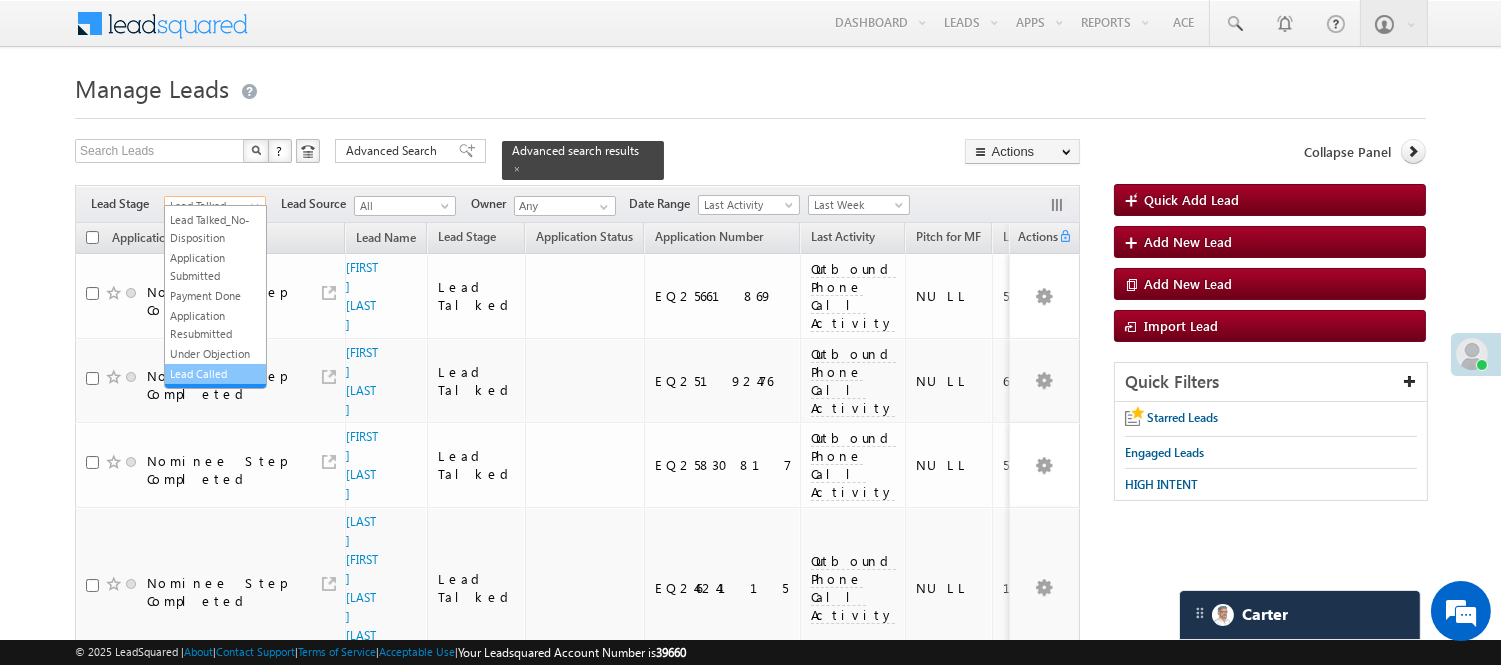 scroll, scrollTop: 0, scrollLeft: 0, axis: both 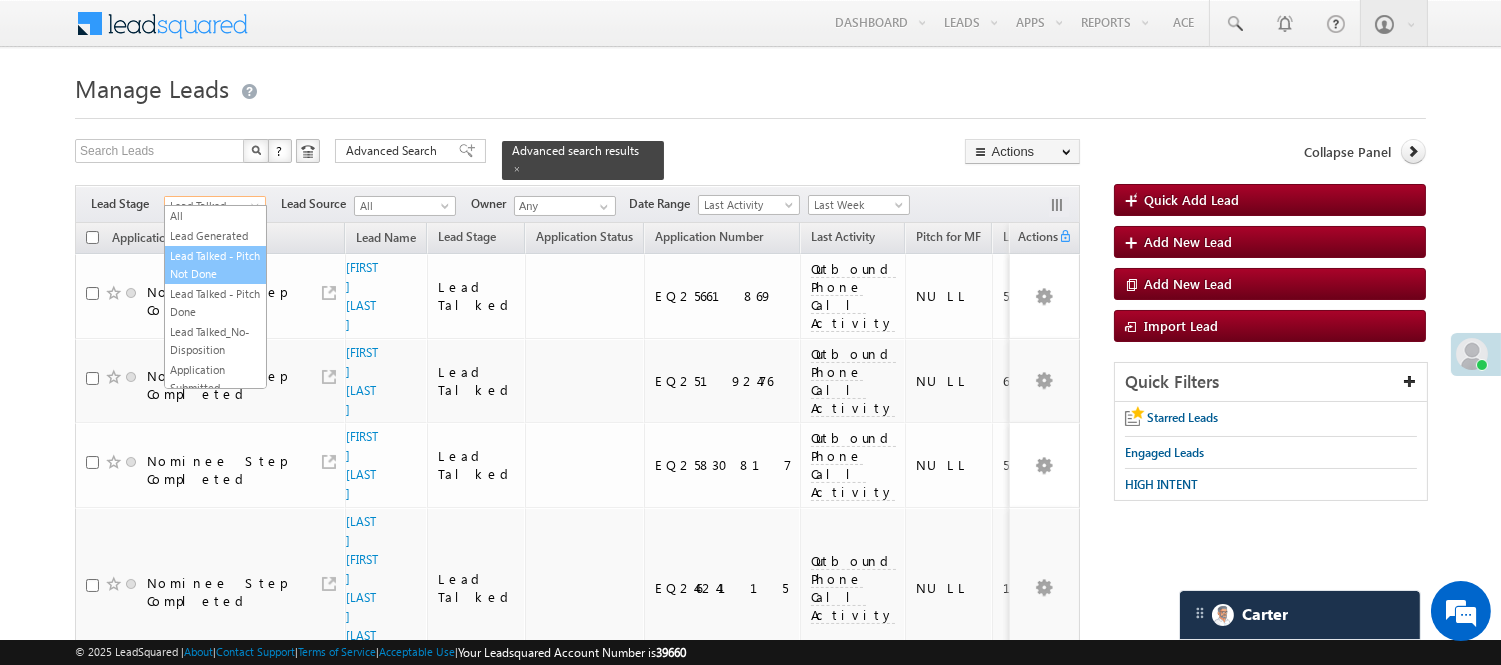 click on "Lead Talked - Pitch Not Done" at bounding box center [215, 265] 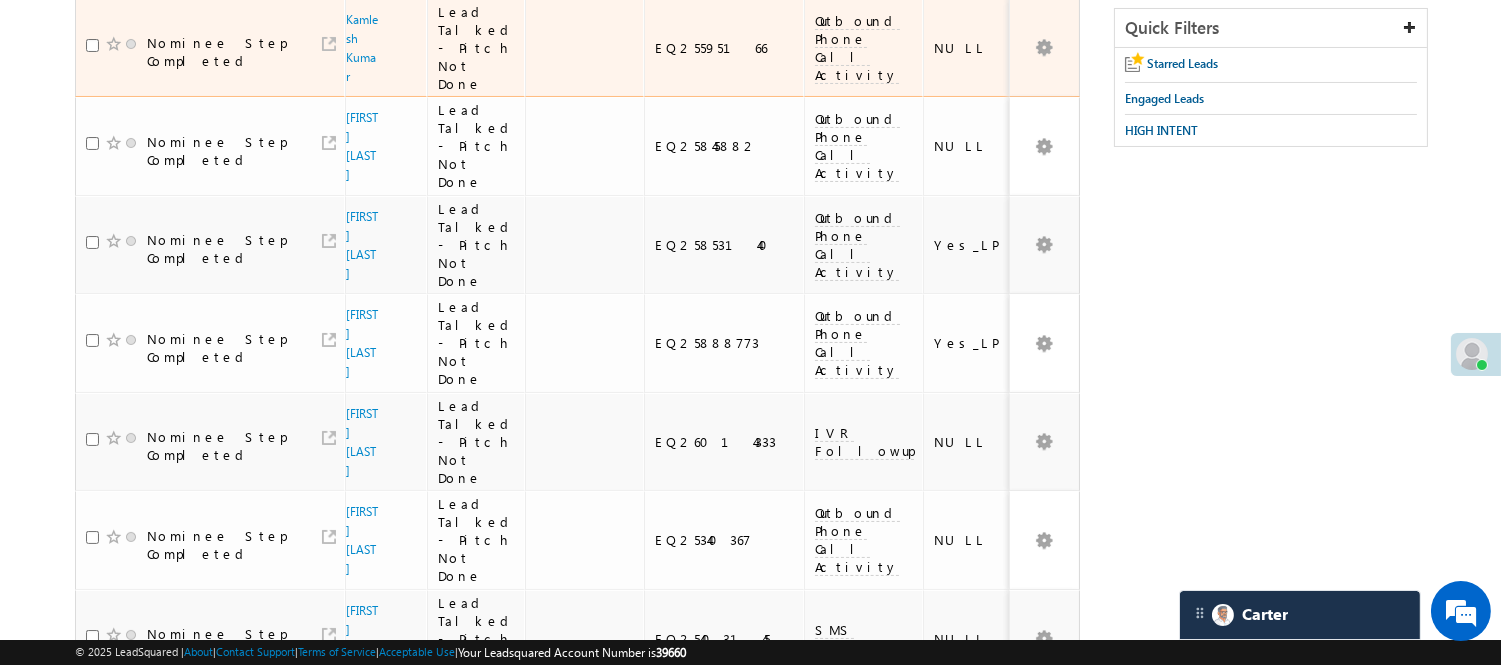 scroll, scrollTop: 0, scrollLeft: 0, axis: both 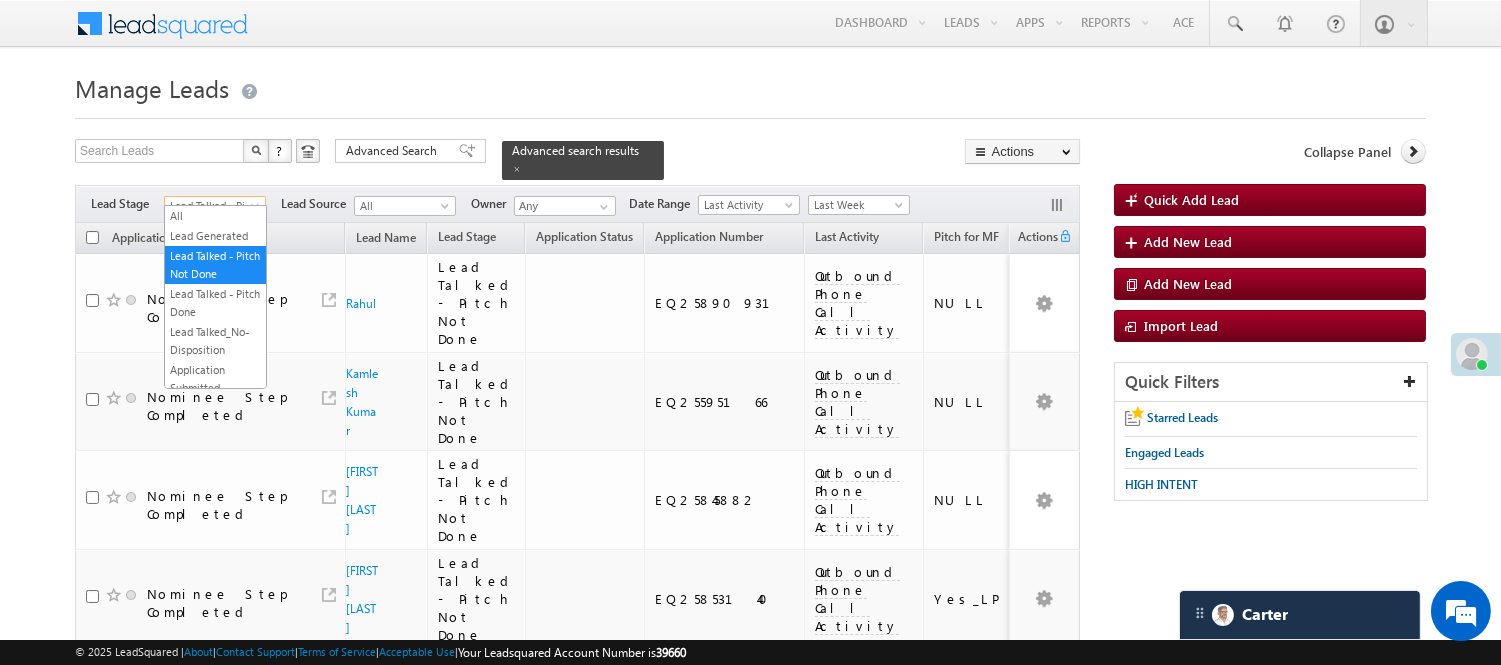 click on "Lead Talked - Pitch Not Done" at bounding box center [212, 206] 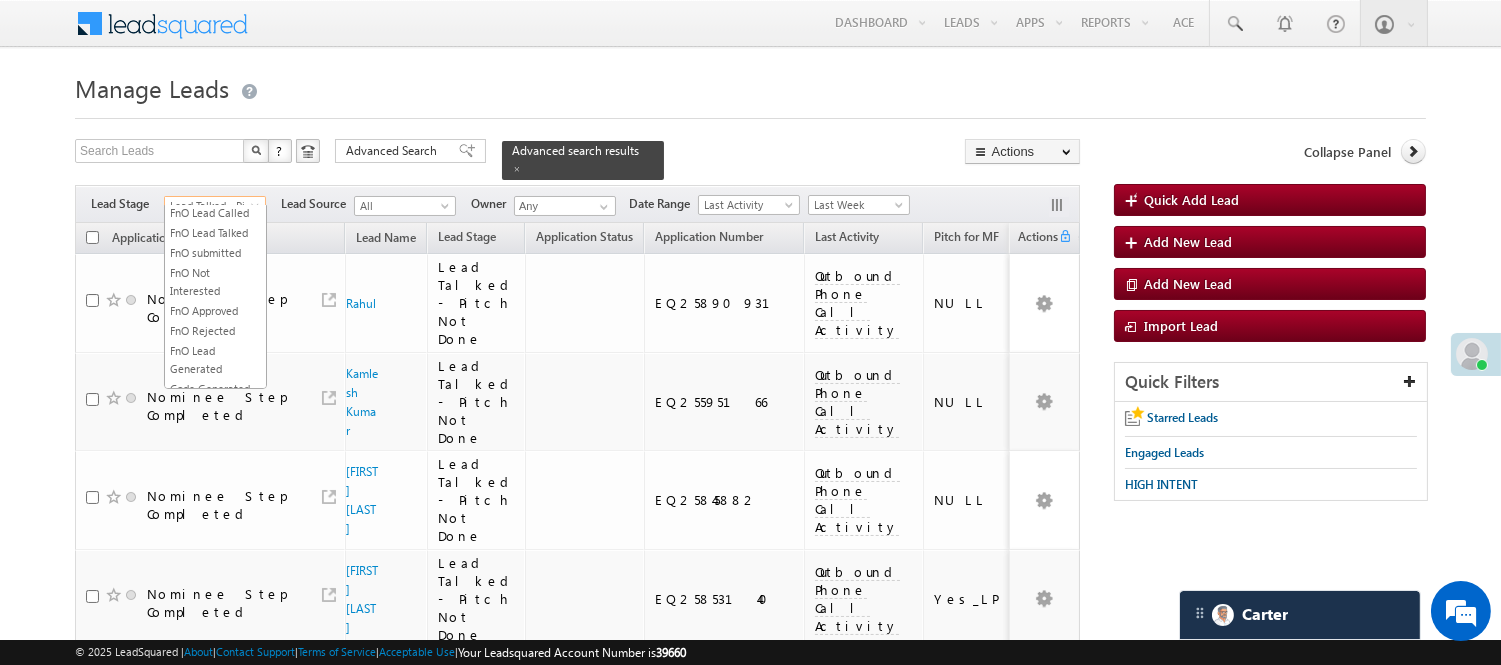 click on "Lead Called" at bounding box center (215, 153) 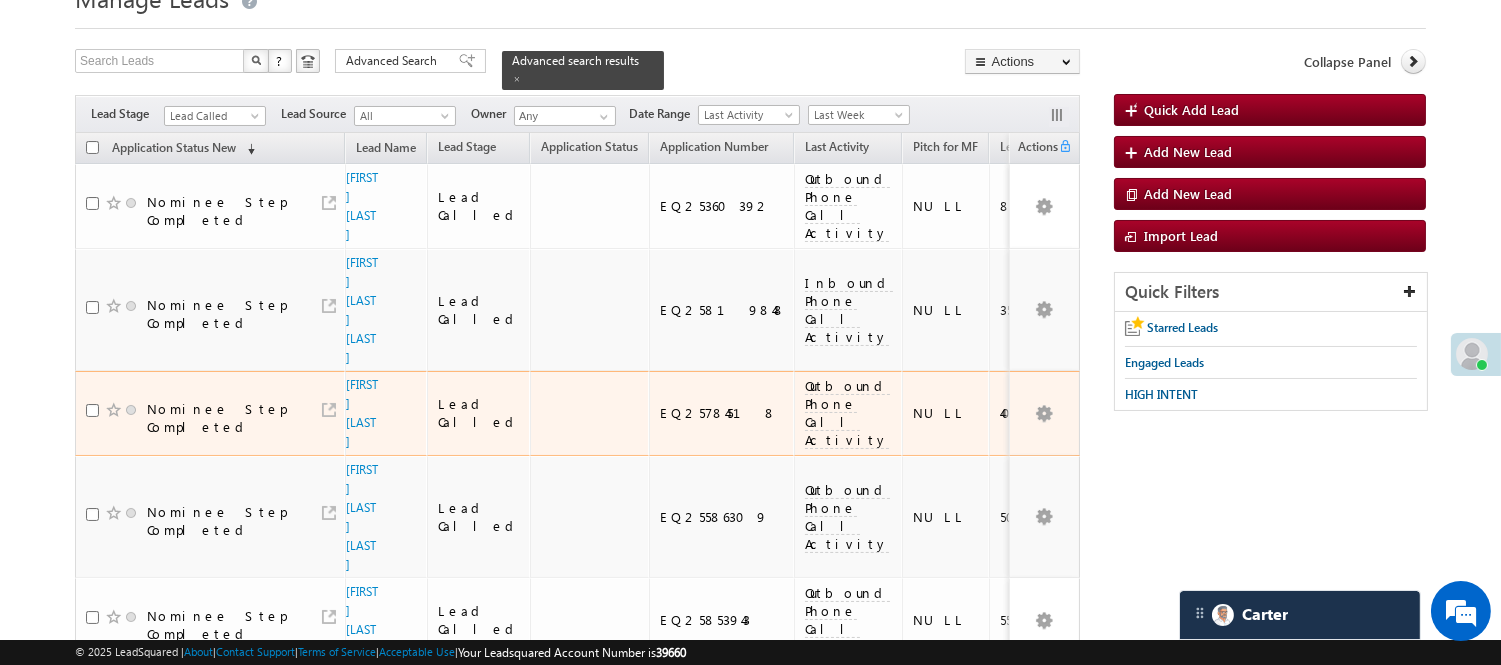 scroll, scrollTop: 176, scrollLeft: 0, axis: vertical 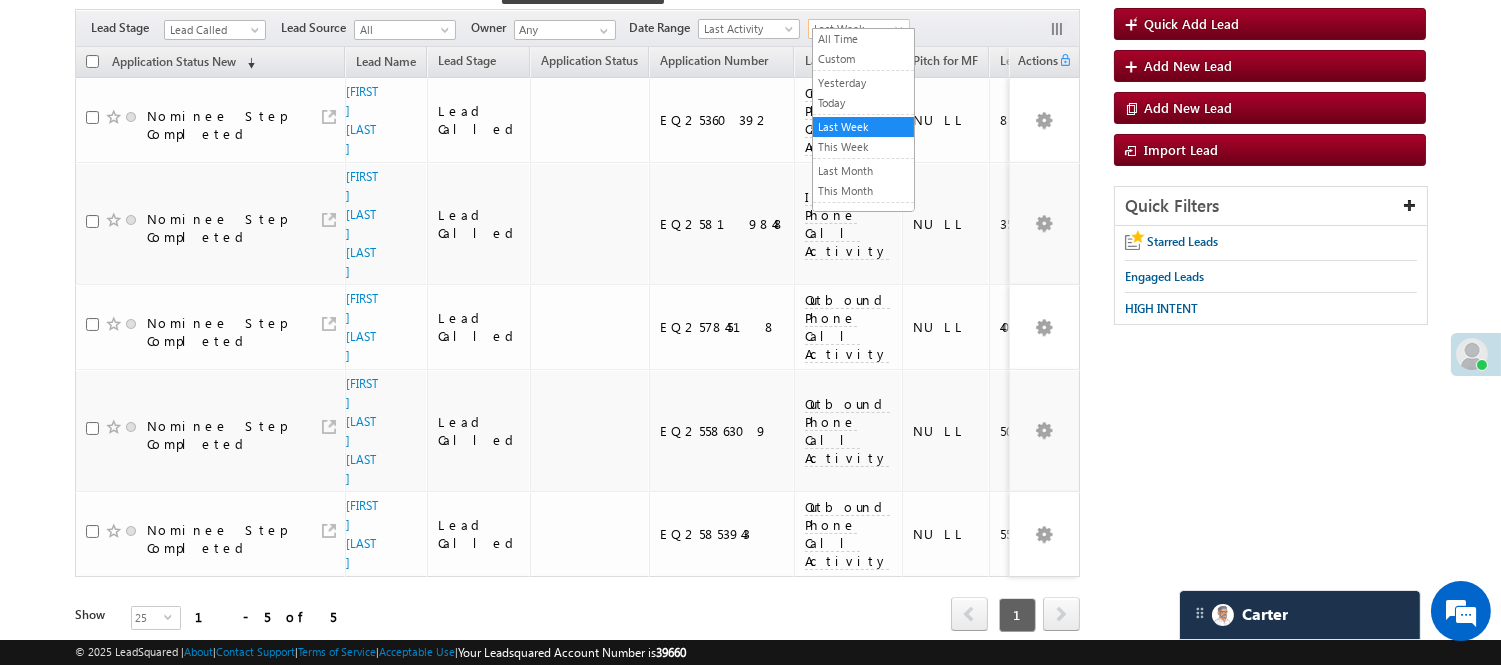 click on "Last Week" at bounding box center [856, 29] 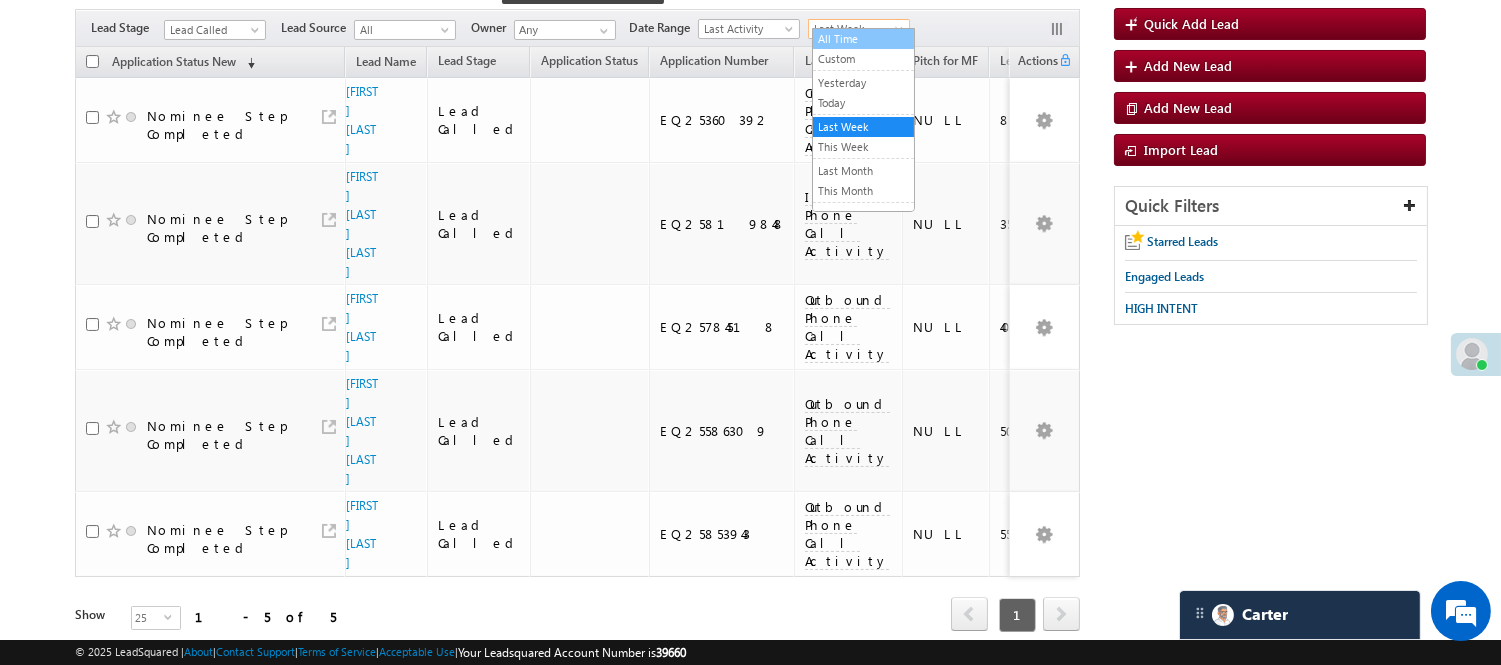 click on "All Time" at bounding box center [863, 39] 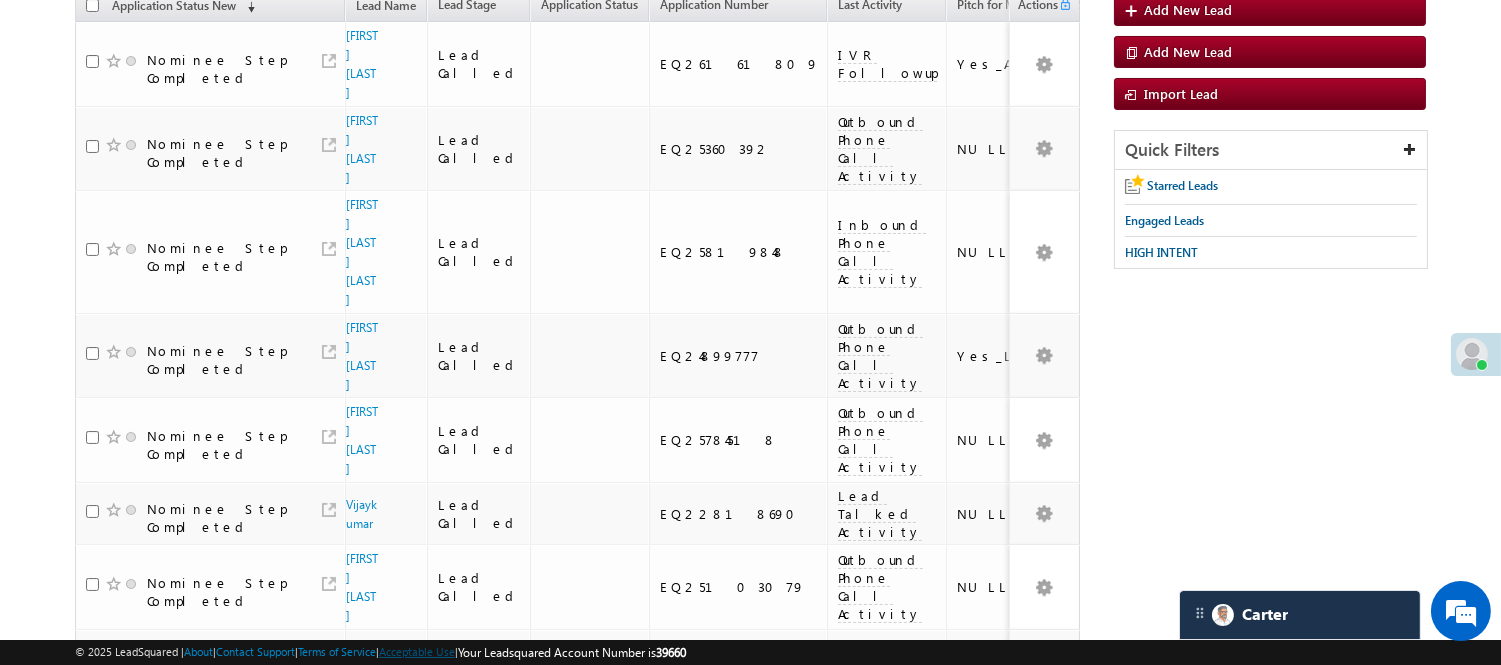 scroll, scrollTop: 176, scrollLeft: 0, axis: vertical 